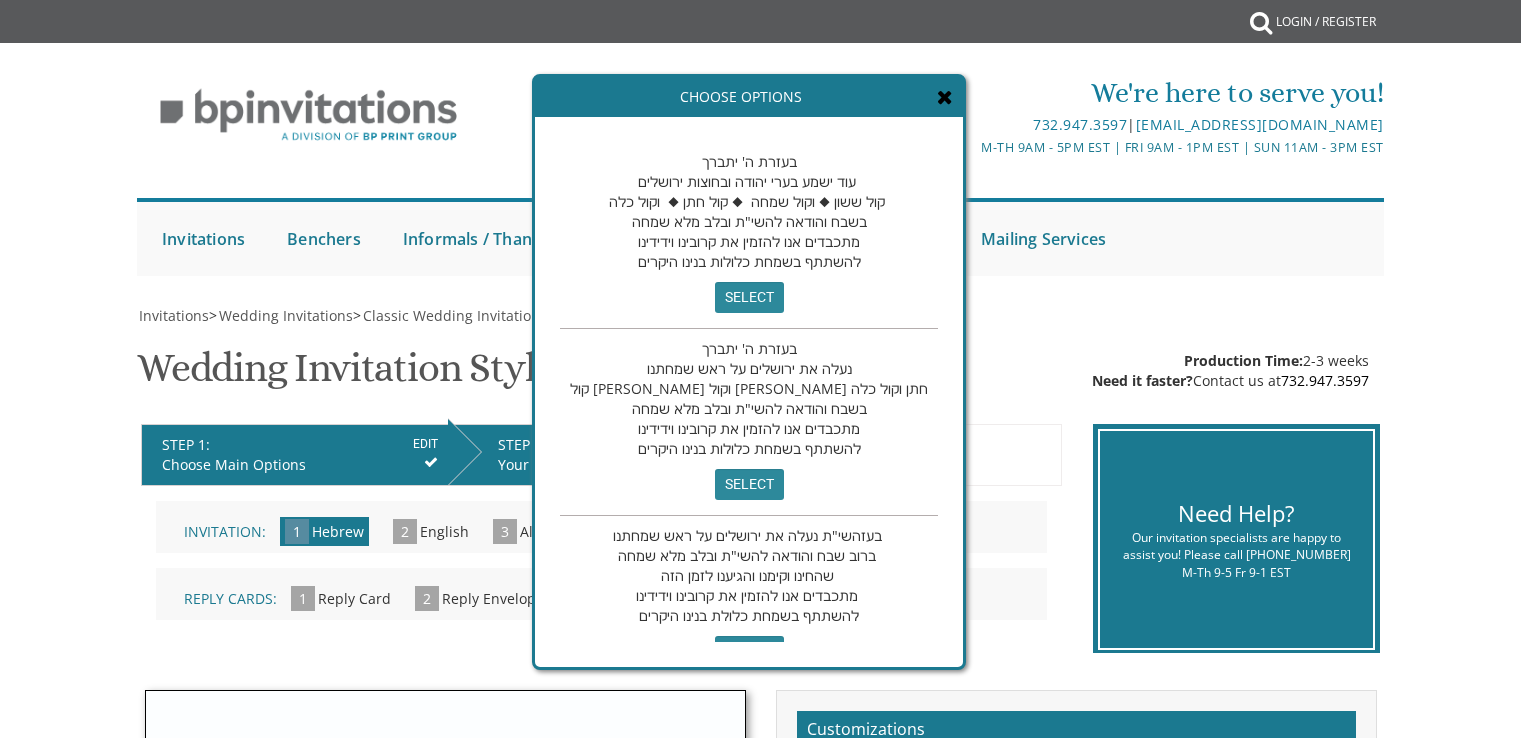 scroll, scrollTop: 0, scrollLeft: 0, axis: both 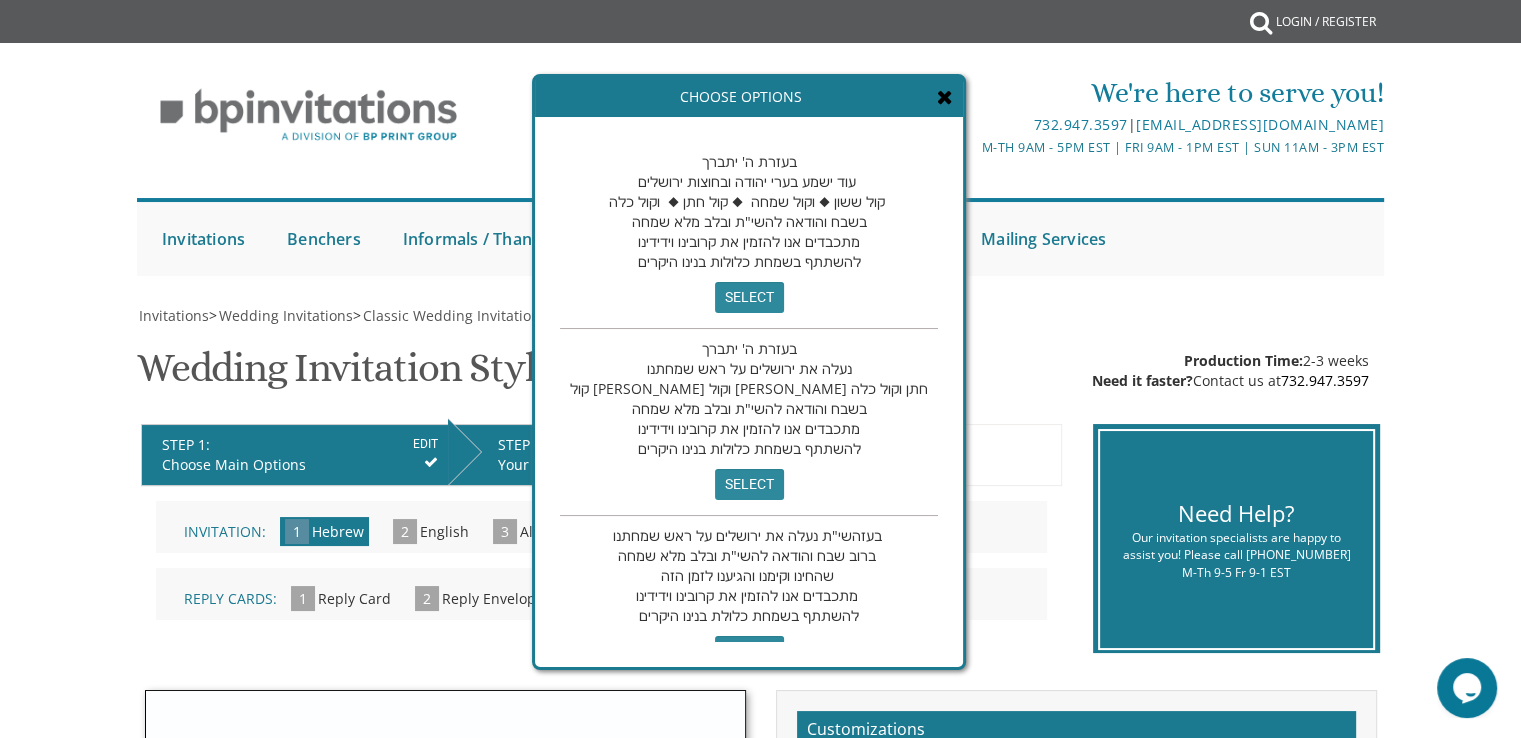 click at bounding box center (945, 97) 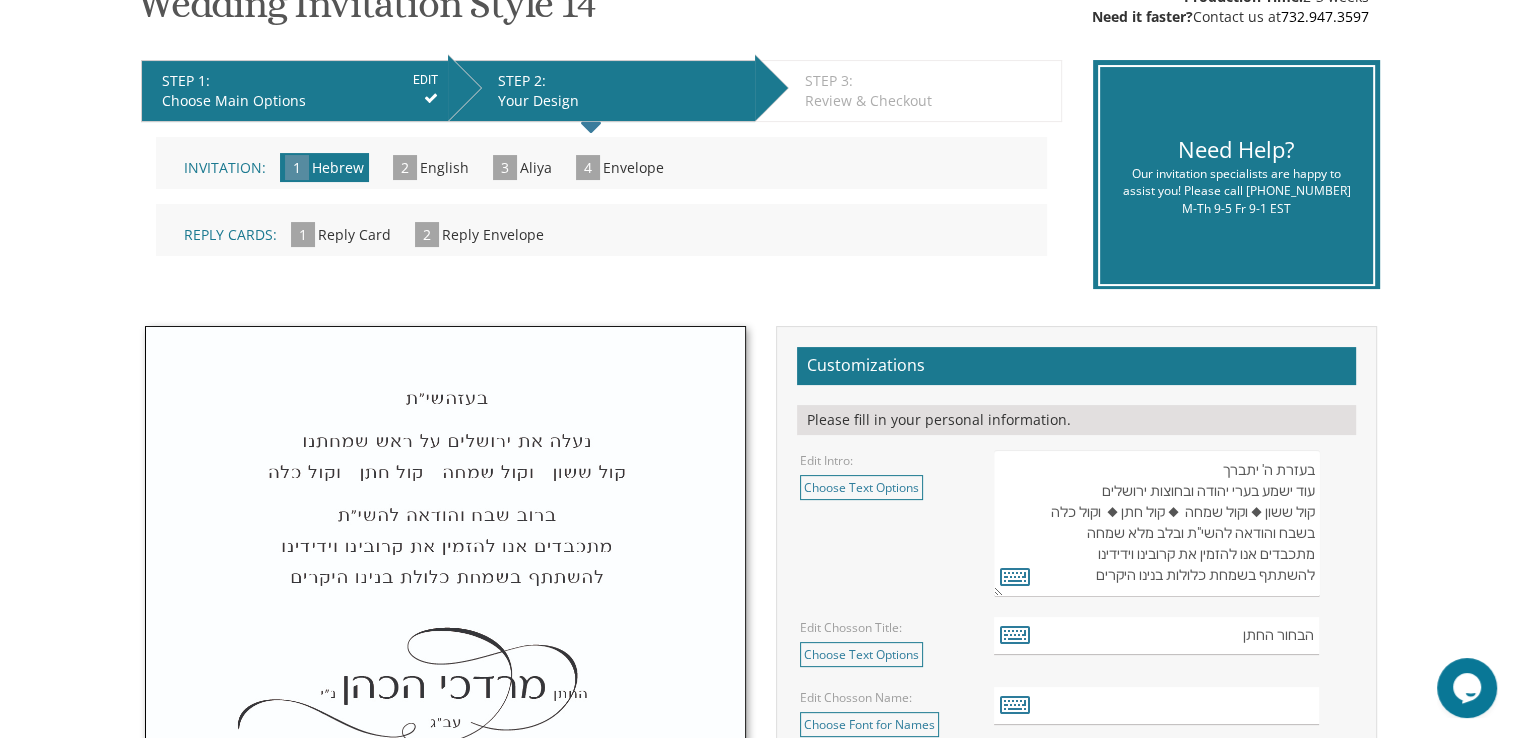 scroll, scrollTop: 666, scrollLeft: 0, axis: vertical 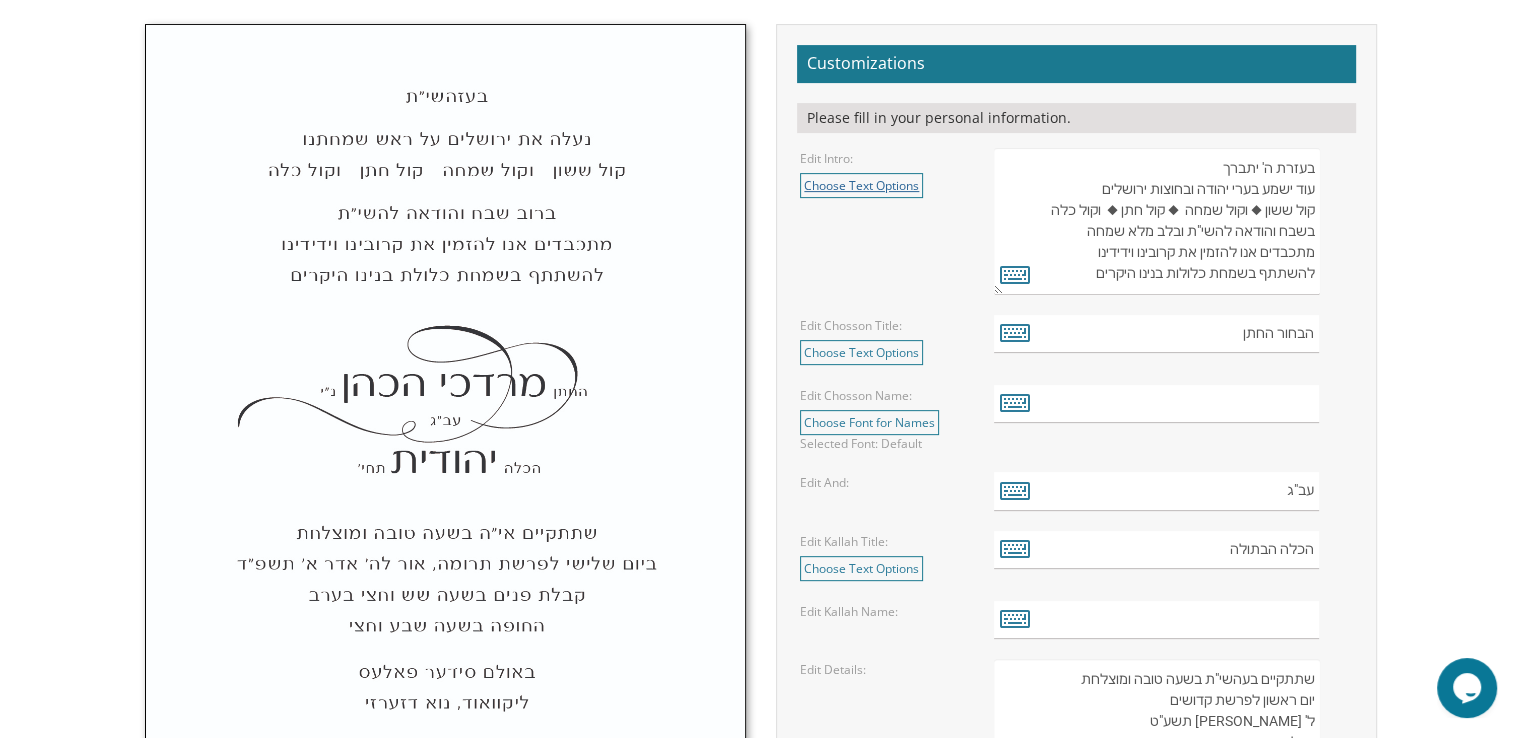 click on "Choose Text Options" at bounding box center [861, 185] 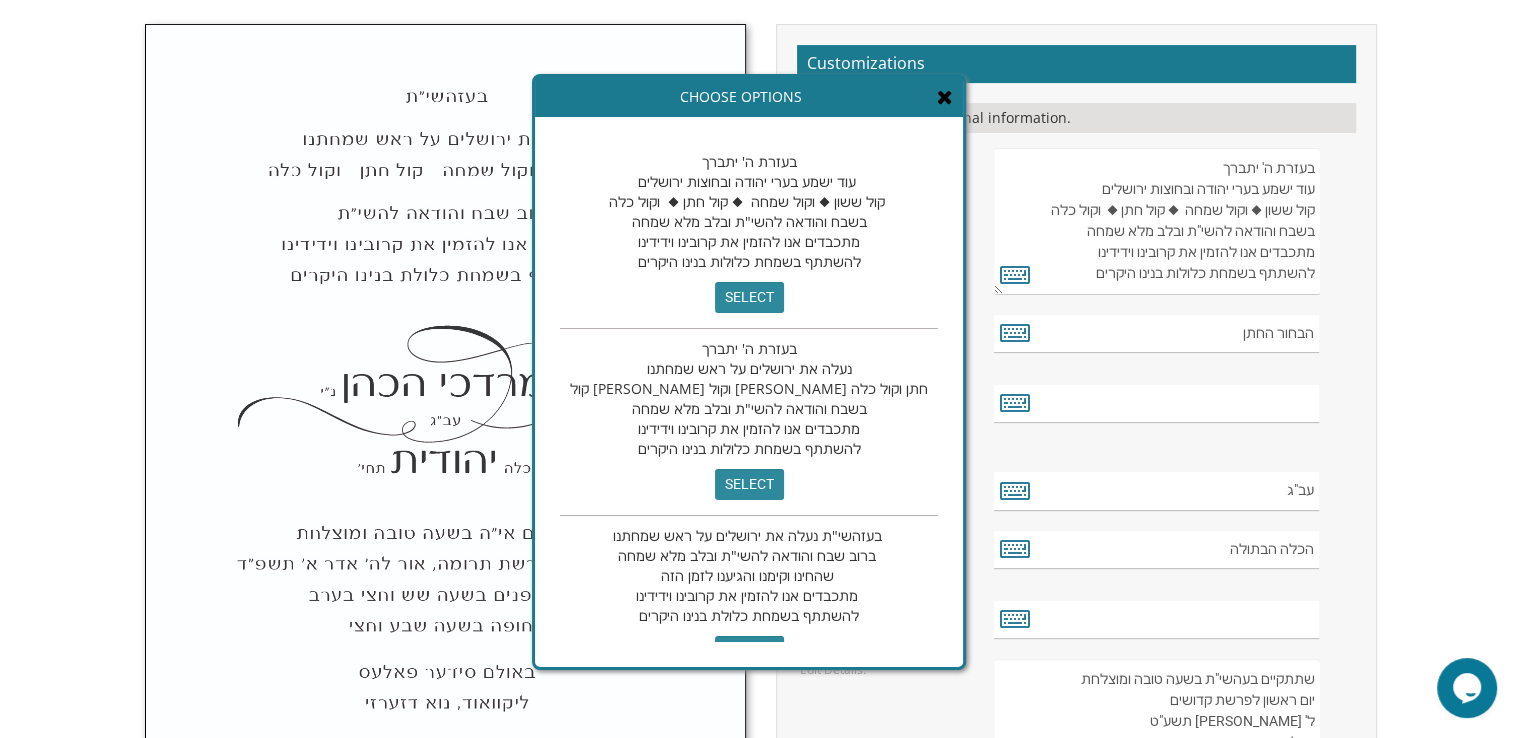 scroll, scrollTop: 40, scrollLeft: 0, axis: vertical 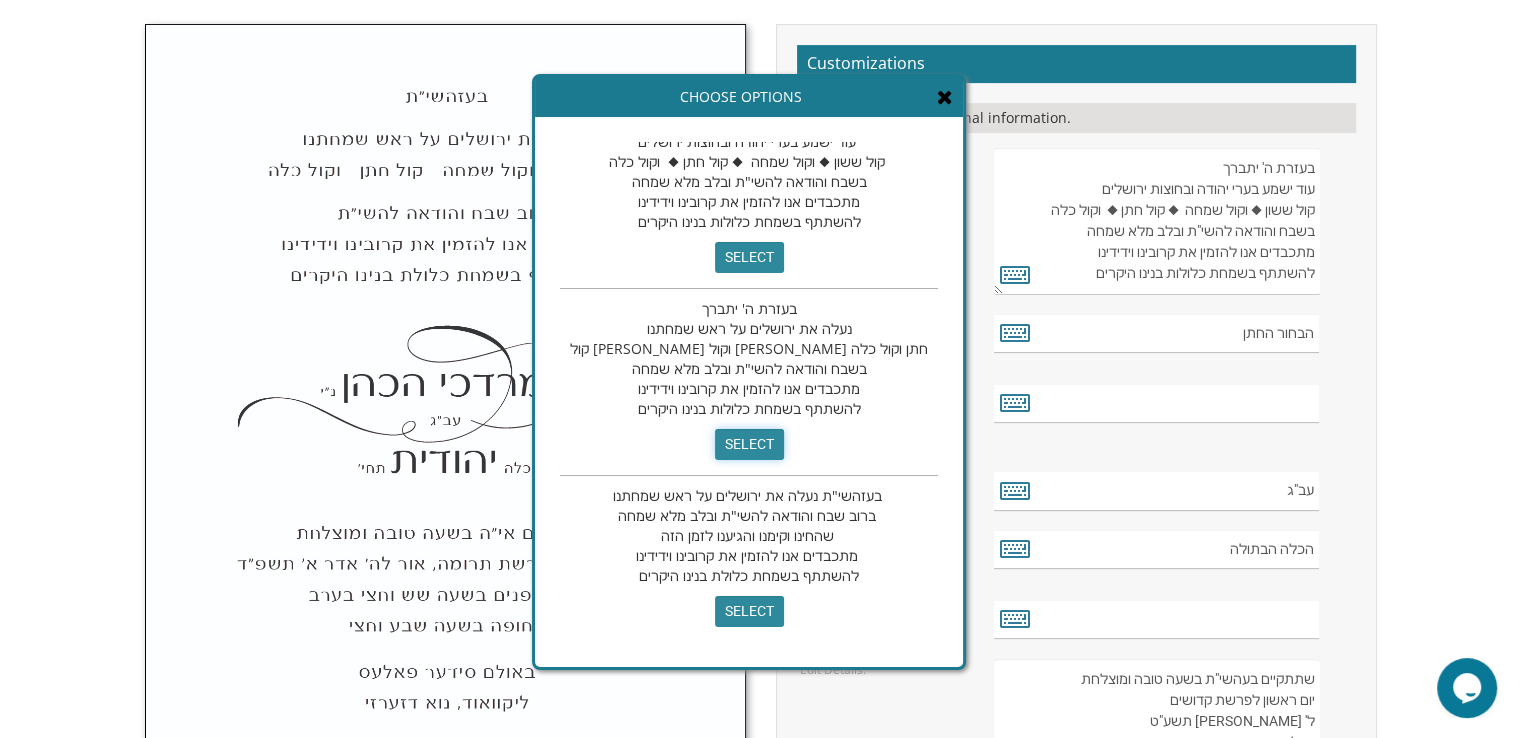 click on "select" at bounding box center (749, 444) 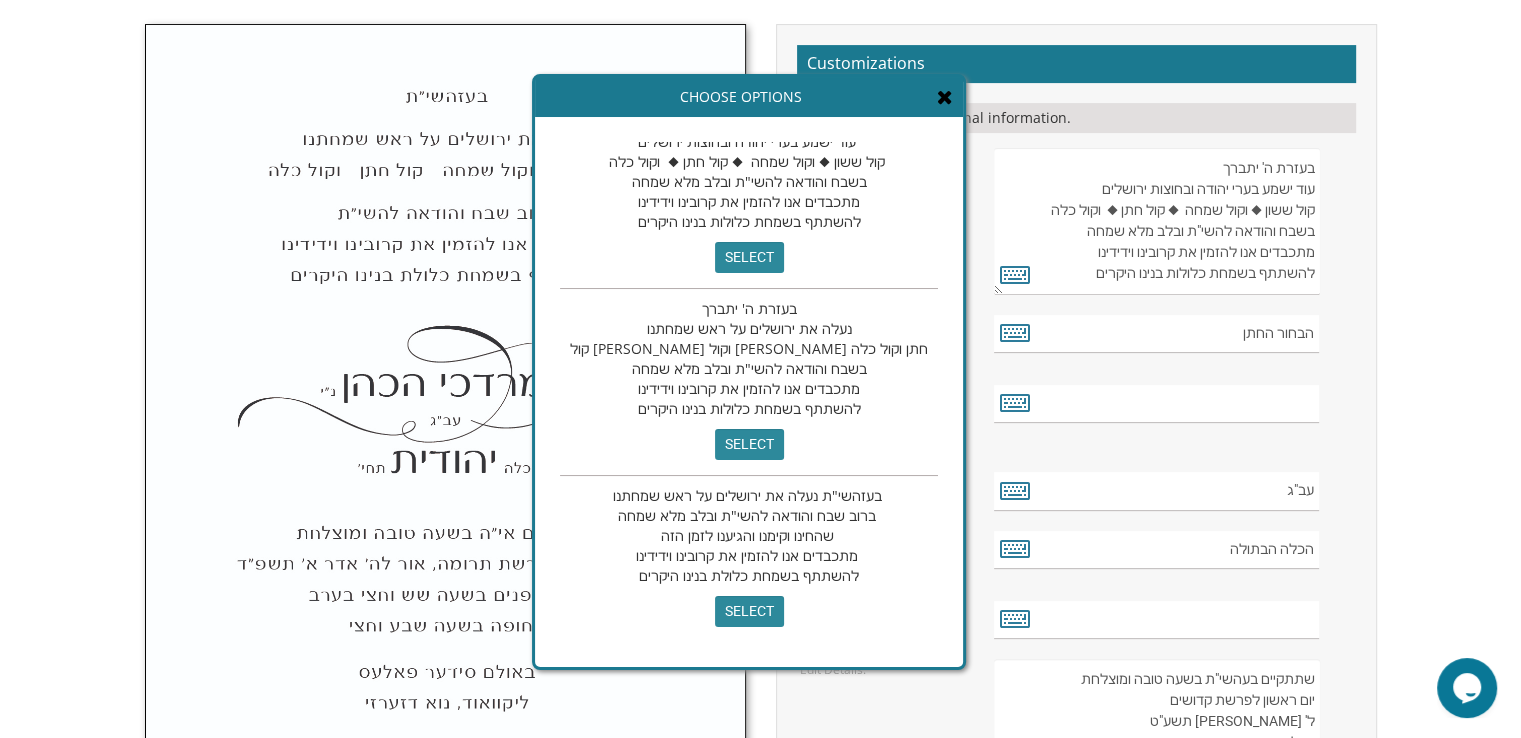 type on "בעזרת ה' יתברך
נעלה את ירושלים על ראש שמחתנו
קול [PERSON_NAME] וקול [PERSON_NAME] חתן וקול כלה
בשבח והודאה להשי"ת ובלב מלא שמחה
מתכבדים אנו להזמין את קרובינו וידידינו
להשתתף בשמחת כלולות בנינו היקרים" 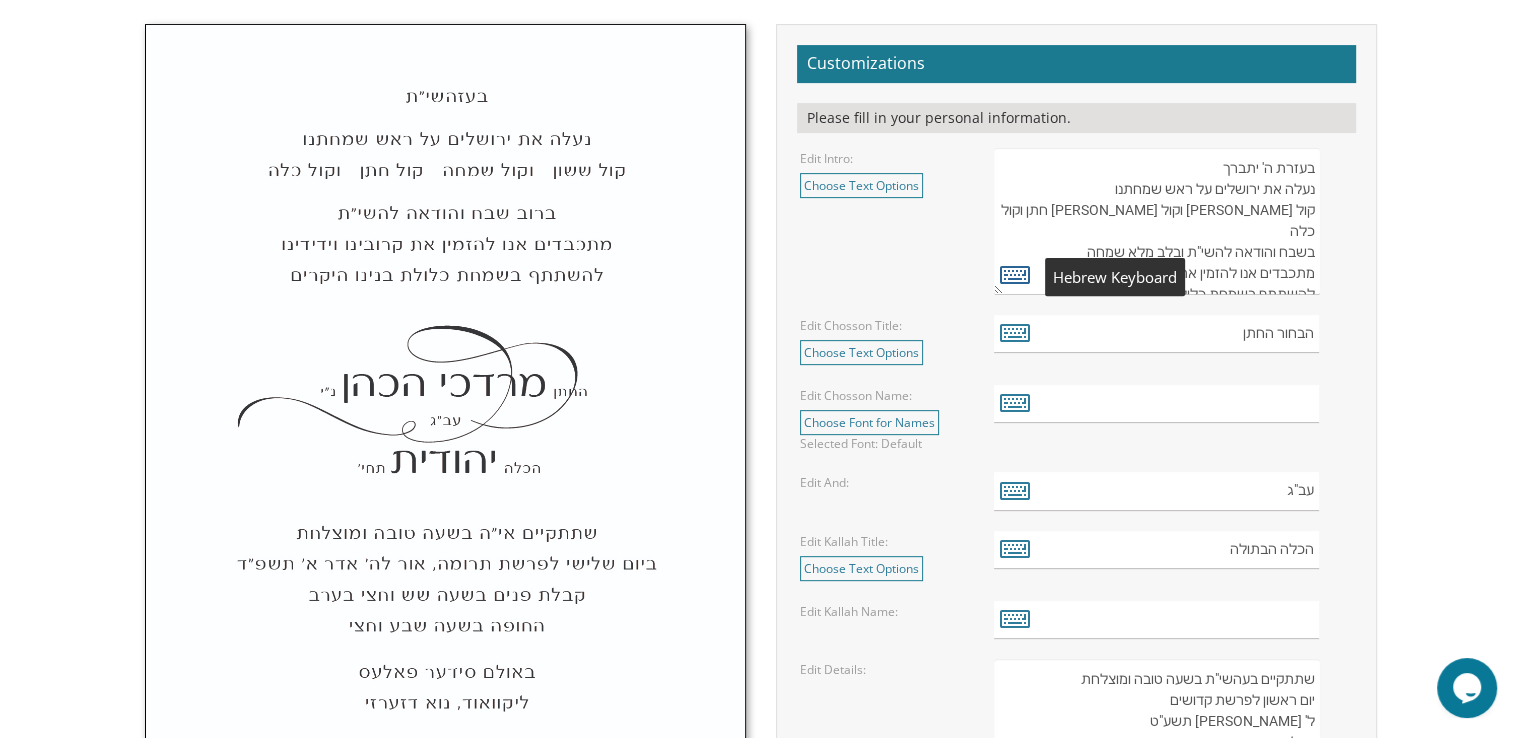 click at bounding box center [1015, 274] 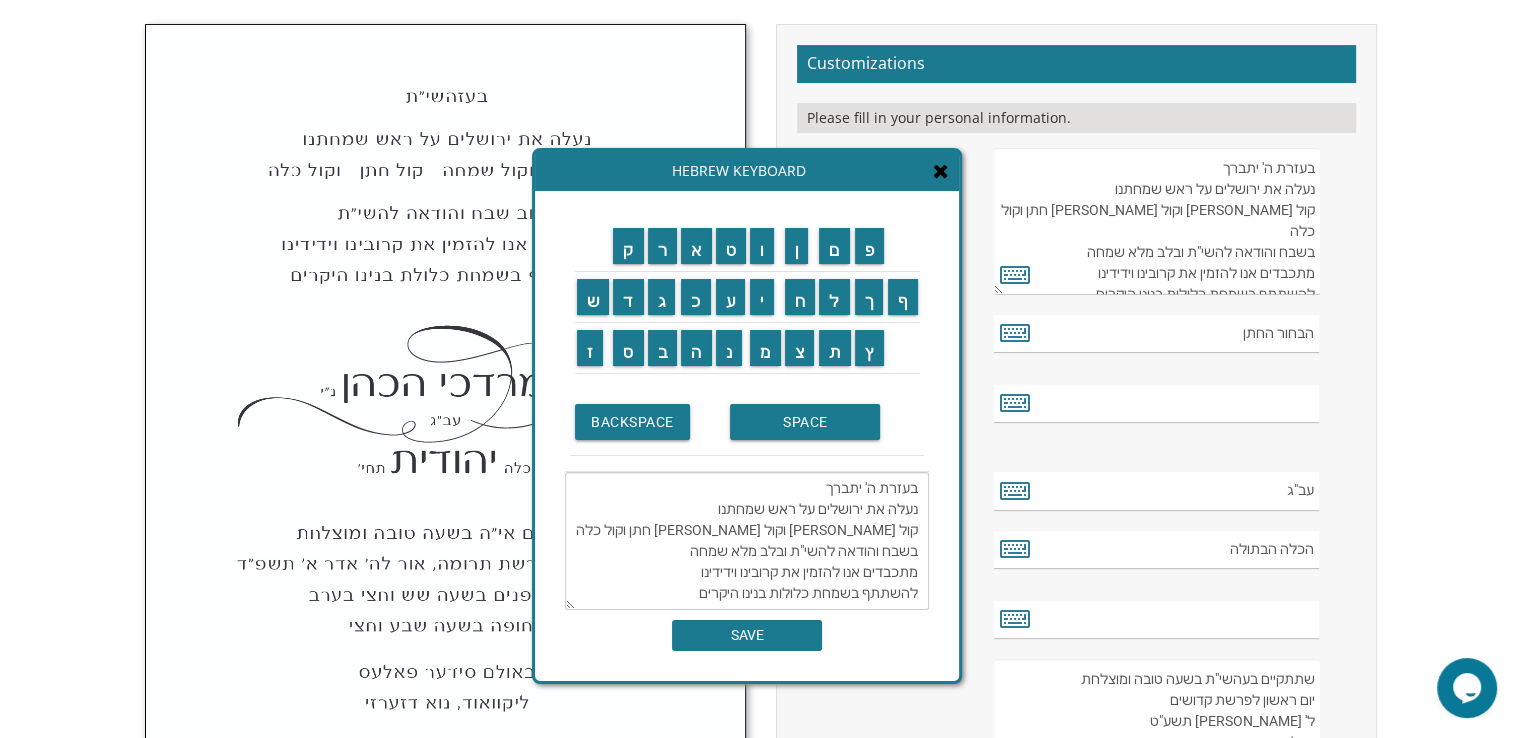 click at bounding box center (941, 171) 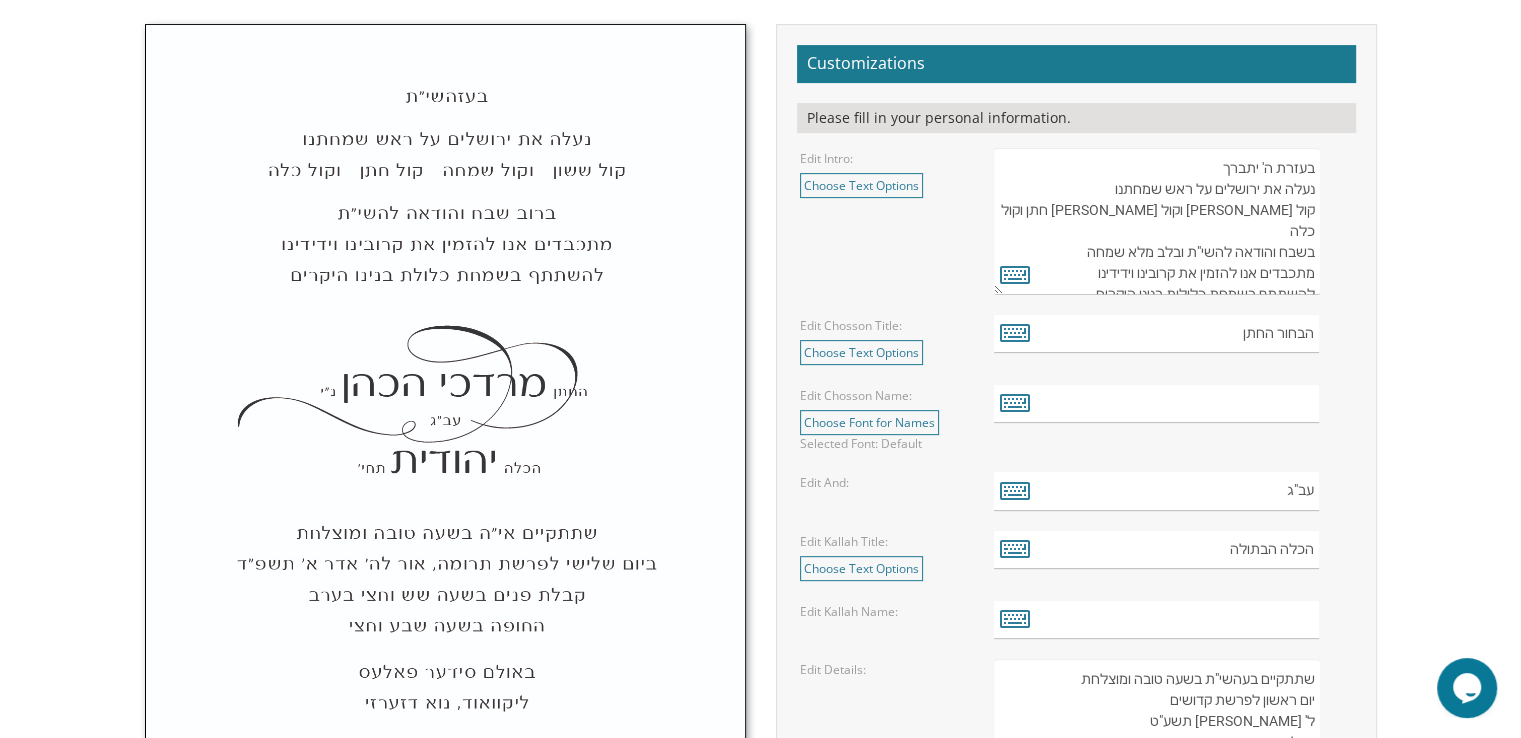click on "בעזרת ה' יתברך
עוד ישמע בערי יהודה ובחוצות ירושלים
קול ששון ◆ וקול שמחה  ◆ קול חתן ◆  וקול כלה
בשבח והודאה להשי"ת ובלב מלא שמחה
מתכבדים אנו להזמין את קרובינו וידידינו
להשתתף בשמחת כלולות בנינו היקרים" at bounding box center (1156, 221) 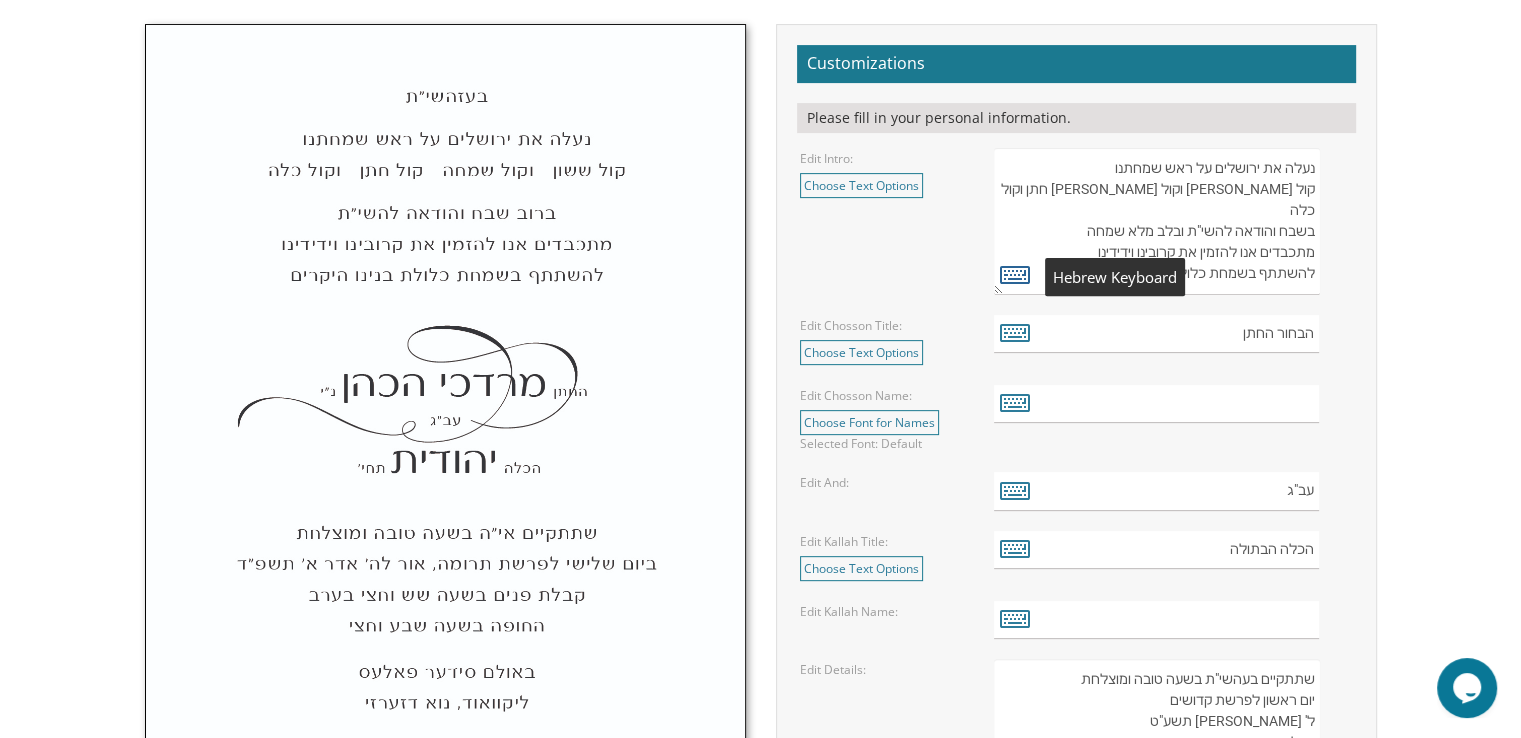 type on "נעלה את ירושלים על ראש שמחתנו
קול [PERSON_NAME] וקול [PERSON_NAME] חתן וקול כלה
בשבח והודאה להשי"ת ובלב מלא שמחה
מתכבדים אנו להזמין את קרובינו וידידינו
להשתתף בשמחת כלולות בנינו היקרים" 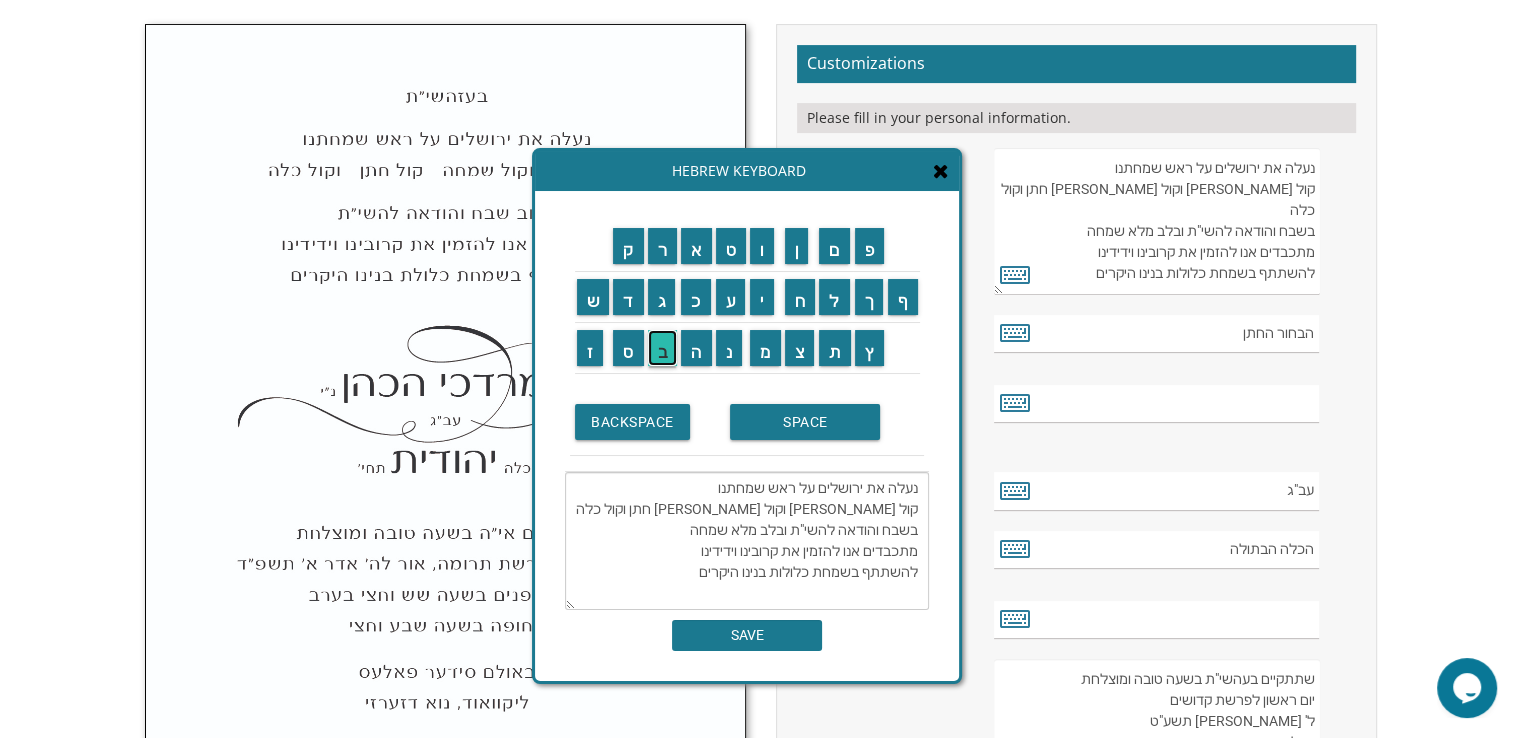 click on "ב" at bounding box center [663, 348] 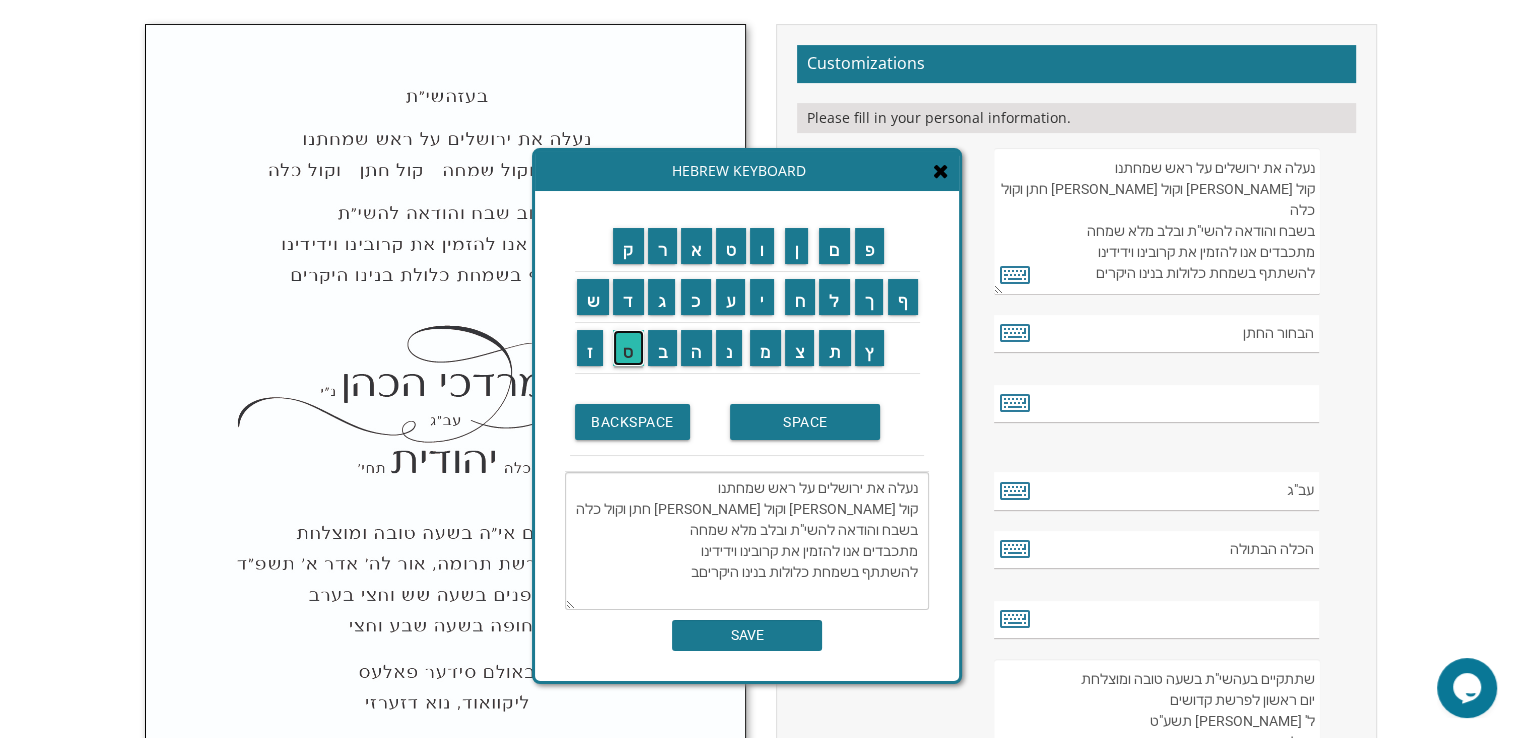 click on "ס" at bounding box center [628, 348] 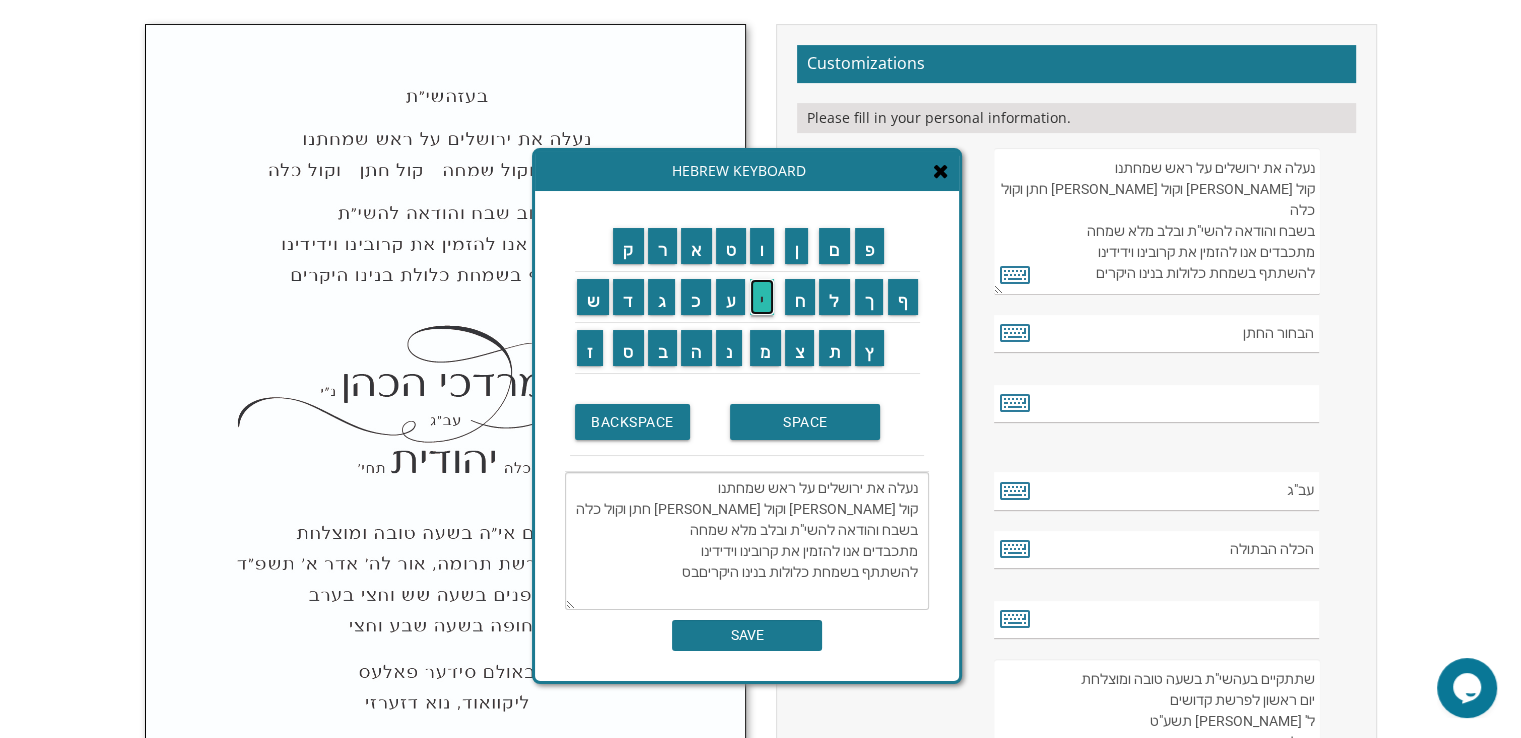 click on "י" at bounding box center (762, 297) 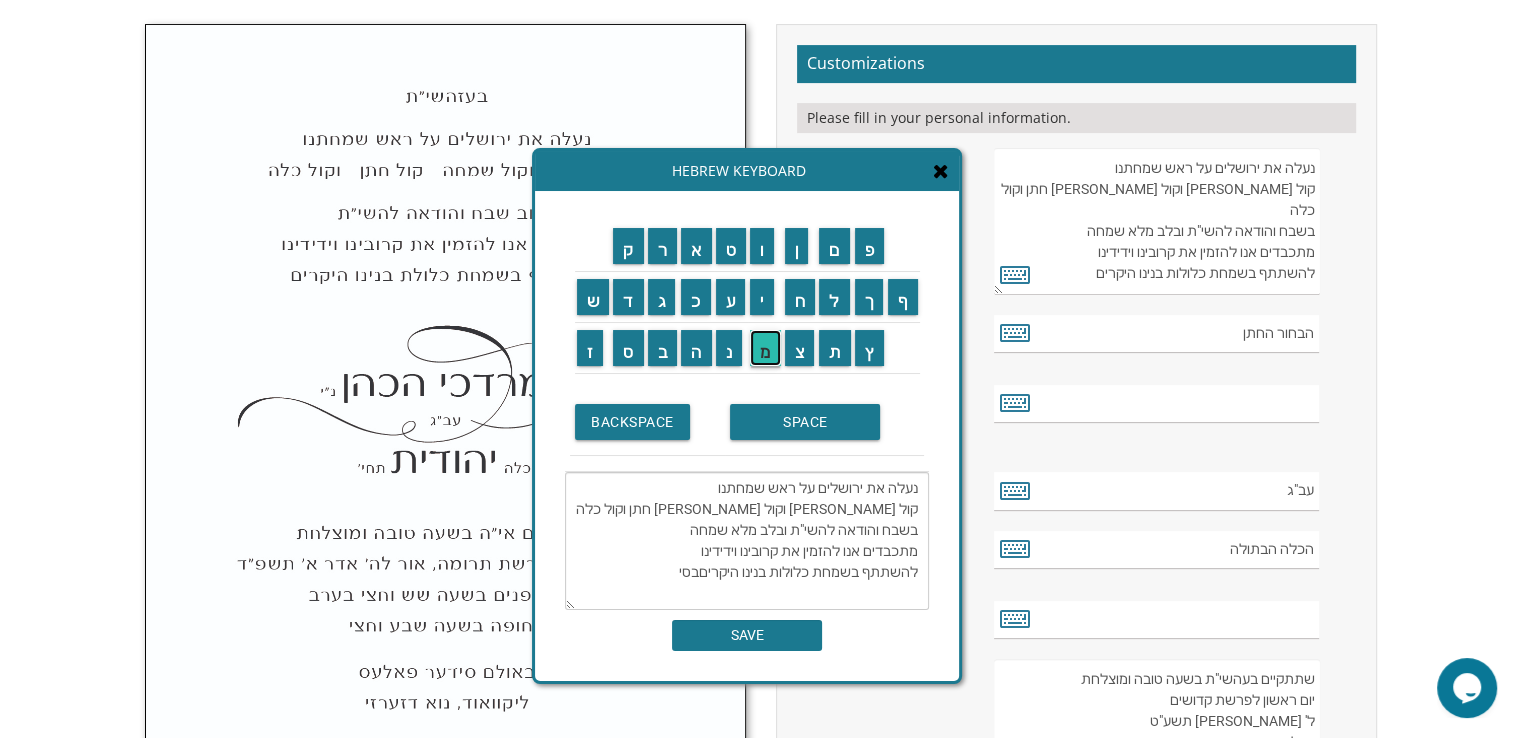 click on "מ" at bounding box center [765, 348] 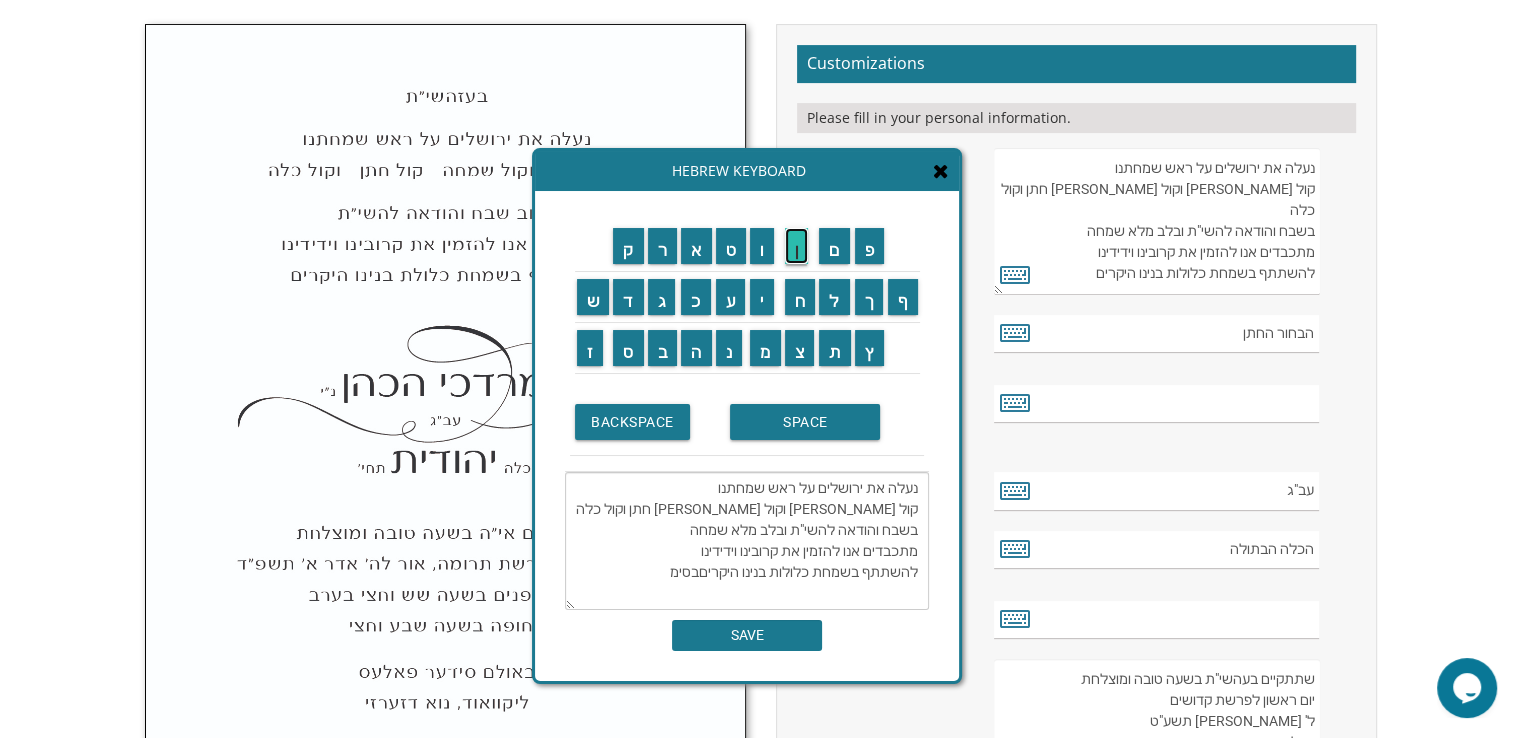 click on "ן" at bounding box center (797, 246) 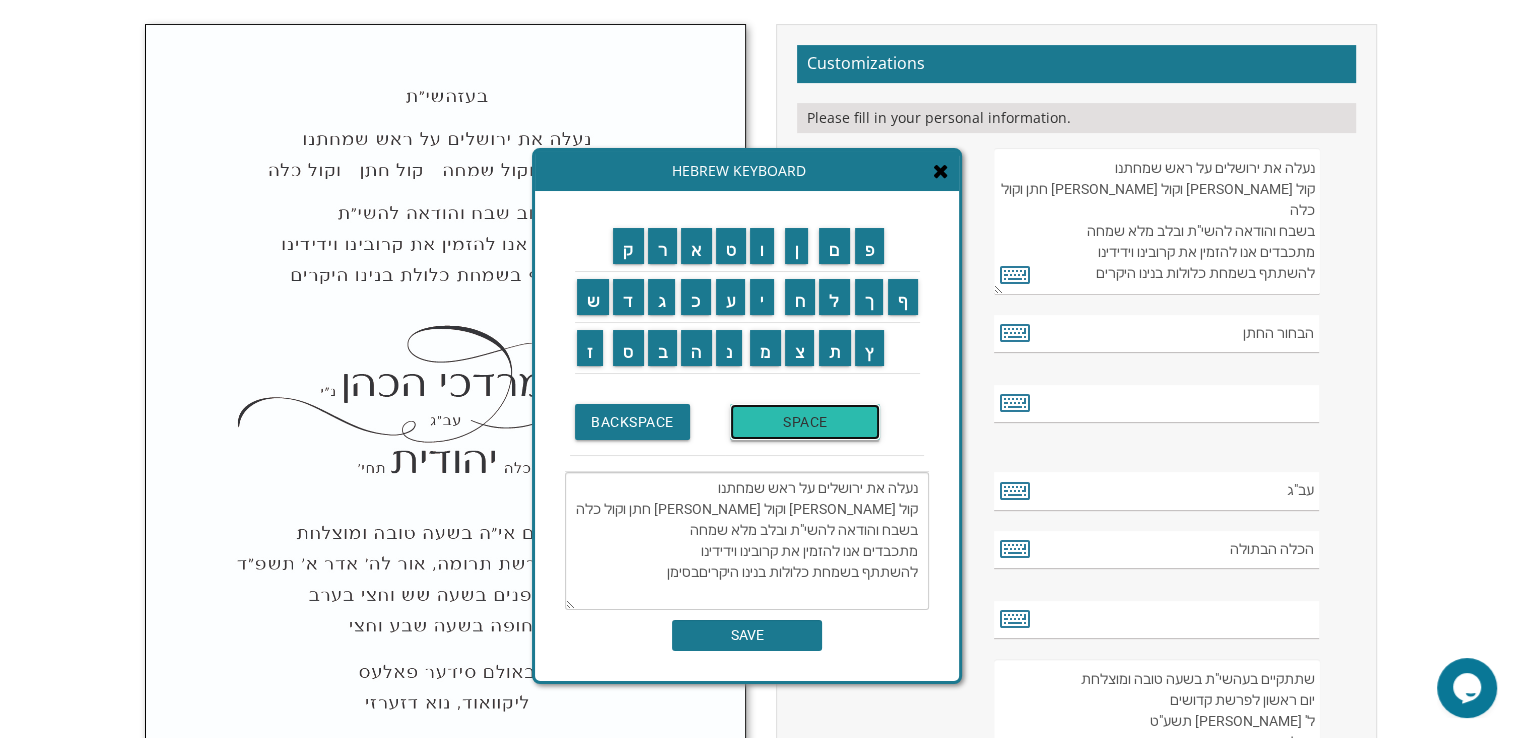 click on "SPACE" at bounding box center [805, 422] 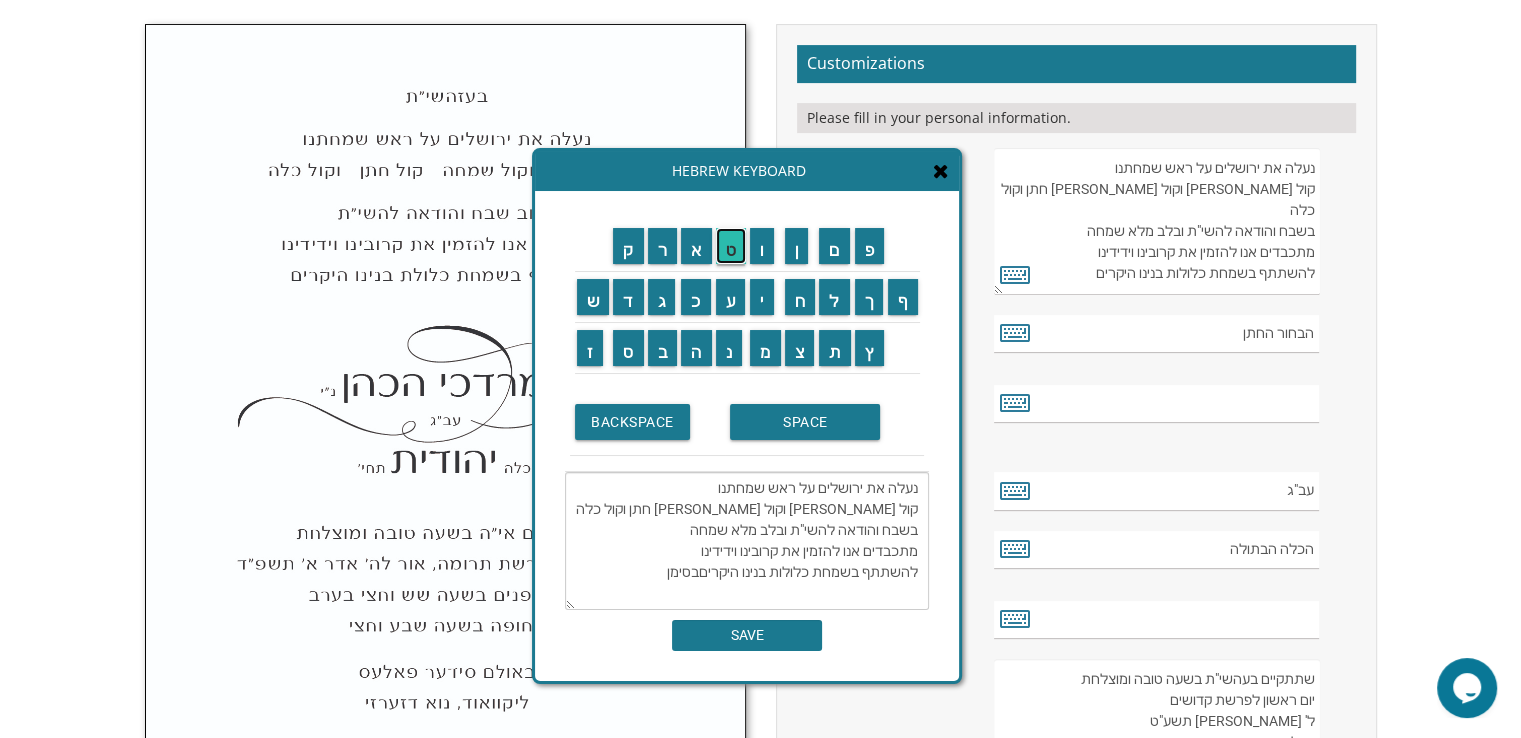 click on "ט" at bounding box center (731, 246) 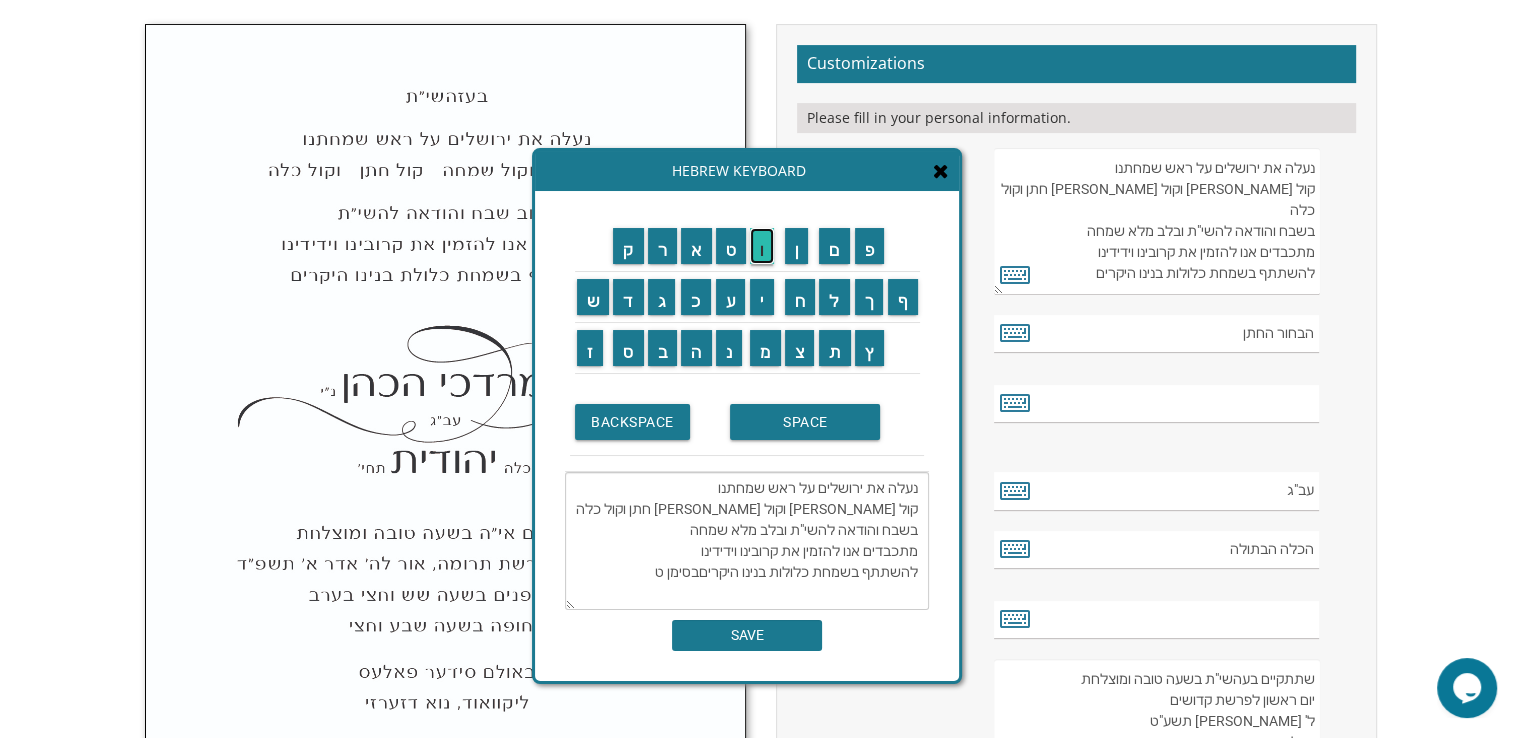 click on "ו" at bounding box center [762, 246] 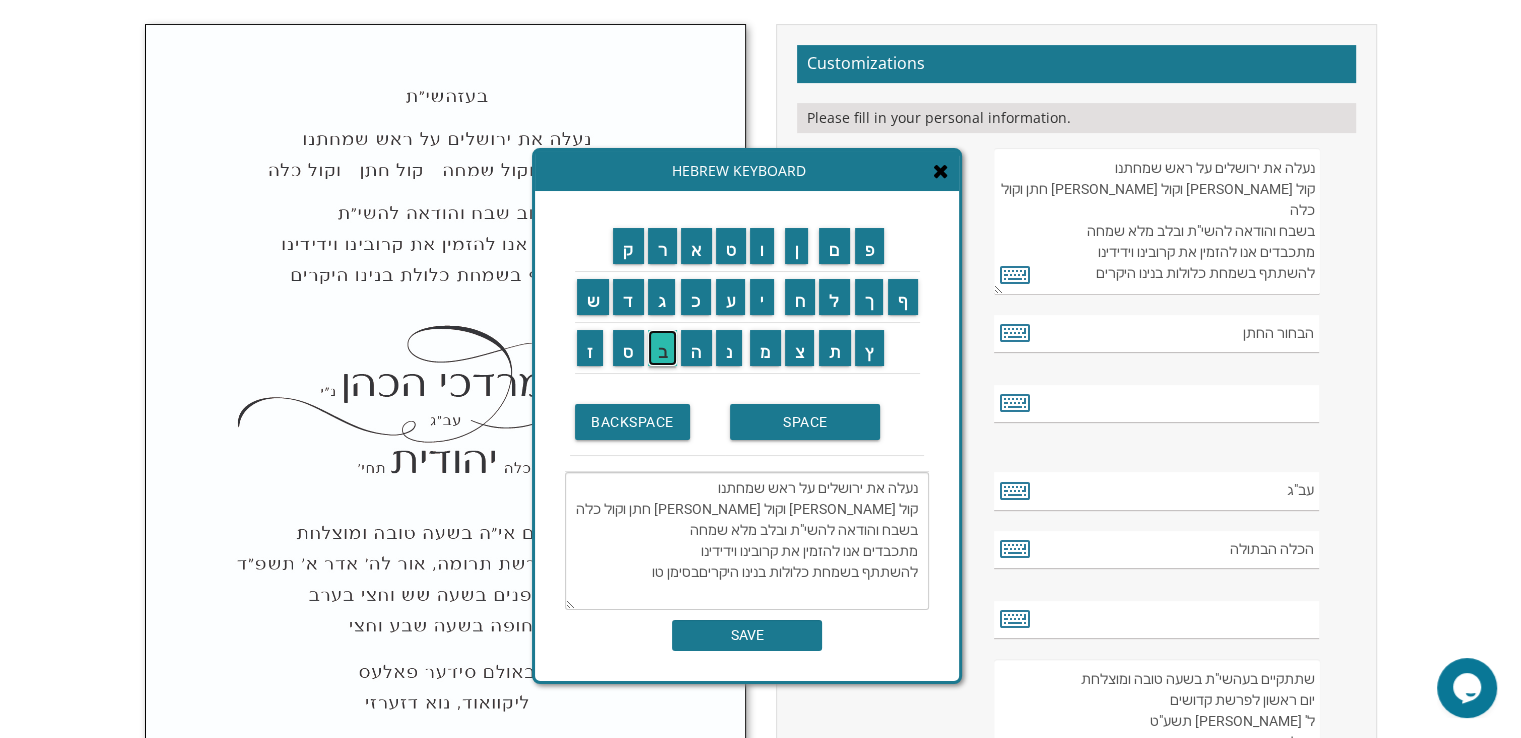 click on "ב" at bounding box center (663, 348) 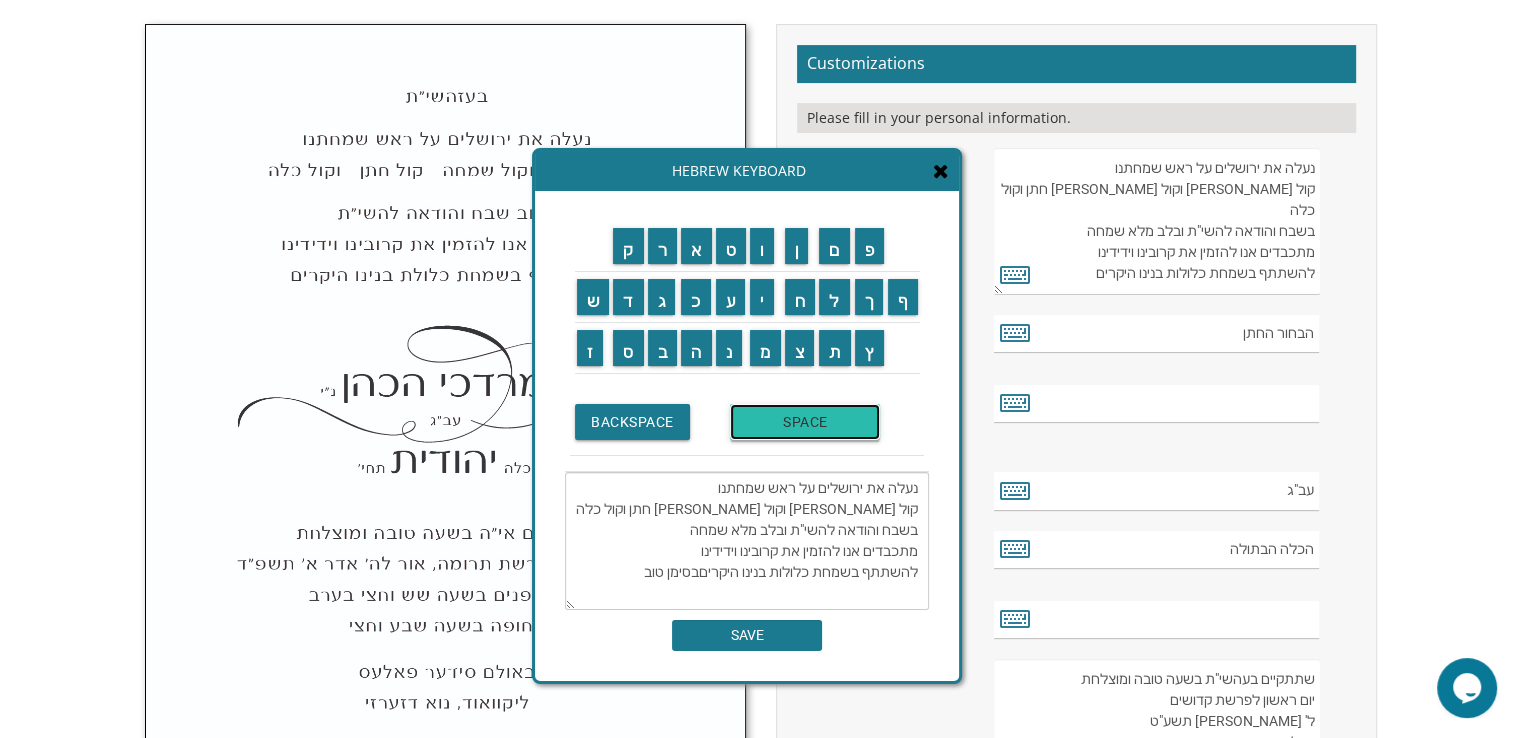click on "SPACE" at bounding box center (805, 422) 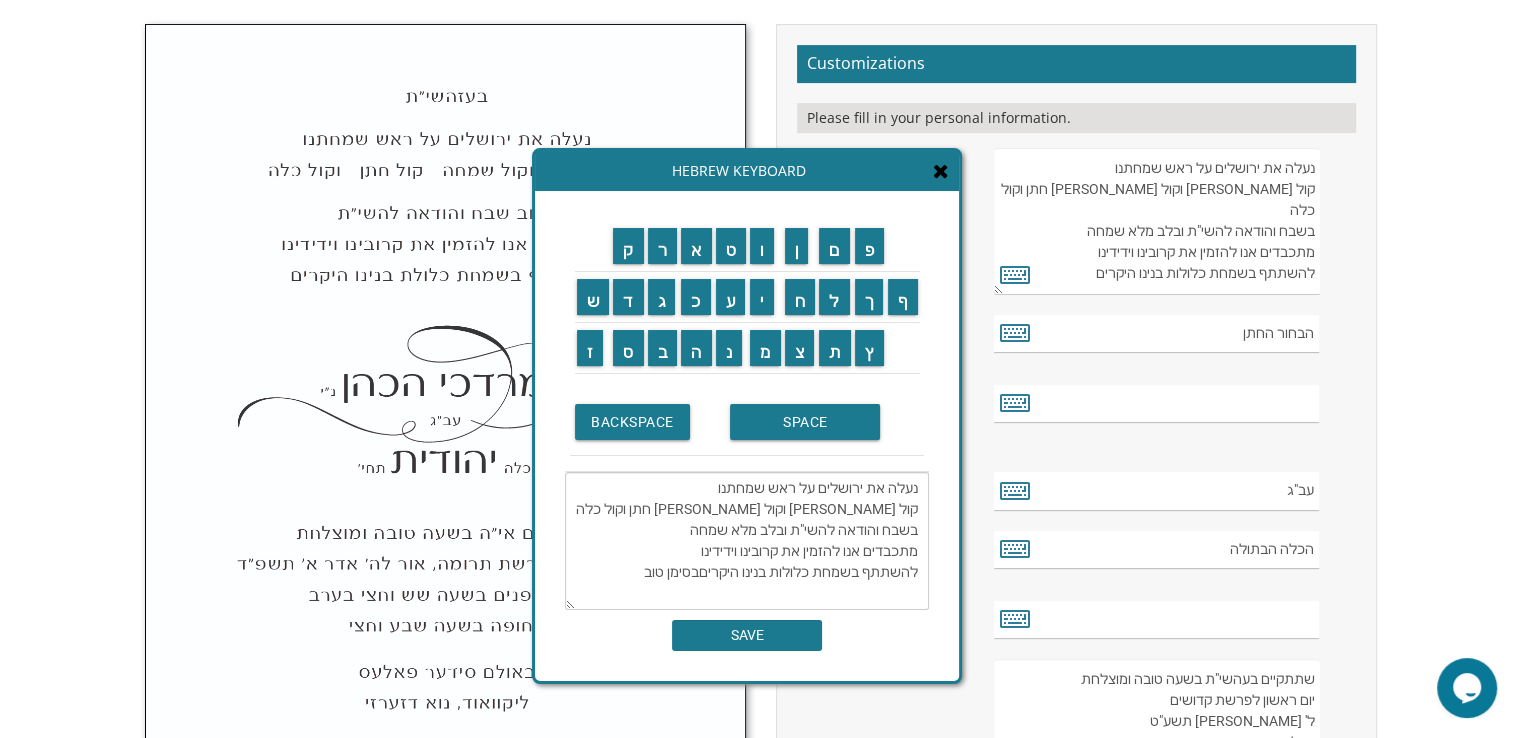 click on "נעלה את ירושלים על ראש שמחתנו
קול [PERSON_NAME] וקול [PERSON_NAME] חתן וקול כלה
בשבח והודאה להשי"ת ובלב מלא שמחה
מתכבדים אנו להזמין את קרובינו וידידינו
להשתתף בשמחת כלולות בנינו היקריםבסימן טוב" at bounding box center [747, 541] 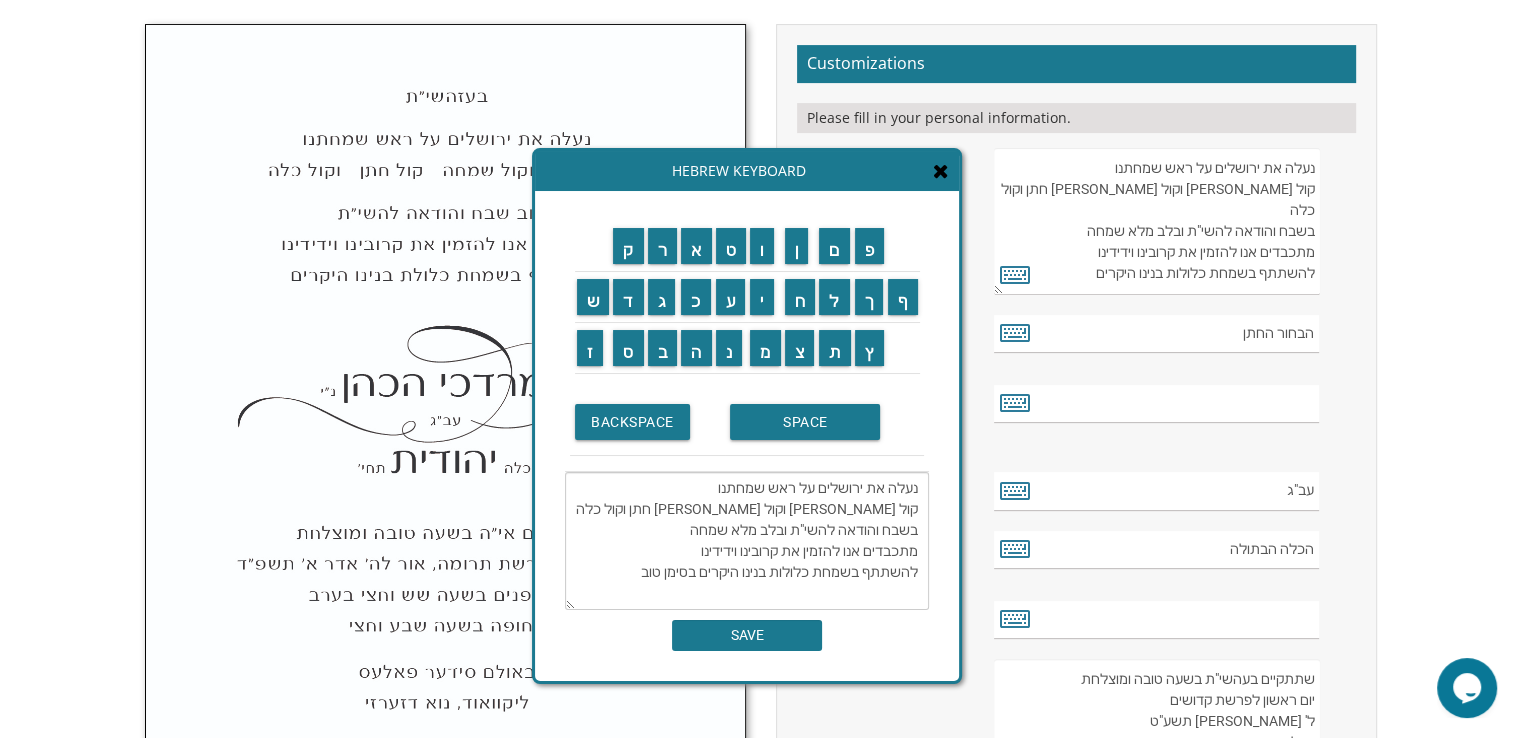 drag, startPoint x: 620, startPoint y: 596, endPoint x: 682, endPoint y: 595, distance: 62.008064 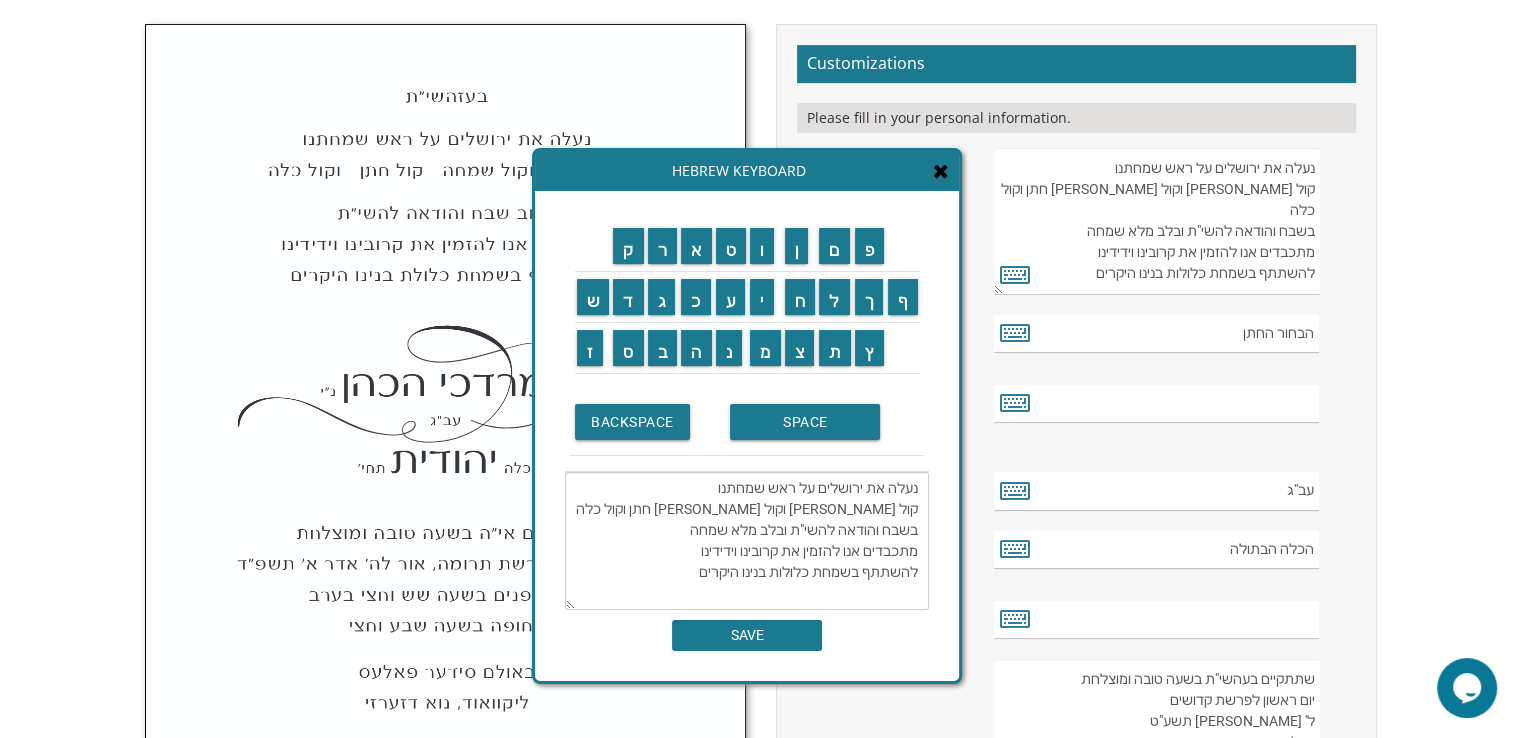 click on "נעלה את ירושלים על ראש שמחתנו
קול [PERSON_NAME] וקול [PERSON_NAME] חתן וקול כלה
בשבח והודאה להשי"ת ובלב מלא שמחה
מתכבדים אנו להזמין את קרובינו וידידינו
להשתתף בשמחת כלולות בנינו היקרים" at bounding box center [747, 541] 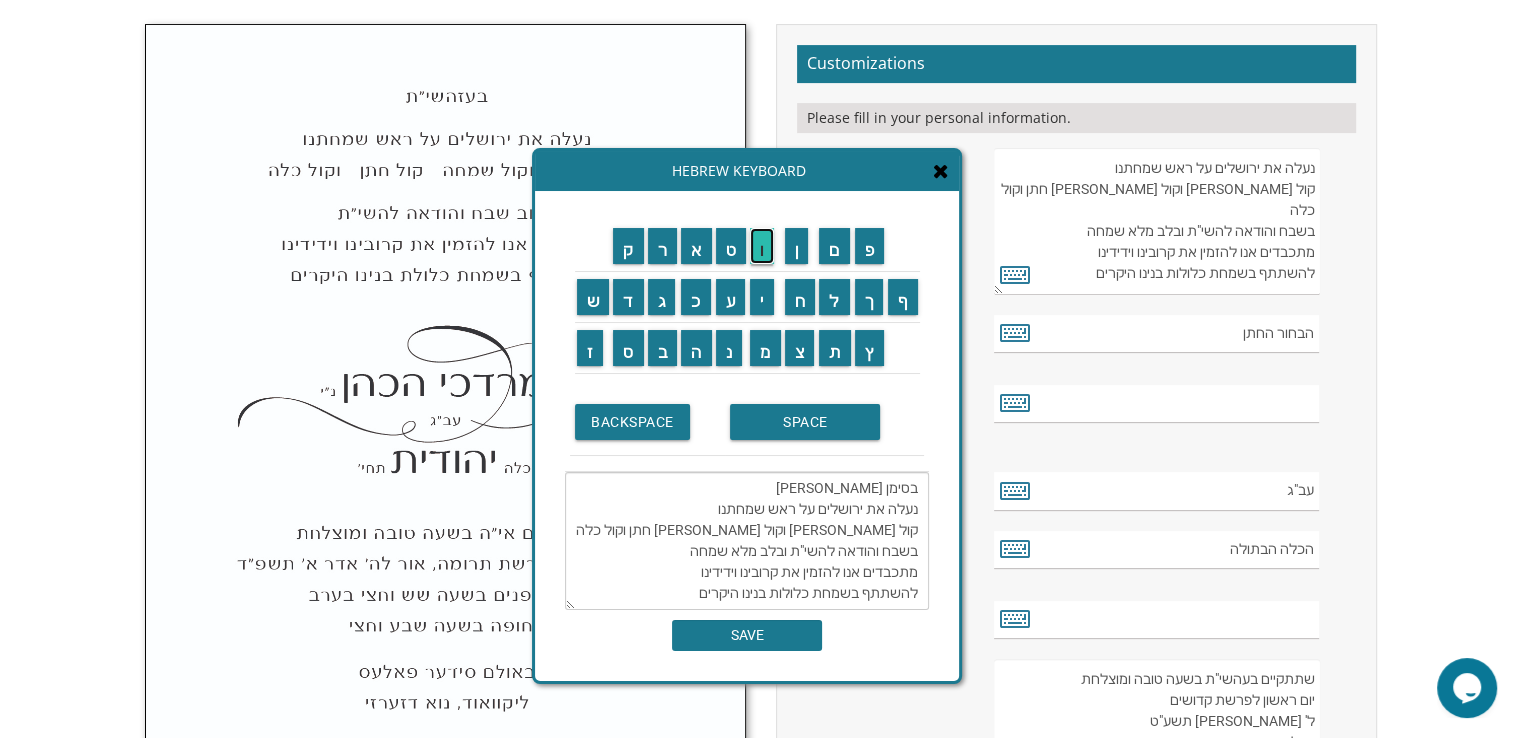 click on "ו" at bounding box center (762, 246) 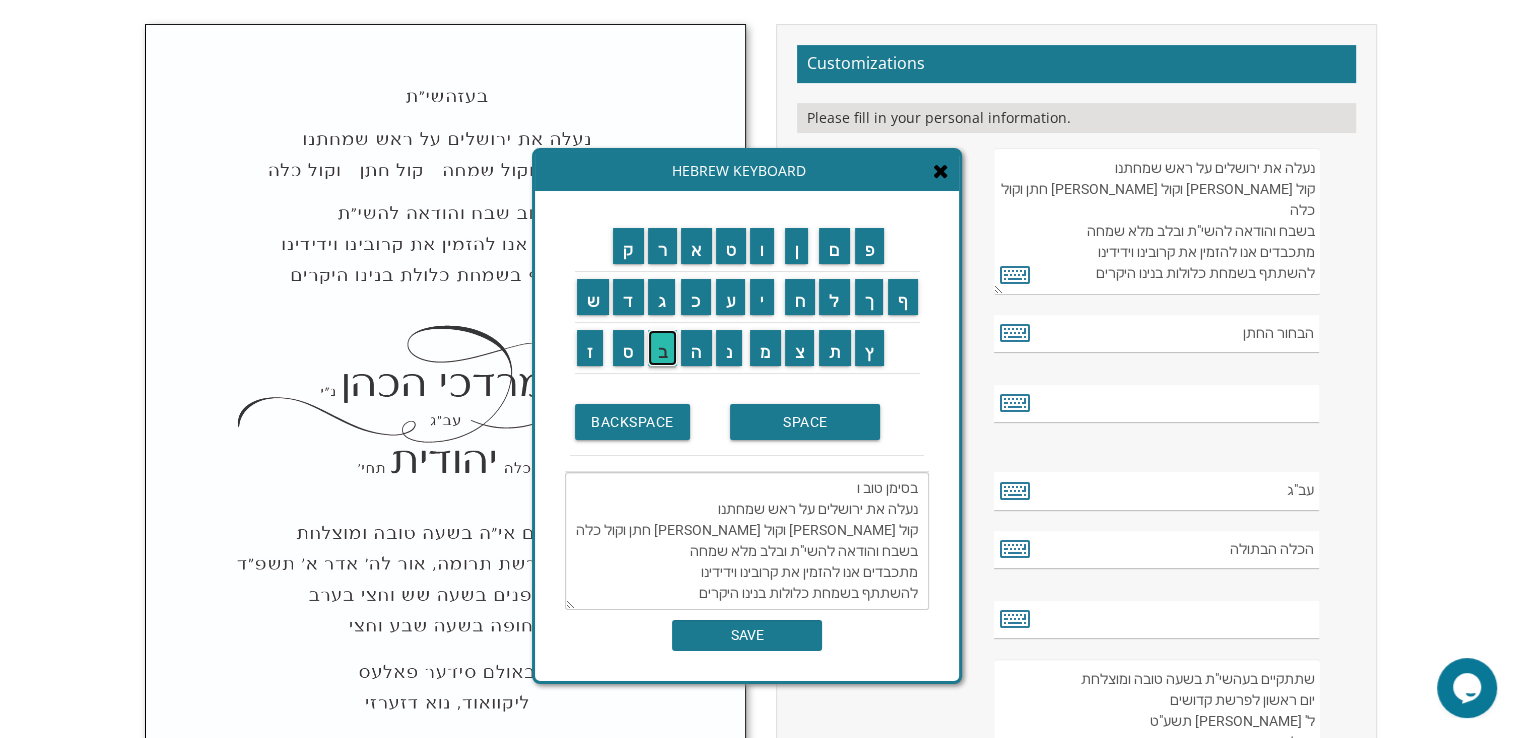 click on "ב" at bounding box center (663, 348) 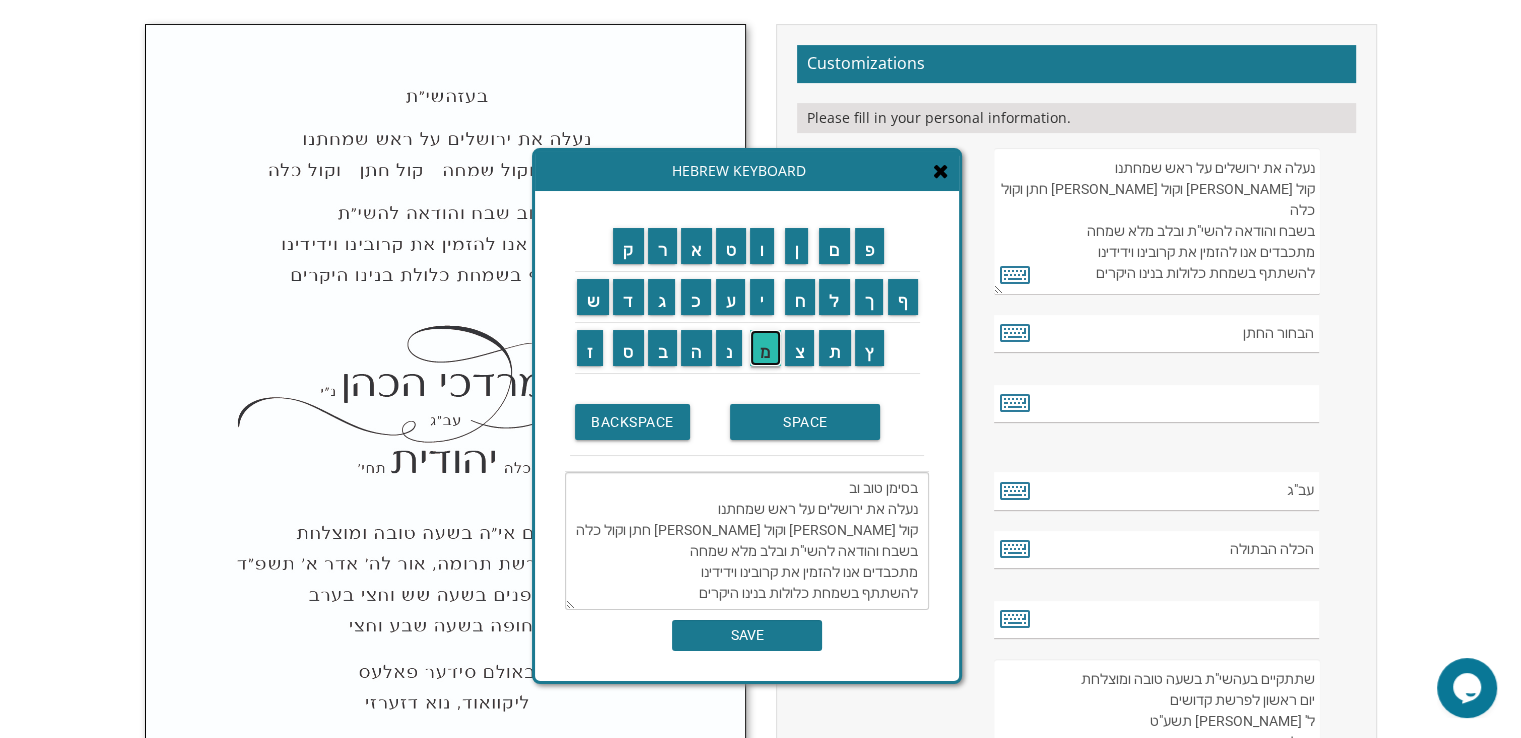 click on "מ" at bounding box center [765, 348] 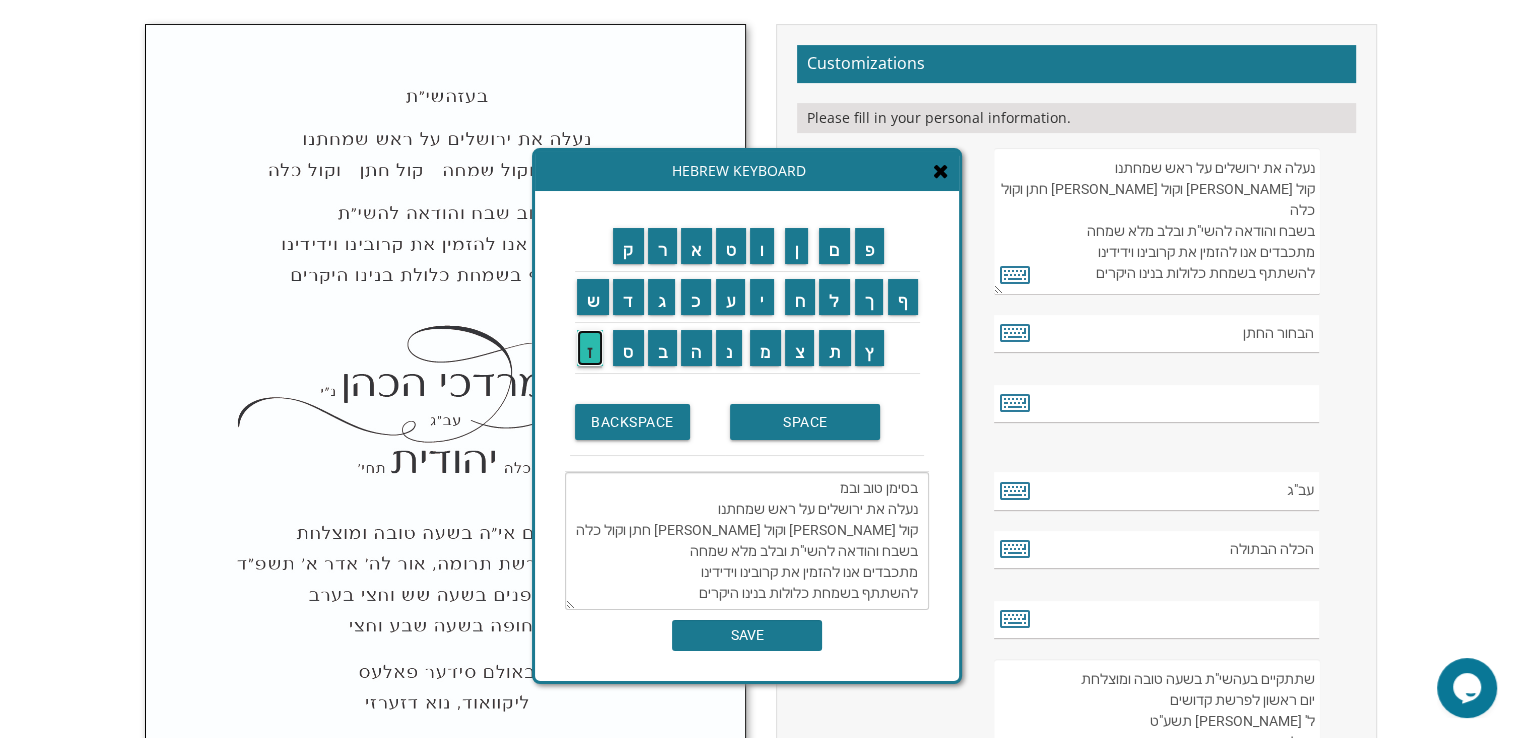 click on "ז" at bounding box center [590, 348] 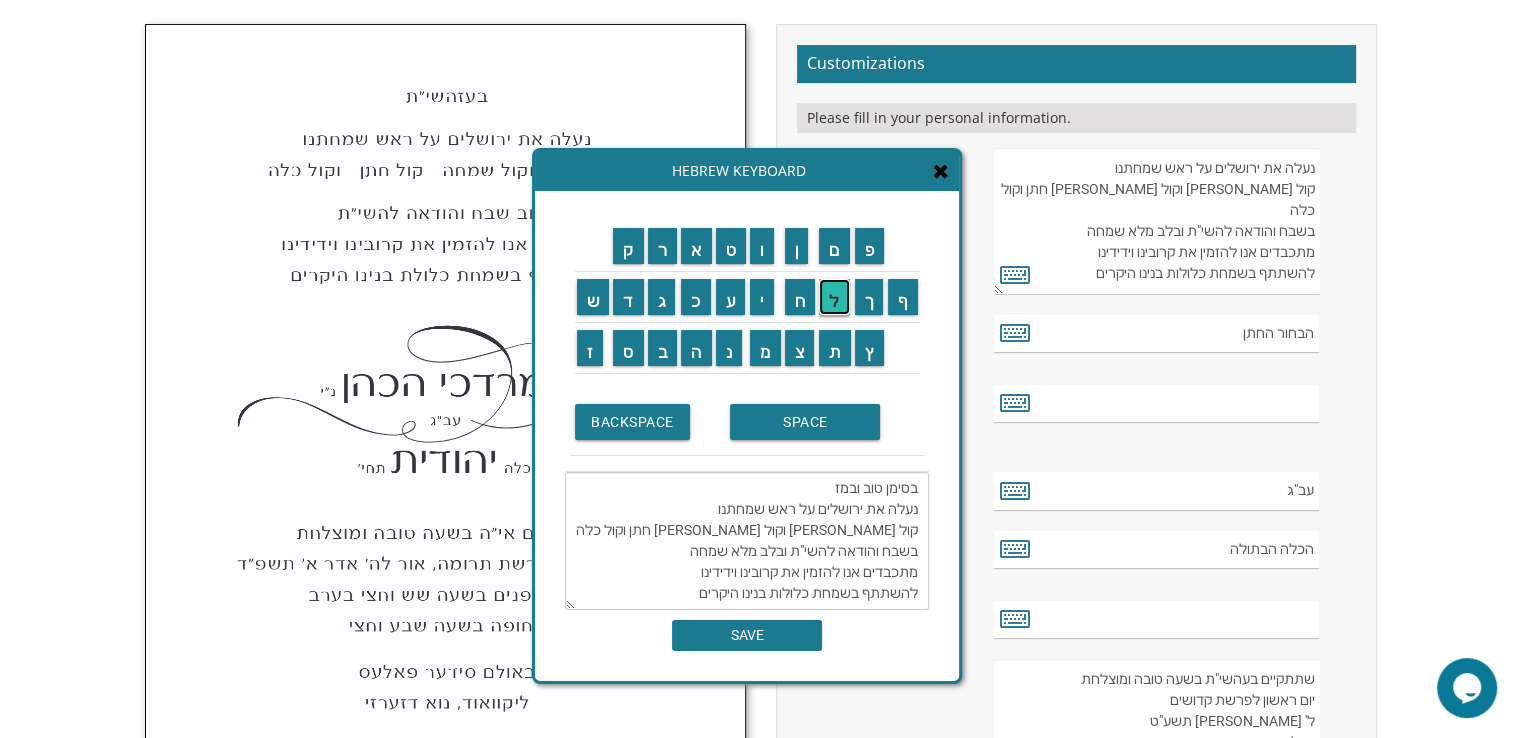 click on "ל" at bounding box center [834, 297] 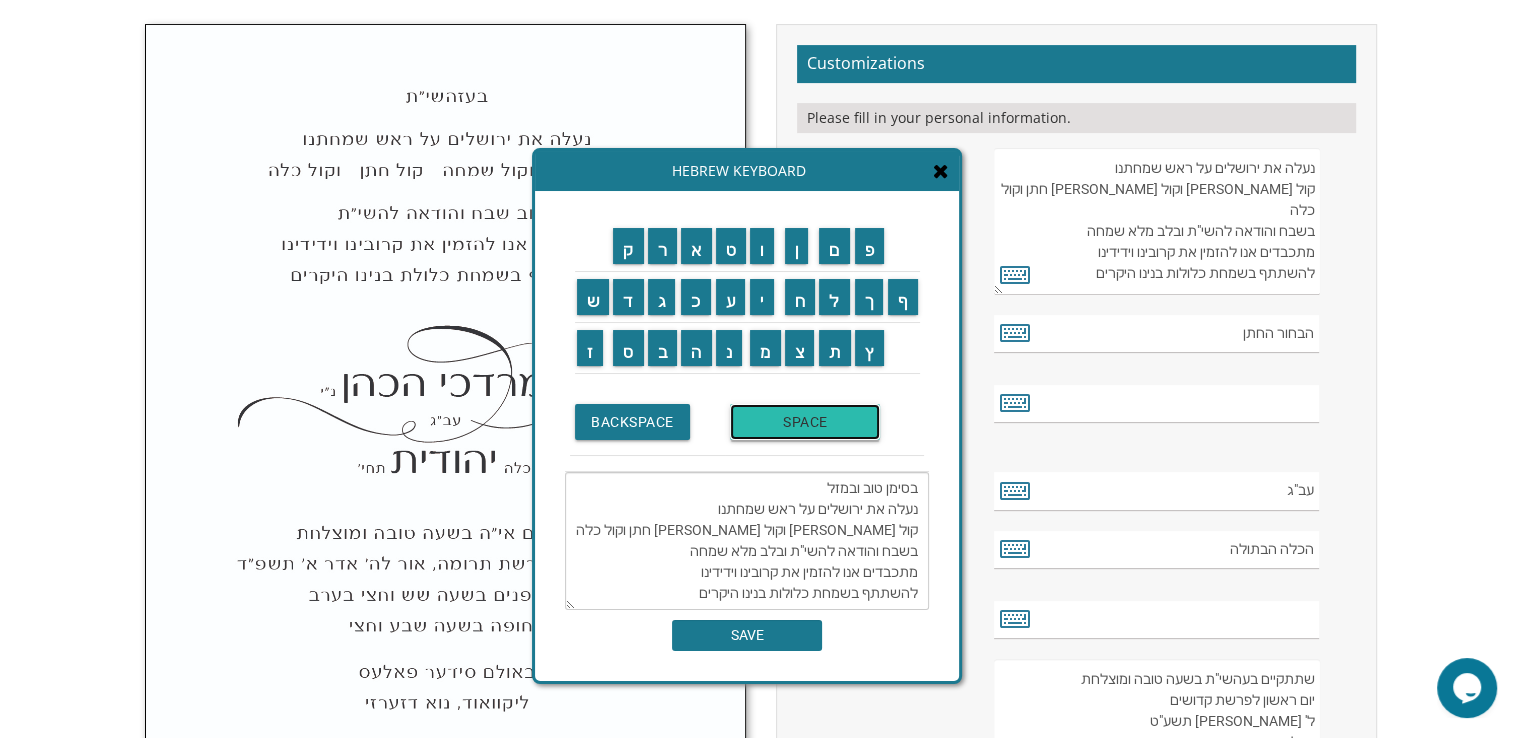 click on "SPACE" at bounding box center [805, 422] 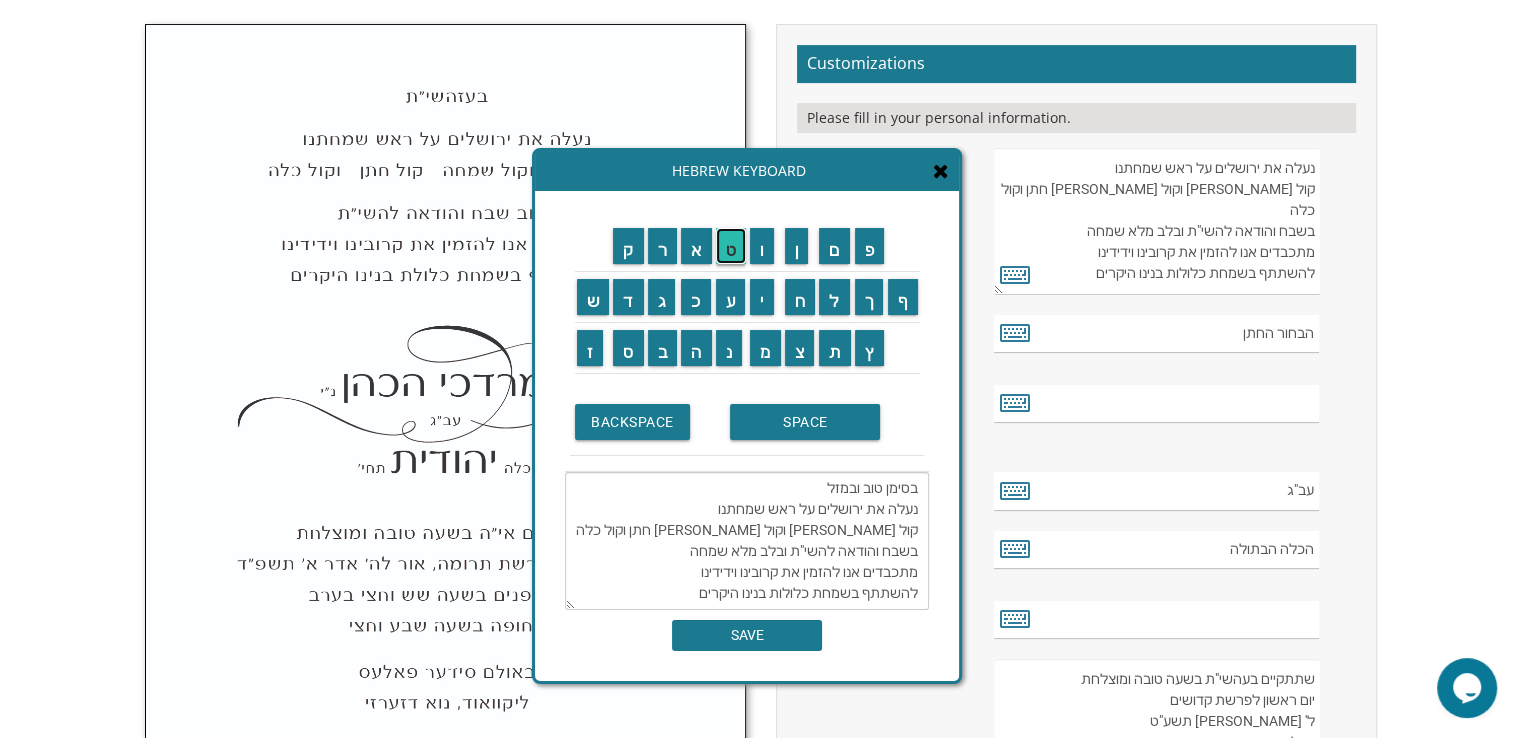 click on "ט" at bounding box center (731, 246) 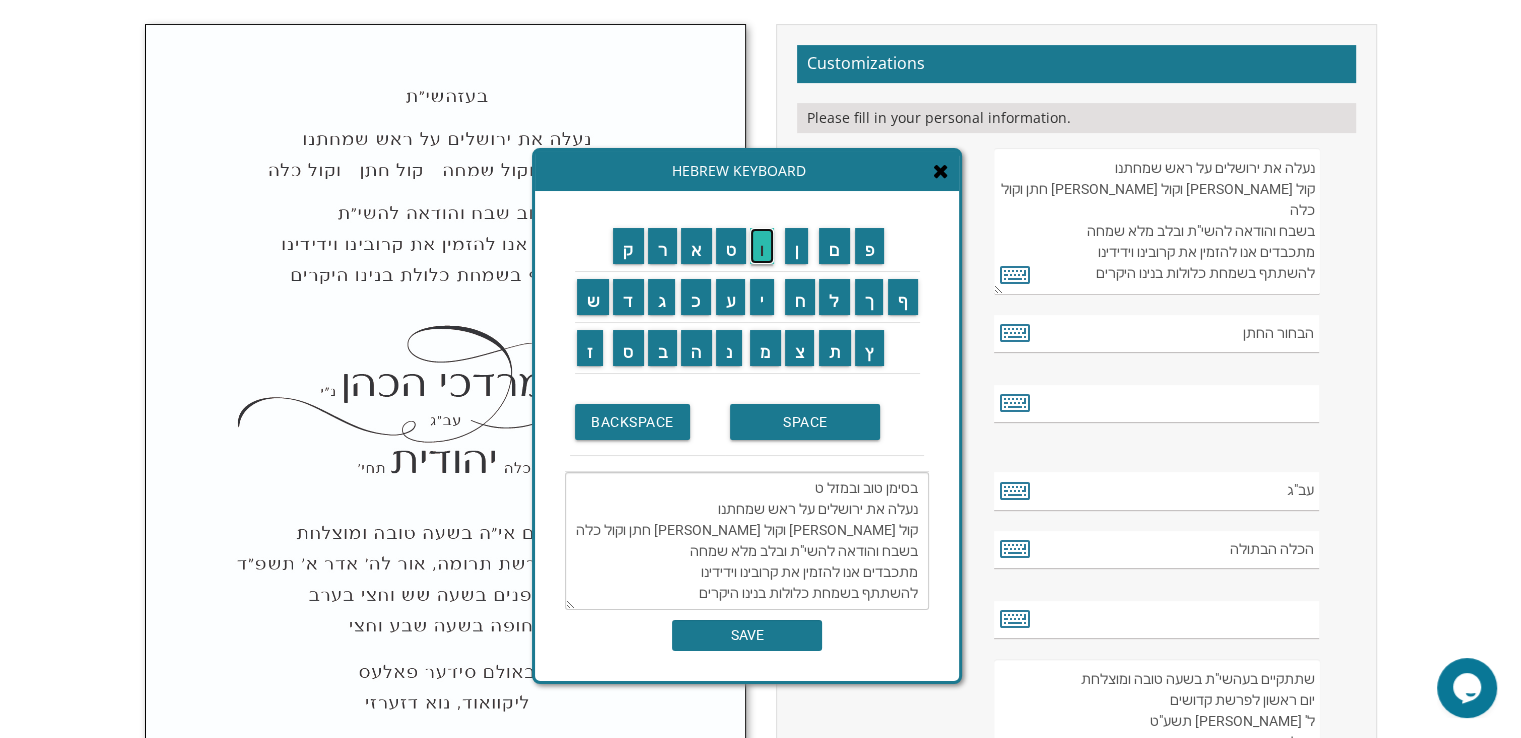 click on "ו" at bounding box center [762, 246] 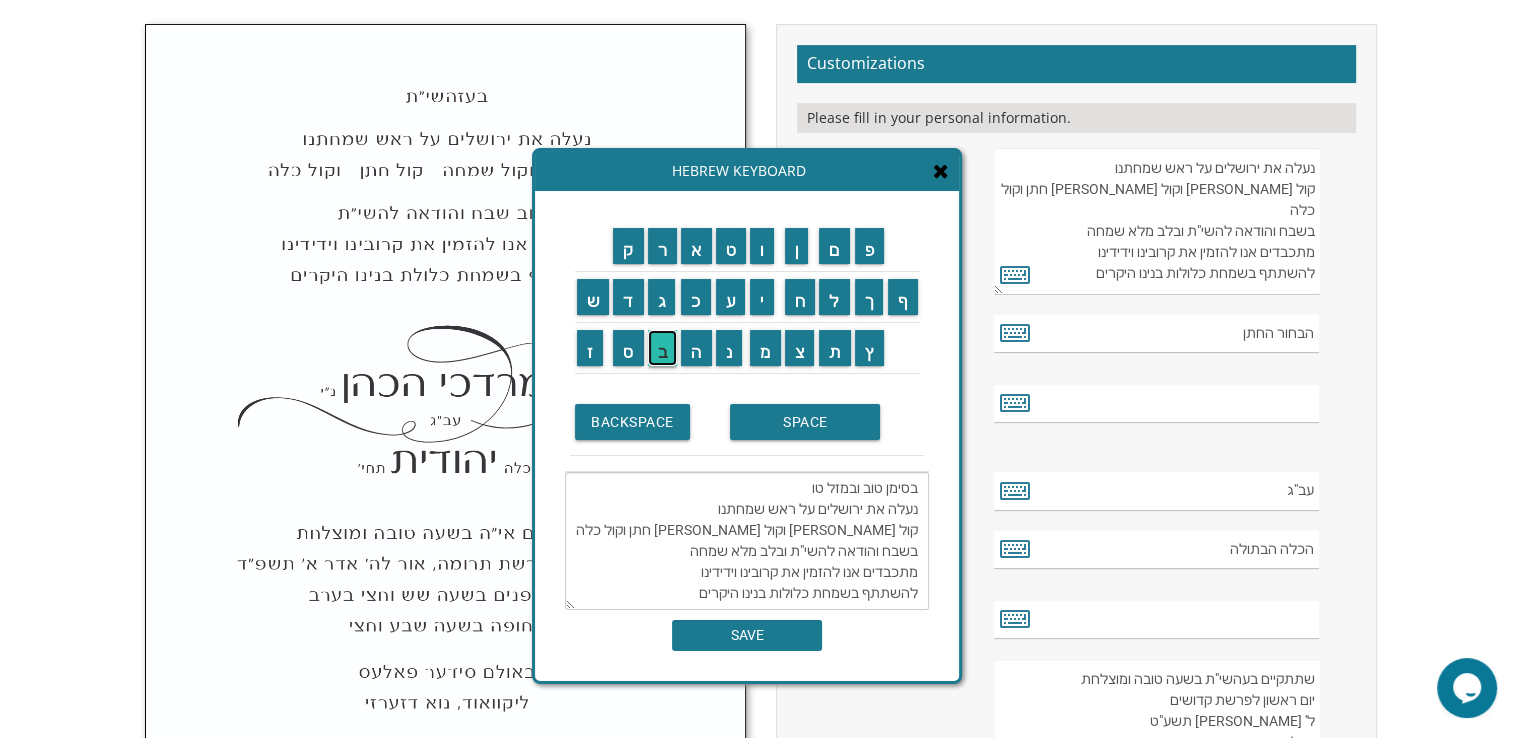 click on "ב" at bounding box center [663, 348] 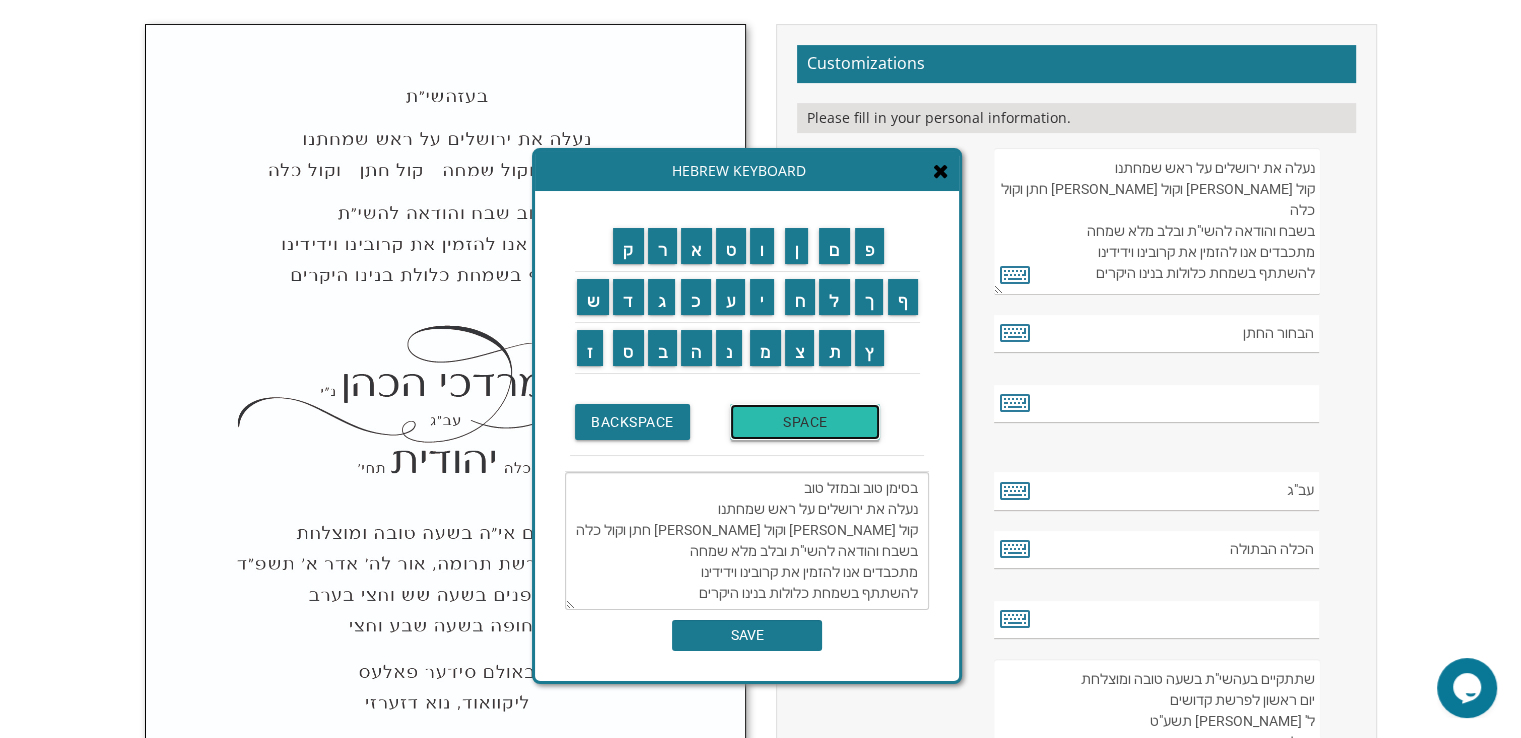 click on "SPACE" at bounding box center [805, 422] 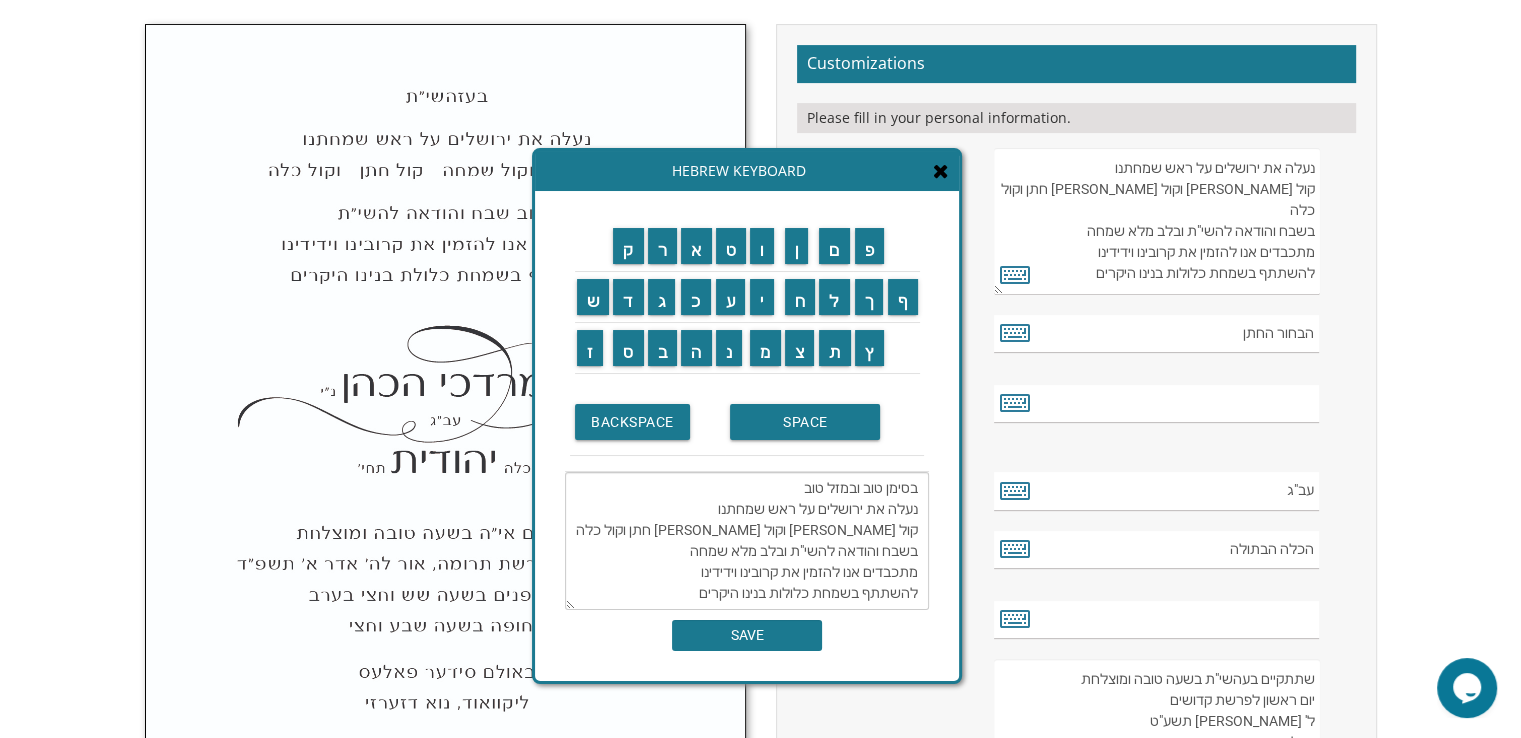 click on "בסימן טוב ובמזל טוב
נעלה את ירושלים על ראש שמחתנו
קול [PERSON_NAME] וקול [PERSON_NAME] חתן וקול כלה
בשבח והודאה להשי"ת ובלב מלא שמחה
מתכבדים אנו להזמין את קרובינו וידידינו
להשתתף בשמחת כלולות בנינו היקרים" at bounding box center (747, 541) 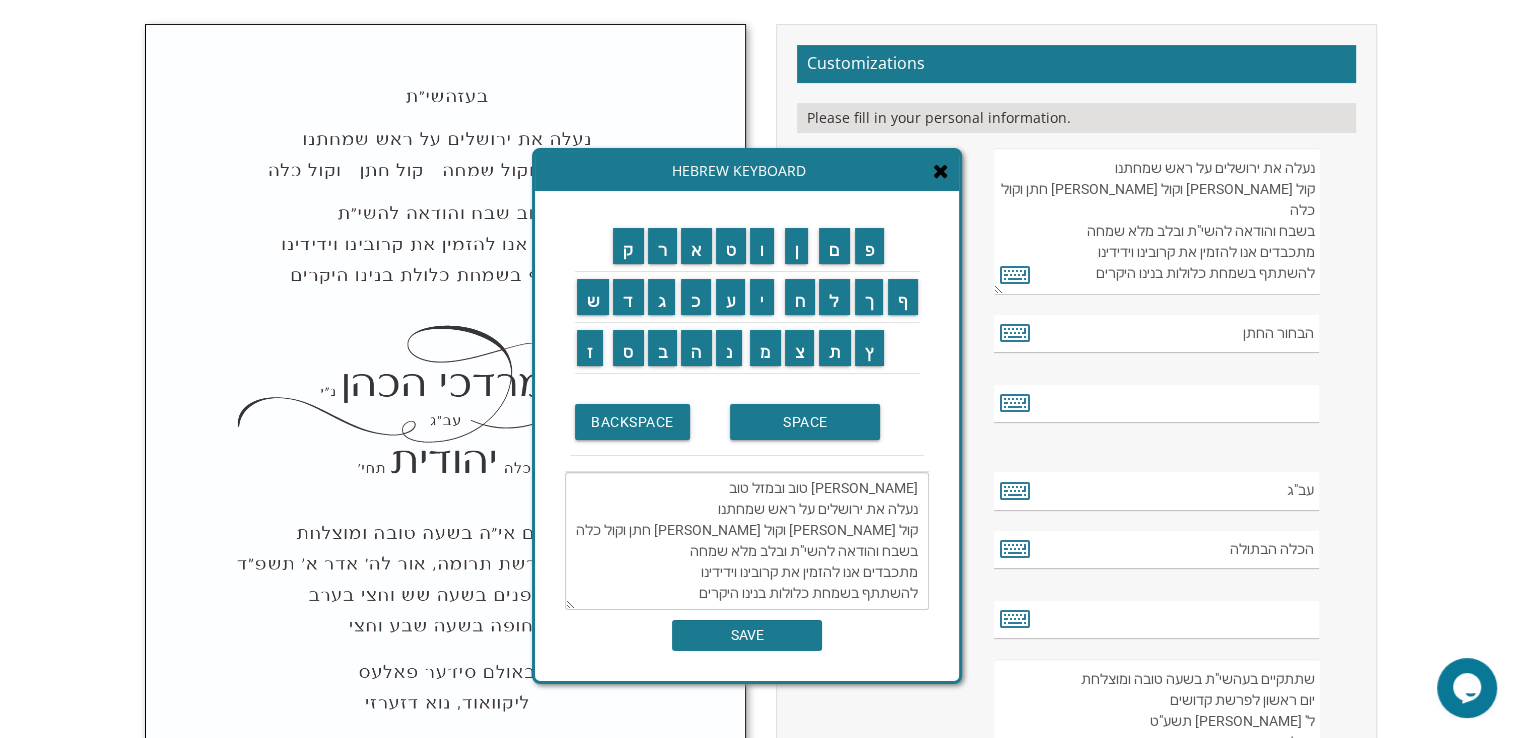 click on "[PERSON_NAME] טוב ובמזל טוב
נעלה את ירושלים על ראש שמחתנו
קול [PERSON_NAME] וקול [PERSON_NAME] חתן וקול כלה
בשבח והודאה להשי"ת ובלב מלא שמחה
מתכבדים אנו להזמין את קרובינו וידידינו
להשתתף בשמחת כלולות בנינו היקרים" at bounding box center [747, 541] 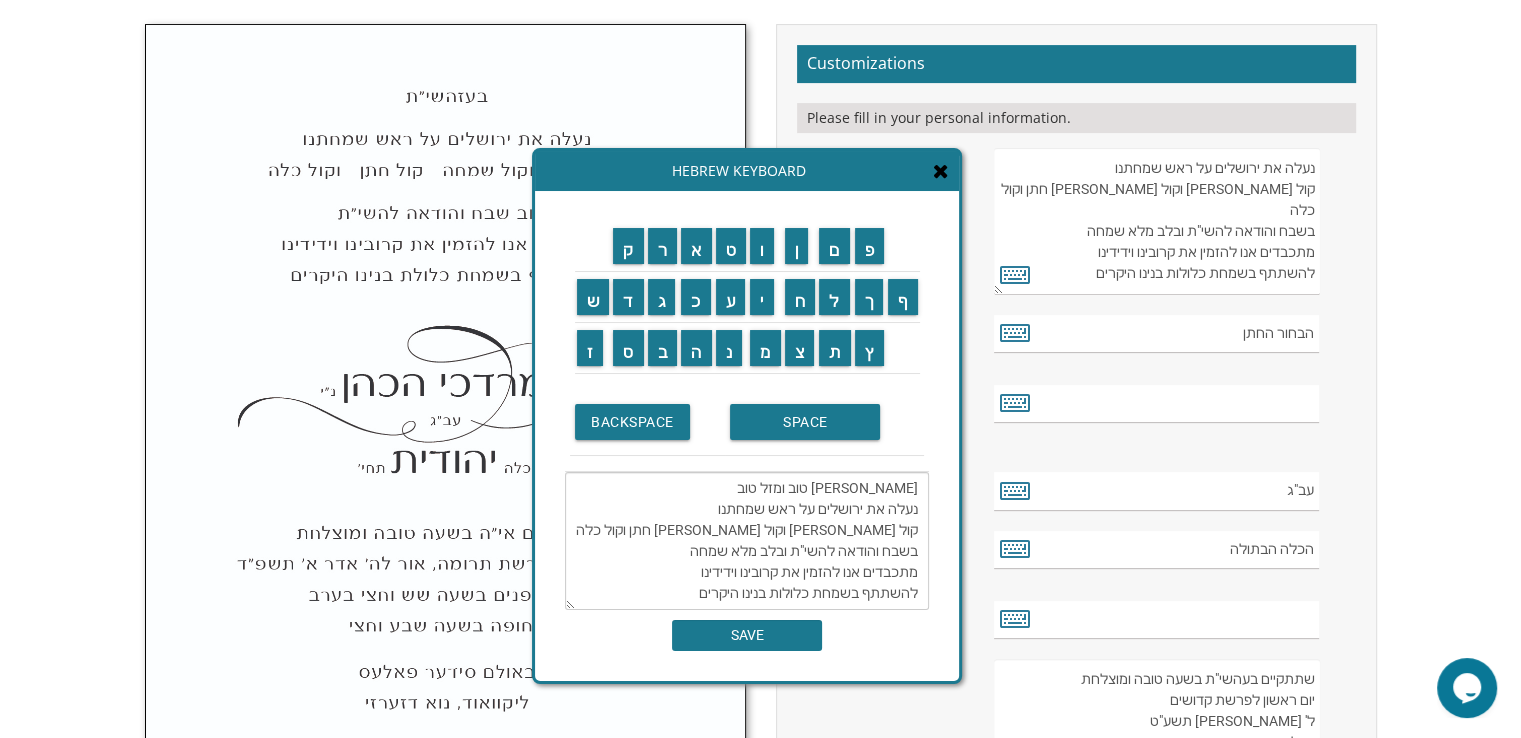 click on "[PERSON_NAME] טוב ומזל טוב
נעלה את ירושלים על ראש שמחתנו
קול [PERSON_NAME] וקול [PERSON_NAME] חתן וקול כלה
בשבח והודאה להשי"ת ובלב מלא שמחה
מתכבדים אנו להזמין את קרובינו וידידינו
להשתתף בשמחת כלולות בנינו היקרים" at bounding box center (747, 541) 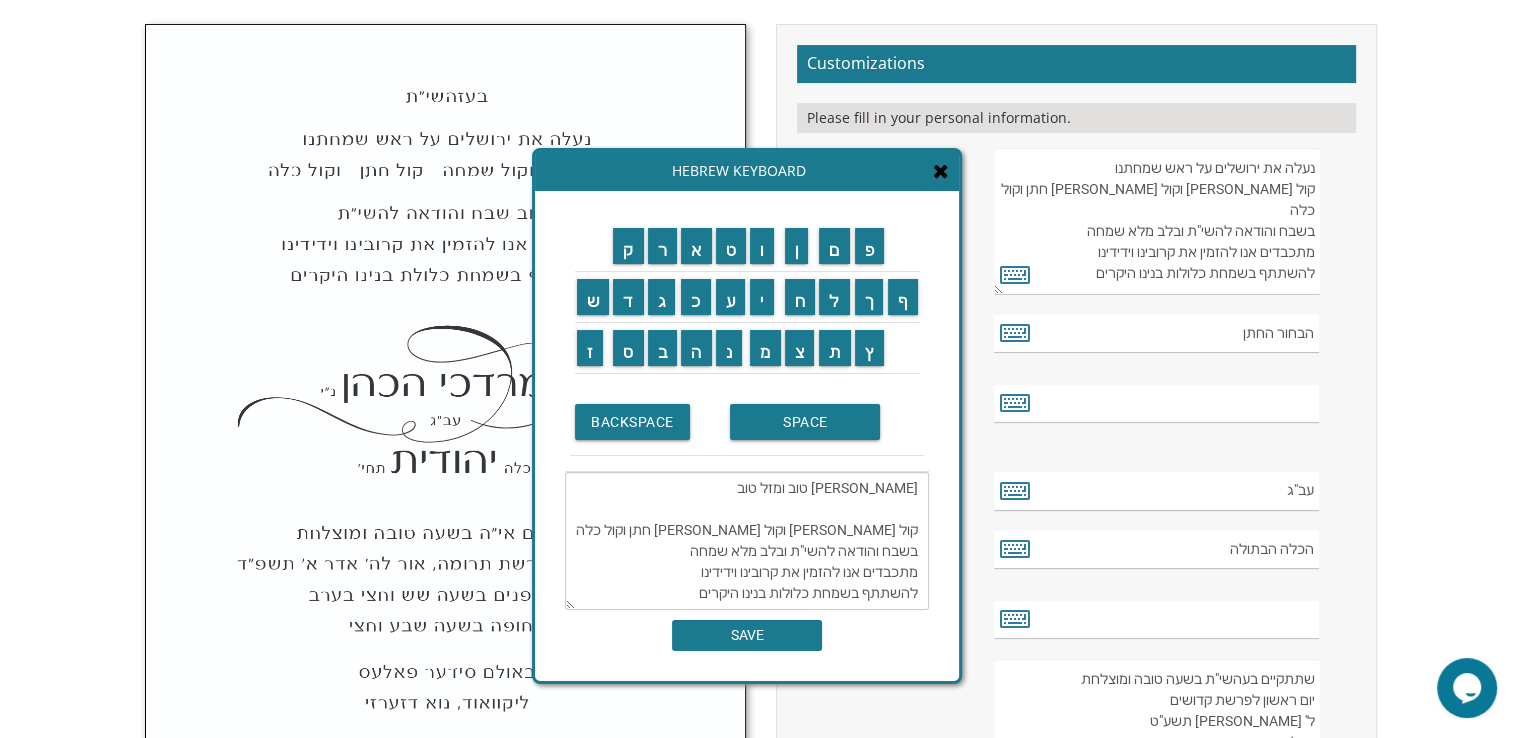 drag, startPoint x: 696, startPoint y: 529, endPoint x: 917, endPoint y: 535, distance: 221.08144 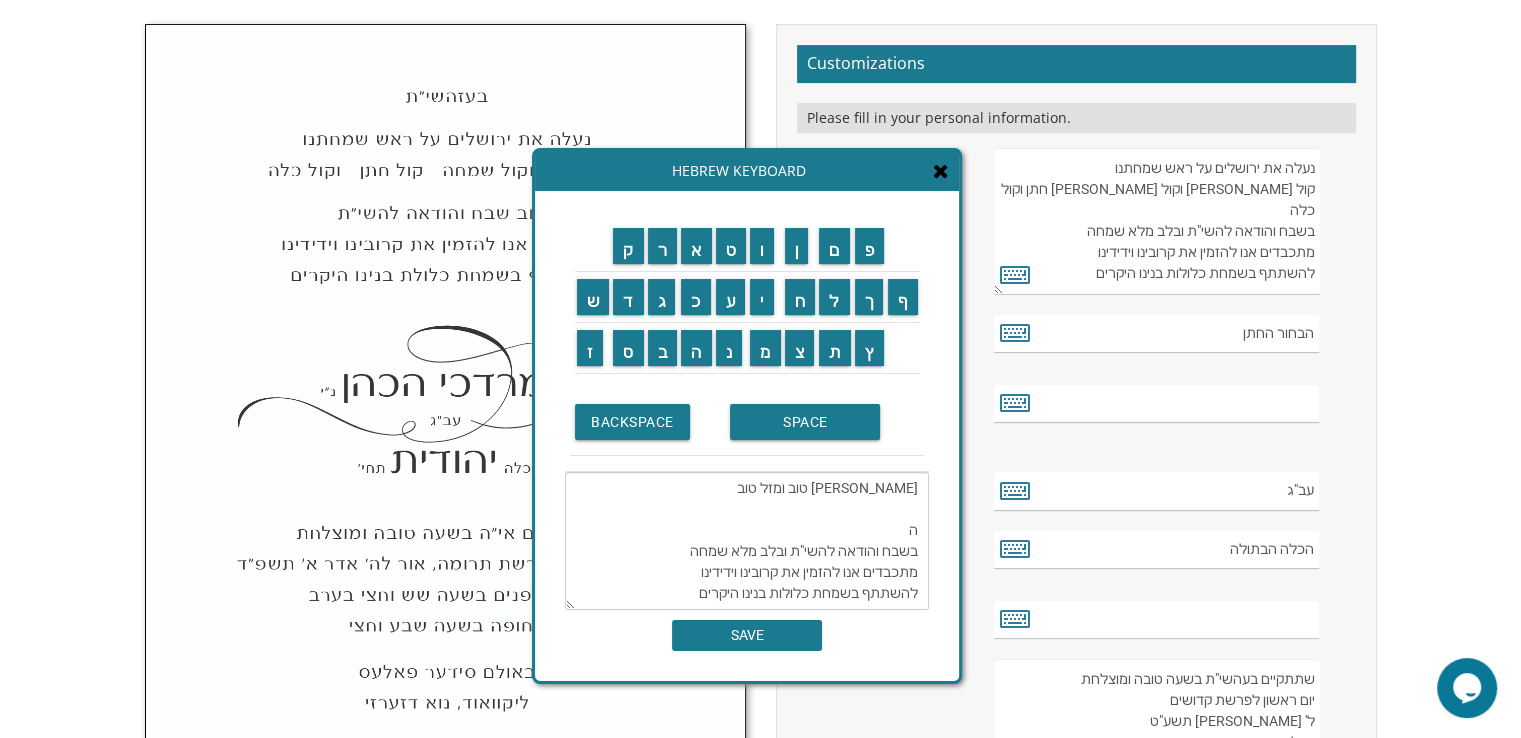 click on "[PERSON_NAME] טוב ומזל טוב
ה
בשבח והודאה להשי"ת ובלב מלא שמחה
מתכבדים אנו להזמין את קרובינו וידידינו
להשתתף בשמחת כלולות בנינו היקרים" at bounding box center [747, 541] 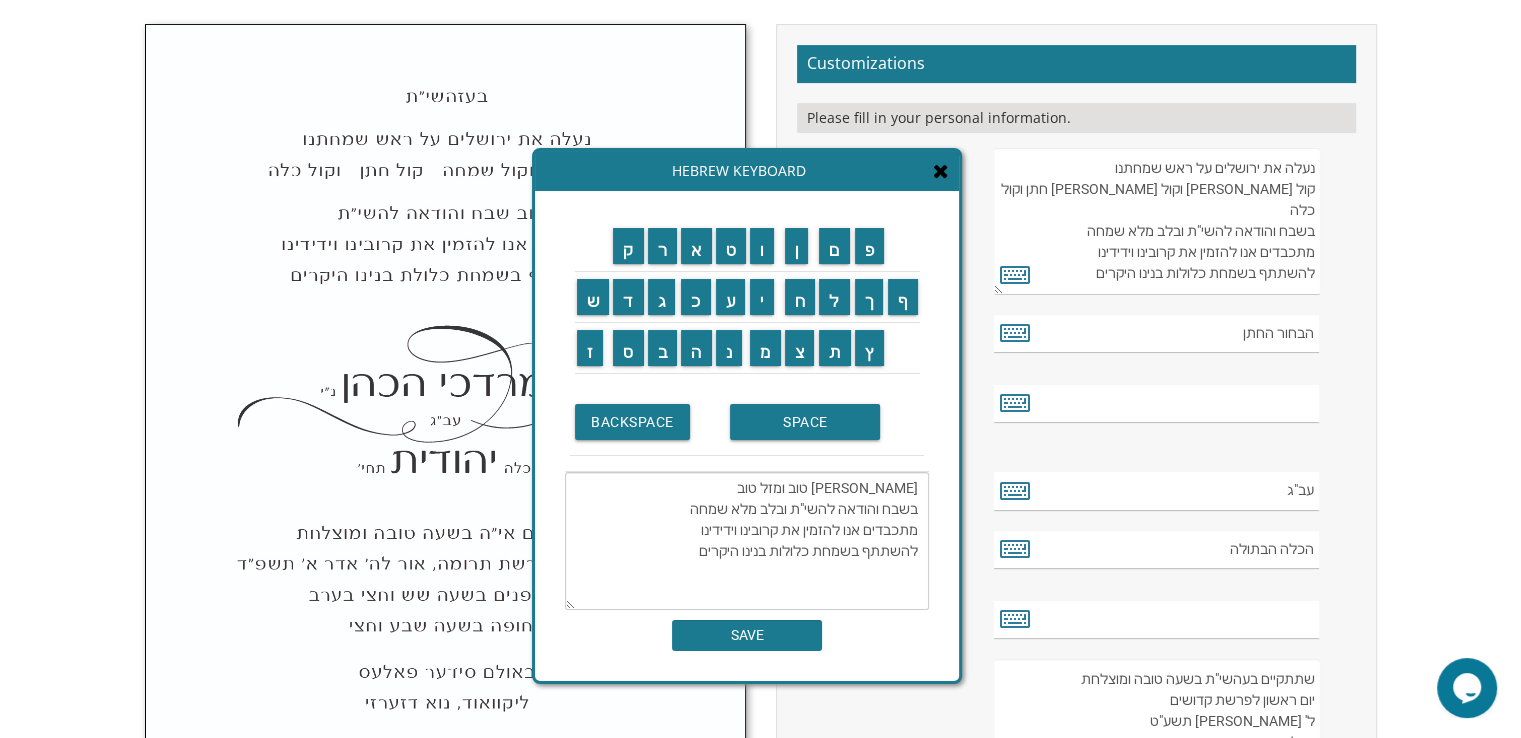 click on "[PERSON_NAME] טוב ומזל טוב
בשבח והודאה להשי"ת ובלב מלא שמחה
מתכבדים אנו להזמין את קרובינו וידידינו
להשתתף בשמחת כלולות בנינו היקרים" at bounding box center (747, 541) 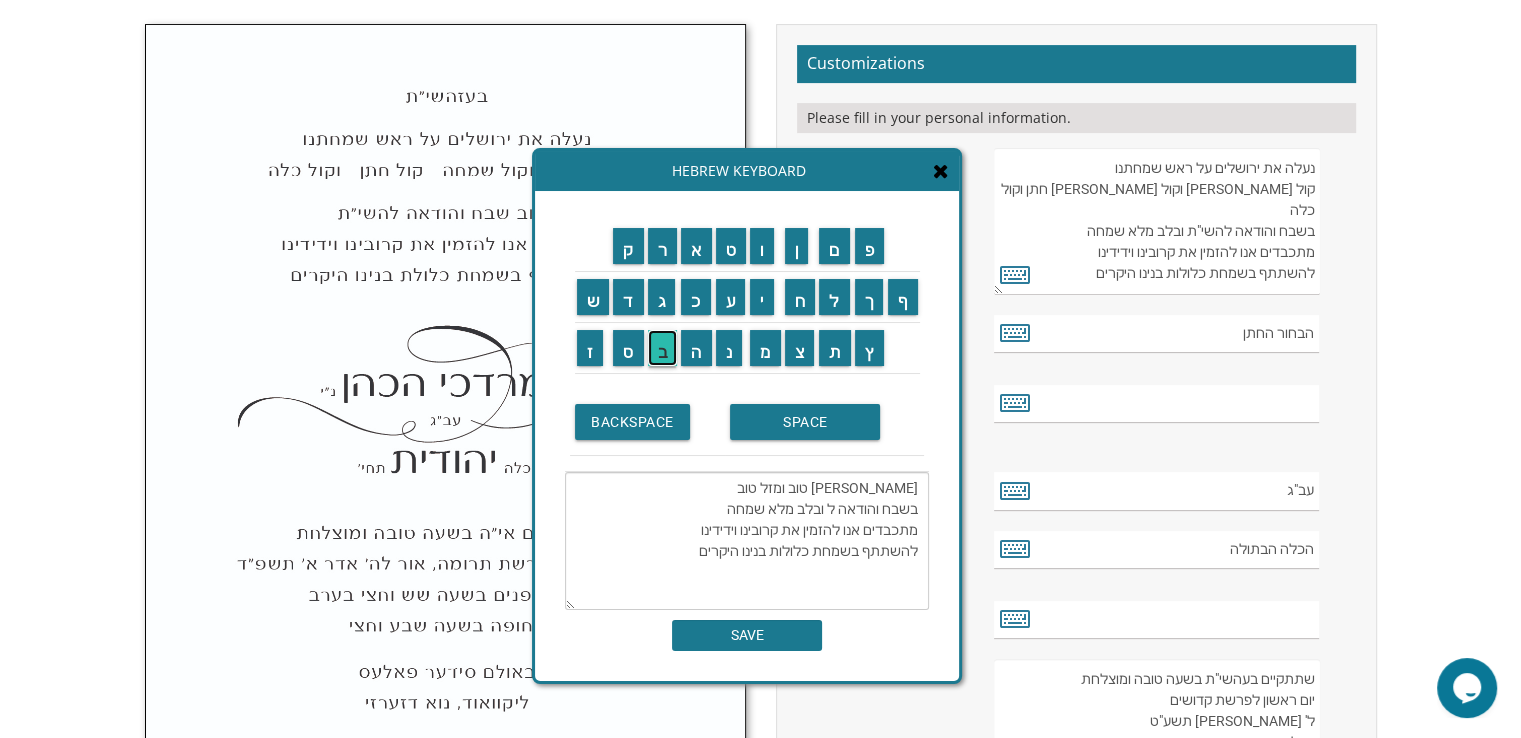 click on "ב" at bounding box center (663, 348) 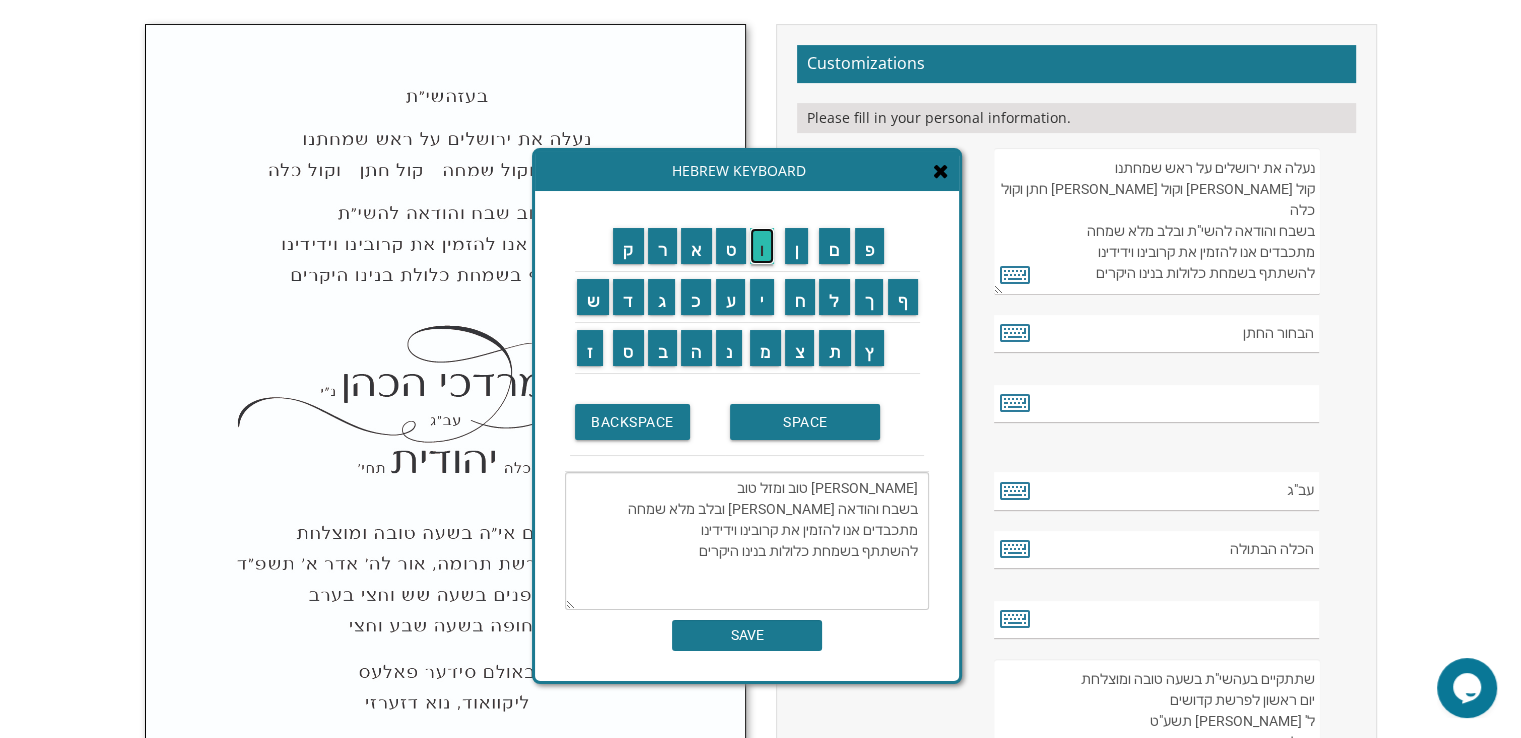 click on "ו" at bounding box center [762, 246] 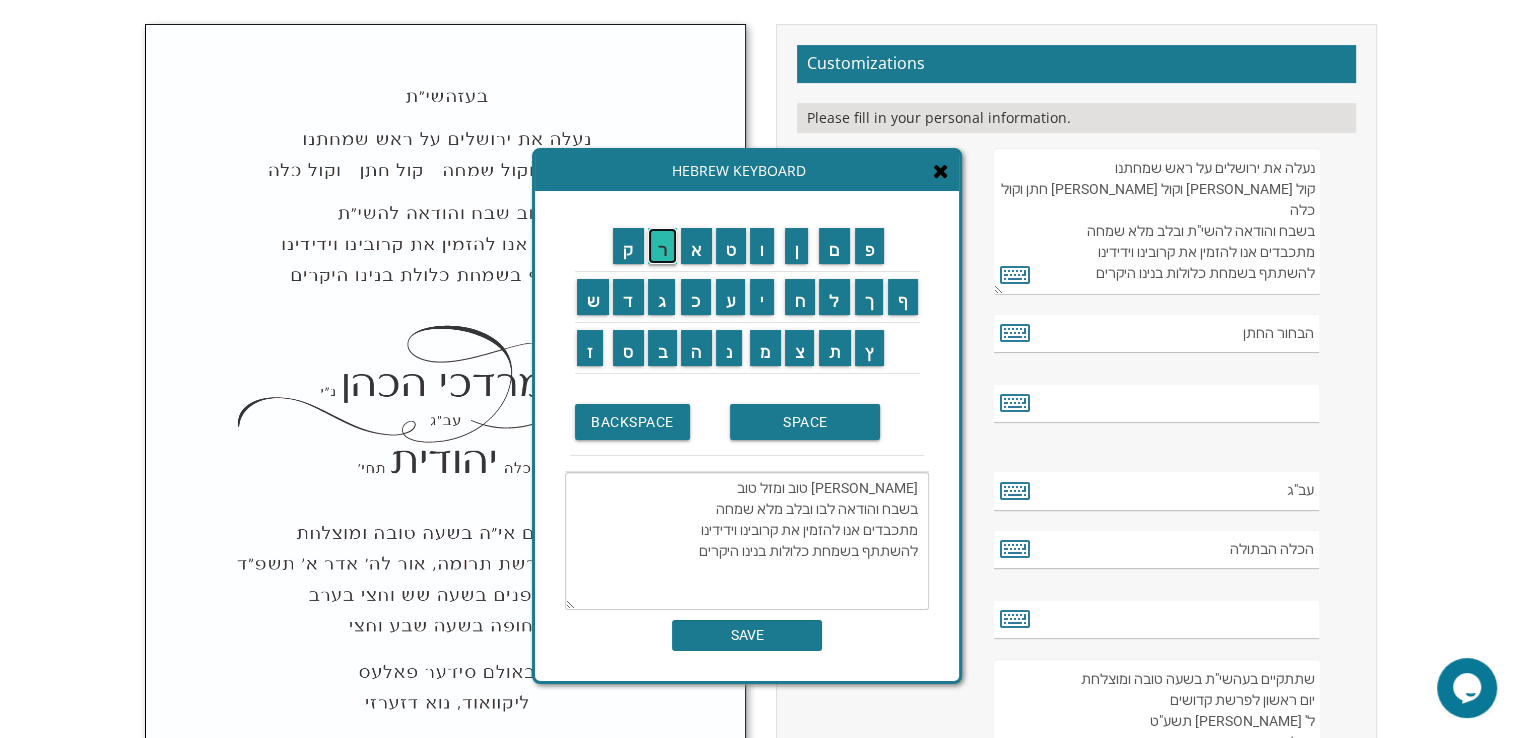click on "ר" at bounding box center (663, 246) 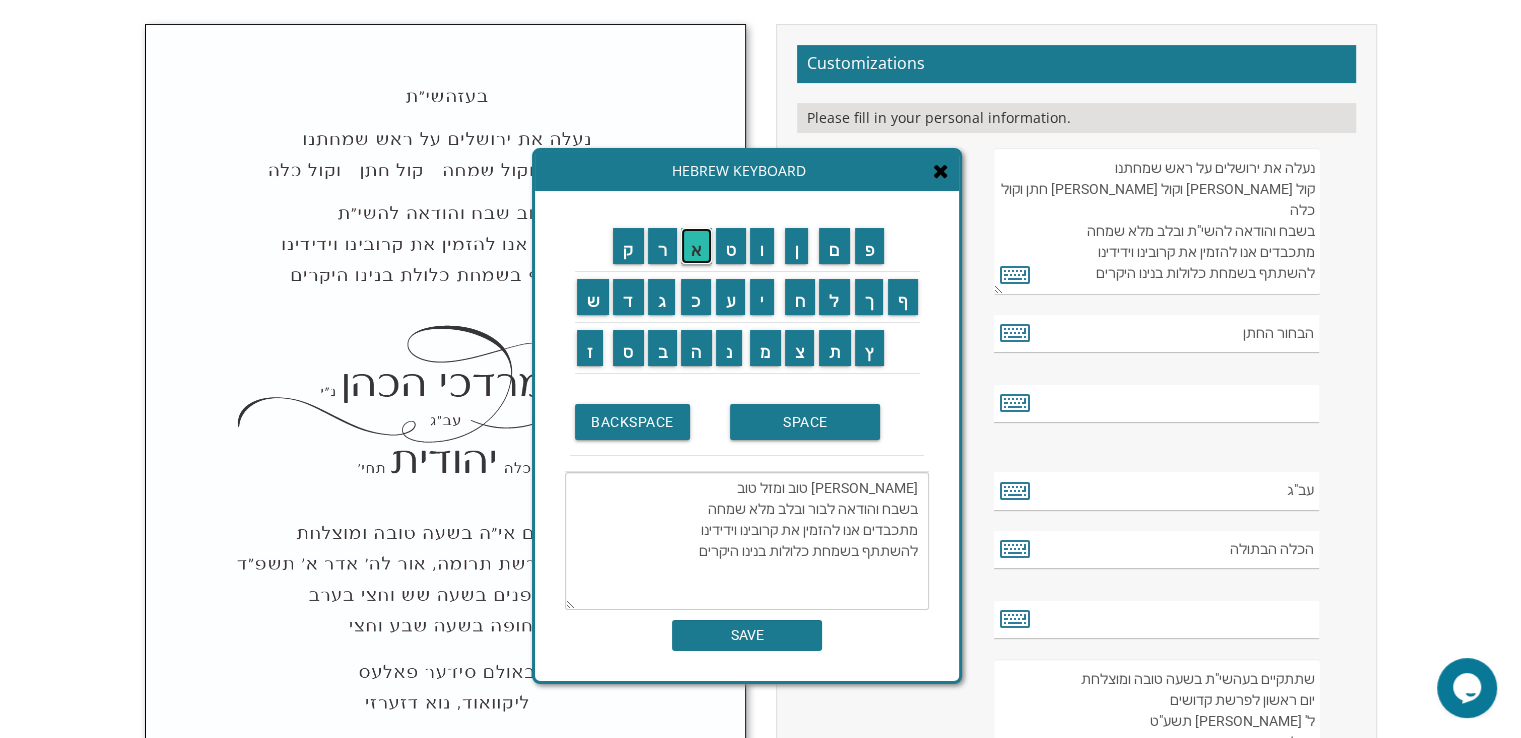click on "א" at bounding box center [696, 246] 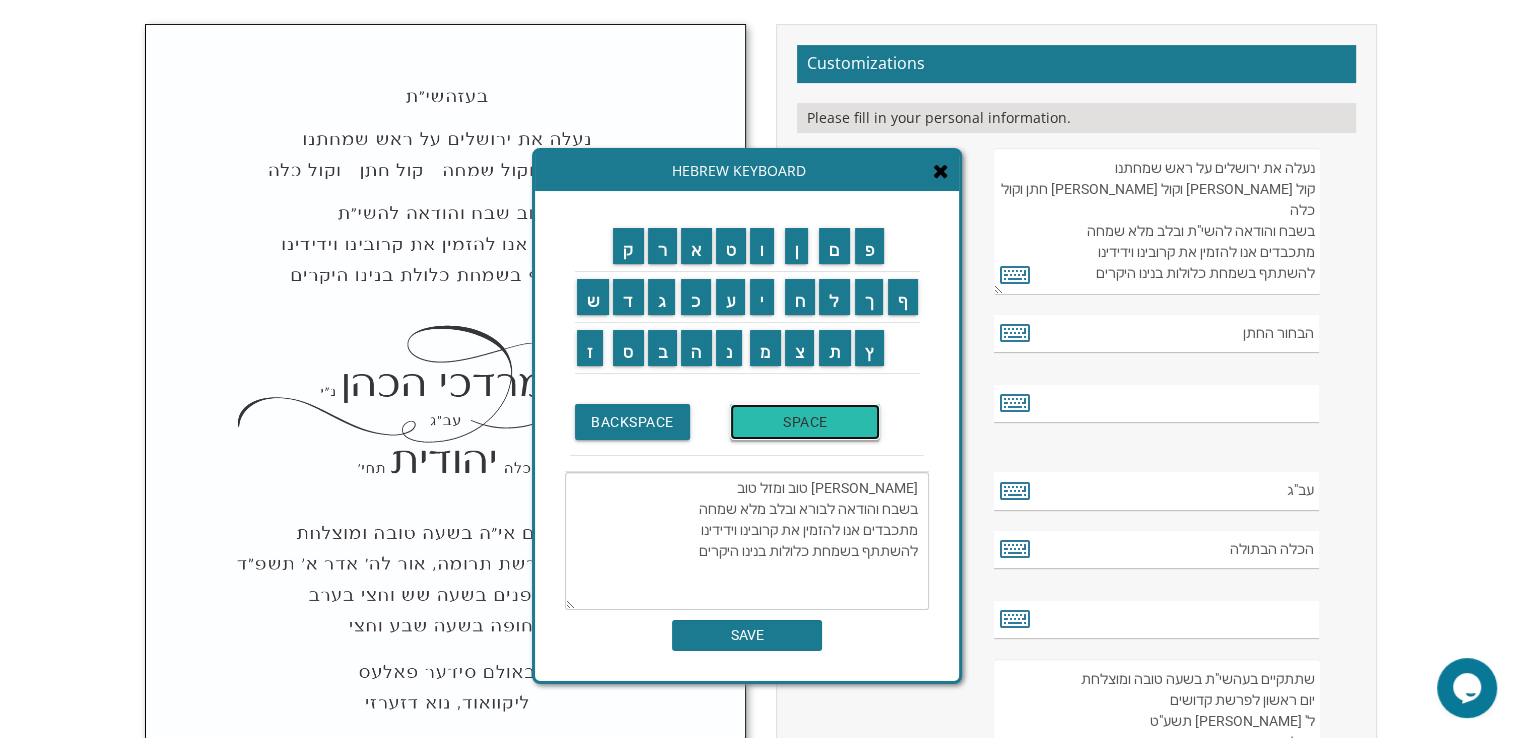 click on "SPACE" at bounding box center [805, 422] 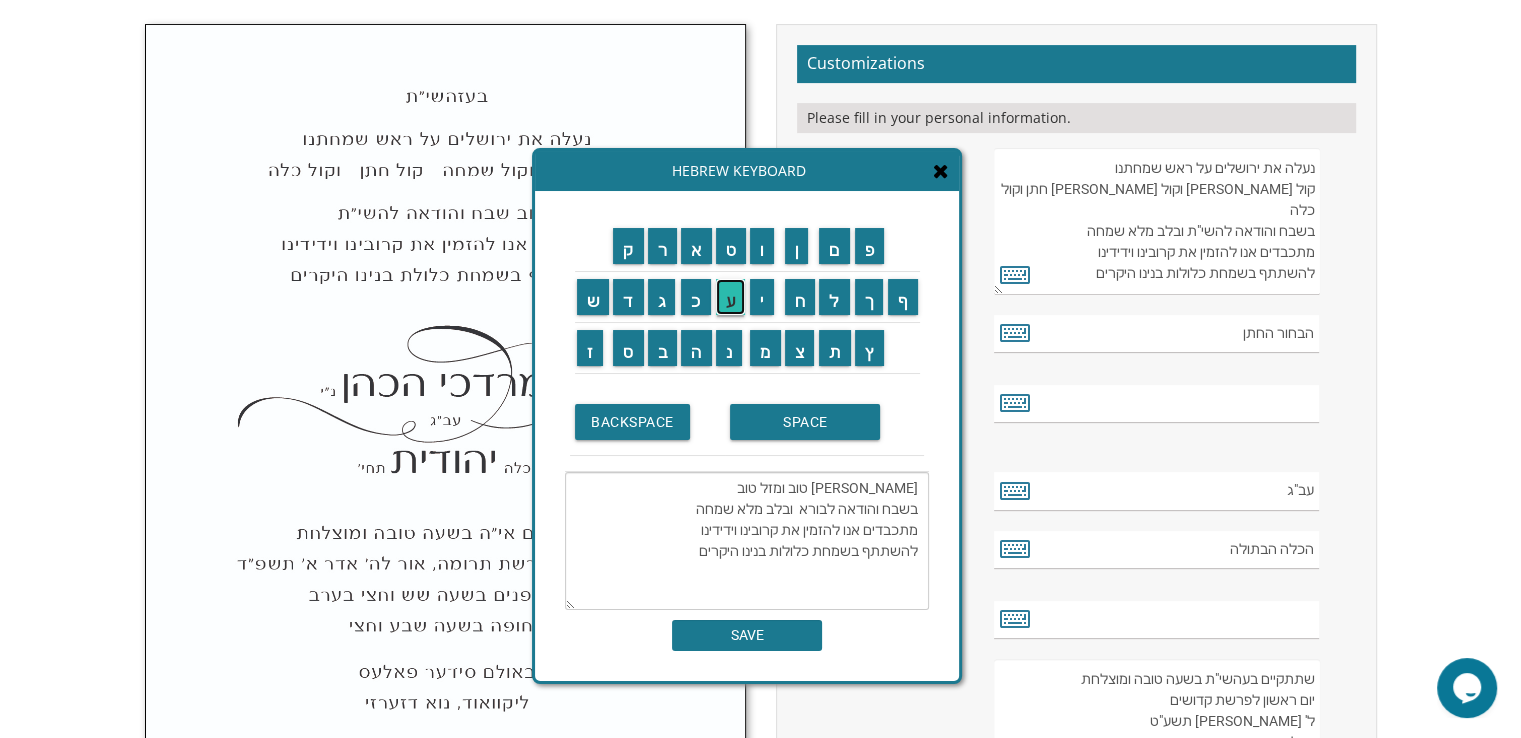 click on "ע" at bounding box center [731, 297] 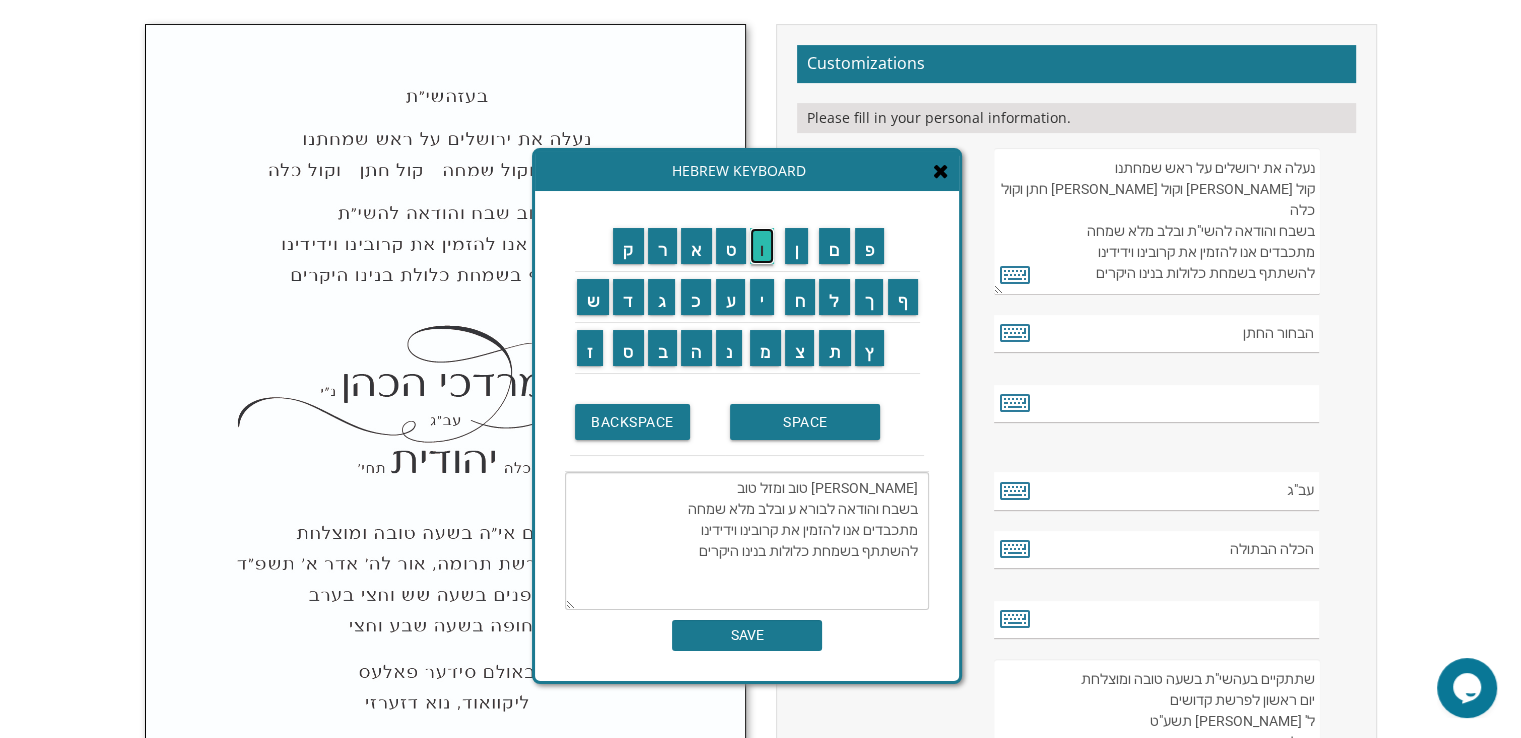 click on "ו" at bounding box center [762, 246] 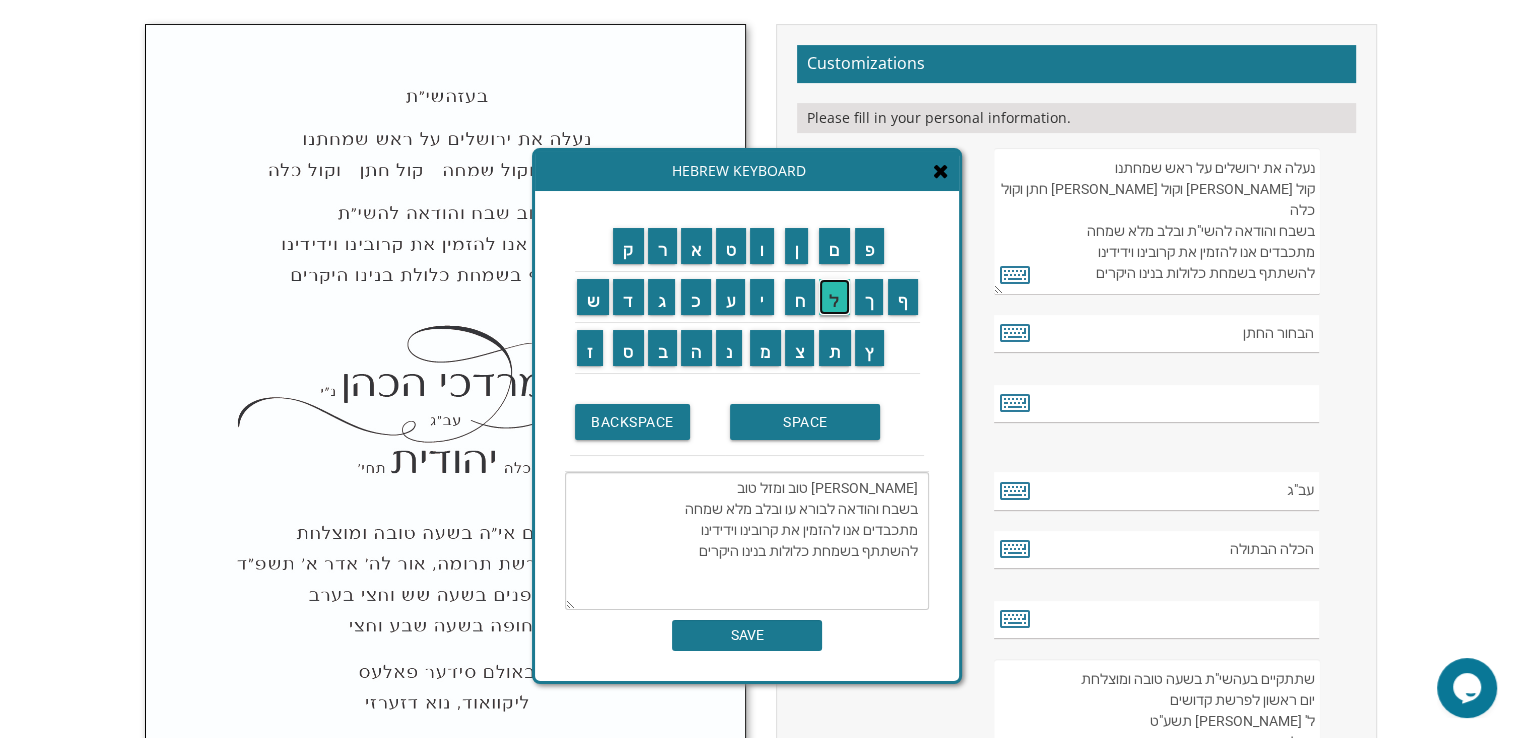 click on "ל" at bounding box center (834, 297) 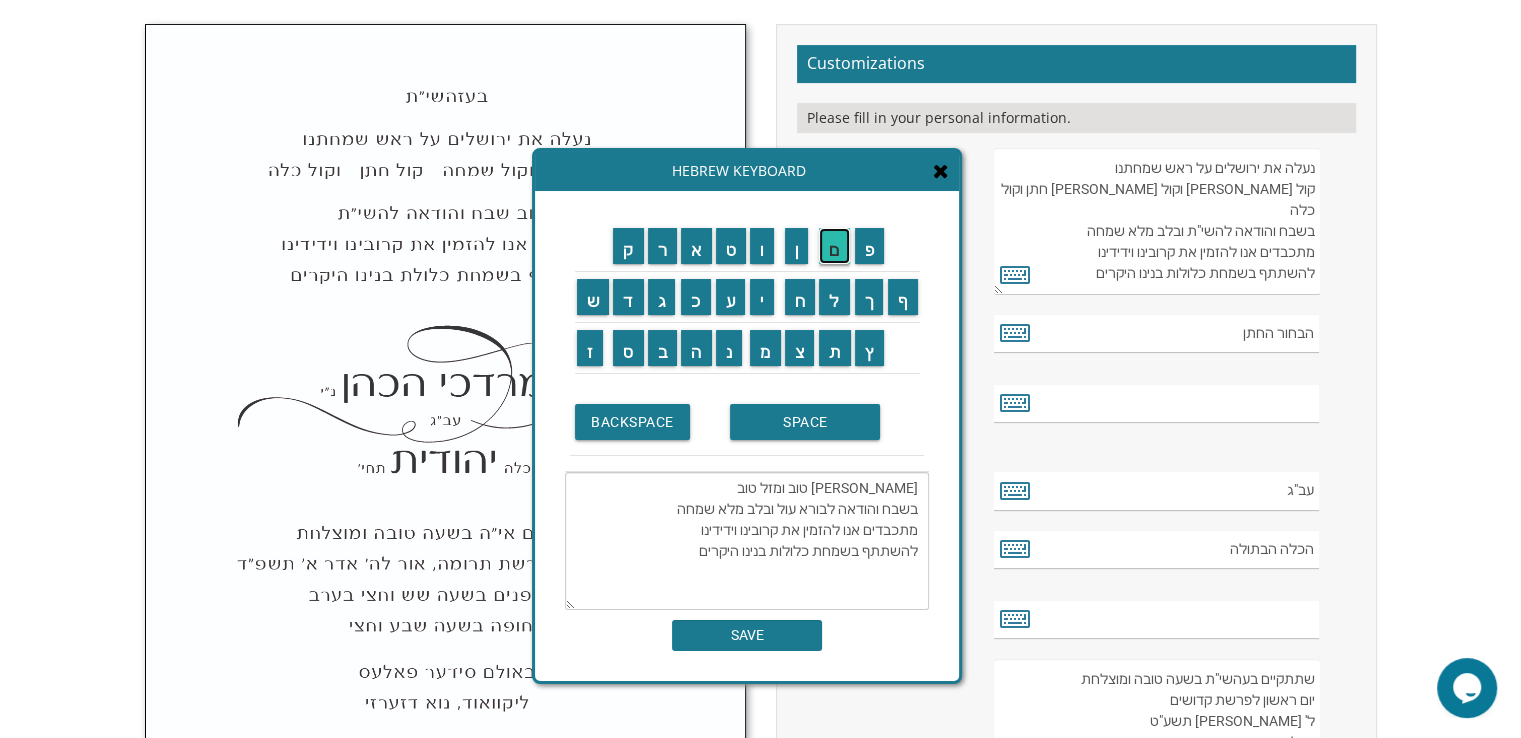 click on "ם" at bounding box center [834, 246] 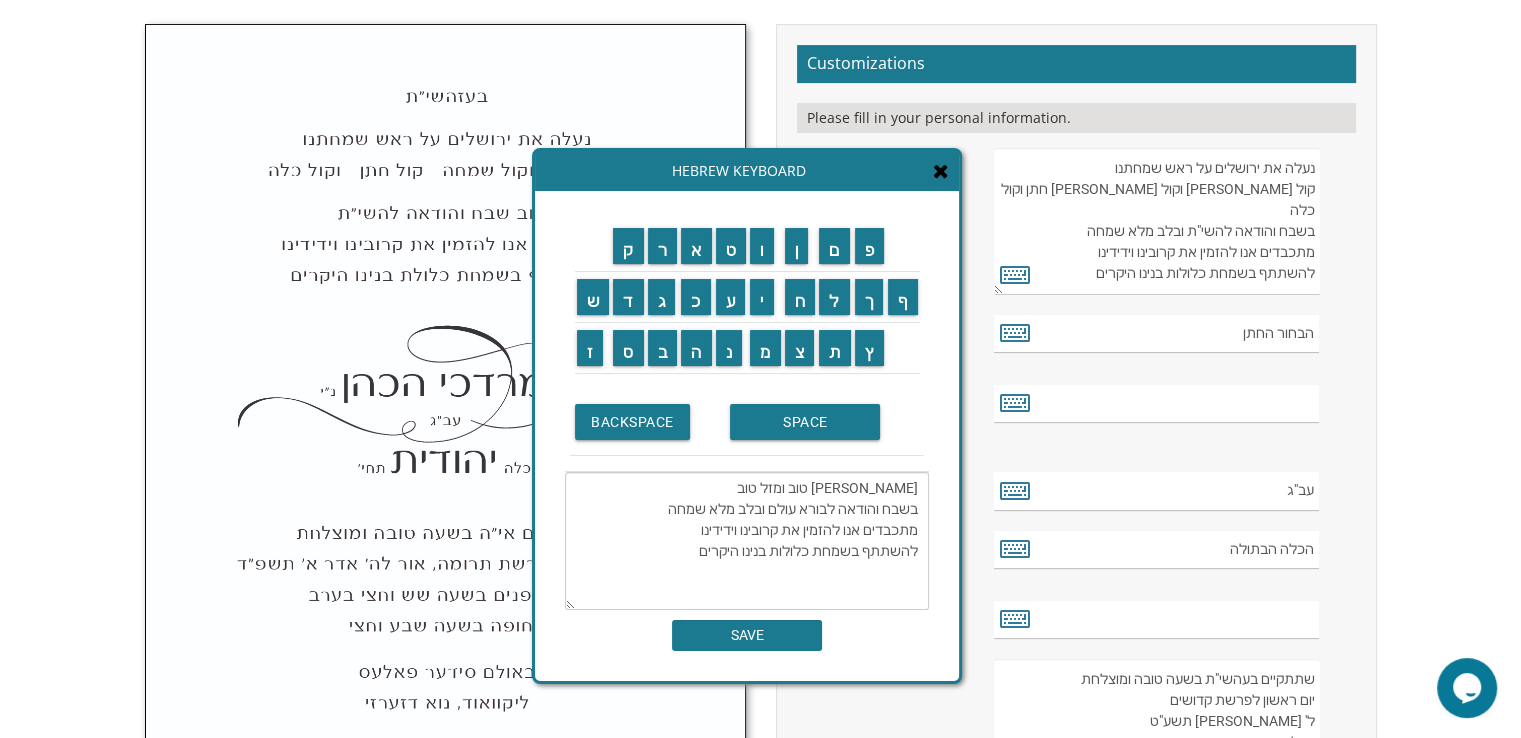 click on "[PERSON_NAME] טוב ומזל טוב
בשבח והודאה לבורא עולם ובלב מלא שמחה
מתכבדים אנו להזמין את קרובינו וידידינו
להשתתף בשמחת כלולות בנינו היקרים" at bounding box center [747, 541] 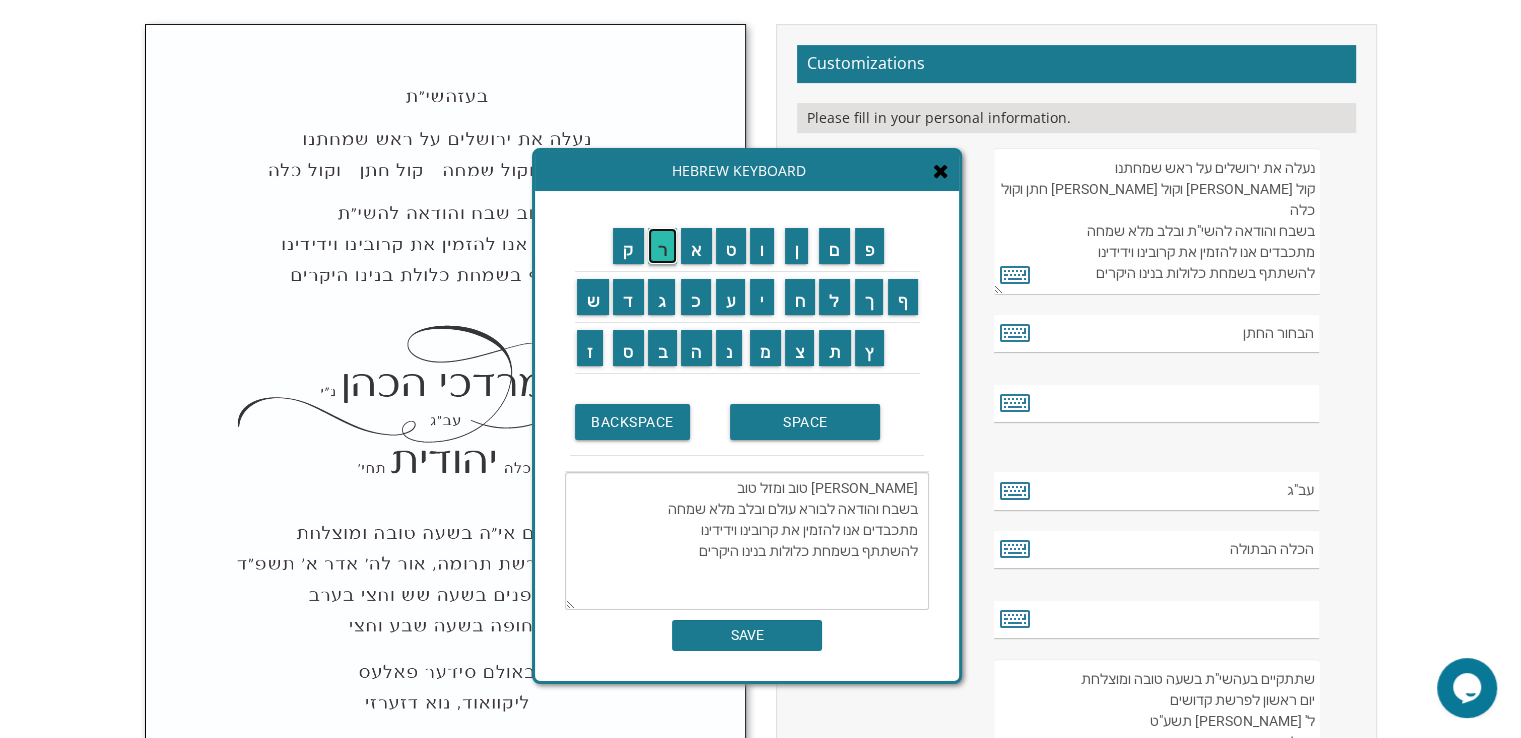 click on "ר" at bounding box center (663, 246) 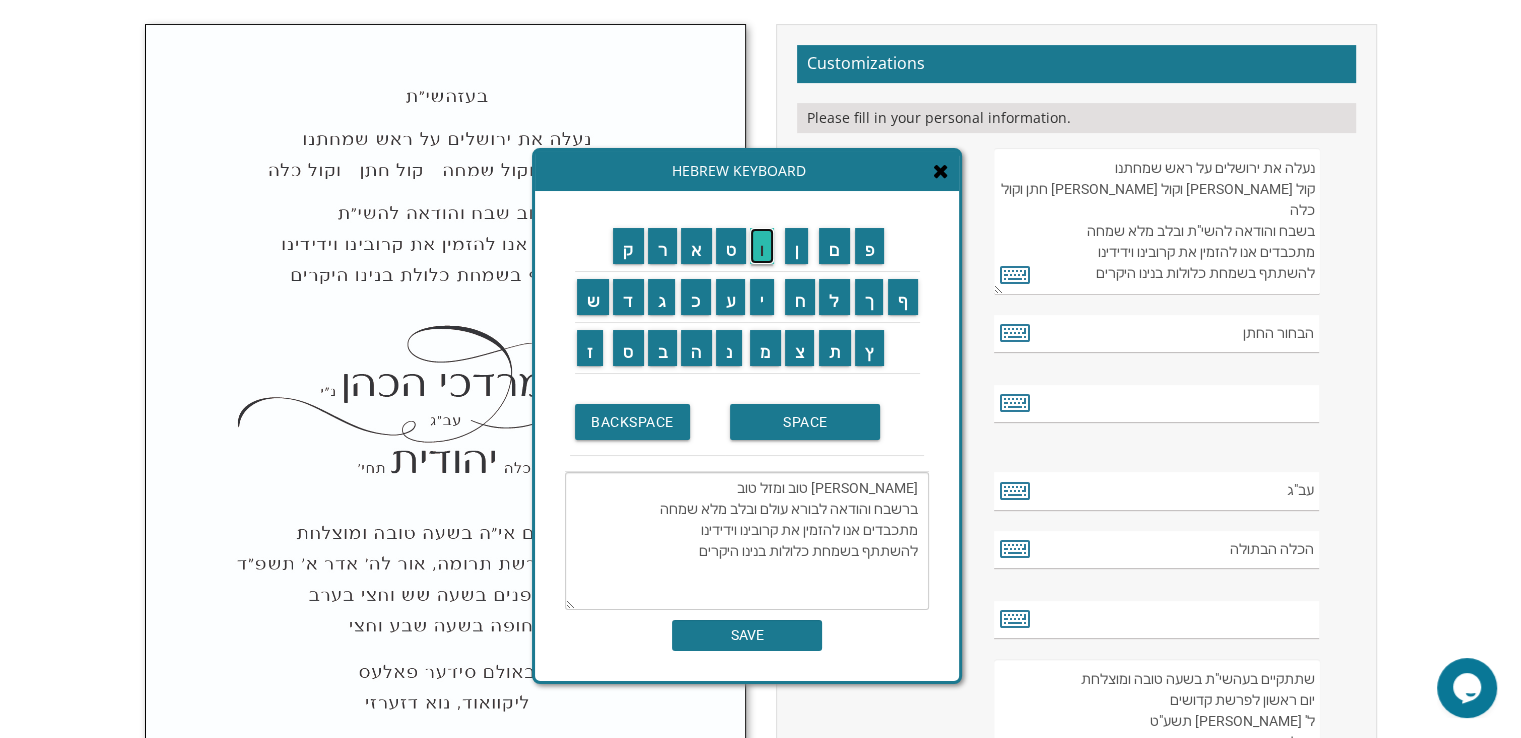 click on "ו" at bounding box center [762, 246] 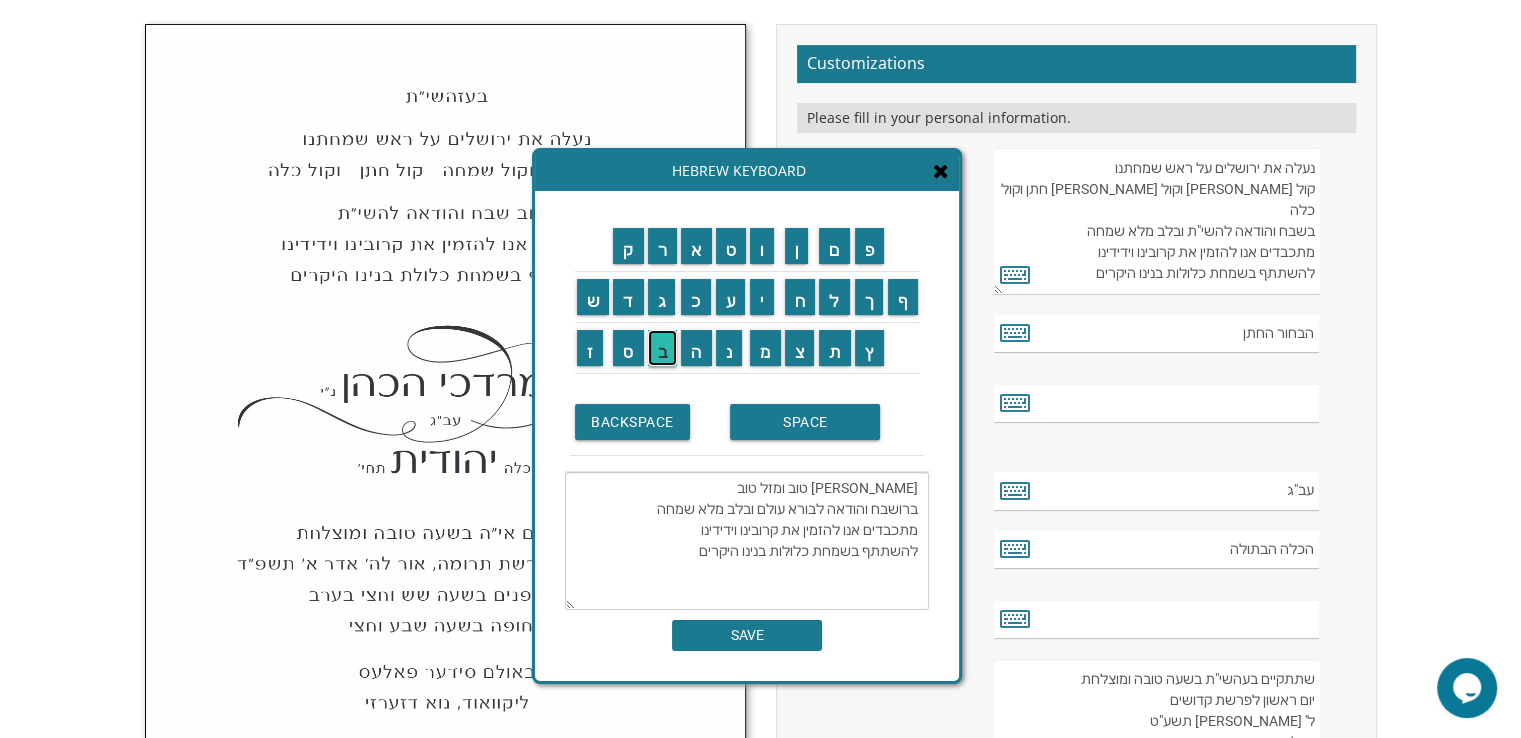 click on "ב" at bounding box center (663, 348) 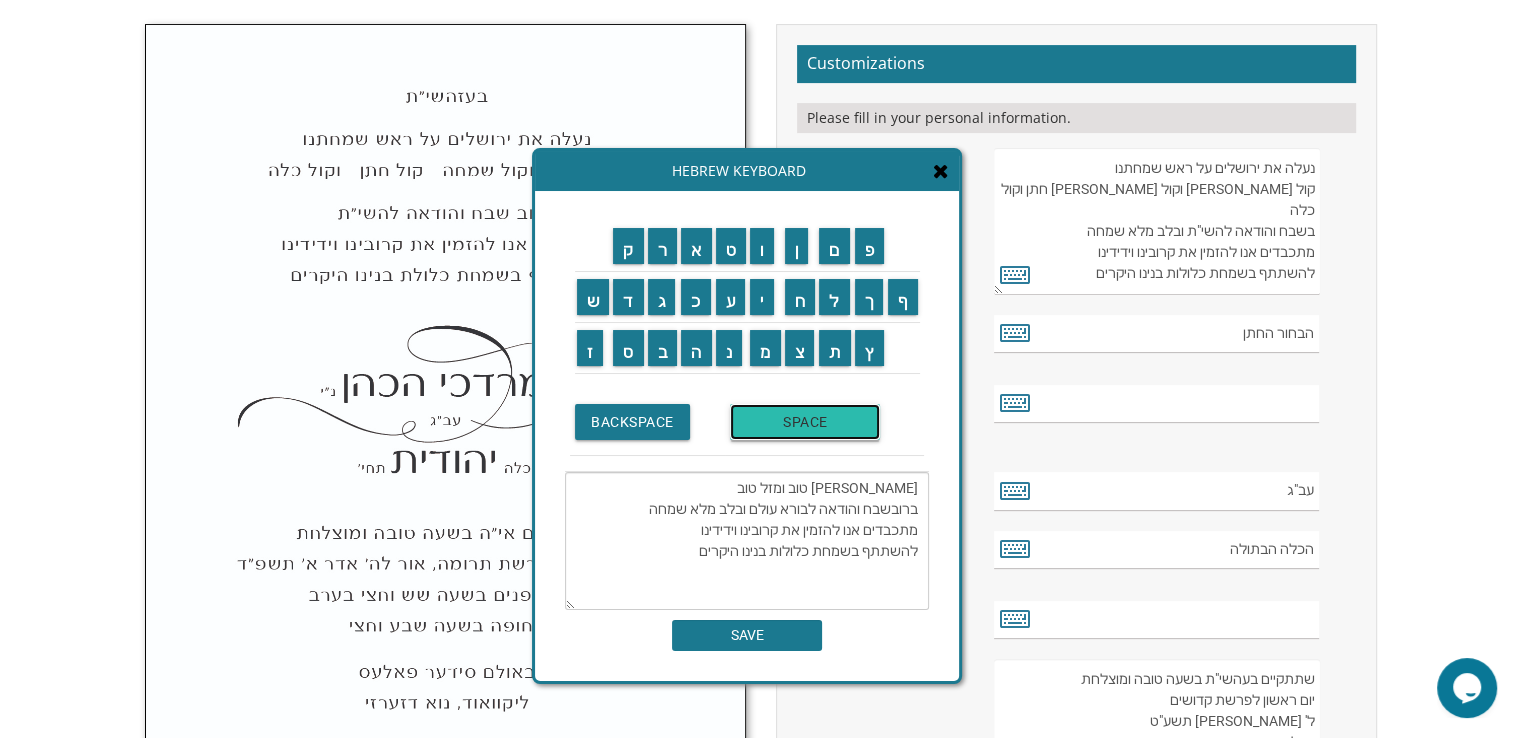 click on "SPACE" at bounding box center (805, 422) 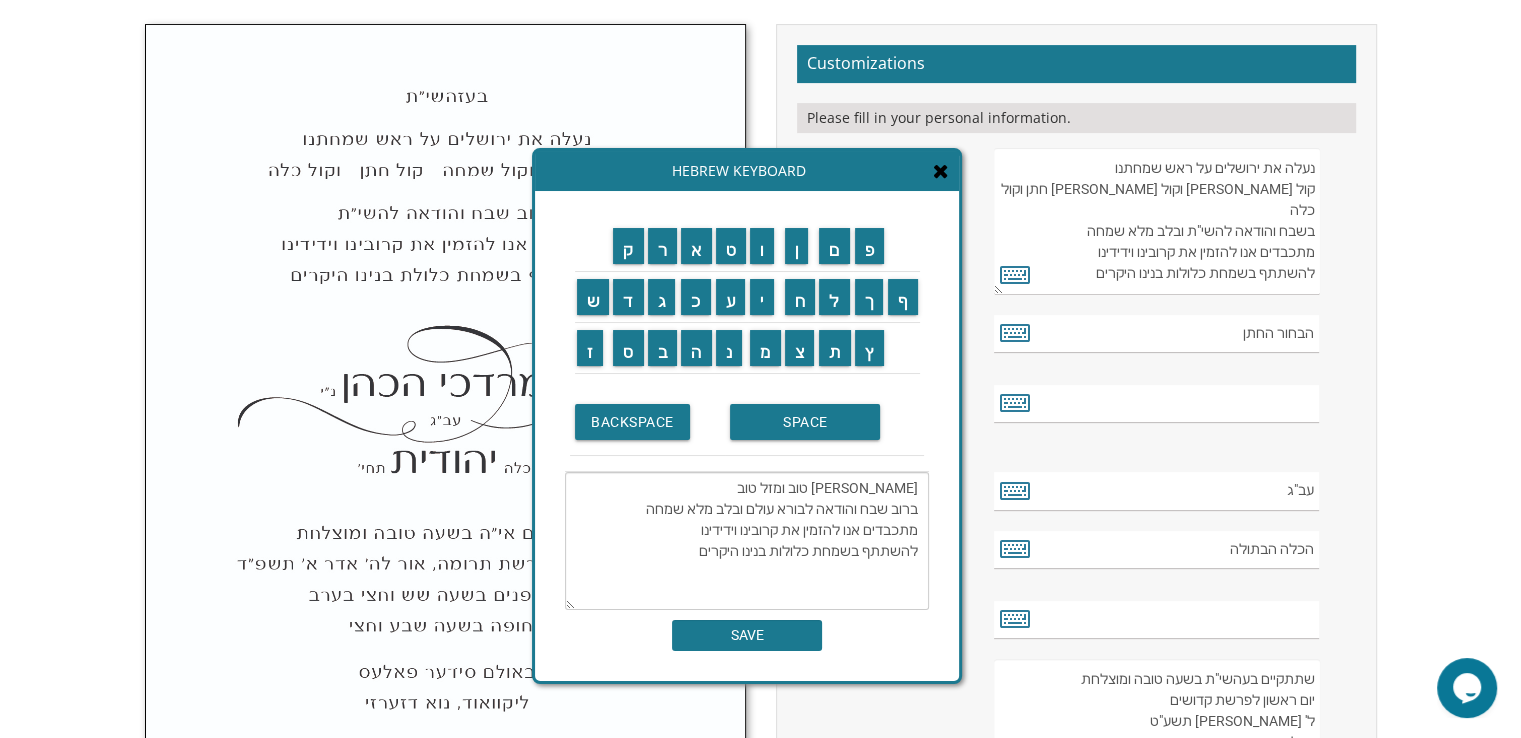 click on "[PERSON_NAME] טוב ומזל טוב
ברוב שבח והודאה לבורא עולם ובלב מלא שמחה
מתכבדים אנו להזמין את קרובינו וידידינו
להשתתף בשמחת כלולות בנינו היקרים" at bounding box center (747, 541) 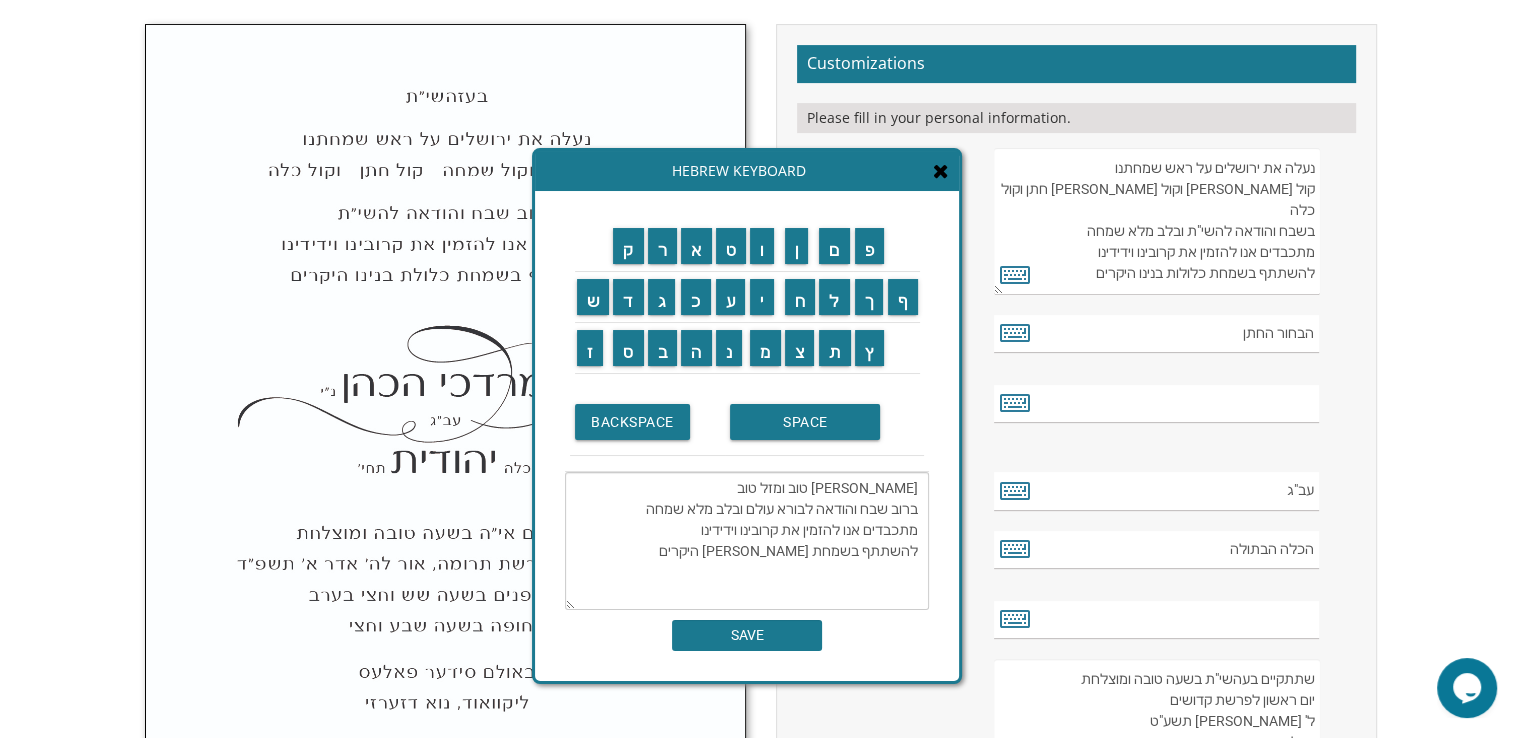 type on "[PERSON_NAME] טוב ומזל טוב
ברוב שבח והודאה לבורא עולם ובלב מלא שמחה
מתכבדים אנו להזמין את קרובינו וידידינו
להשתתף בשמחת [PERSON_NAME] היקרים" 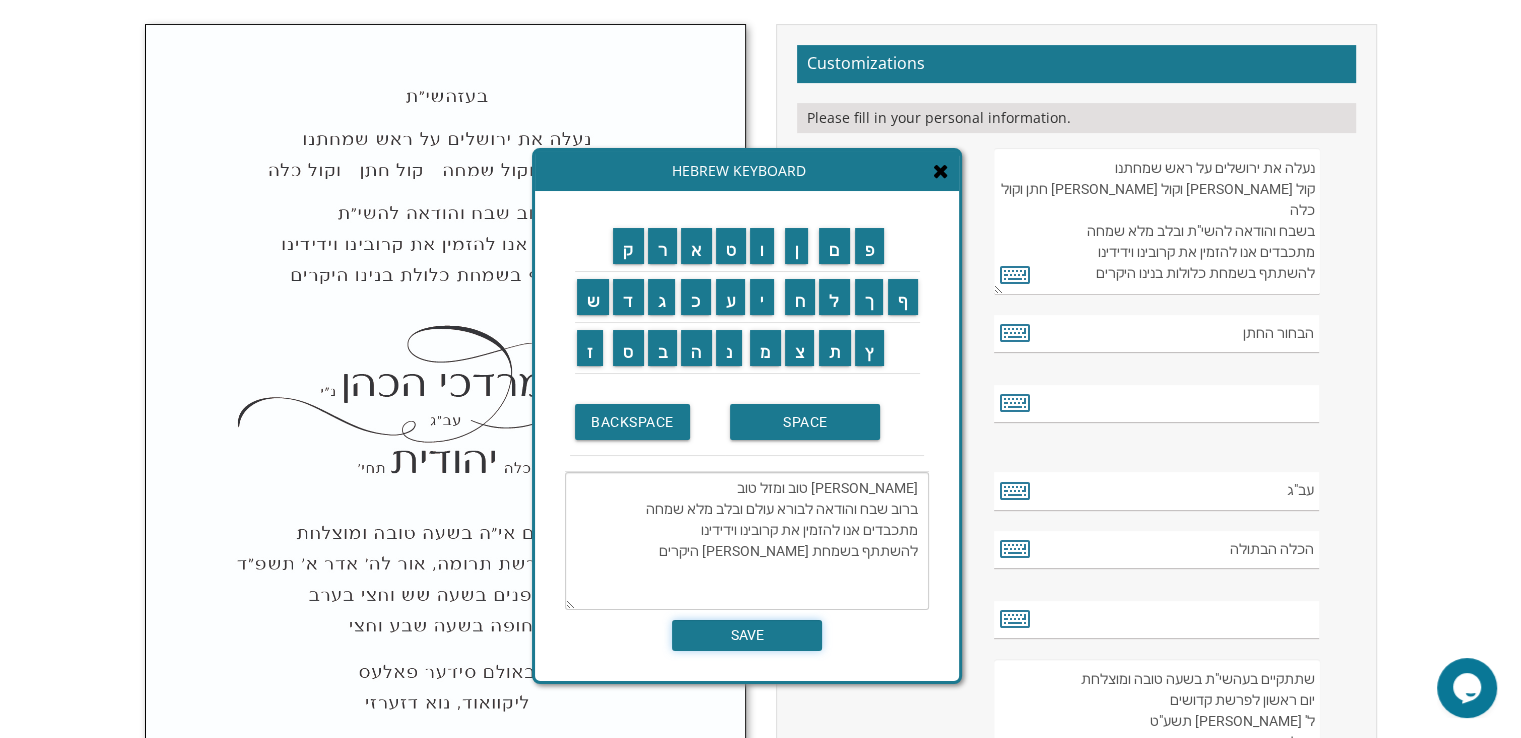 click on "SAVE" at bounding box center [747, 635] 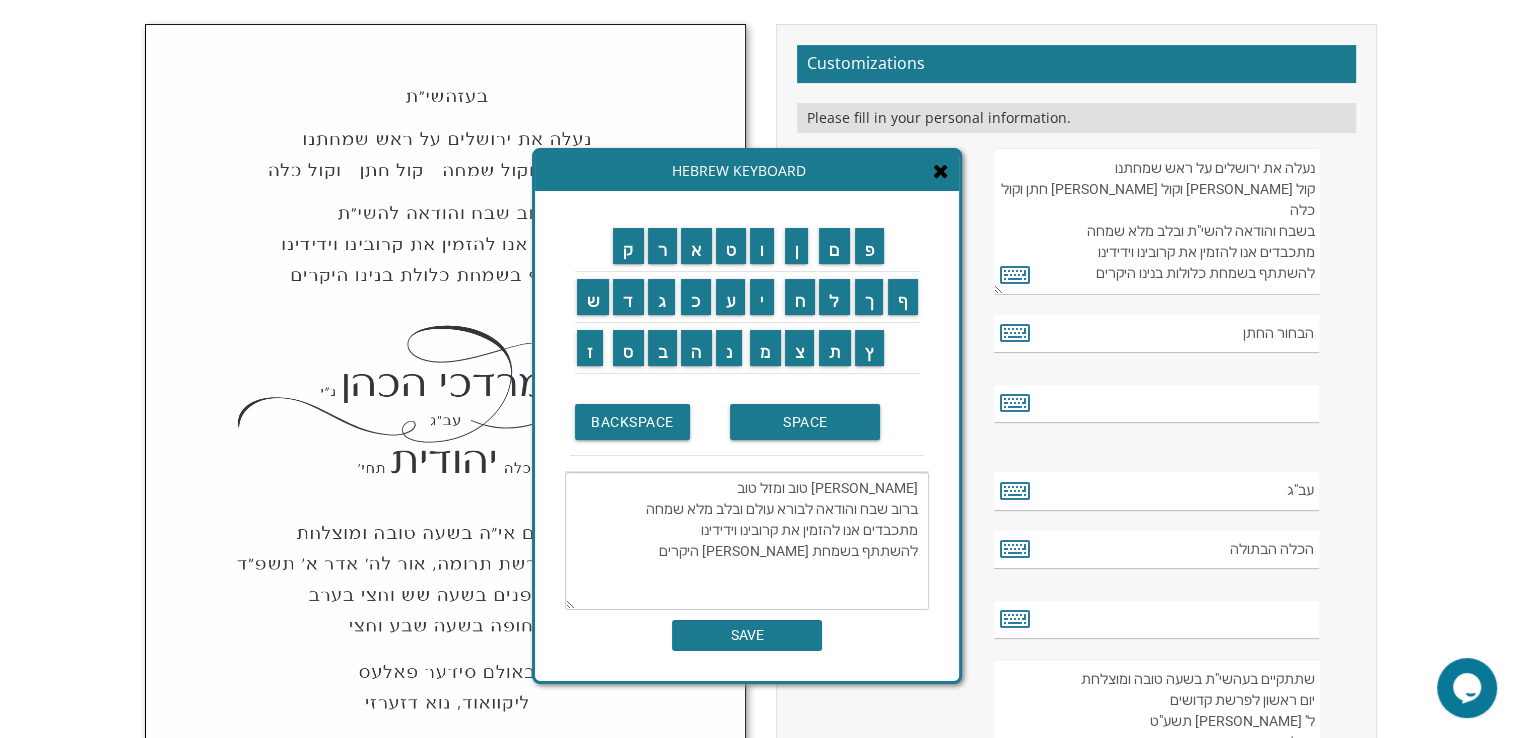 type on "[PERSON_NAME] טוב ומזל טוב
ברוב שבח והודאה לבורא עולם ובלב מלא שמחה
מתכבדים אנו להזמין את קרובינו וידידינו
להשתתף בשמחת [PERSON_NAME] היקרים" 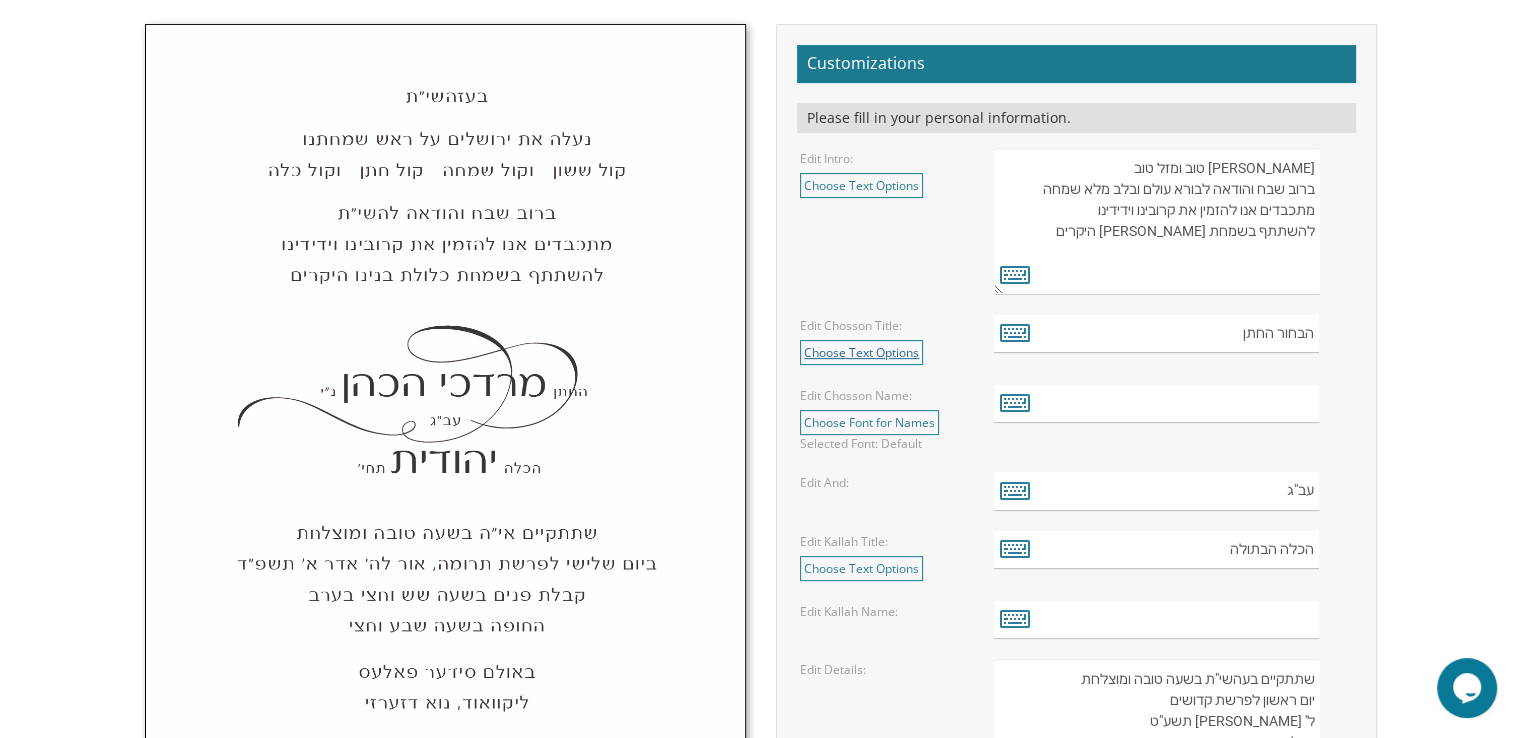 click on "Choose Text Options" at bounding box center (861, 352) 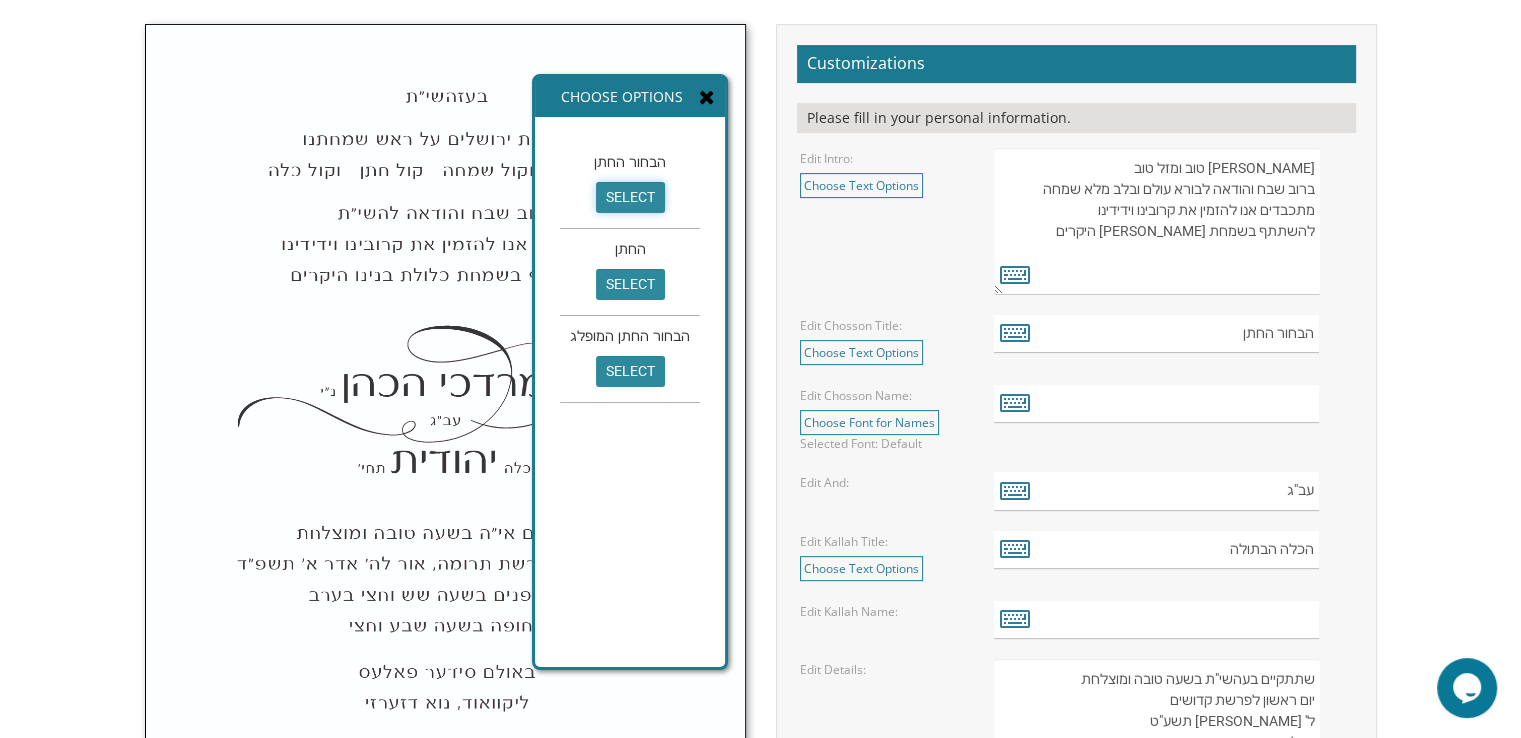 click on "select" at bounding box center (630, 197) 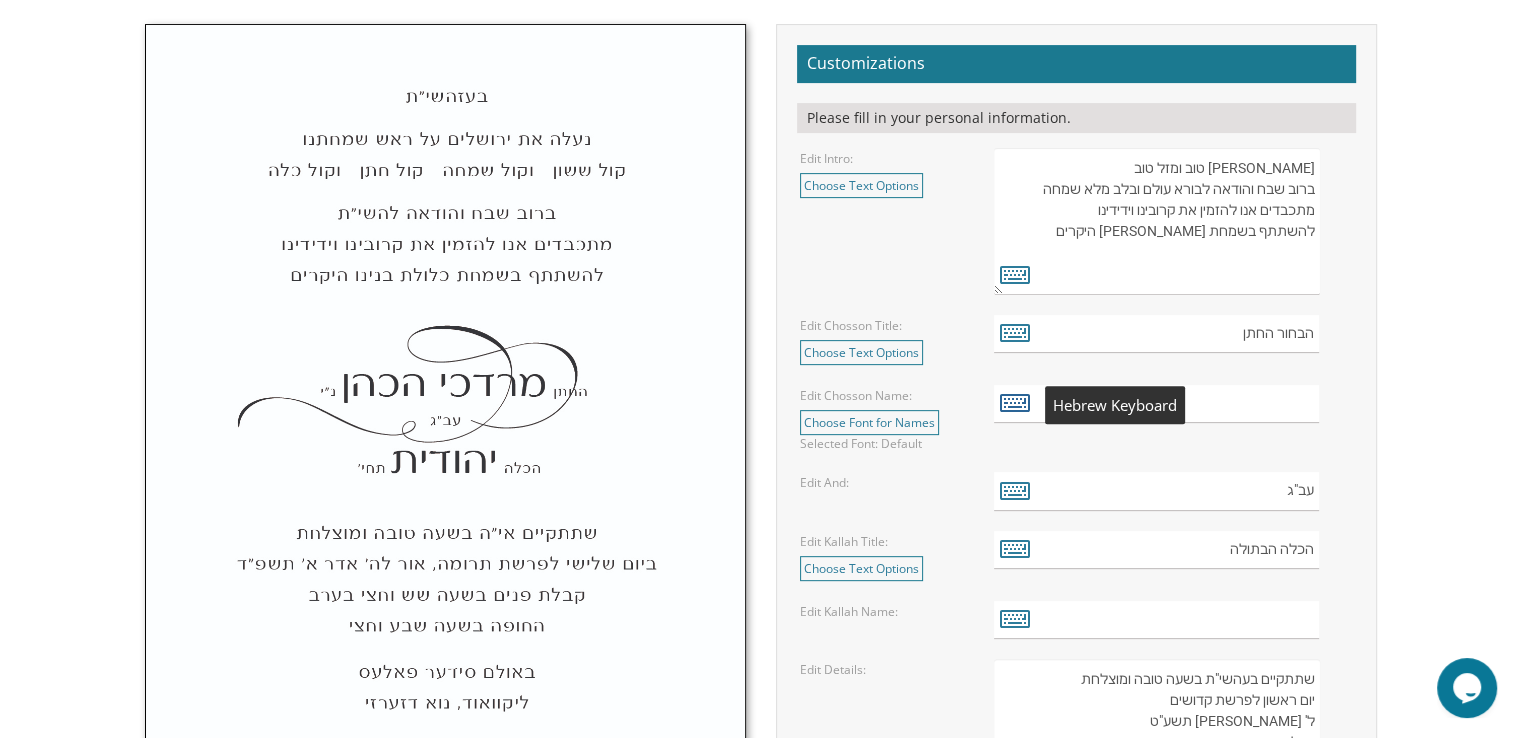 click at bounding box center (1015, 402) 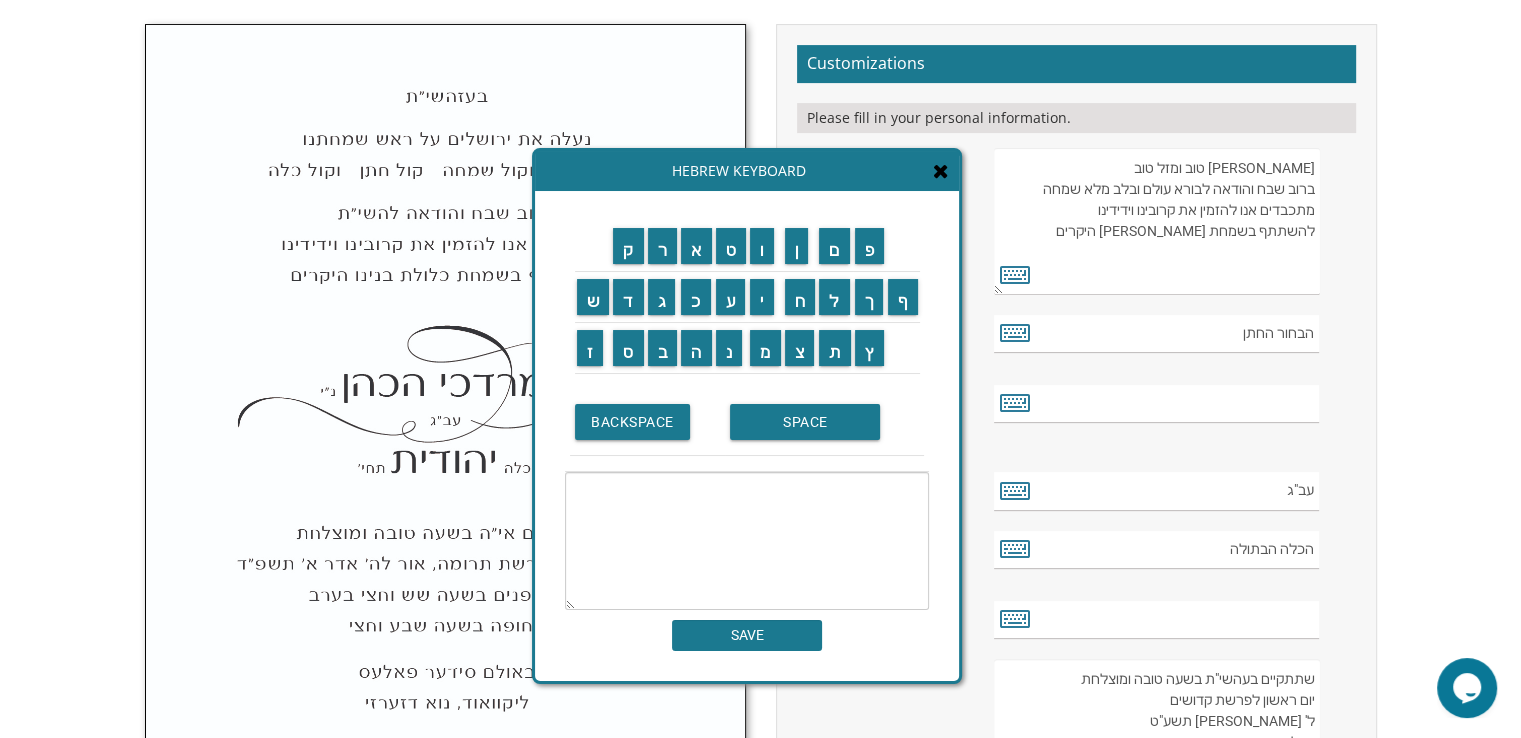 click at bounding box center (747, 541) 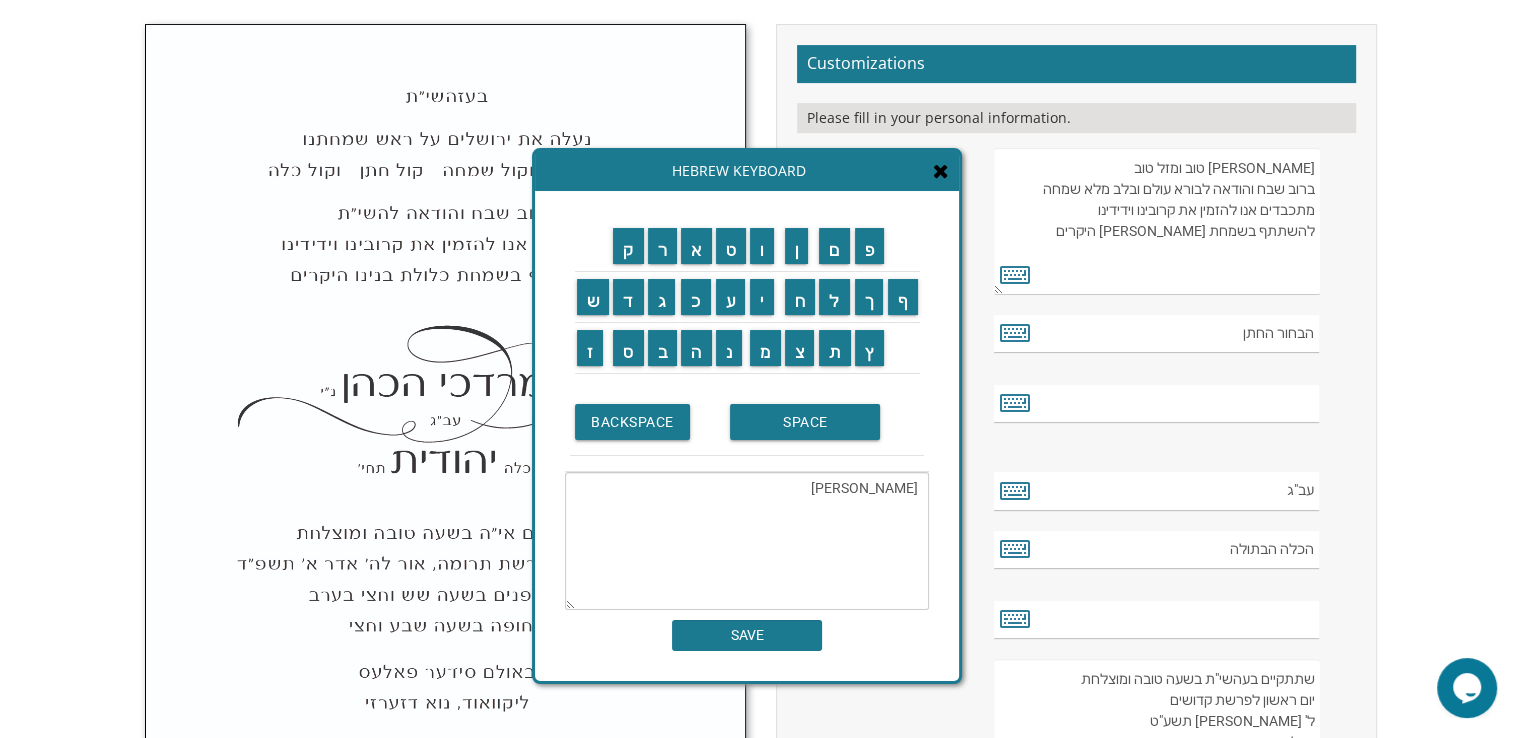 type on "[PERSON_NAME]" 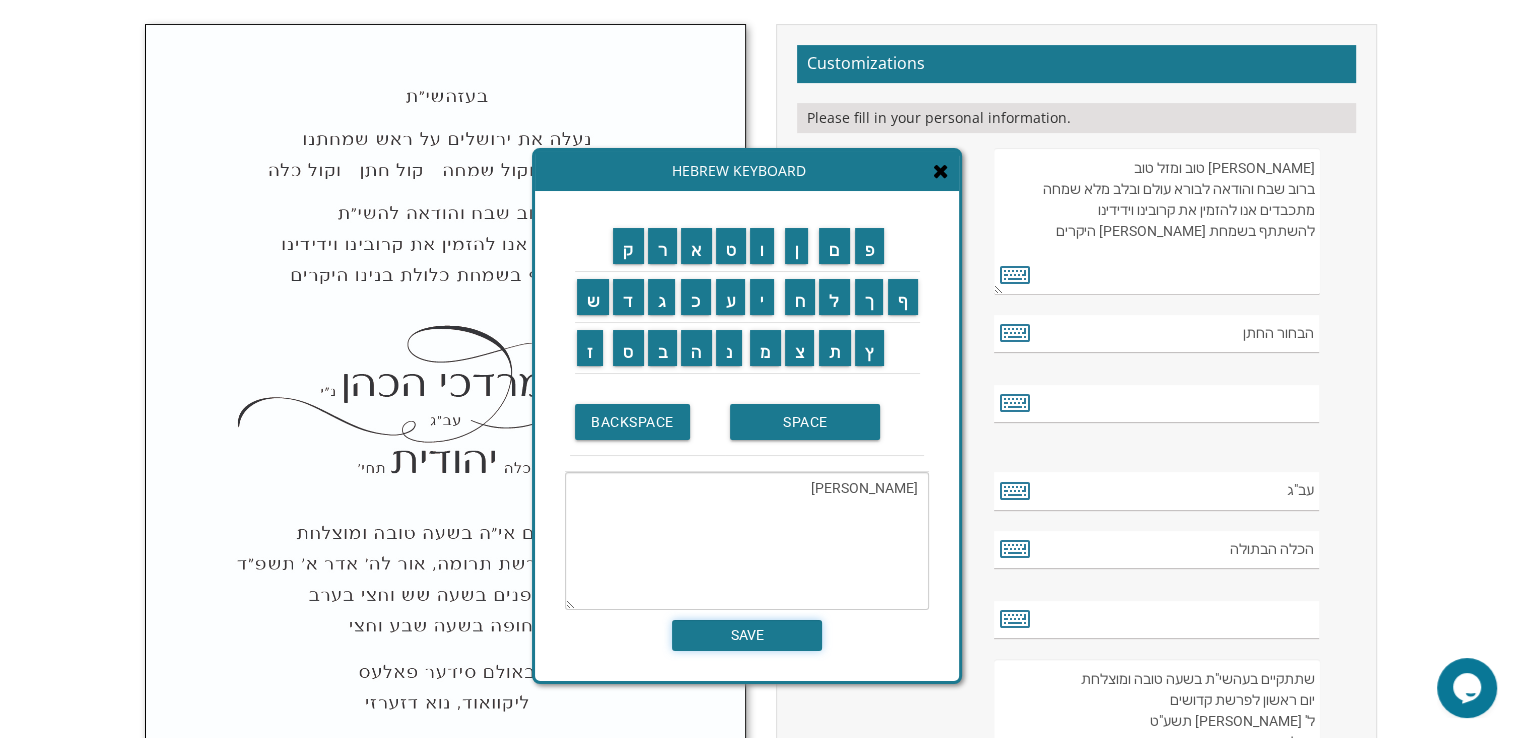 click on "SAVE" at bounding box center [747, 635] 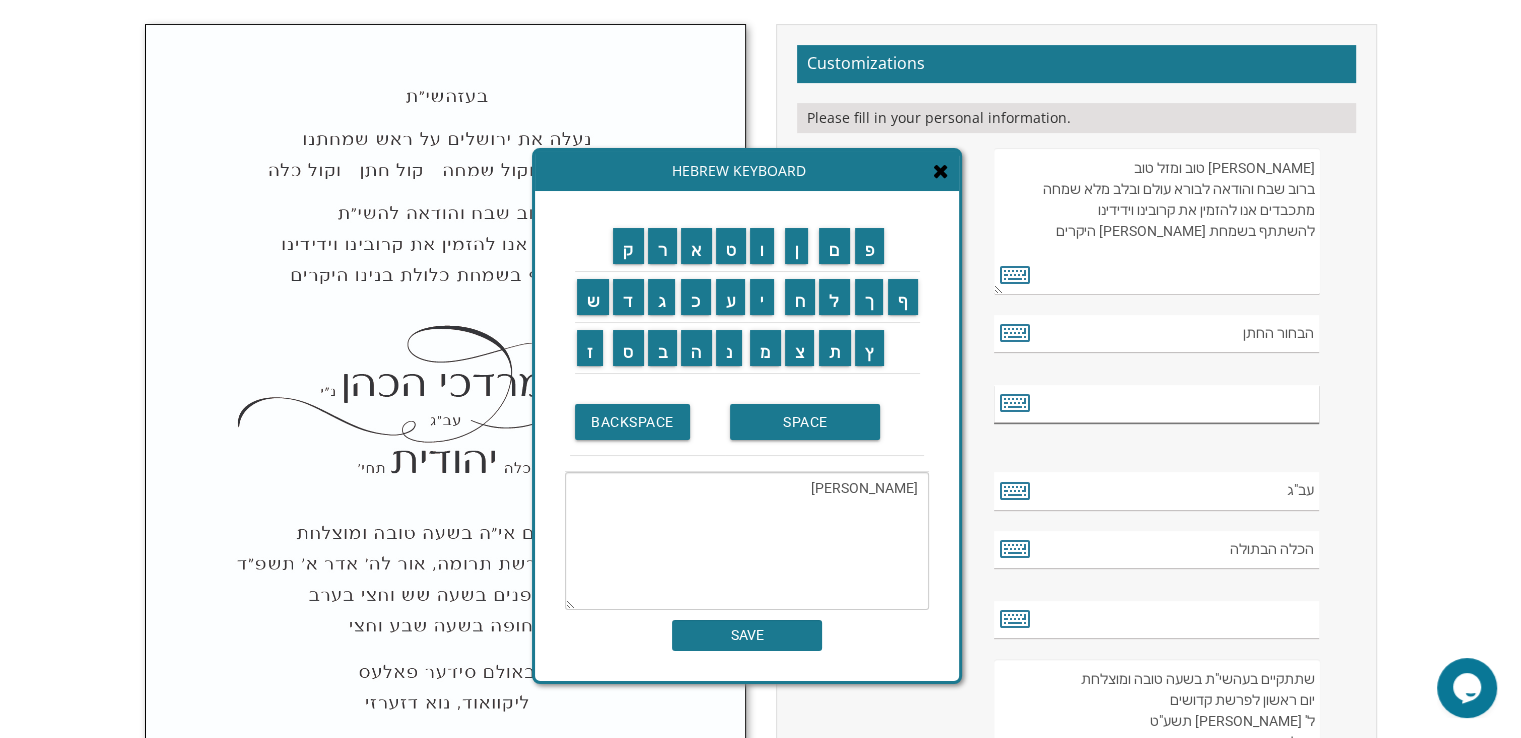 type on "[PERSON_NAME]" 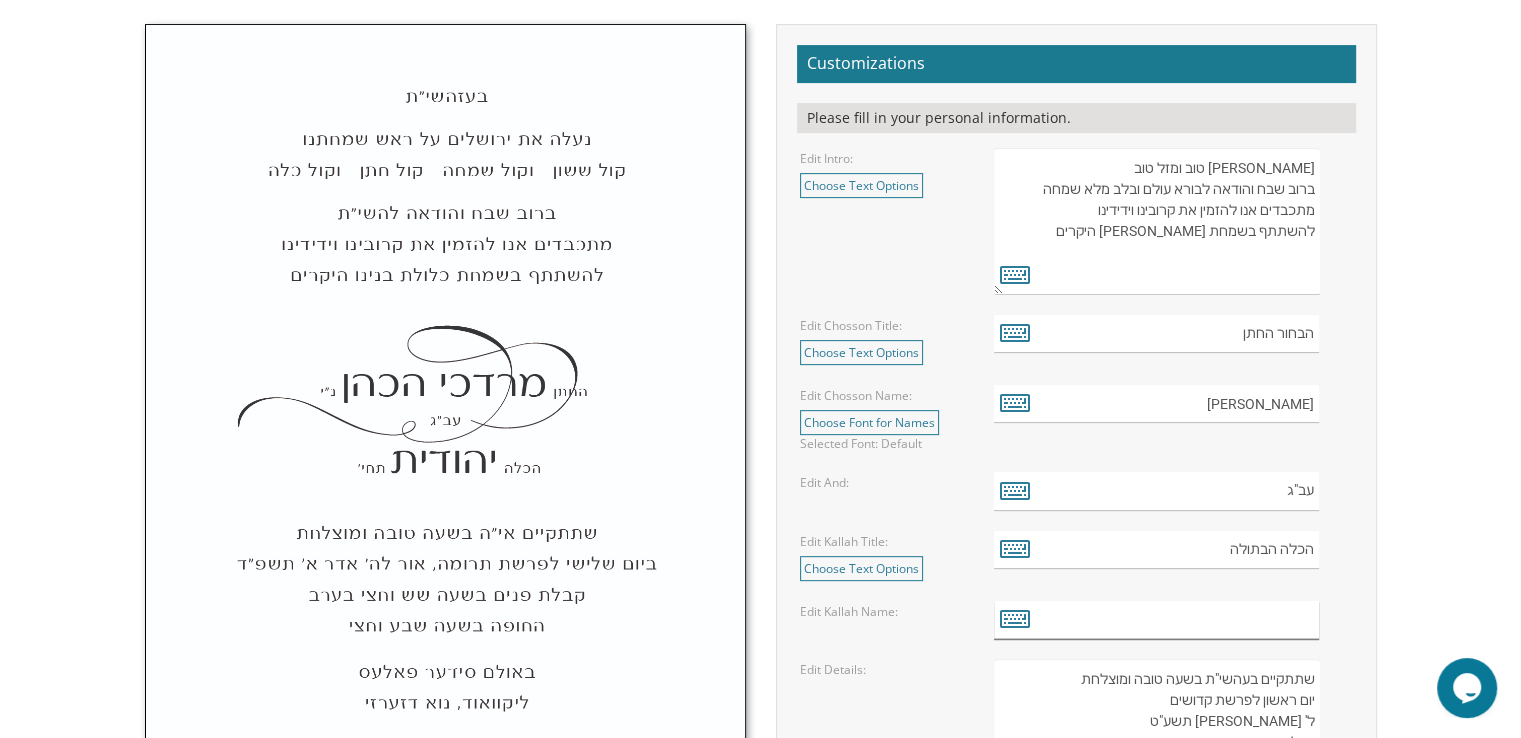 click at bounding box center (1156, 620) 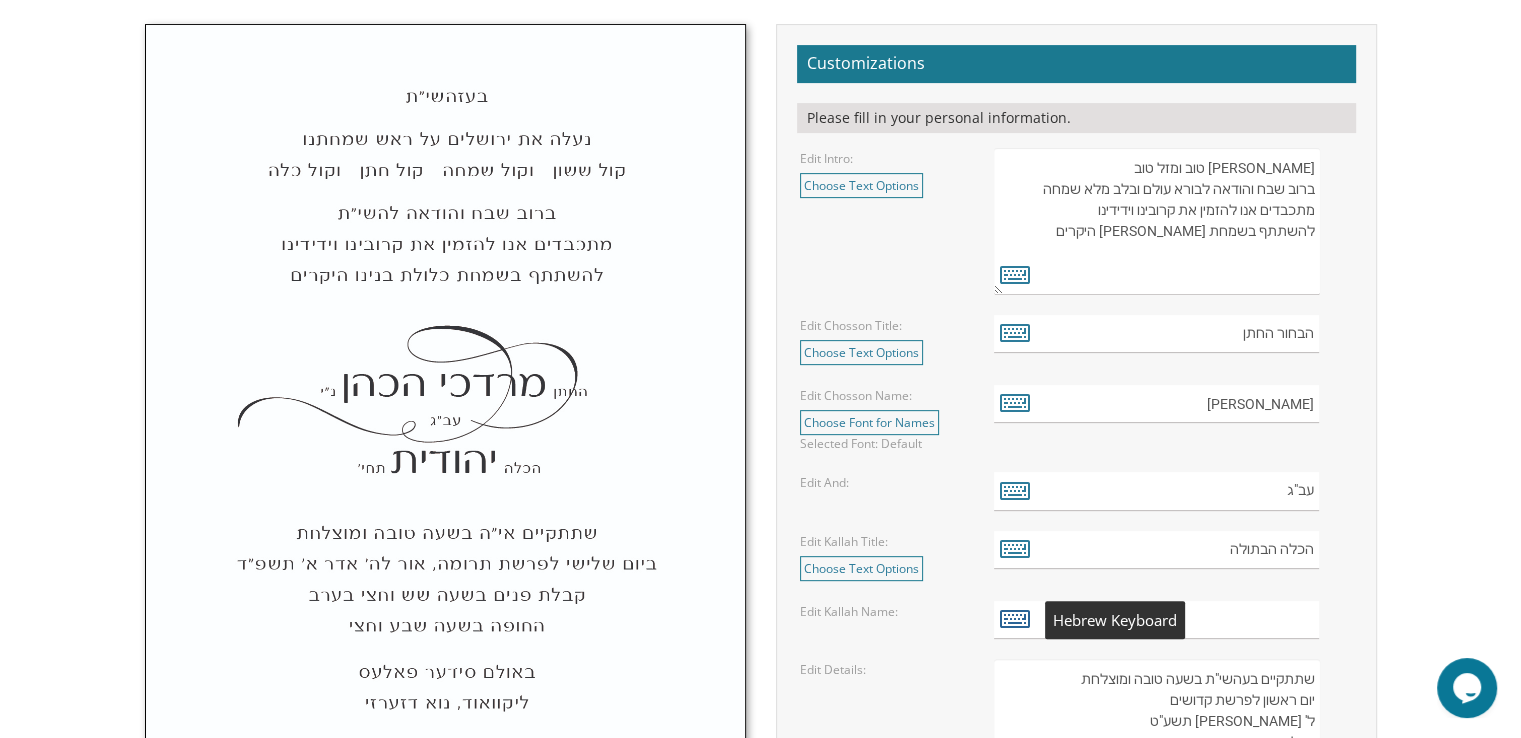 click at bounding box center [1015, 618] 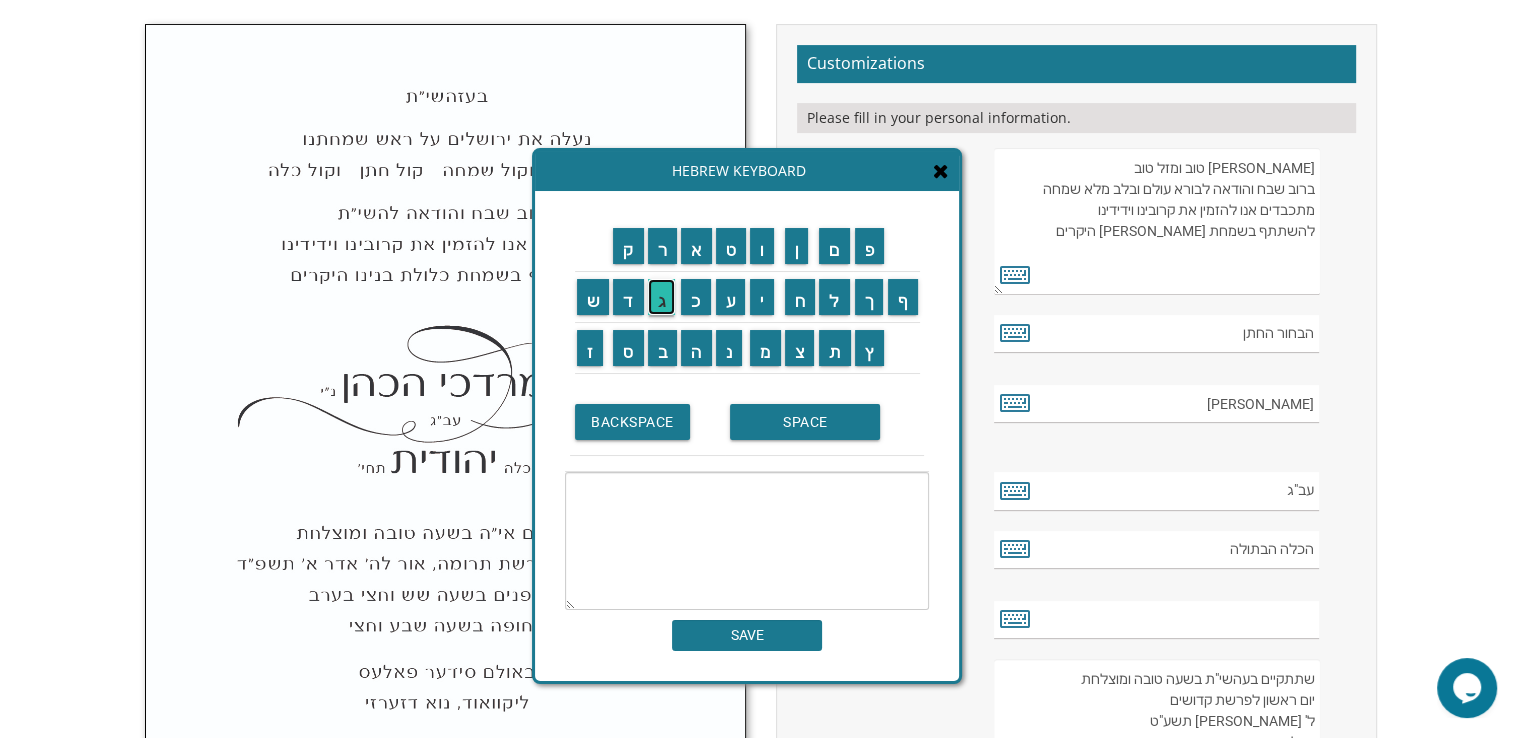click on "ג" at bounding box center (662, 297) 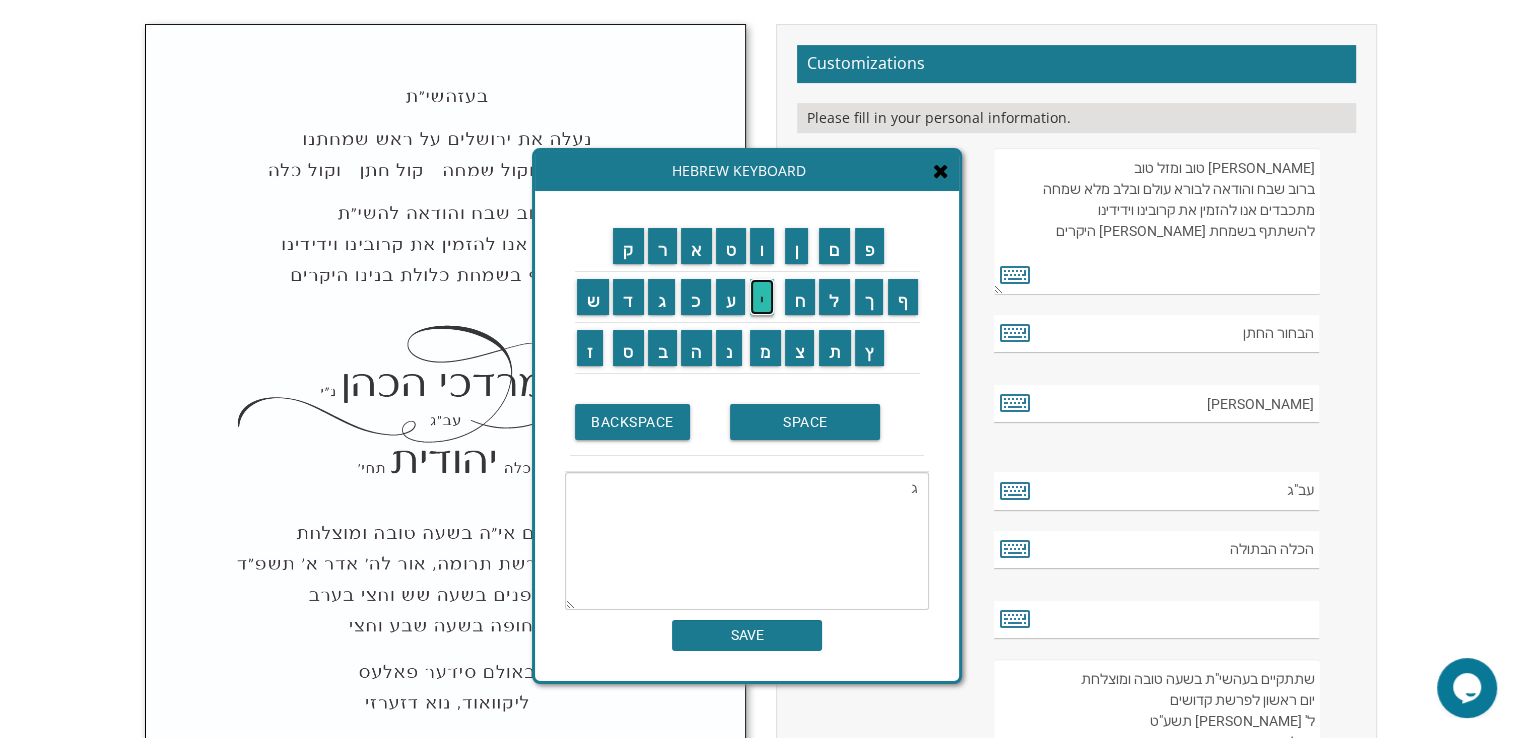 click on "י" at bounding box center (762, 297) 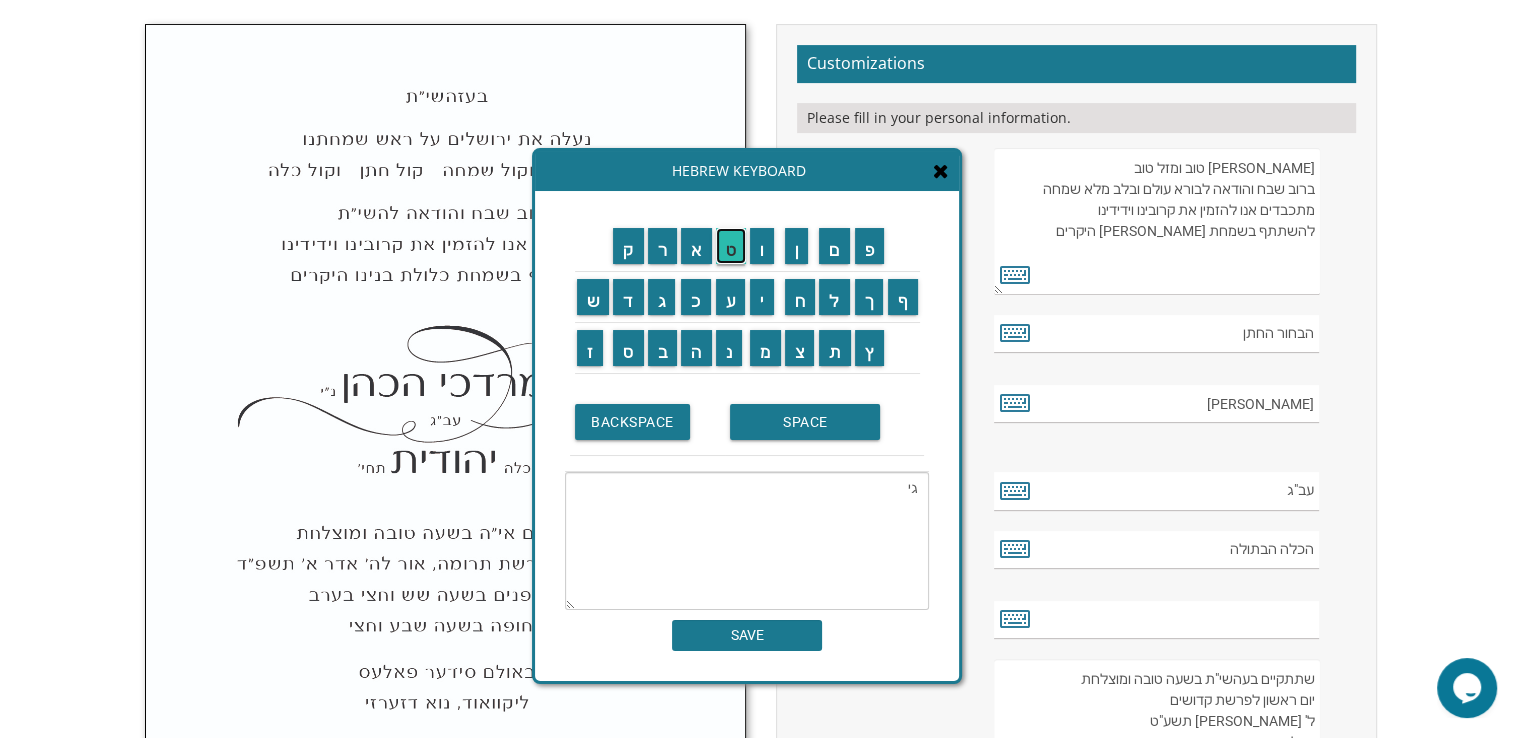 click on "ט" at bounding box center [731, 246] 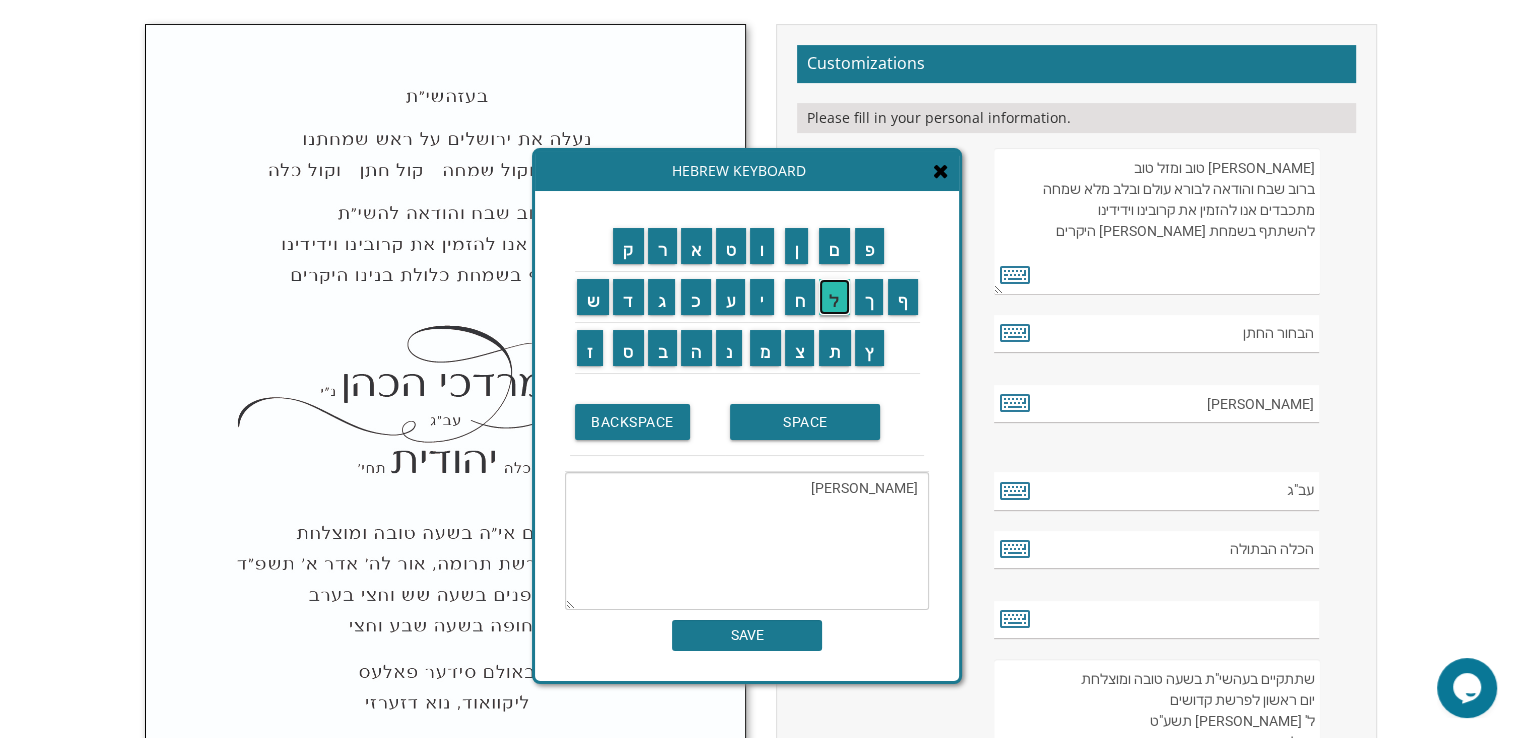 click on "ל" at bounding box center (834, 297) 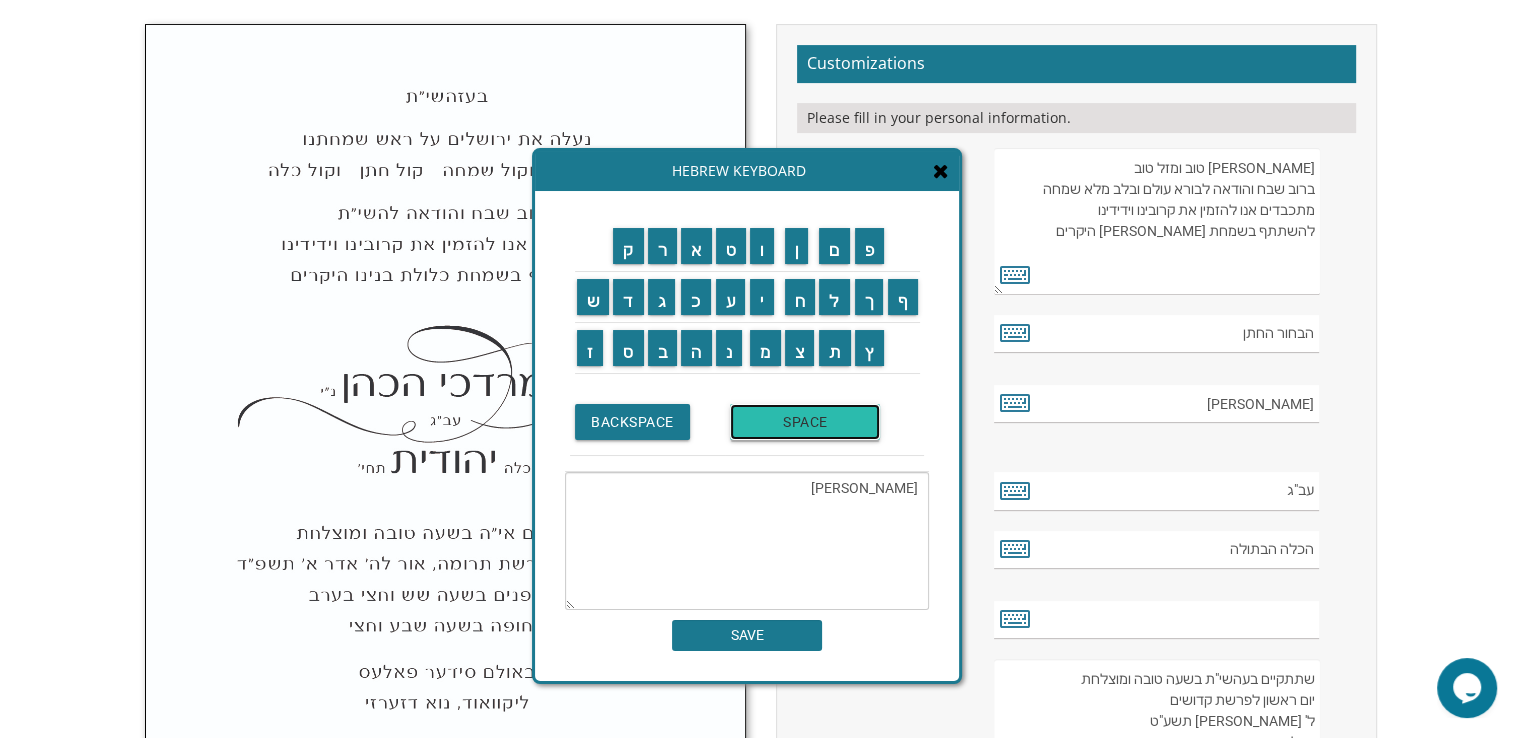 click on "SPACE" at bounding box center (805, 422) 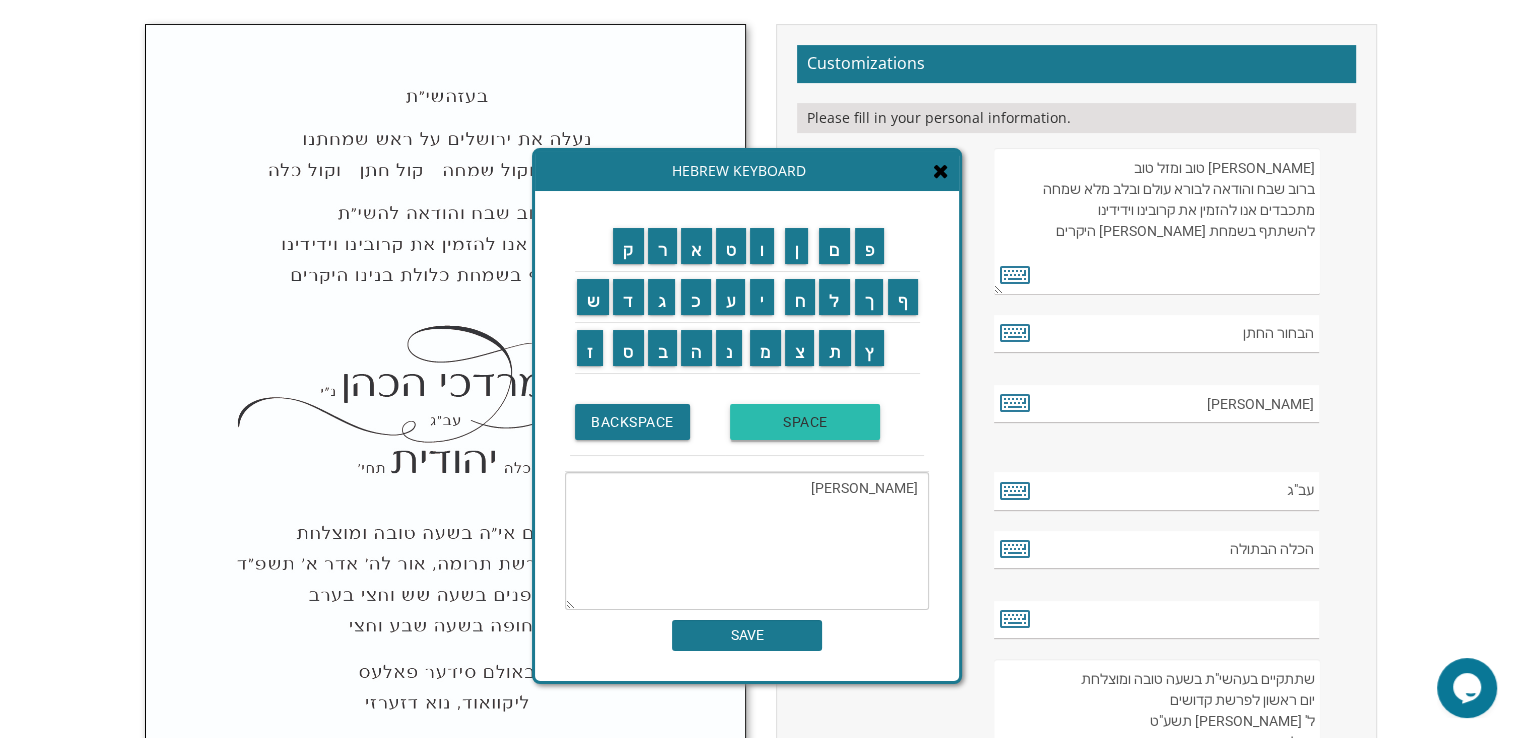 type on "[PERSON_NAME]" 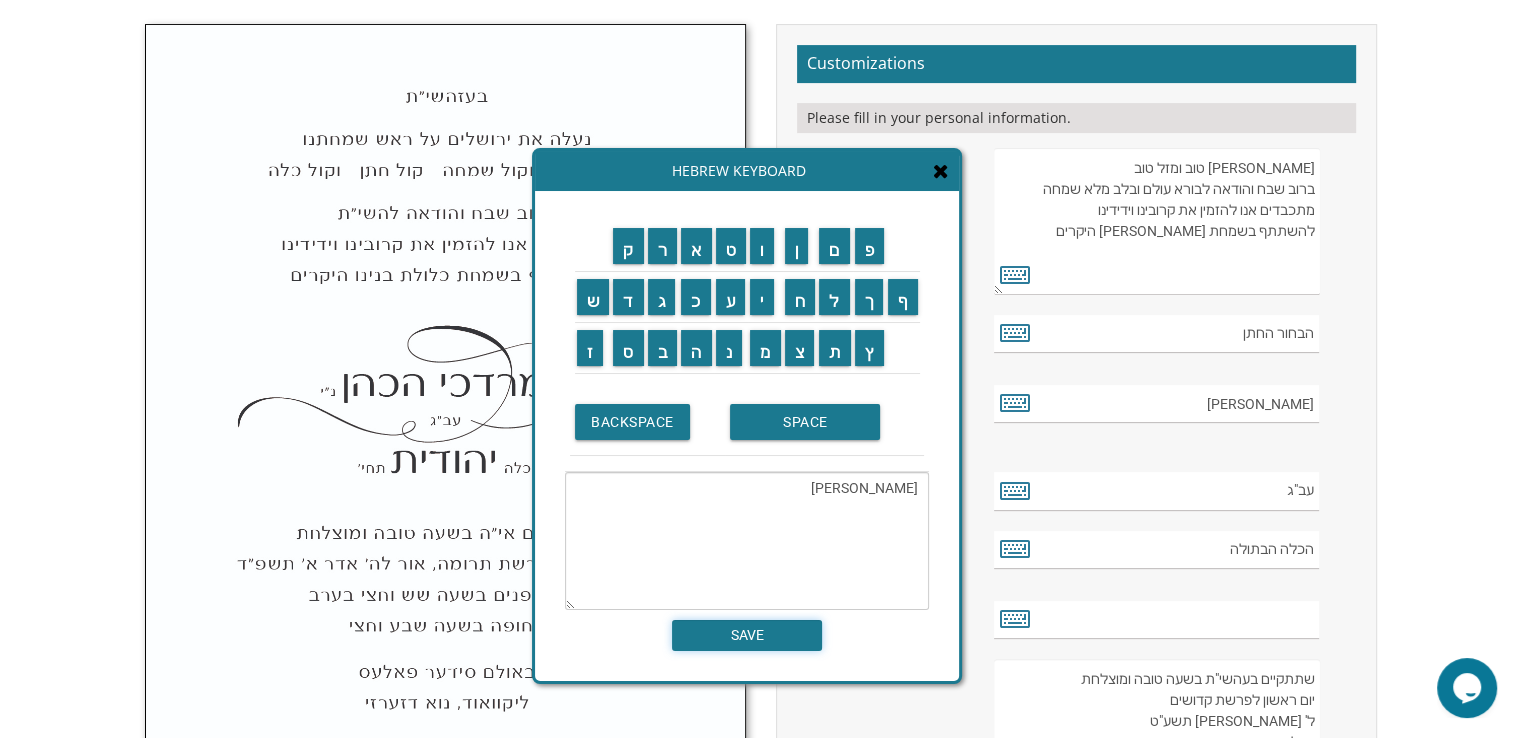 click on "SAVE" at bounding box center (747, 635) 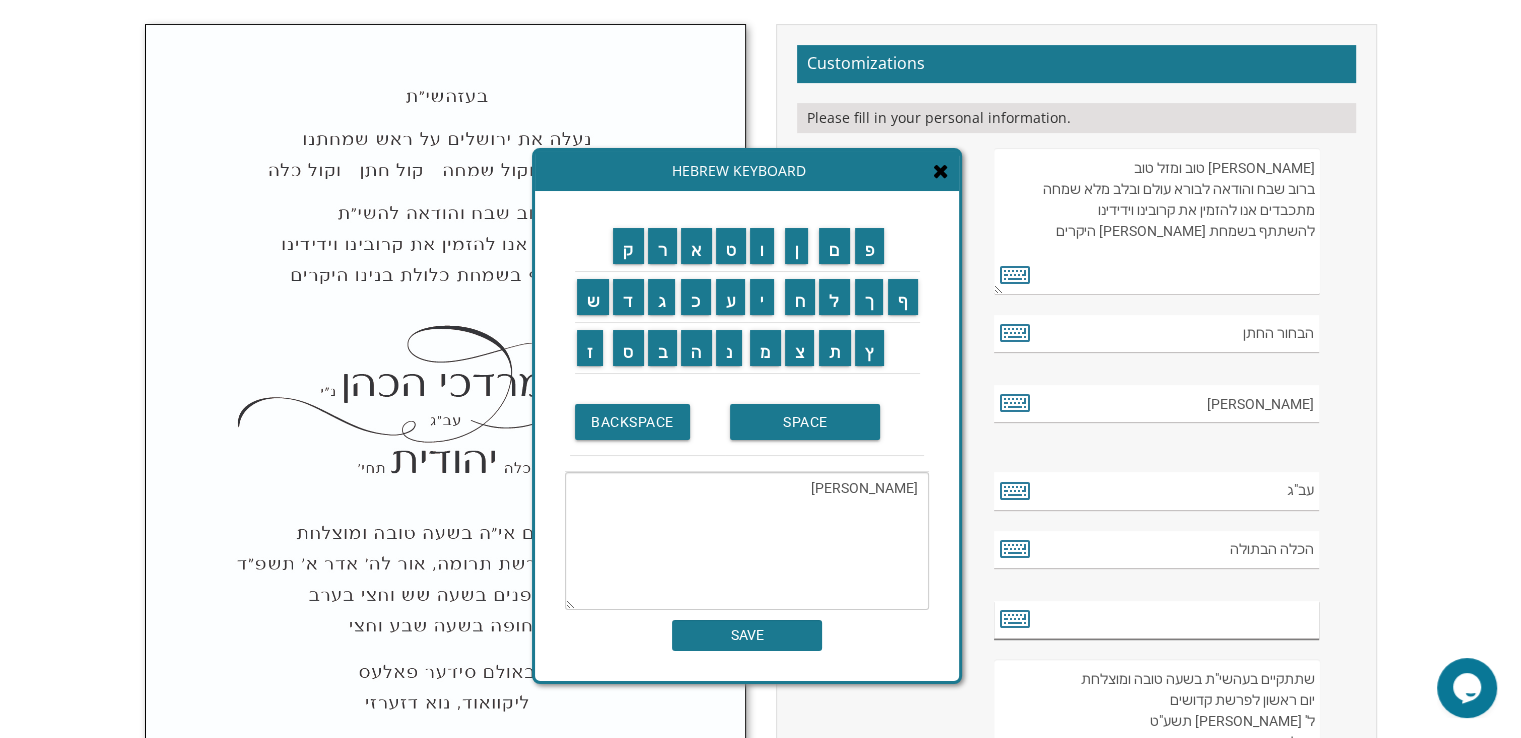 type on "[PERSON_NAME]" 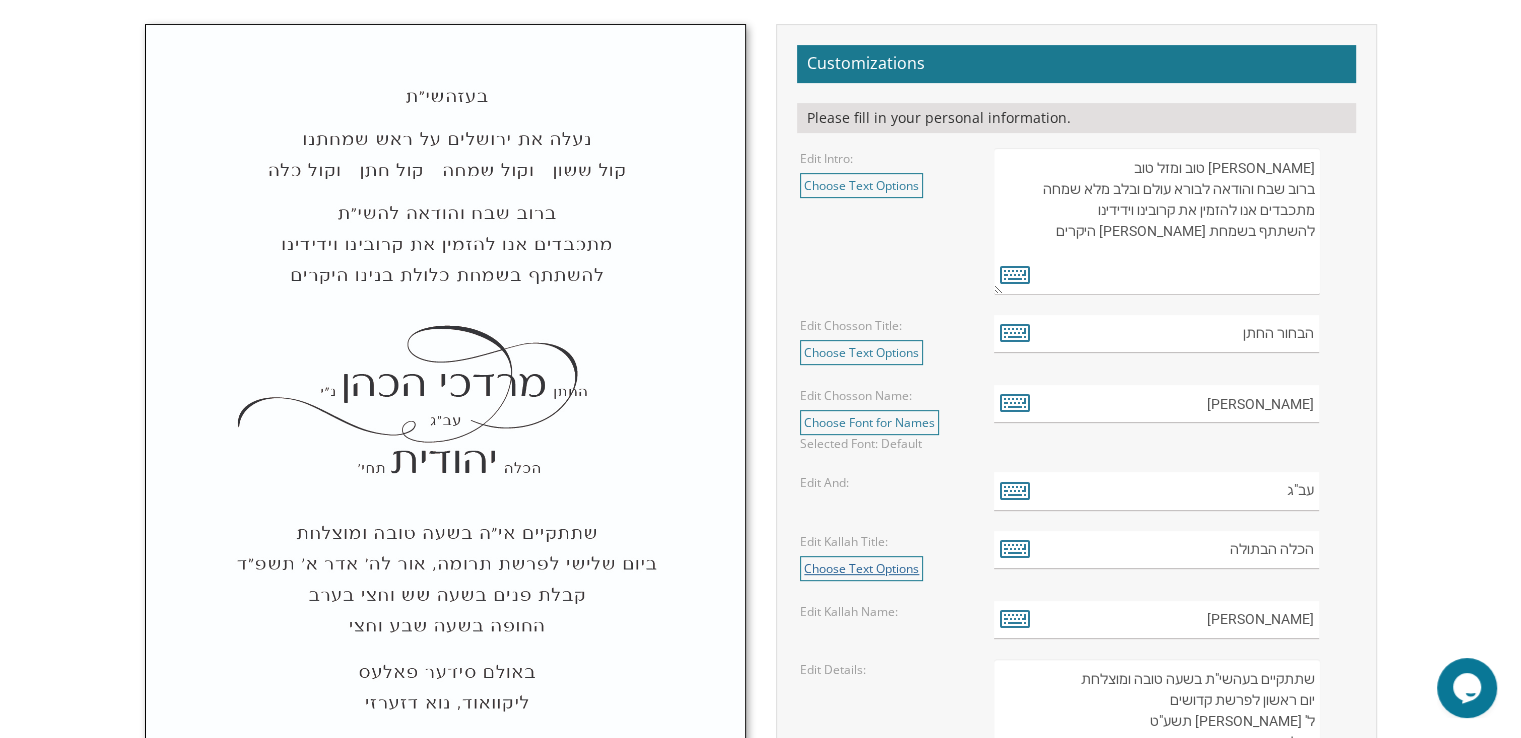 click on "Choose Text Options" at bounding box center [861, 568] 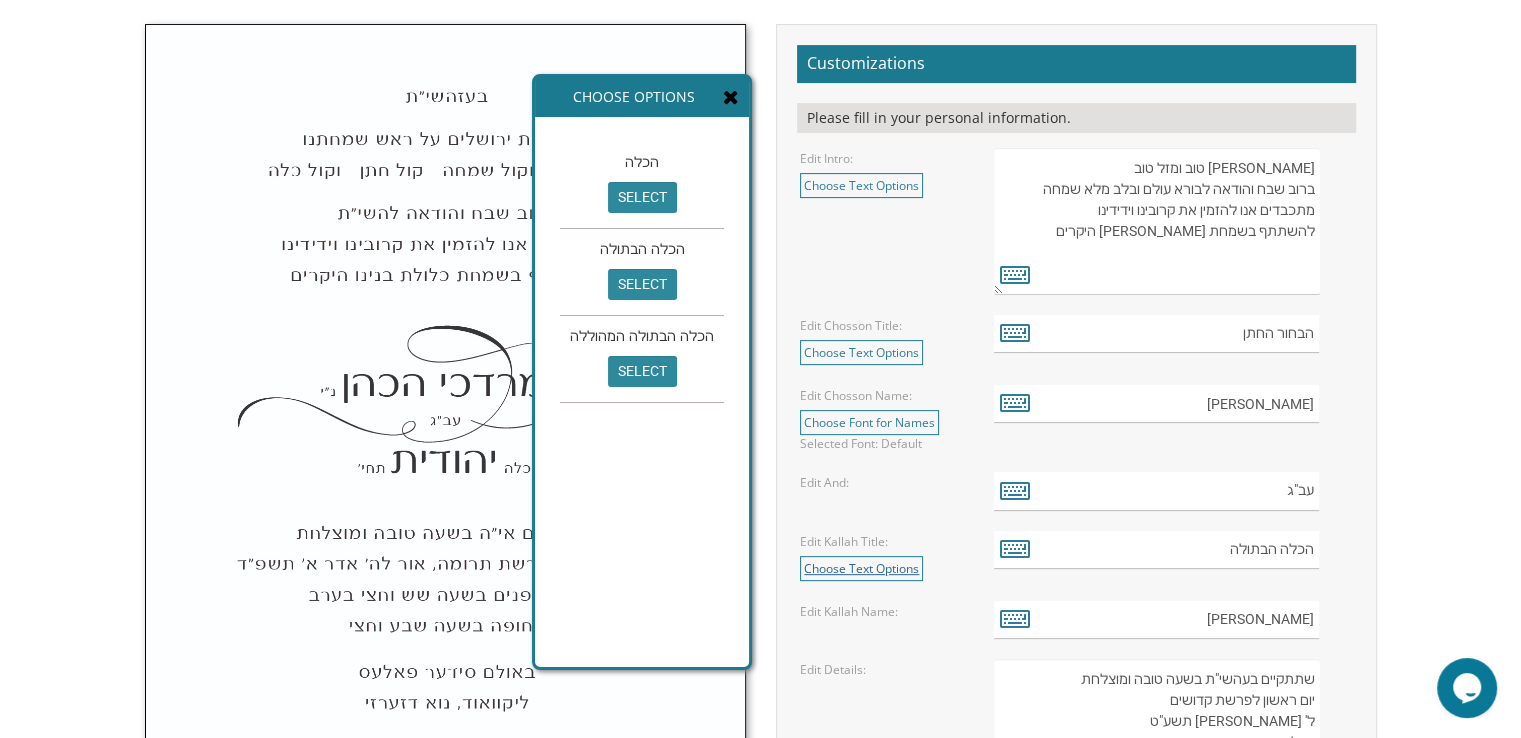 click on "Choose Text Options" at bounding box center [861, 568] 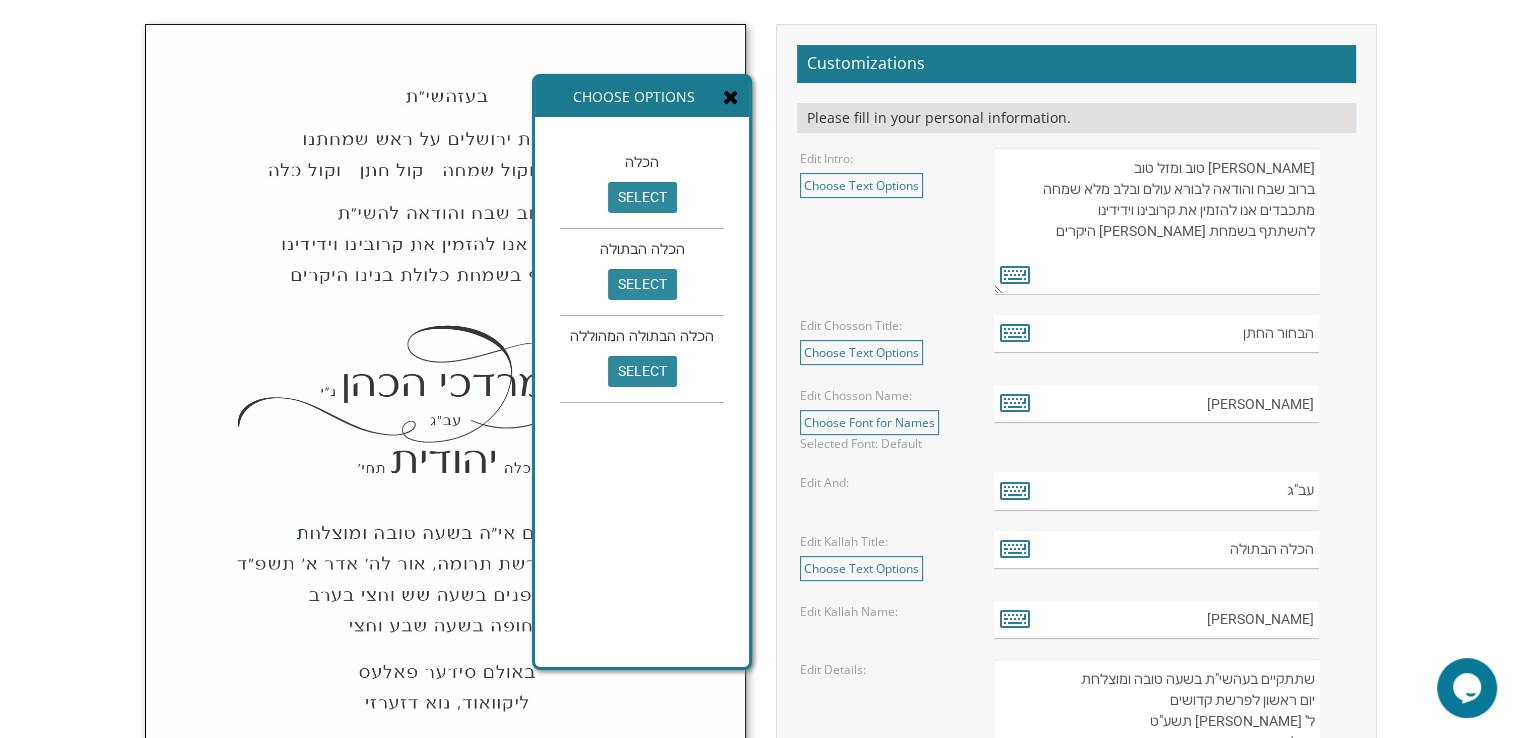 click at bounding box center [731, 97] 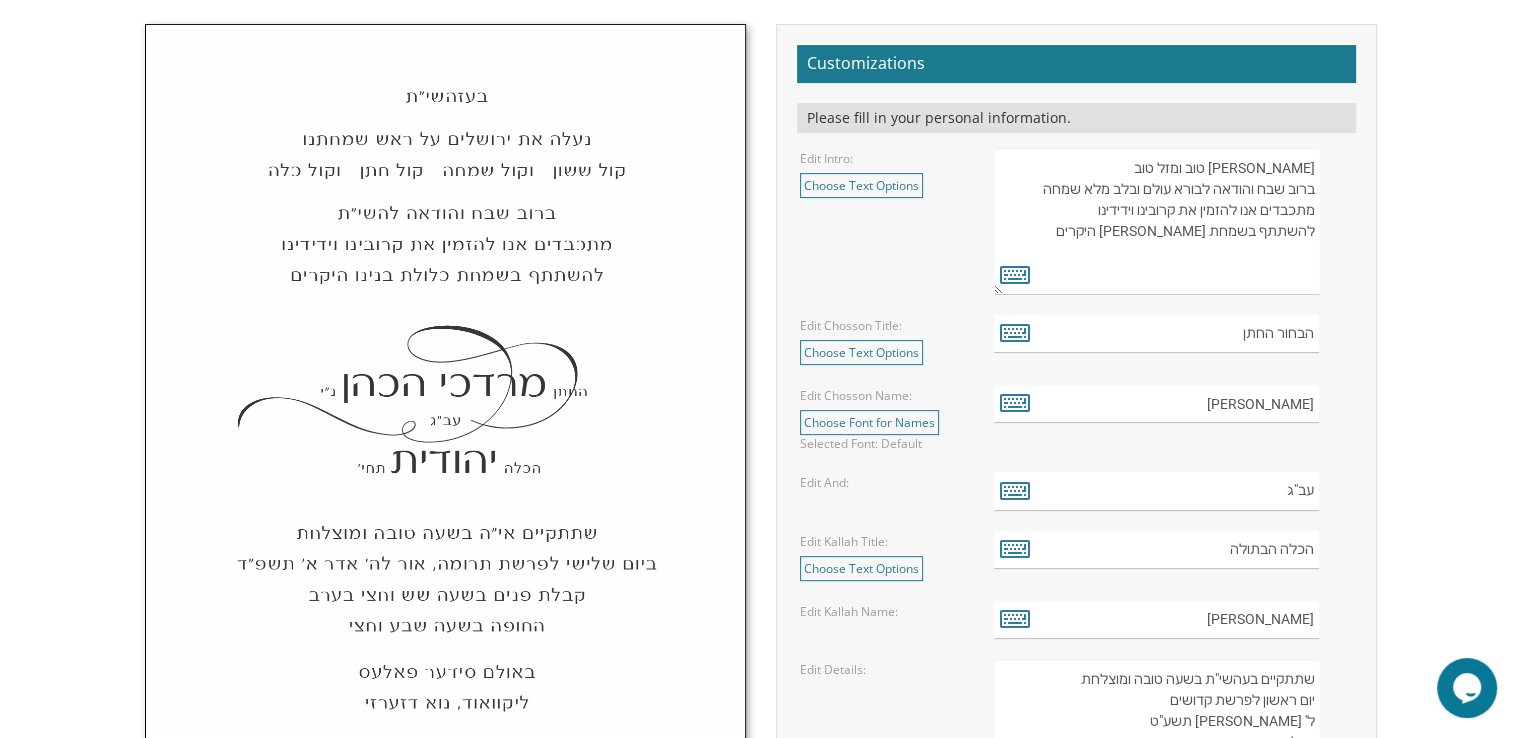 scroll, scrollTop: 1000, scrollLeft: 0, axis: vertical 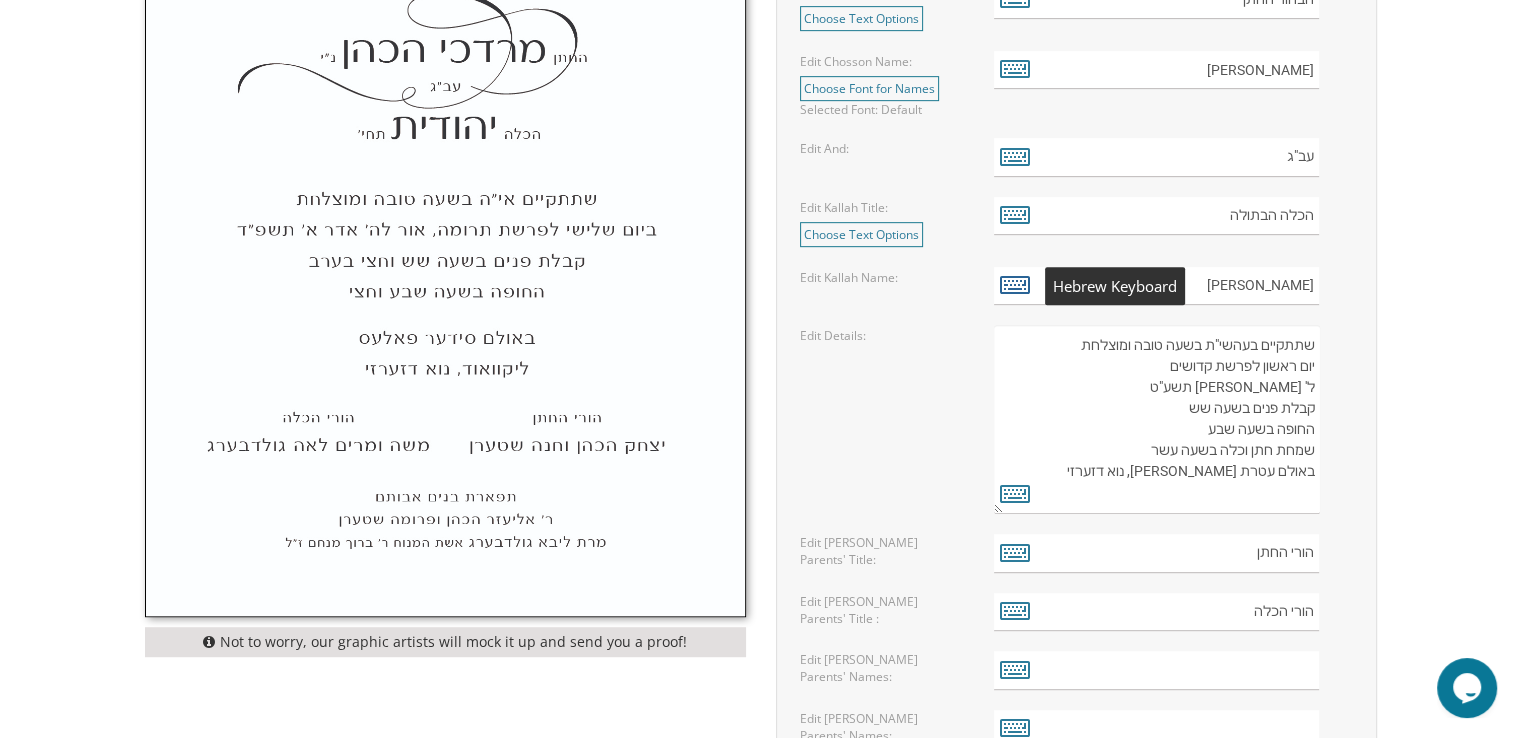 click at bounding box center (1015, 284) 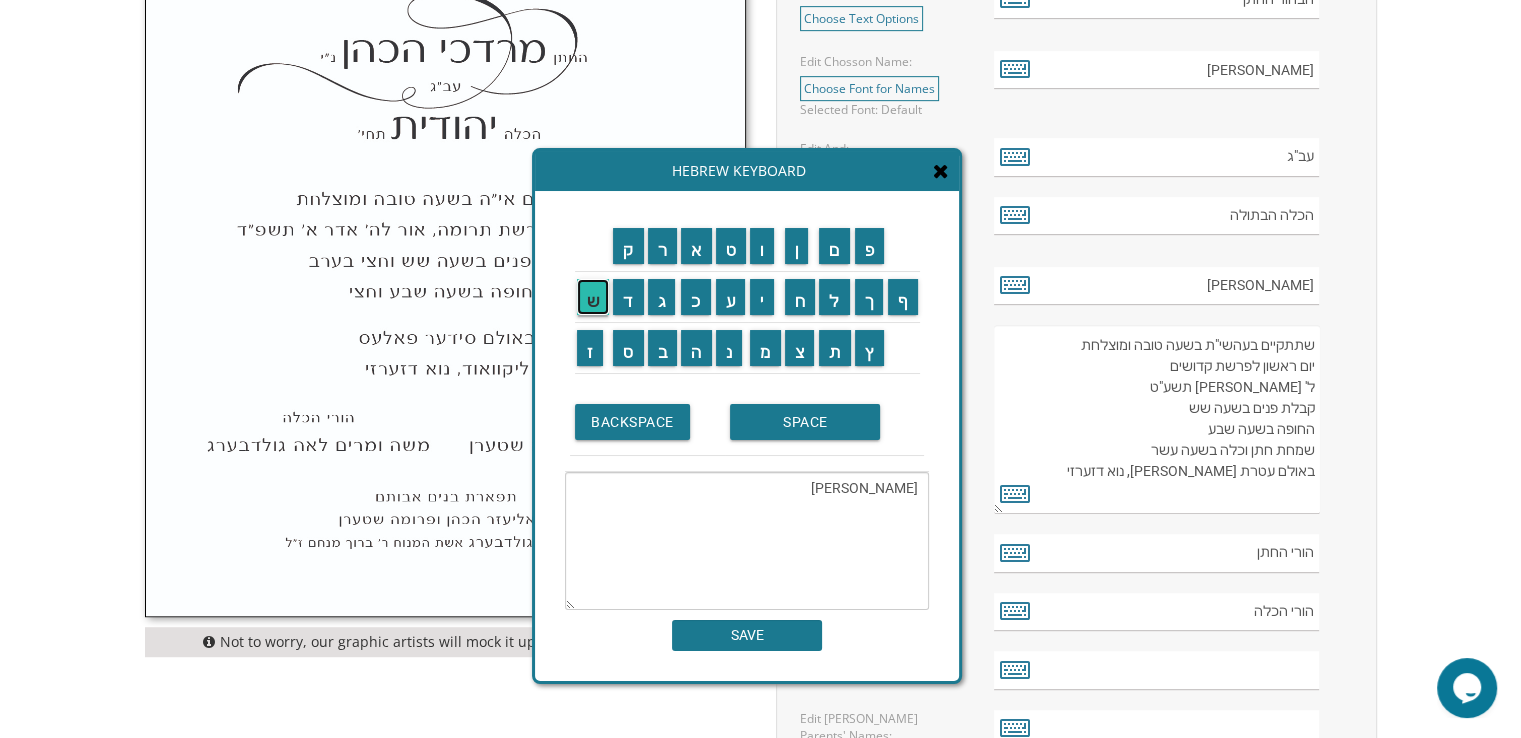 click on "ש" at bounding box center [593, 297] 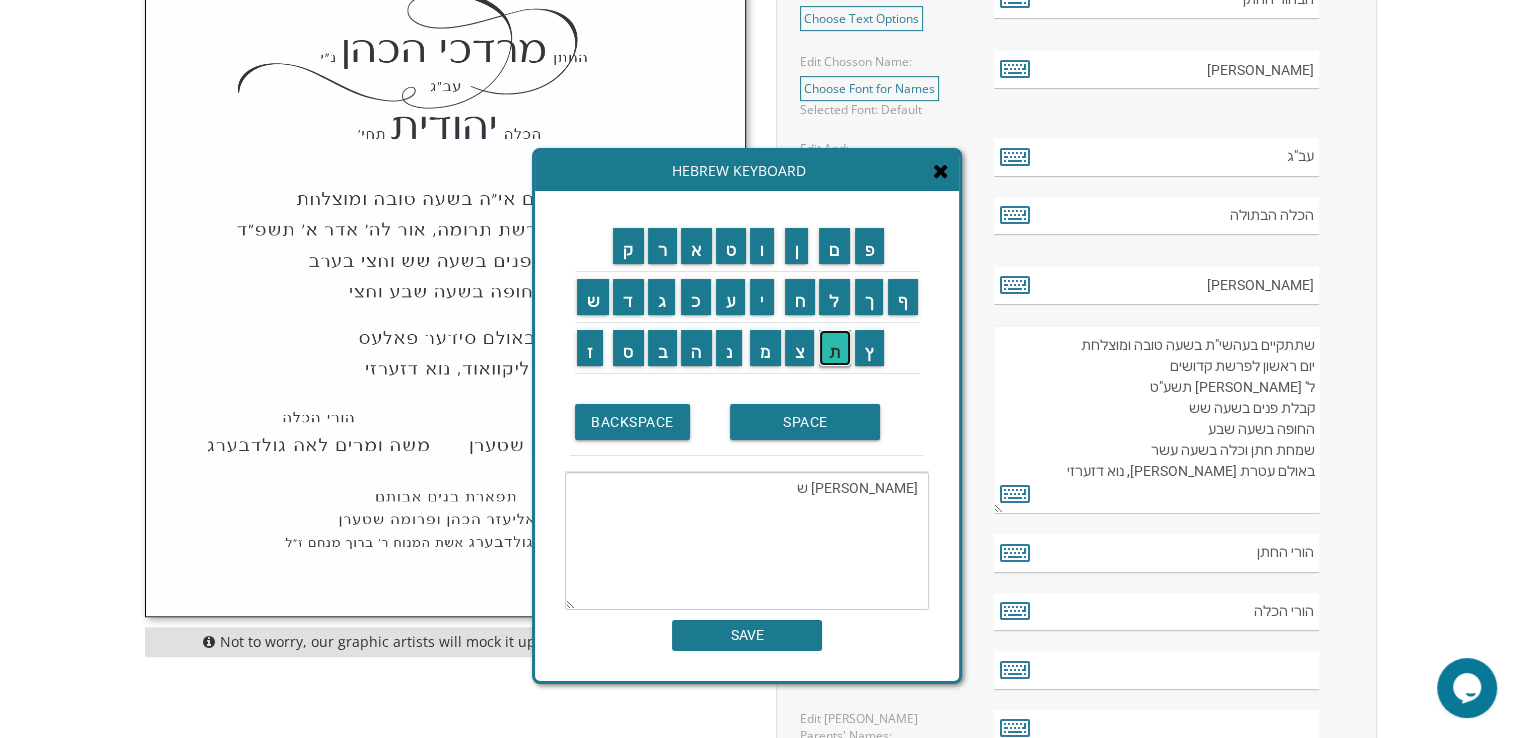 click on "ת" at bounding box center [835, 348] 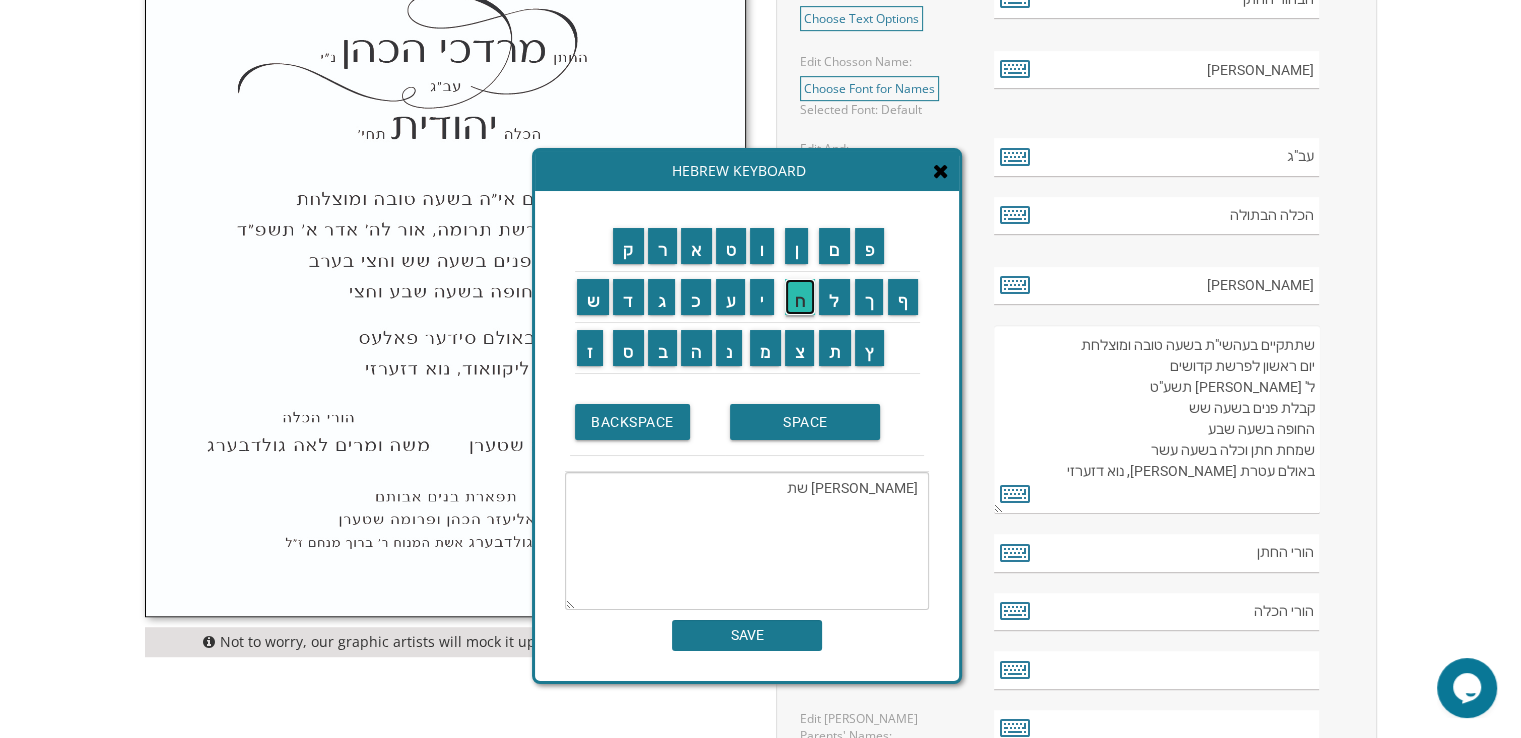 click on "ח" at bounding box center (800, 297) 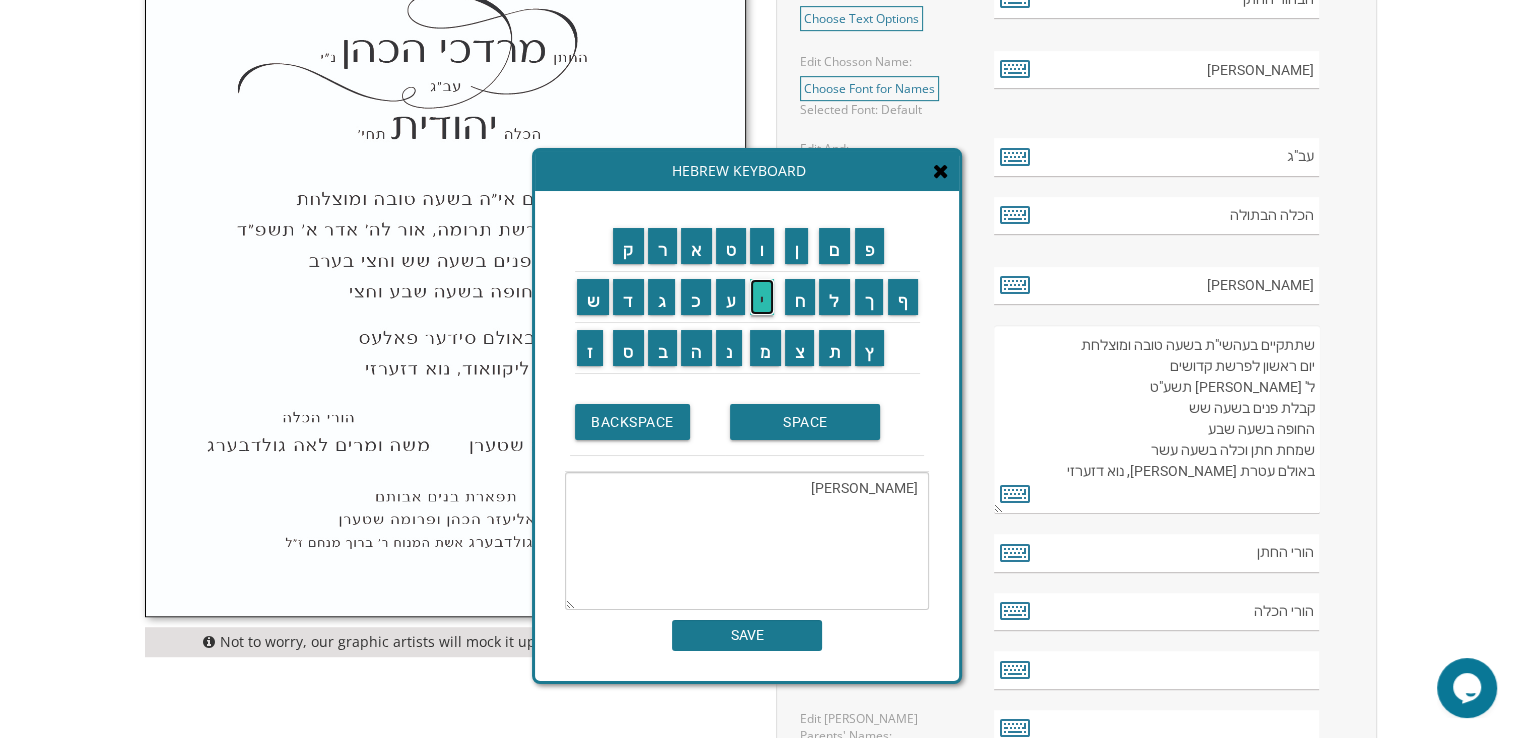 click on "י" at bounding box center (762, 297) 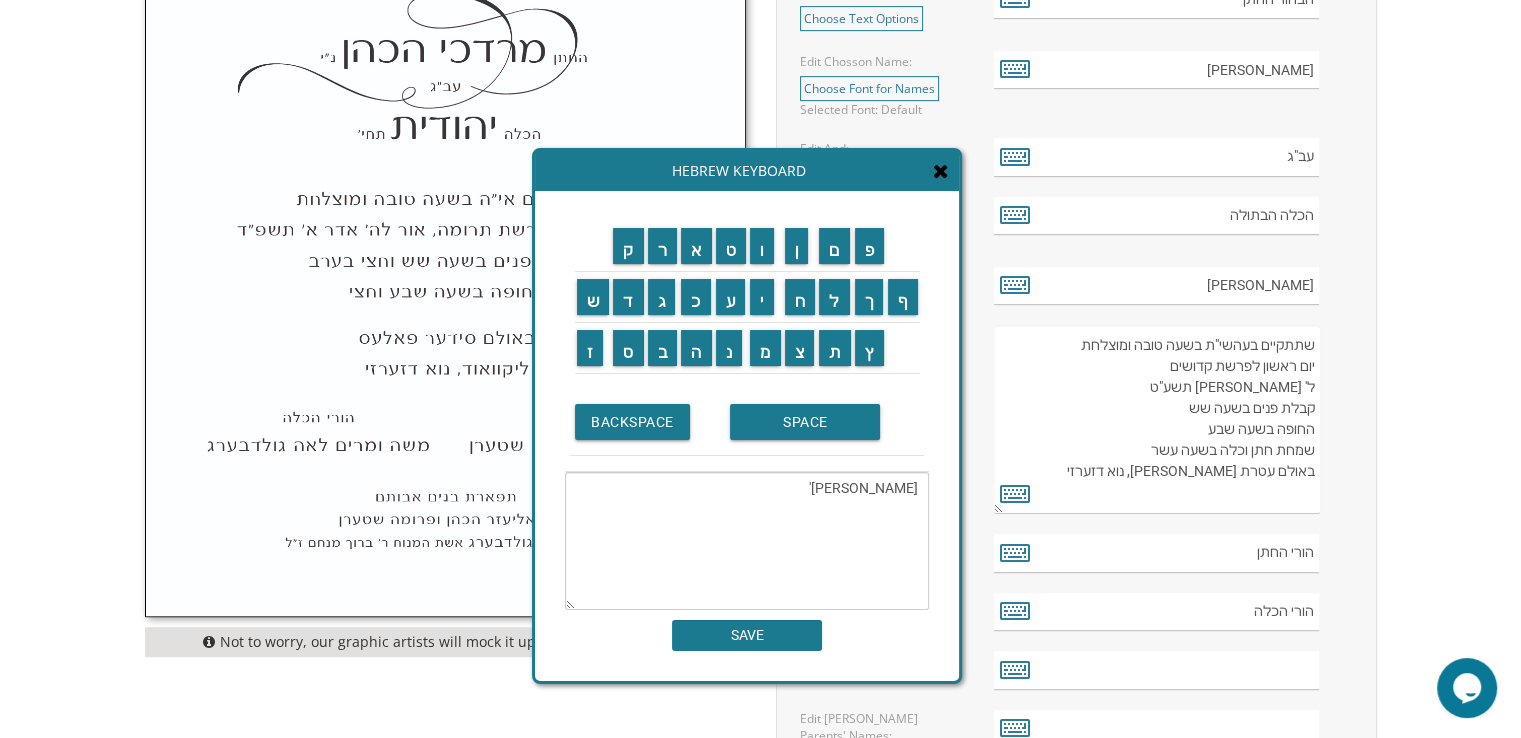 type on "[PERSON_NAME]'" 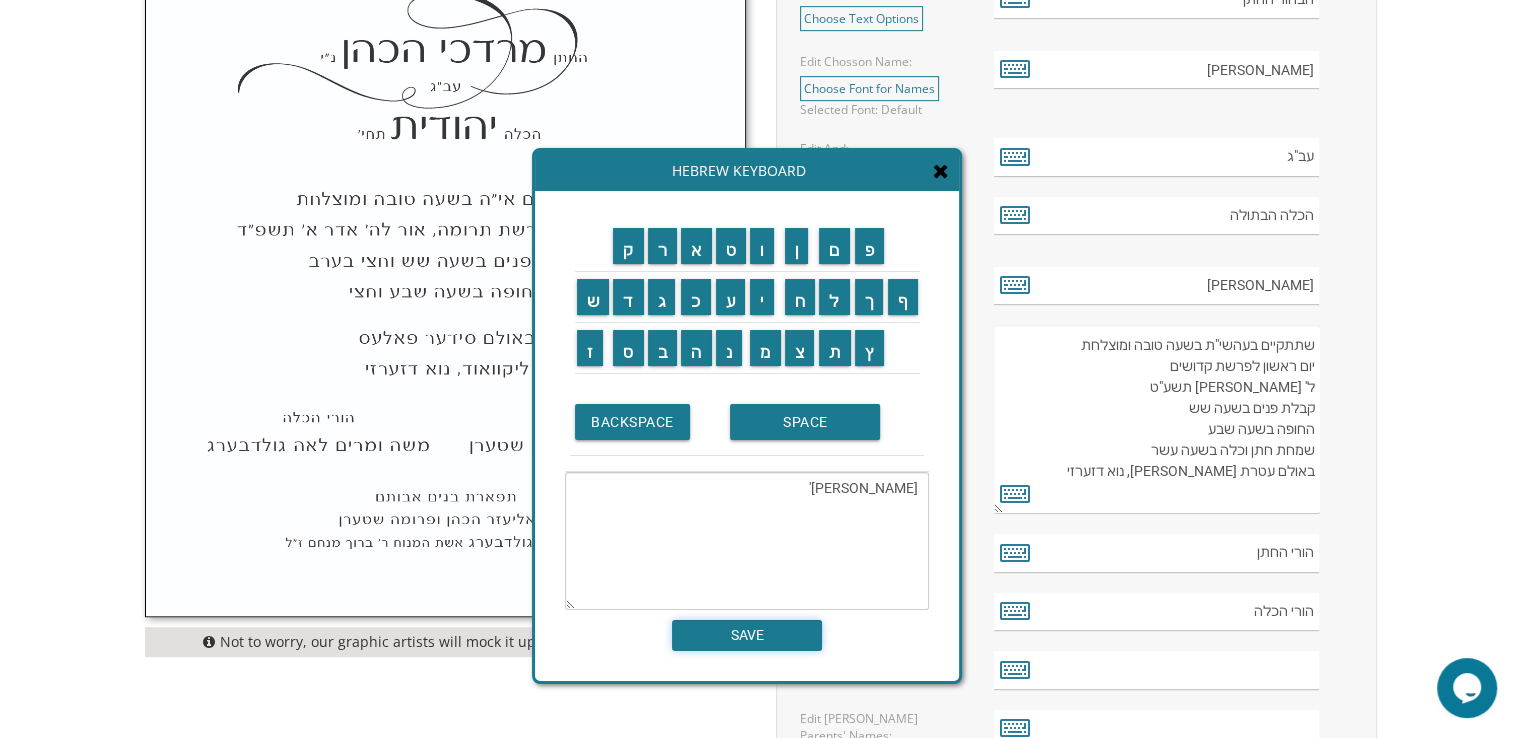 click on "SAVE" at bounding box center [747, 635] 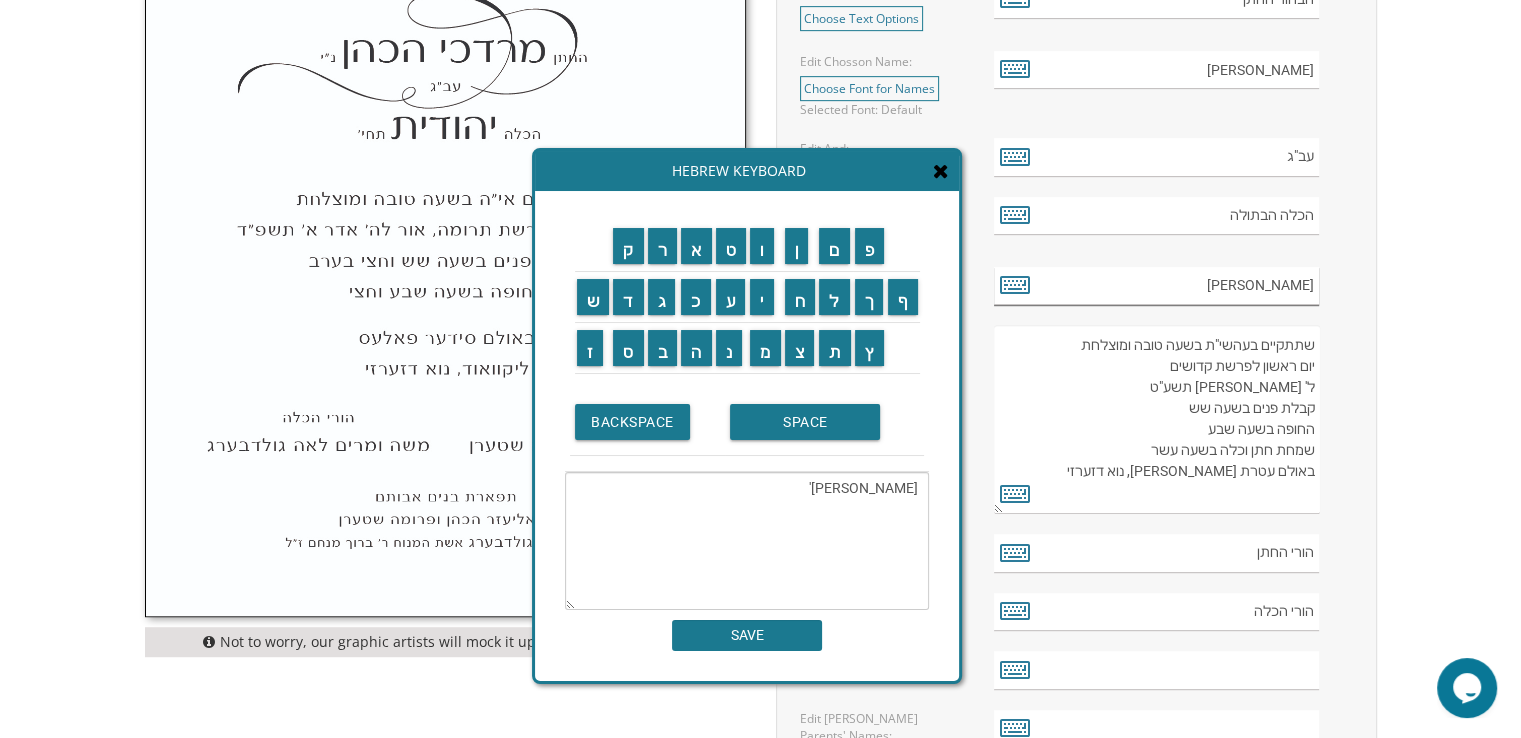 type on "[PERSON_NAME]'" 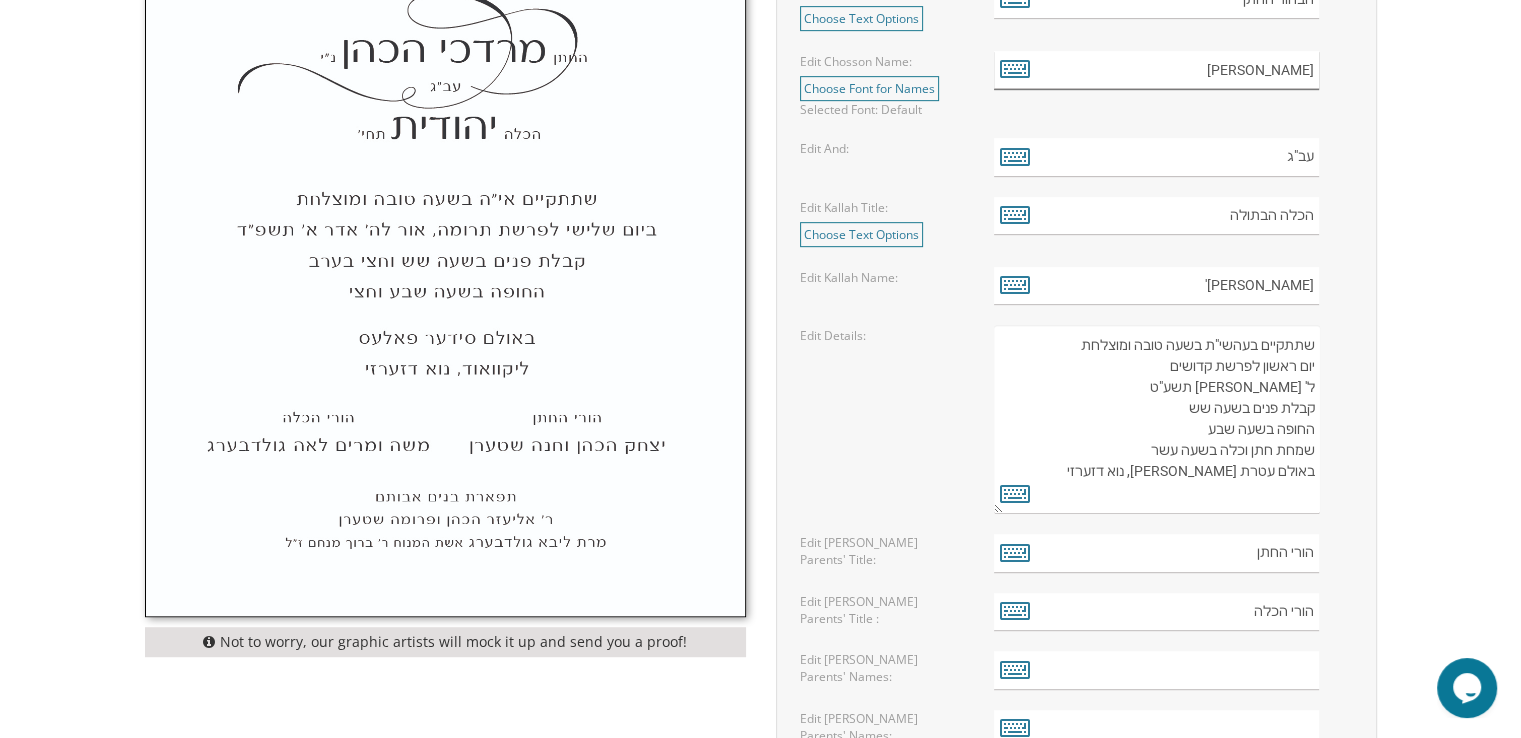 click on "[PERSON_NAME]" at bounding box center (1156, 70) 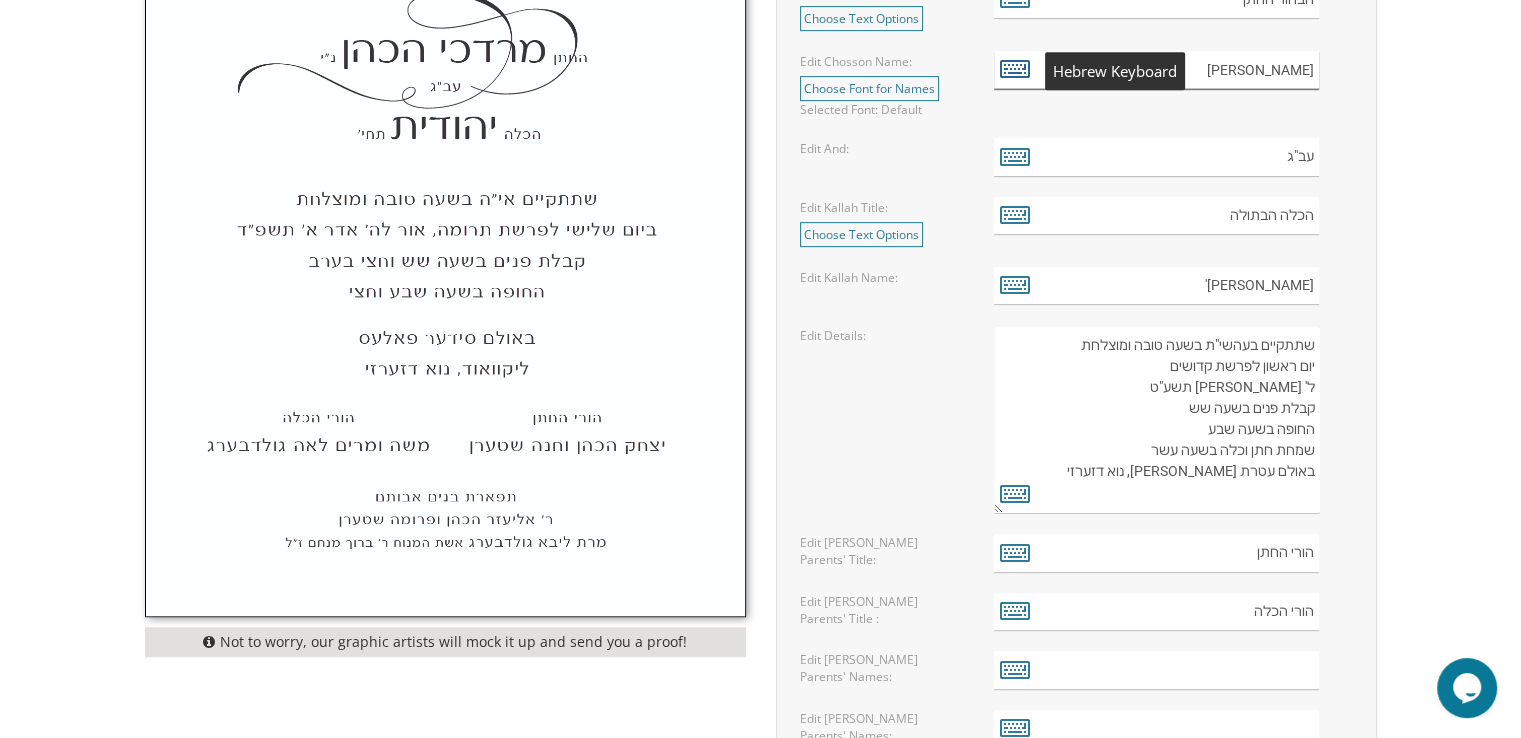 type on "[PERSON_NAME]" 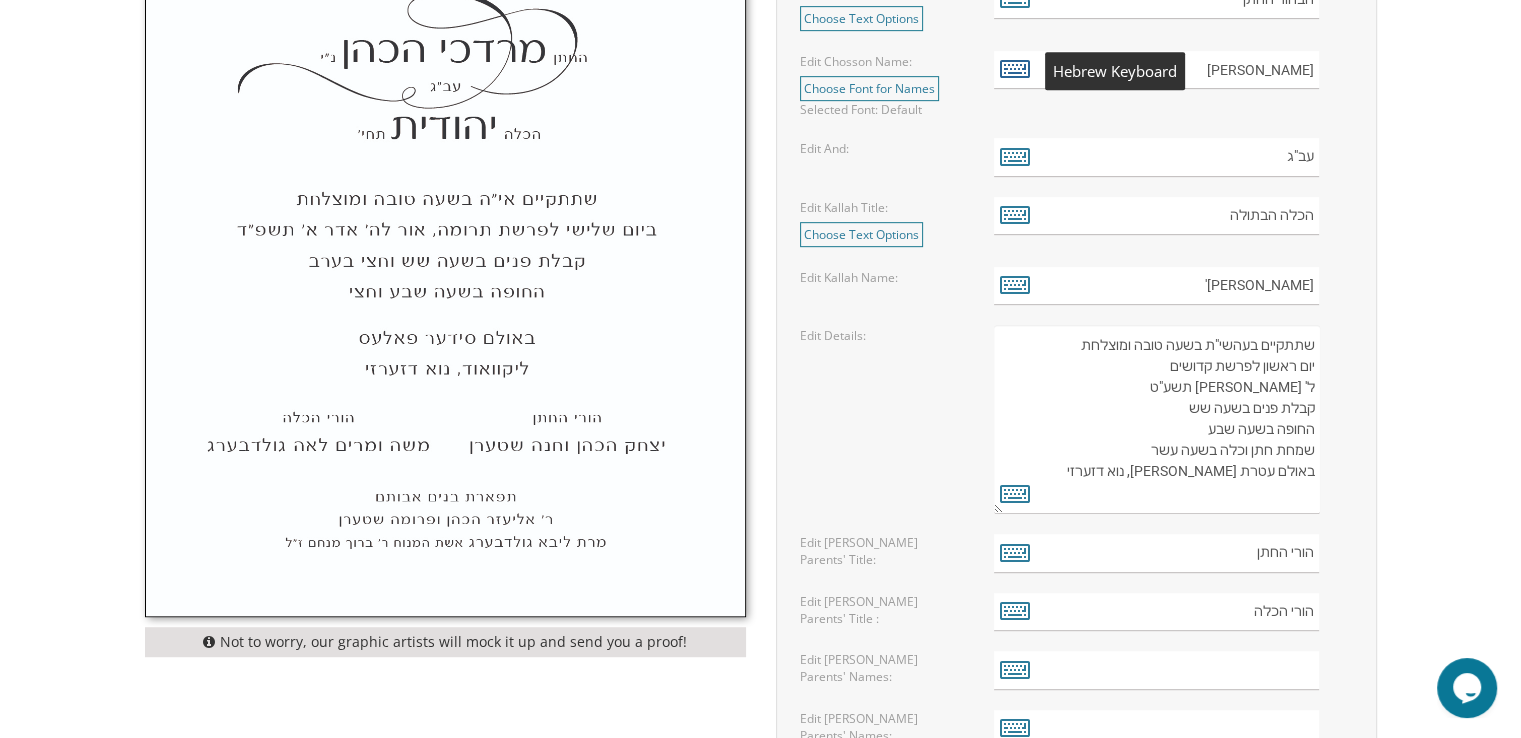 click at bounding box center (1015, 68) 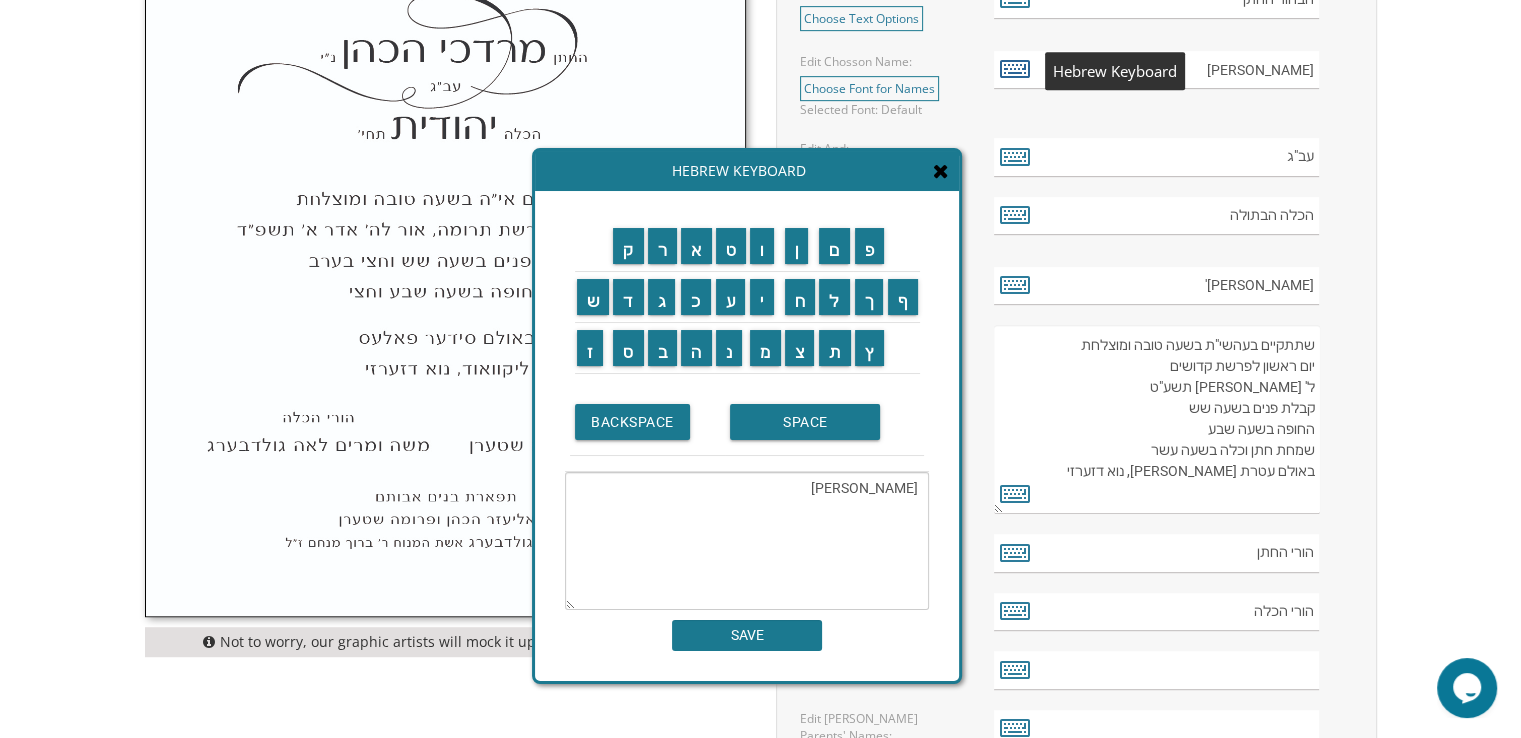 click at bounding box center (1015, 68) 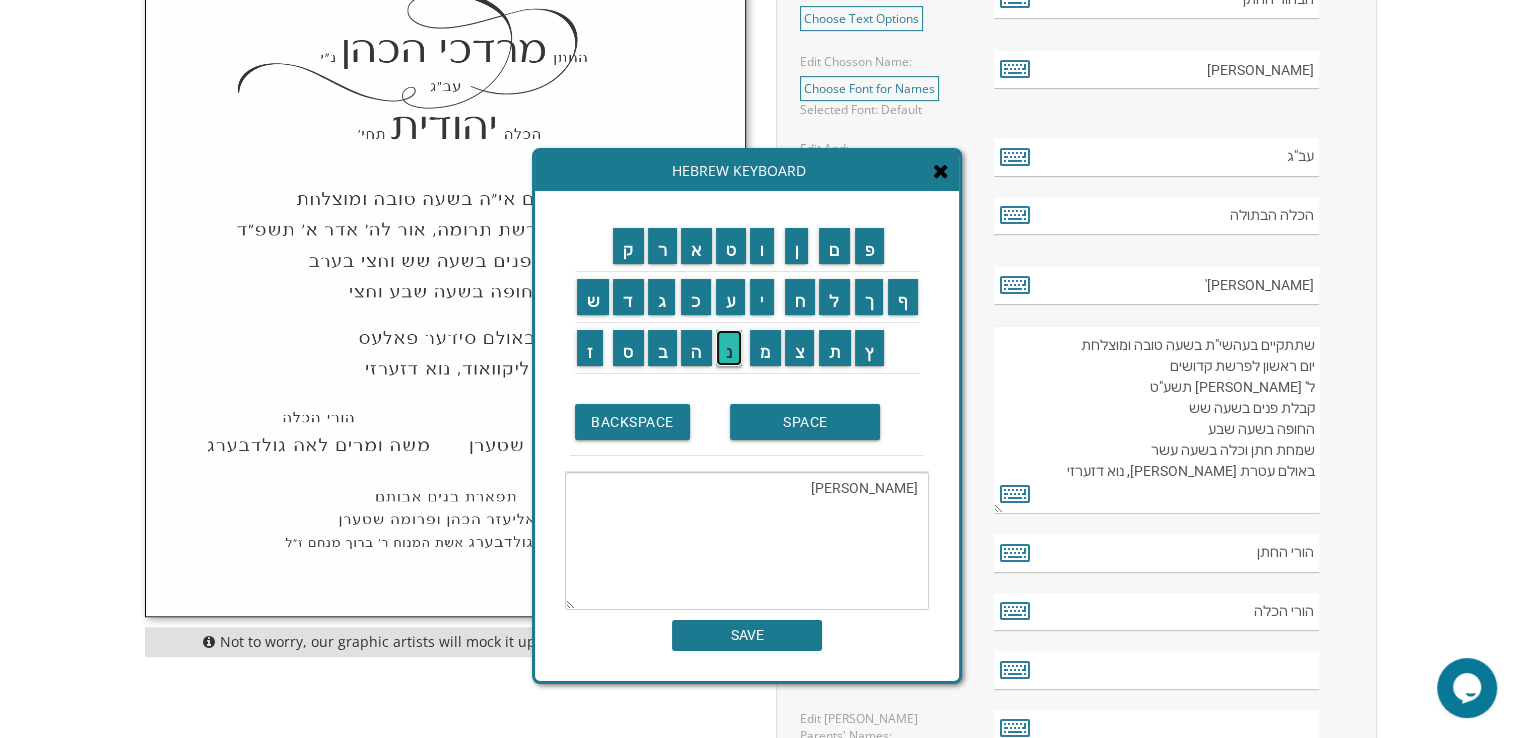 click on "נ" at bounding box center (729, 348) 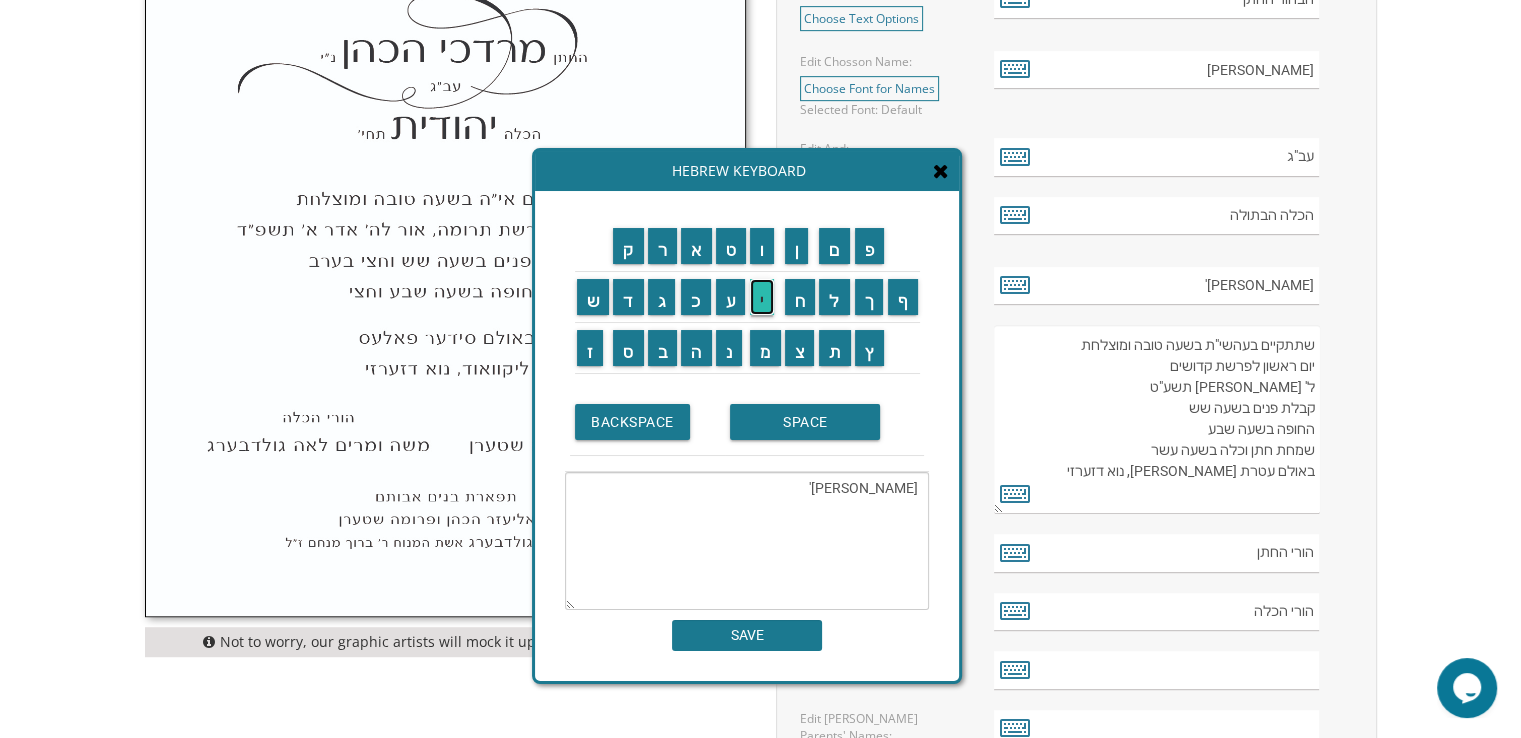 click on "י" at bounding box center [762, 297] 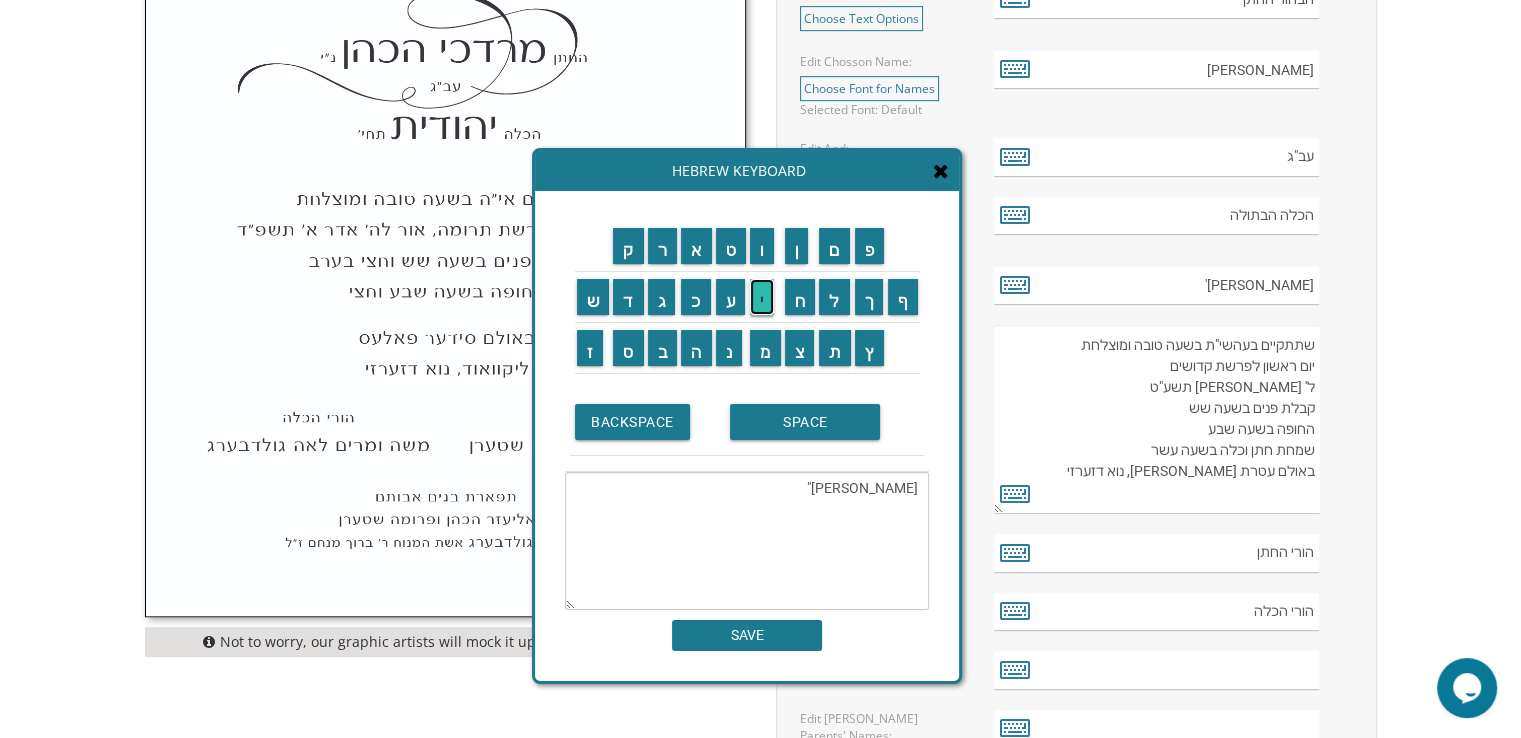 click on "י" at bounding box center [762, 297] 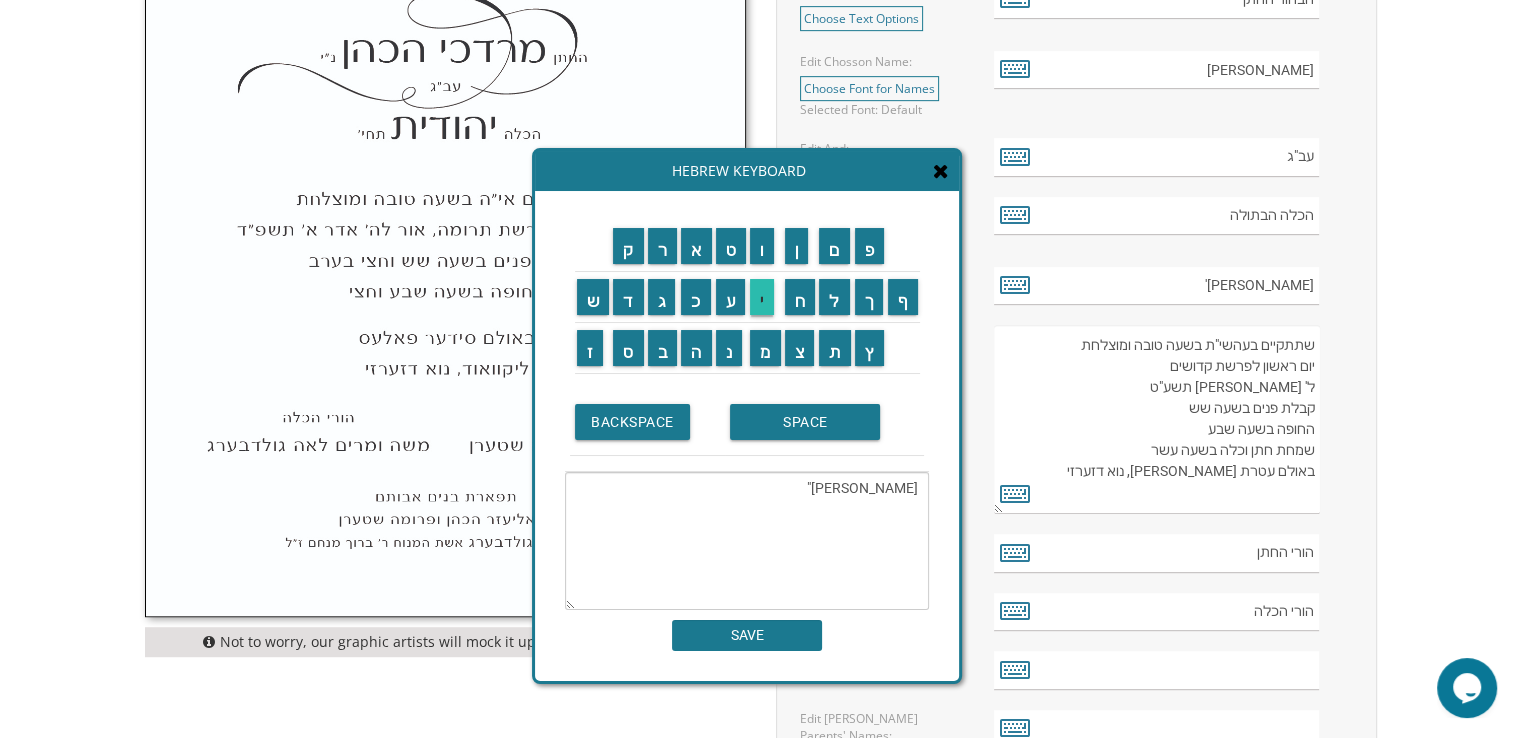 type on "[PERSON_NAME]"י" 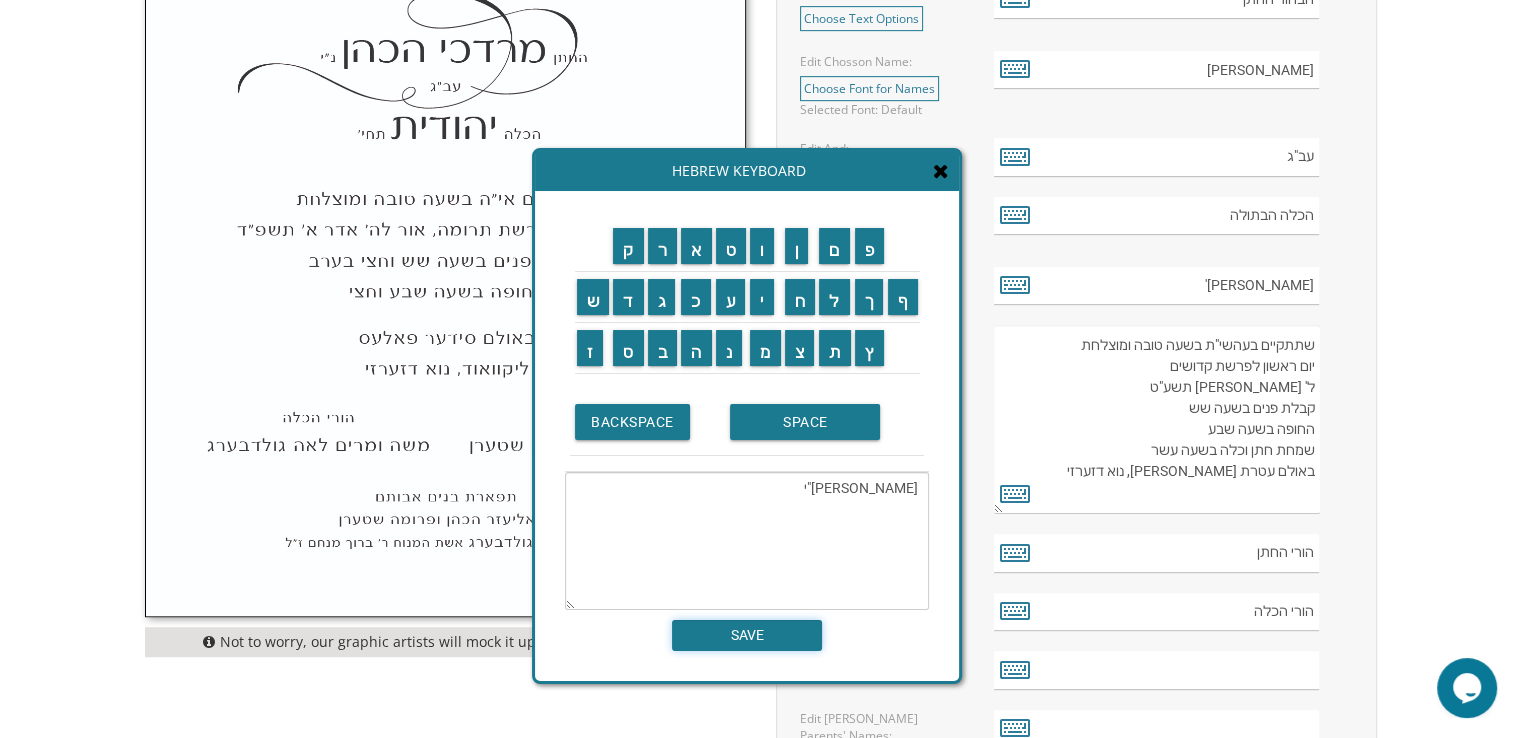 click on "SAVE" at bounding box center [747, 635] 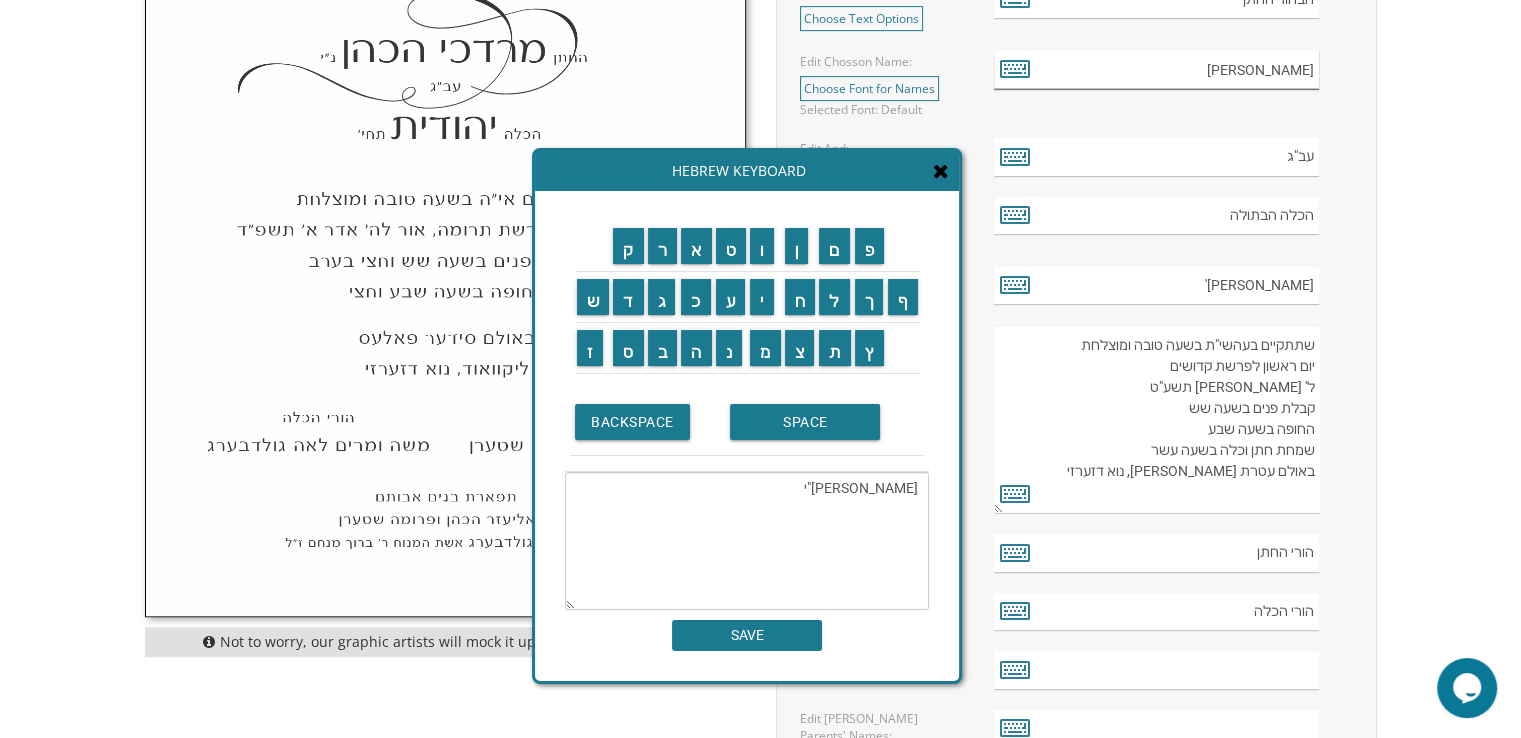 type on "[PERSON_NAME]"י" 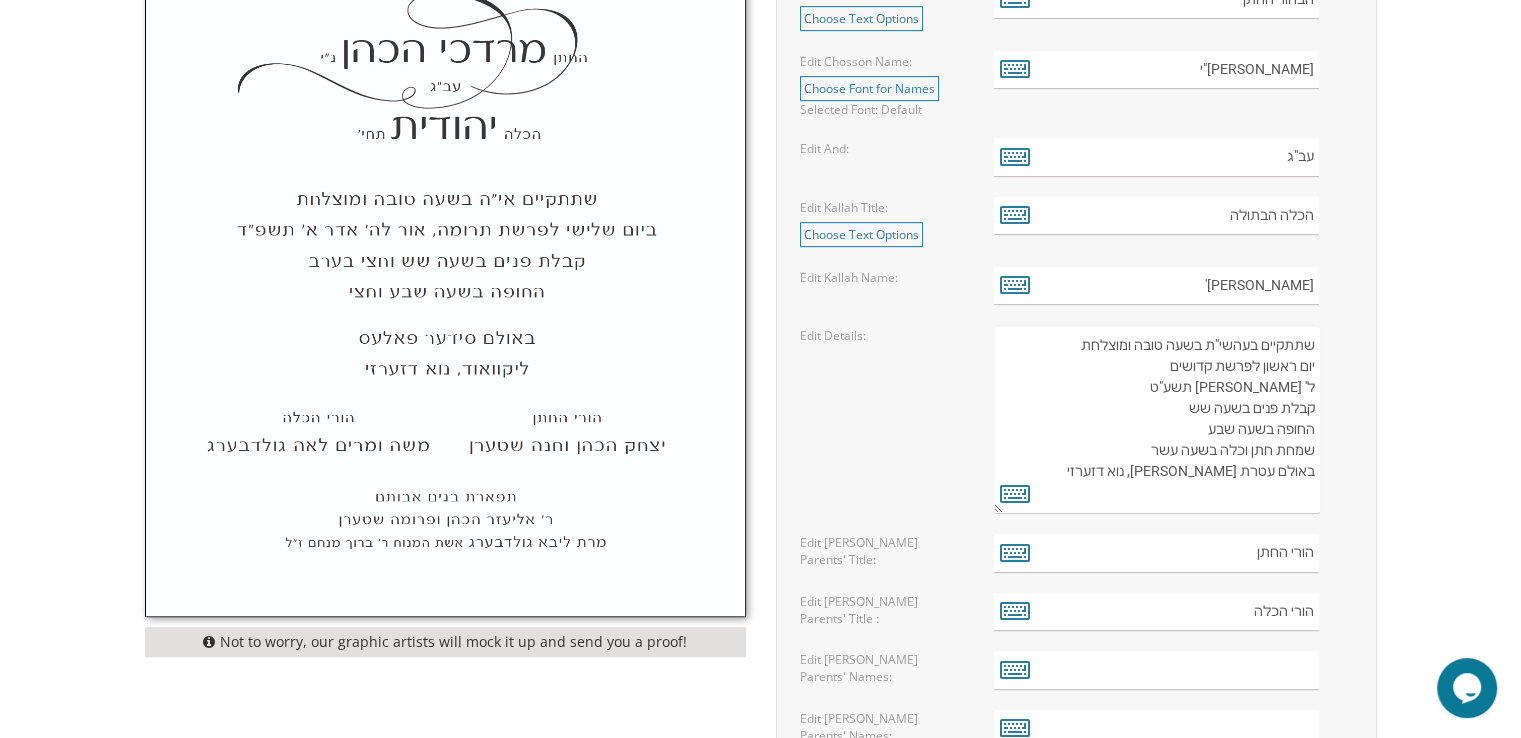 click on "שתתקיים בעהשי"ת בשעה טובה ומוצלחת
יום ראשון לפרשת קדושים
ל' [PERSON_NAME] תשע"ט
קבלת פנים בשעה שש
החופה בשעה שבע
שמחת חתן וכלה בשעה עשר
באולם עטרת [PERSON_NAME], נוא דזערזי" at bounding box center (1156, 419) 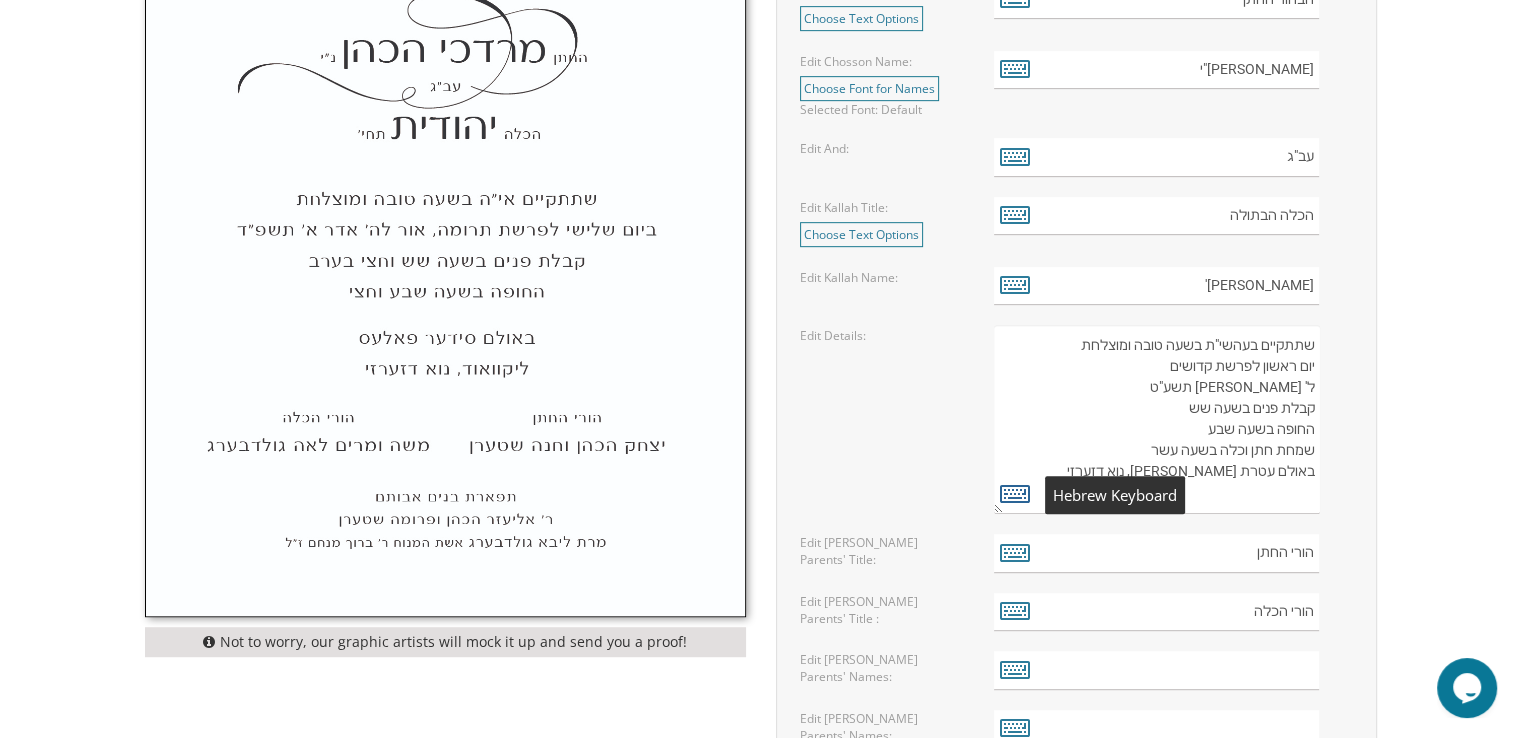 click at bounding box center (1015, 493) 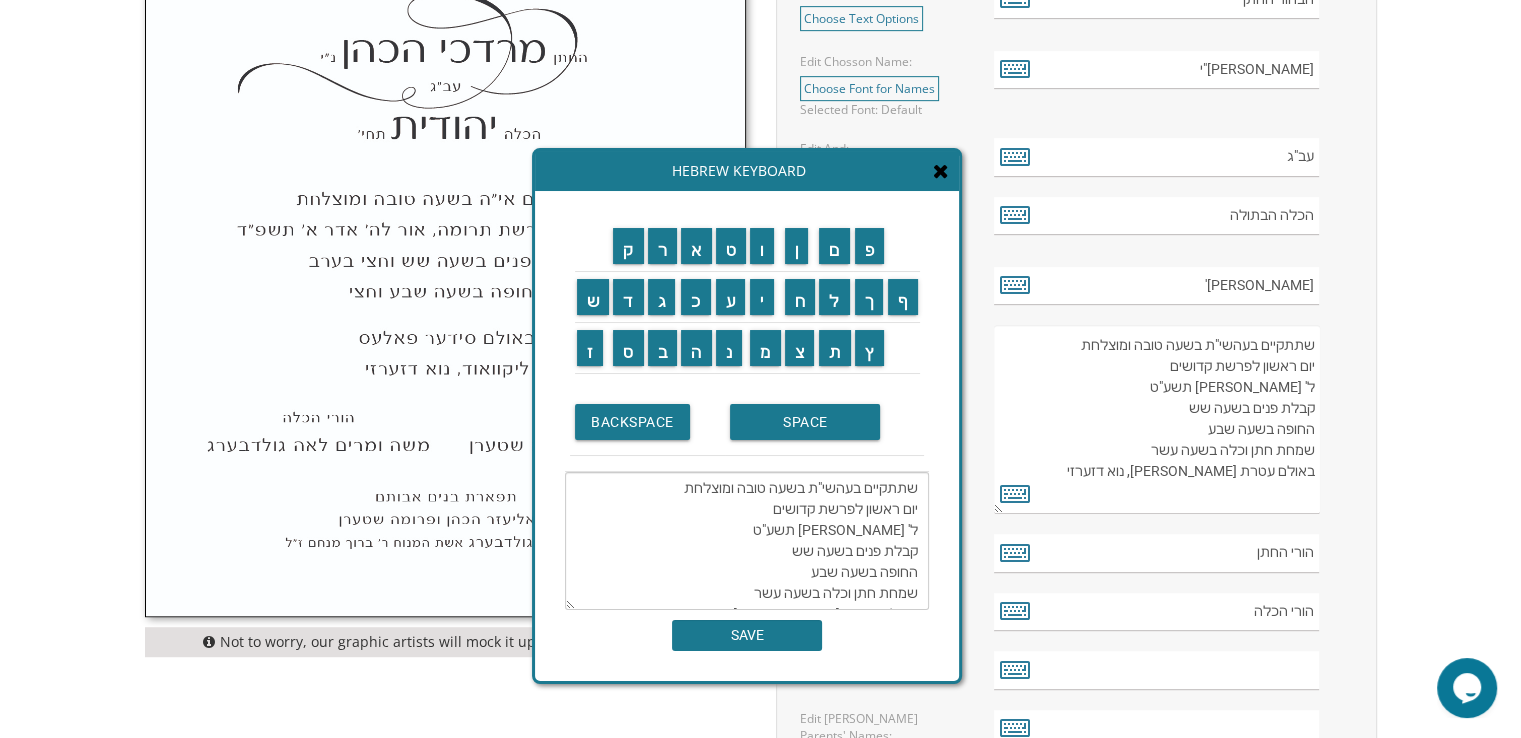 click on "שתתקיים בעהשי"ת בשעה טובה ומוצלחת
יום ראשון לפרשת קדושים
ל' [PERSON_NAME] תשע"ט
קבלת פנים בשעה שש
החופה בשעה שבע
שמחת חתן וכלה בשעה עשר
באולם עטרת [PERSON_NAME], נוא דזערזי" at bounding box center [1156, 419] 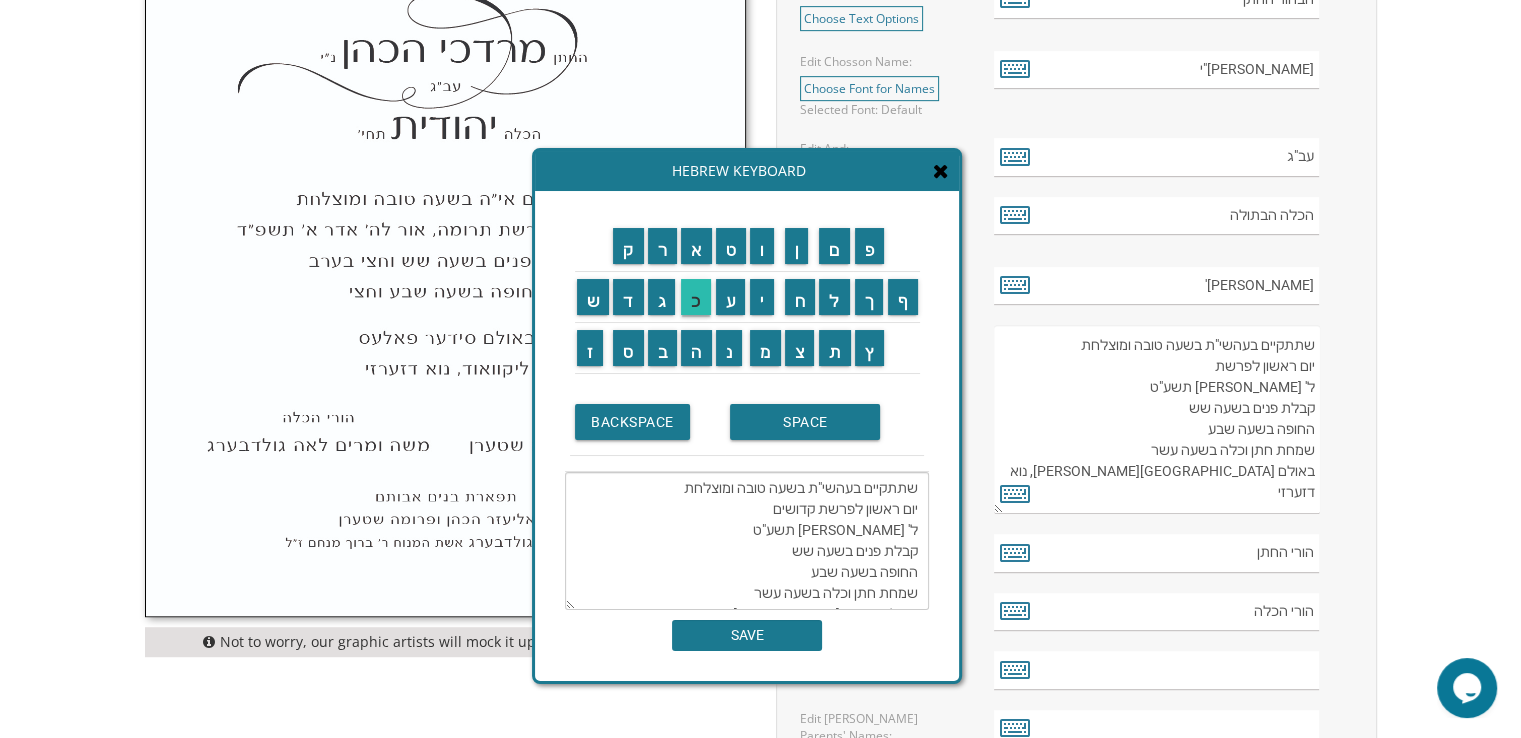 type on "שתתקיים בעהשי"ת בשעה טובה ומוצלחת
יום ראשון לפרשת
ל' [PERSON_NAME] תשע"ט
קבלת פנים בשעה שש
החופה בשעה שבע
שמחת חתן וכלה בשעה עשר
באולם [GEOGRAPHIC_DATA][PERSON_NAME], נוא דזערזי" 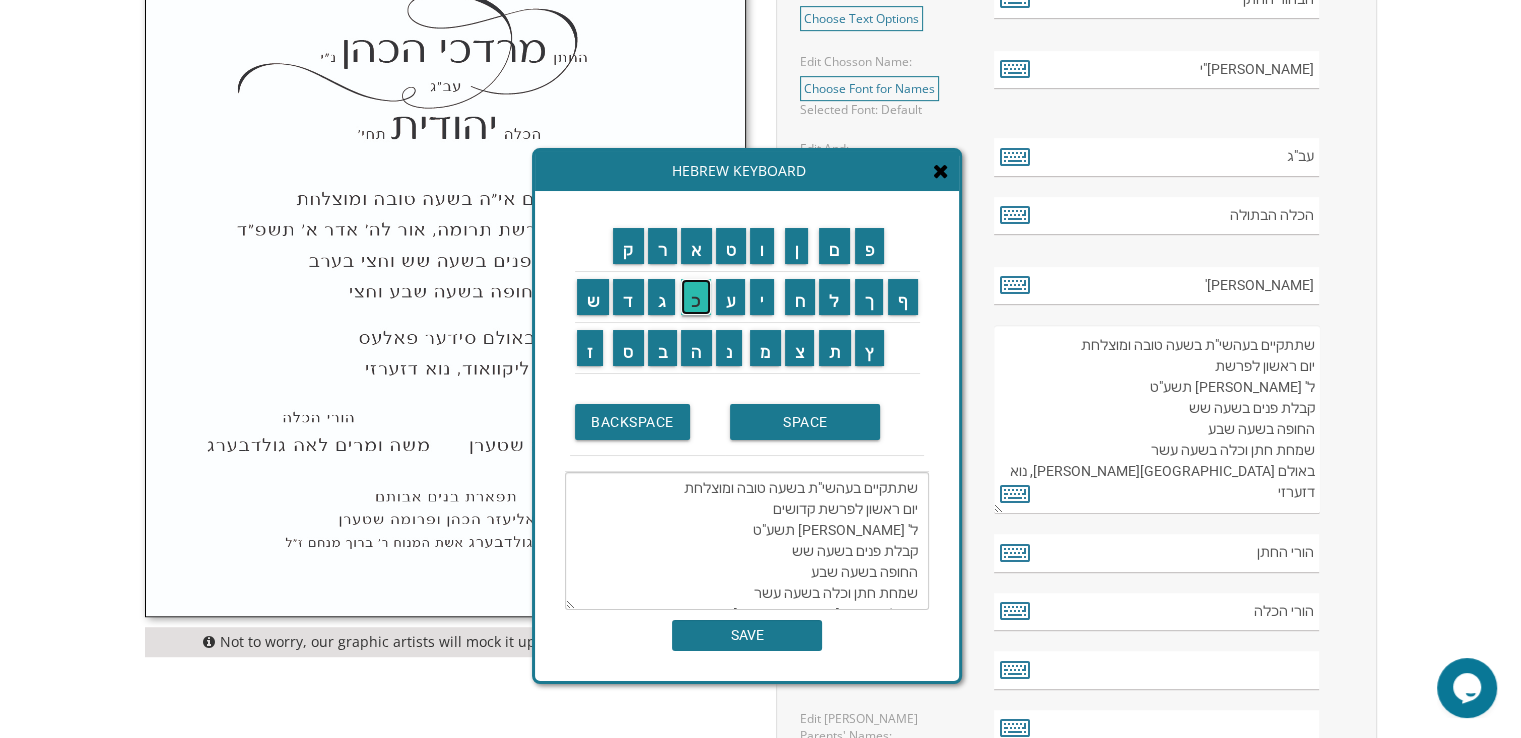 click on "כ" at bounding box center [696, 297] 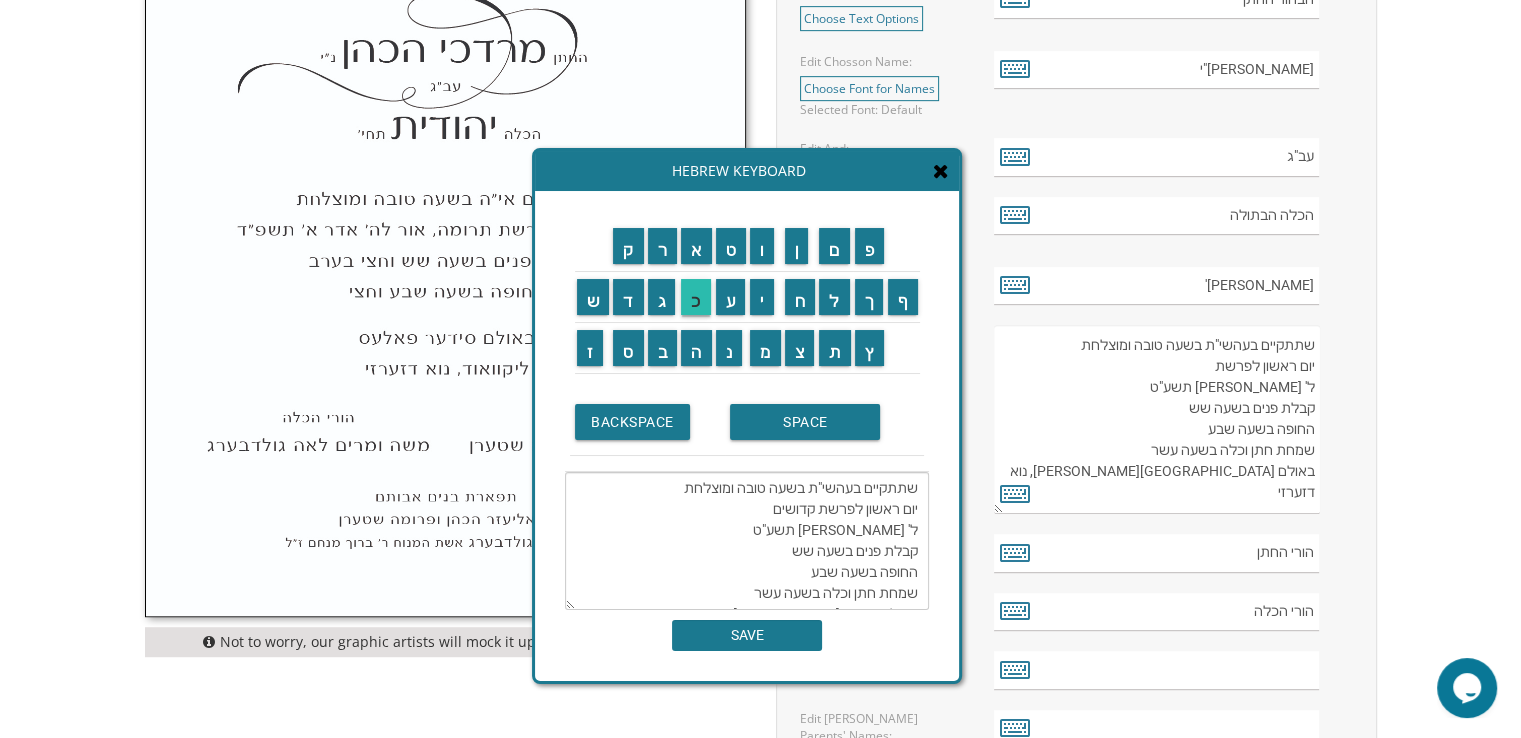 scroll, scrollTop: 42, scrollLeft: 0, axis: vertical 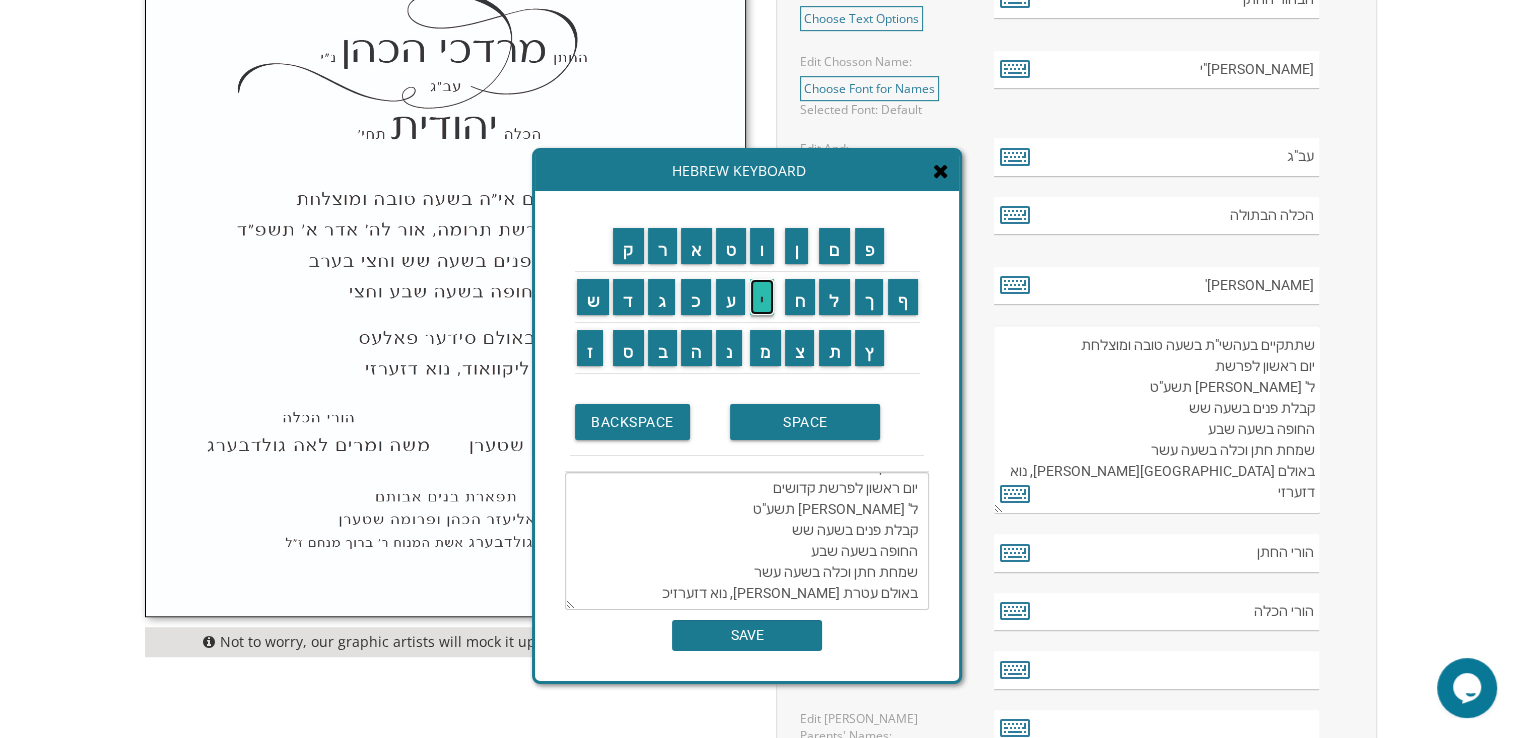 click on "י" at bounding box center [762, 297] 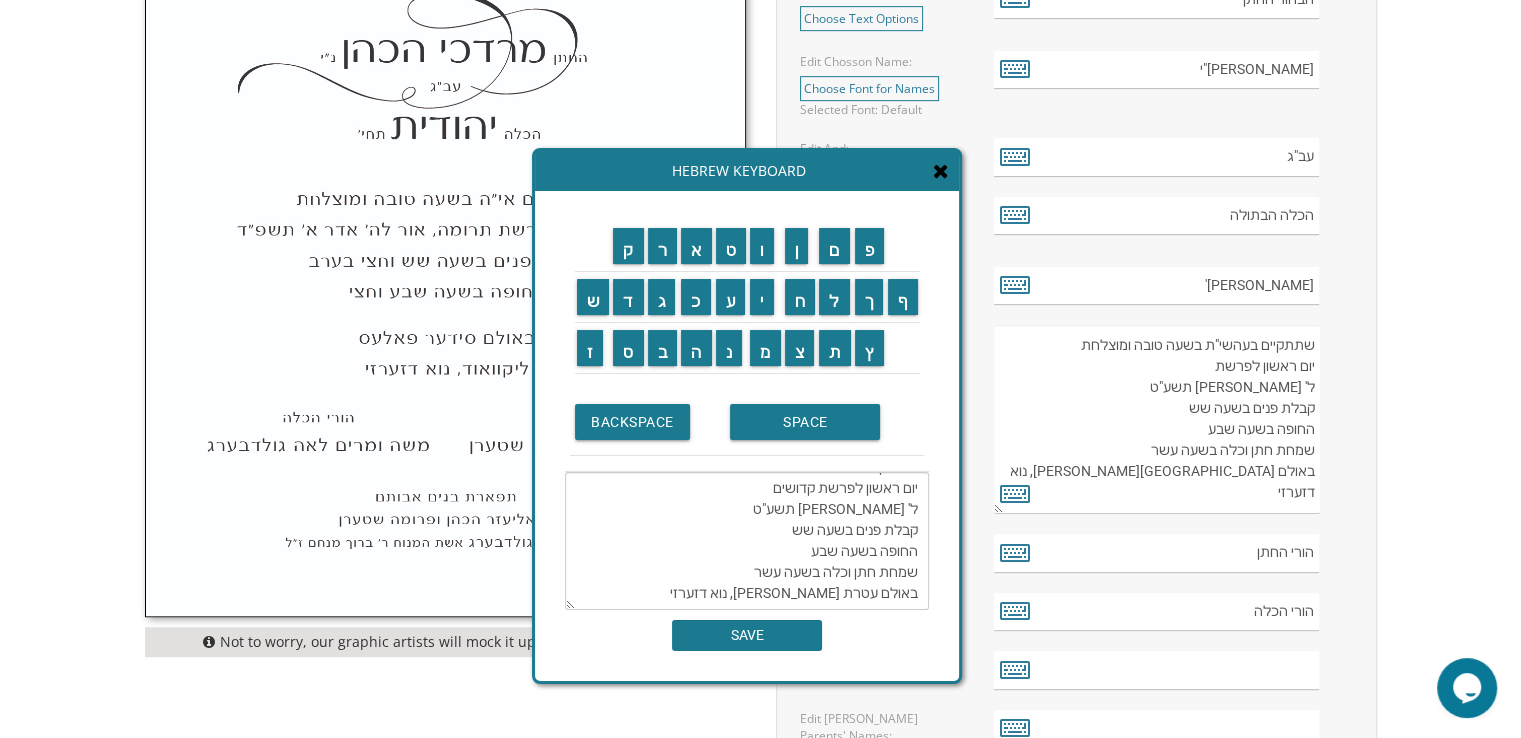scroll, scrollTop: 0, scrollLeft: 0, axis: both 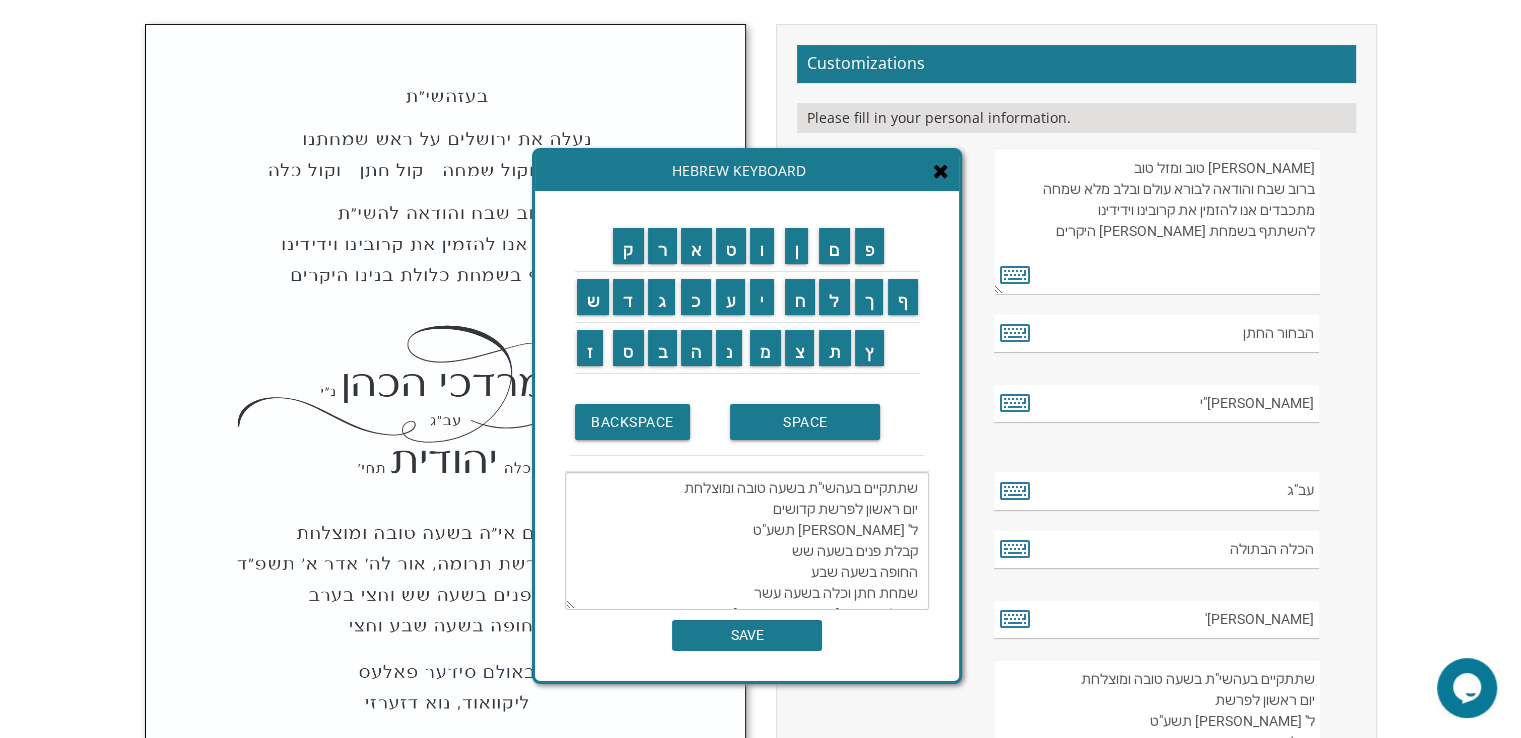 click on "שתתקיים בעהשי"ת בשעה טובה ומוצלחת
יום ראשון לפרשת קדושים
ל' [PERSON_NAME] תשע"ט
קבלת פנים בשעה שש
החופה בשעה שבע
שמחת חתן וכלה בשעה עשר
באולם עטרת [PERSON_NAME], נוא דזערזי" at bounding box center (747, 541) 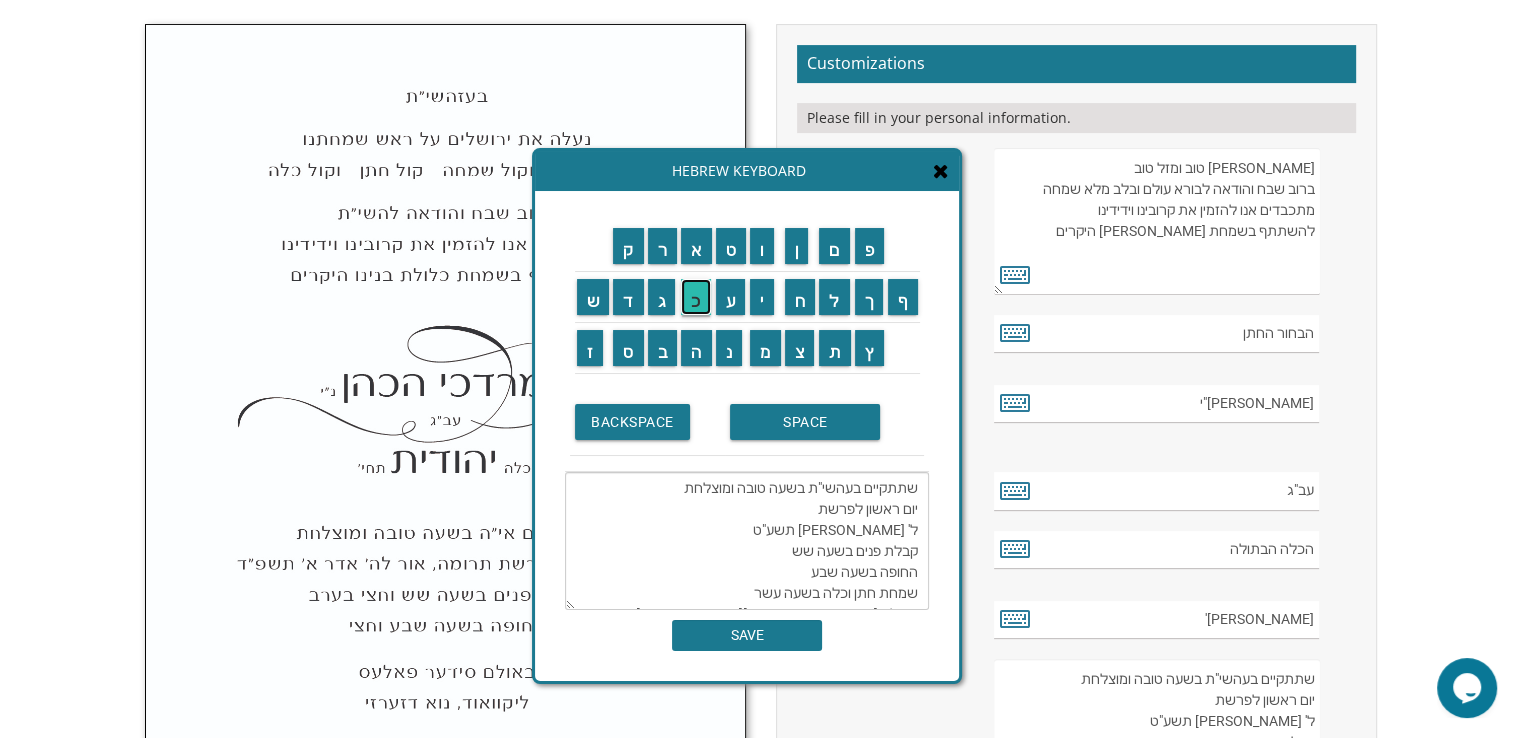 click on "כ" at bounding box center [696, 297] 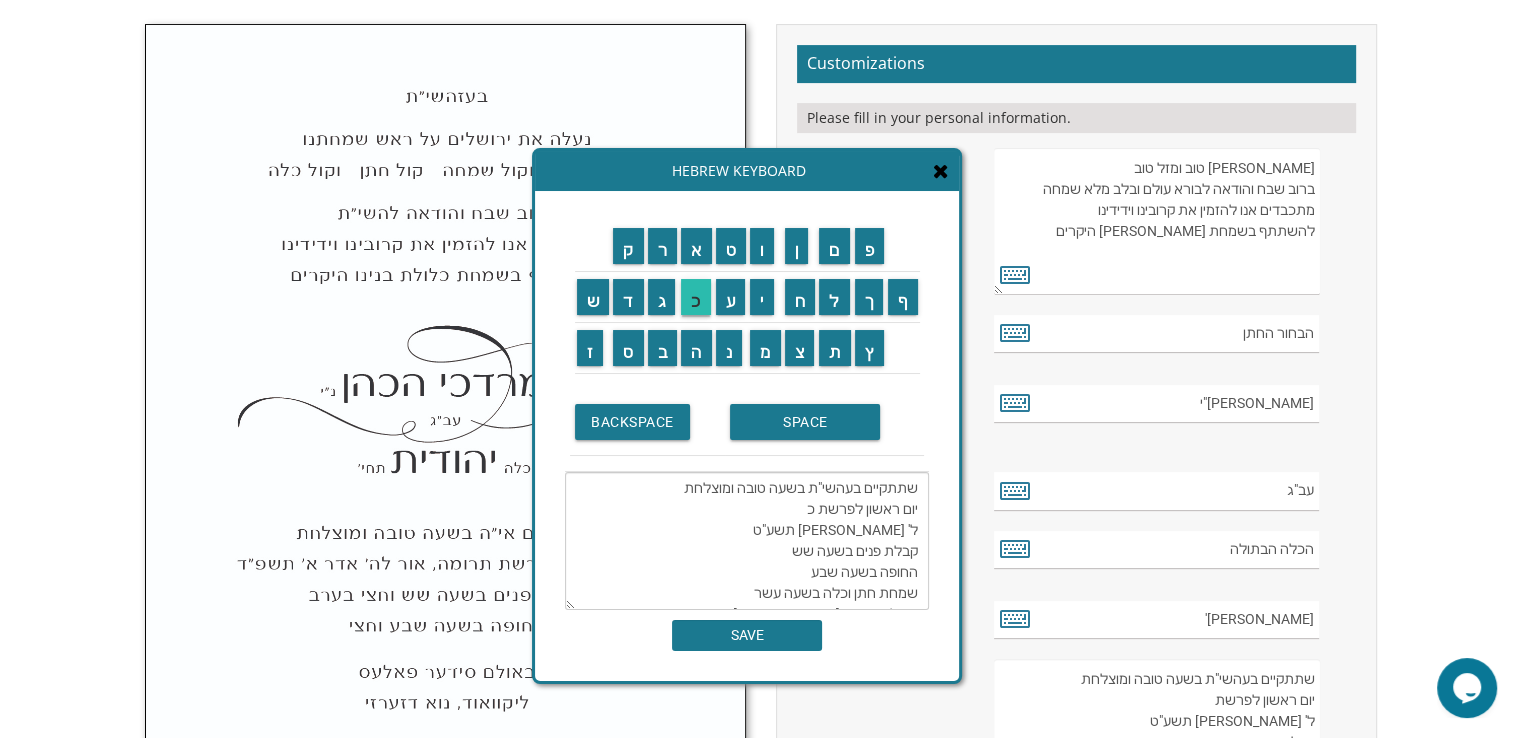 scroll, scrollTop: 42, scrollLeft: 0, axis: vertical 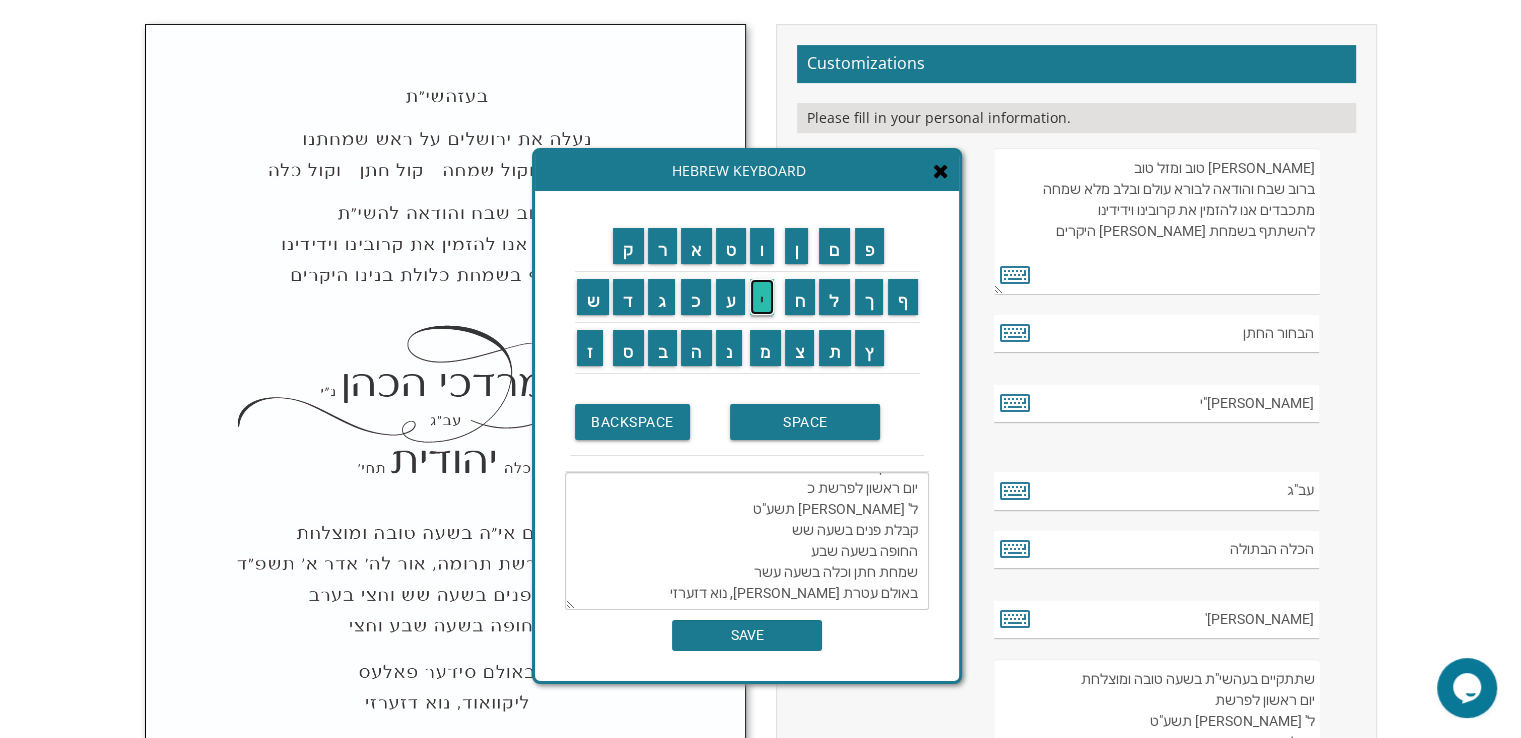 click on "י" at bounding box center [762, 297] 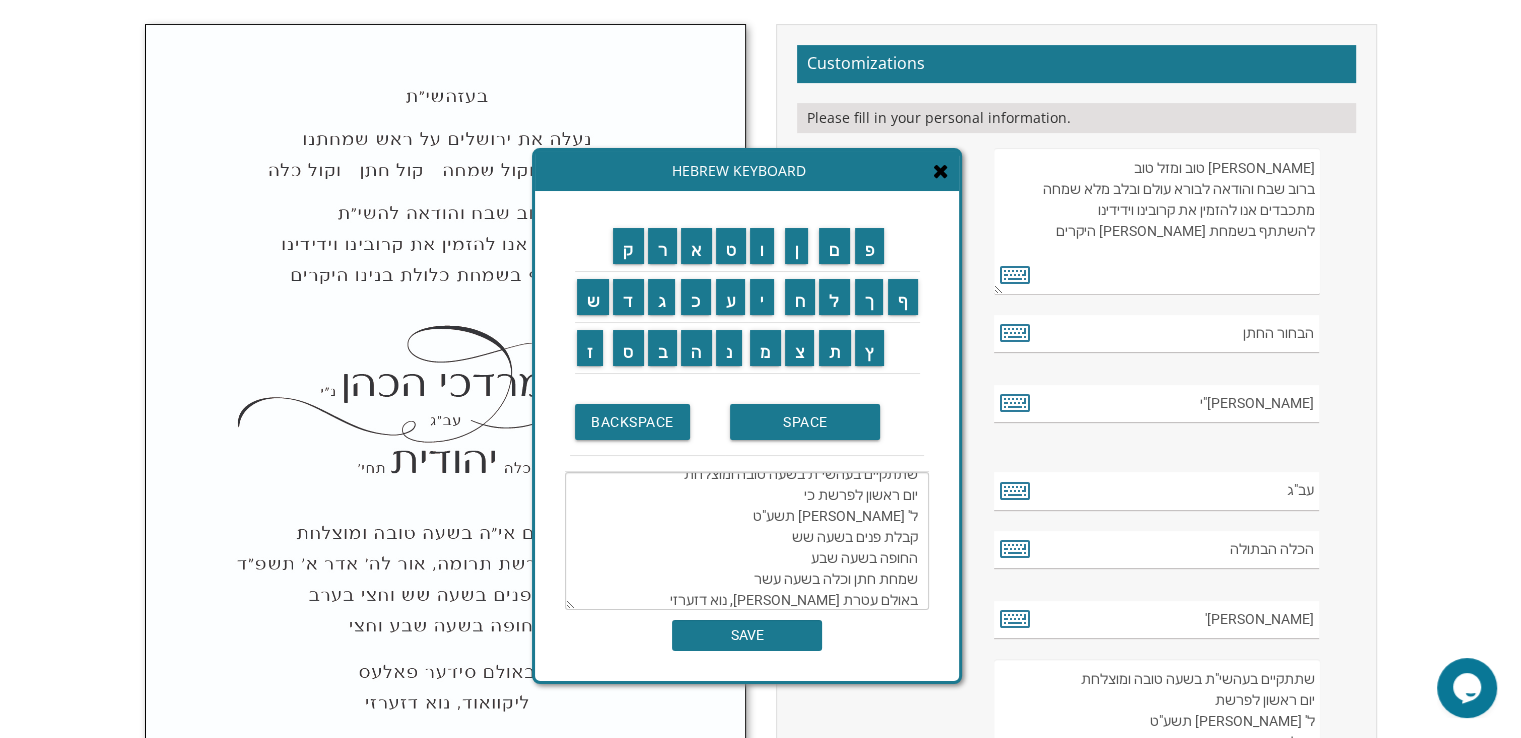 scroll, scrollTop: 0, scrollLeft: 0, axis: both 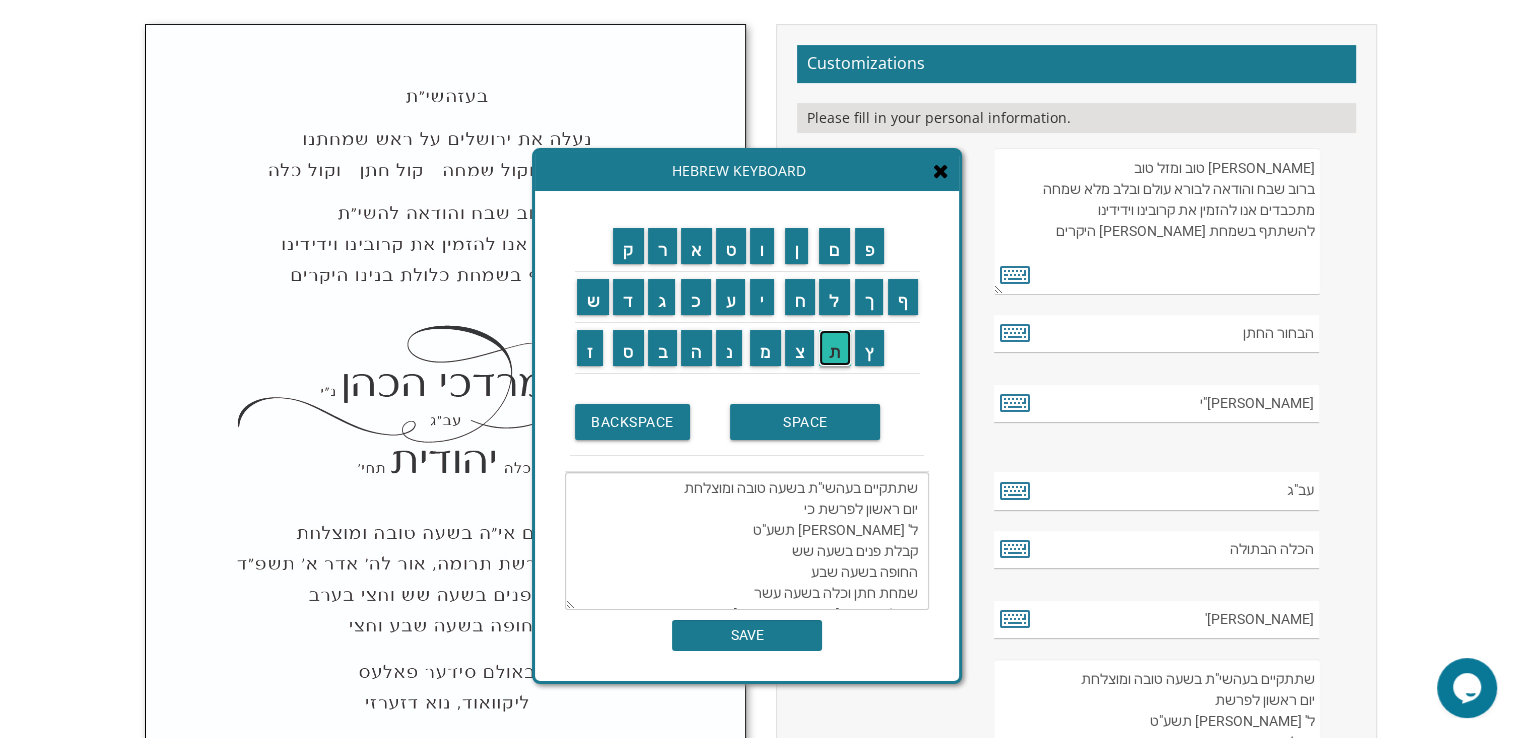click on "ת" at bounding box center [835, 348] 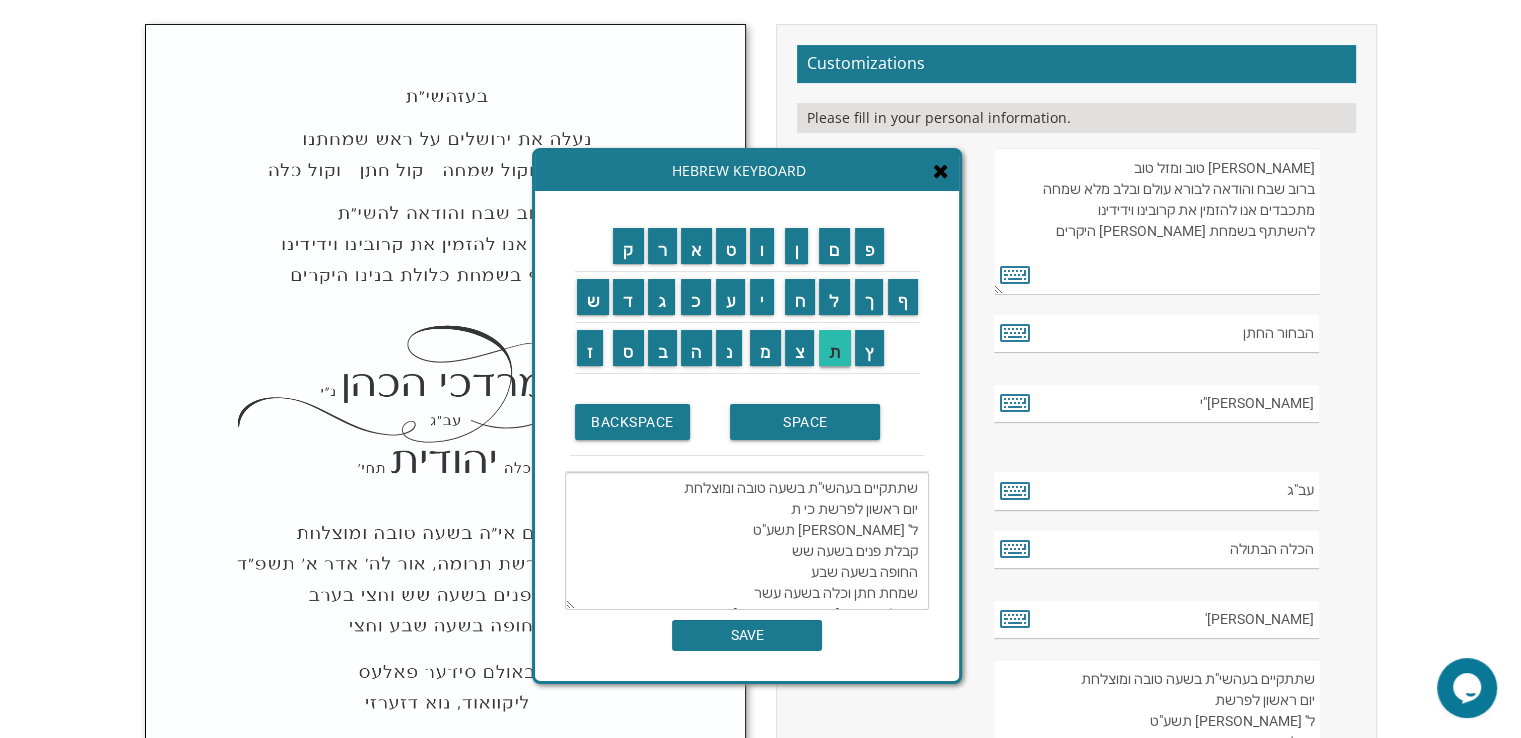 scroll, scrollTop: 42, scrollLeft: 0, axis: vertical 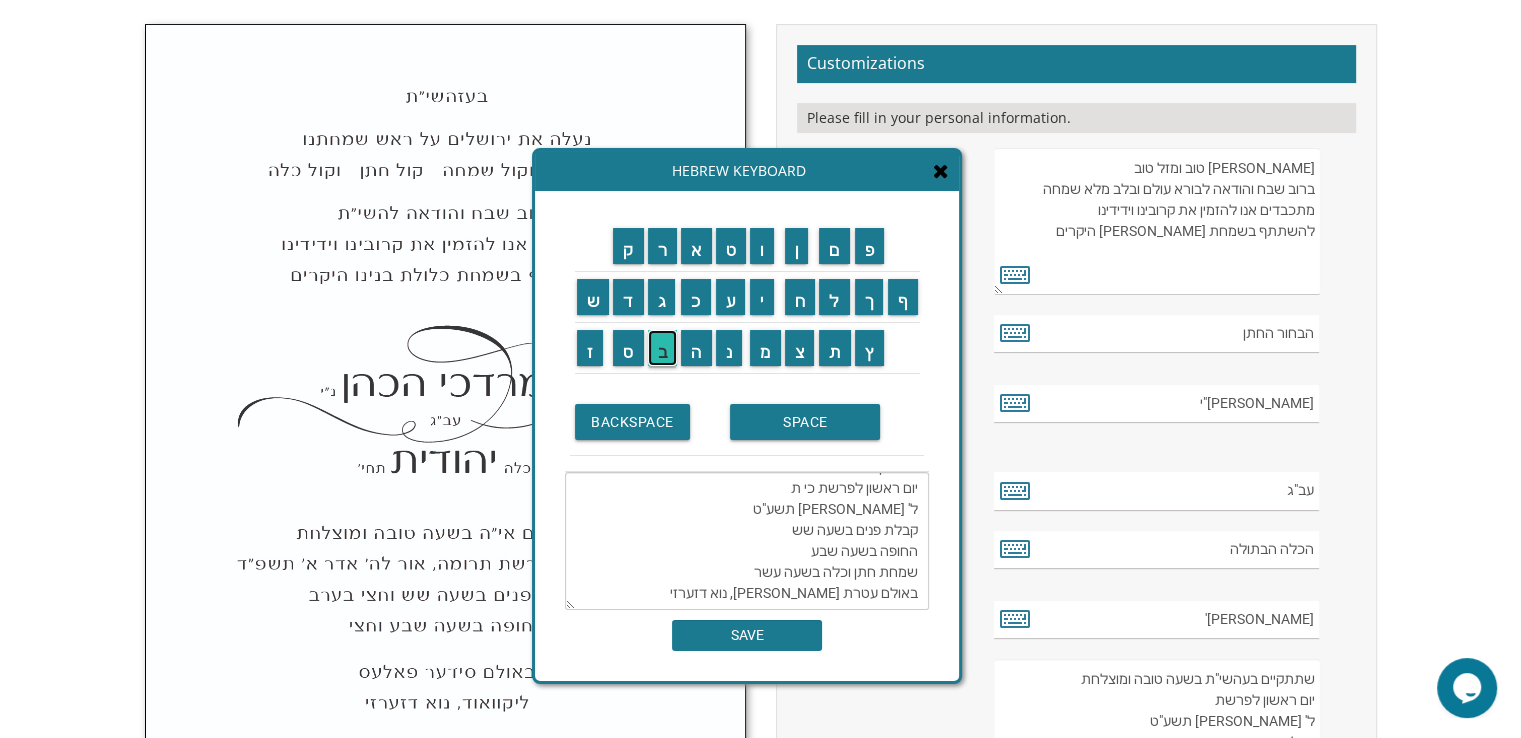 click on "ב" at bounding box center (663, 348) 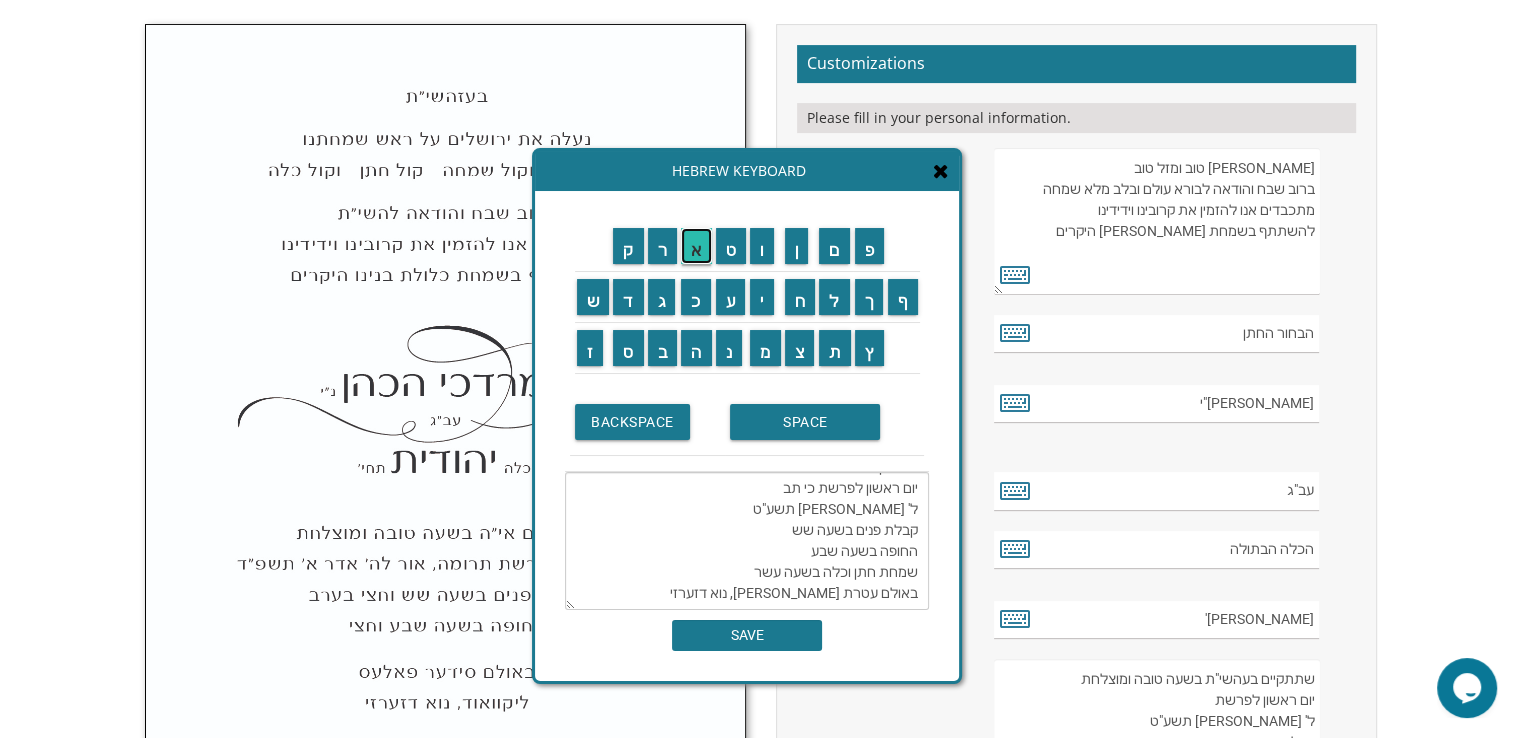 click on "א" at bounding box center [696, 246] 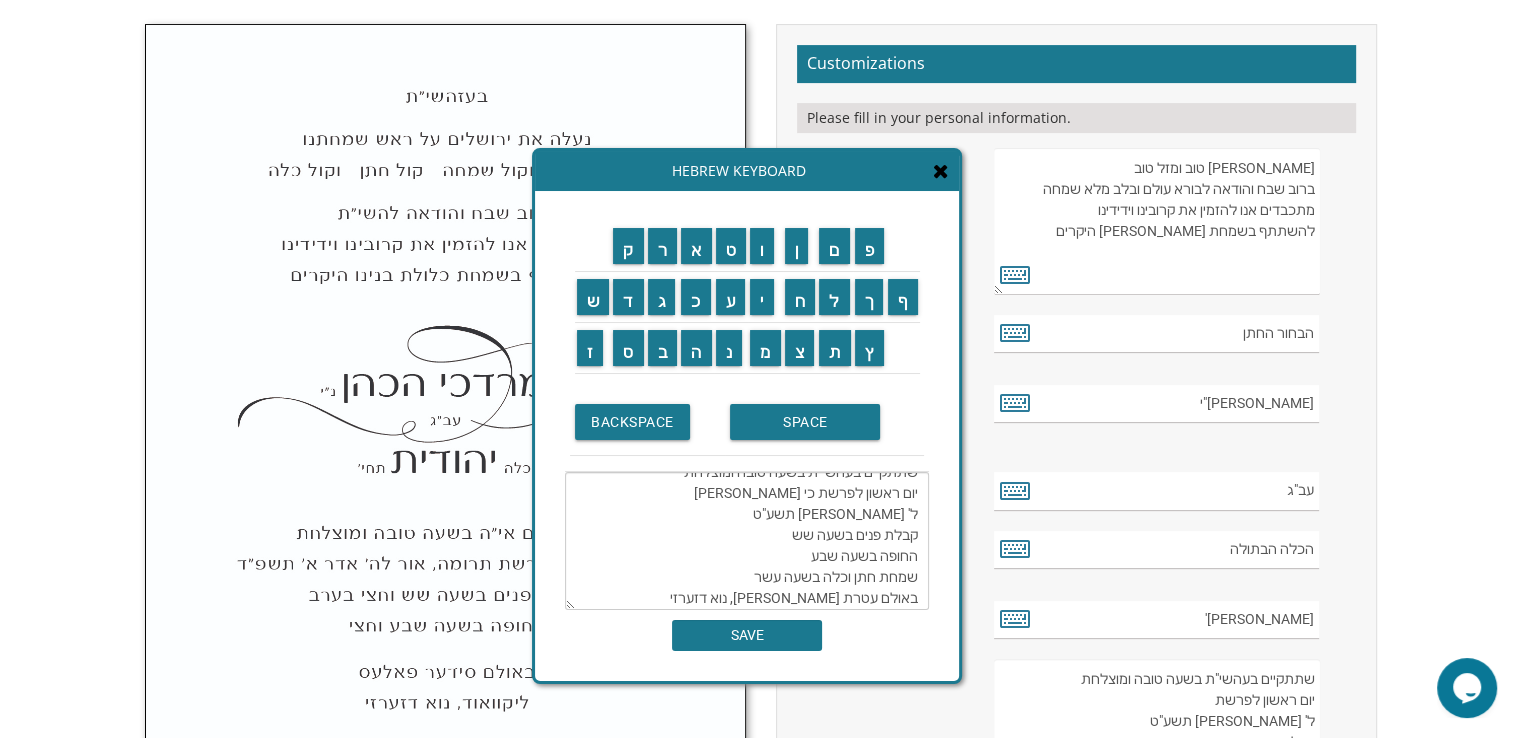 scroll, scrollTop: 0, scrollLeft: 0, axis: both 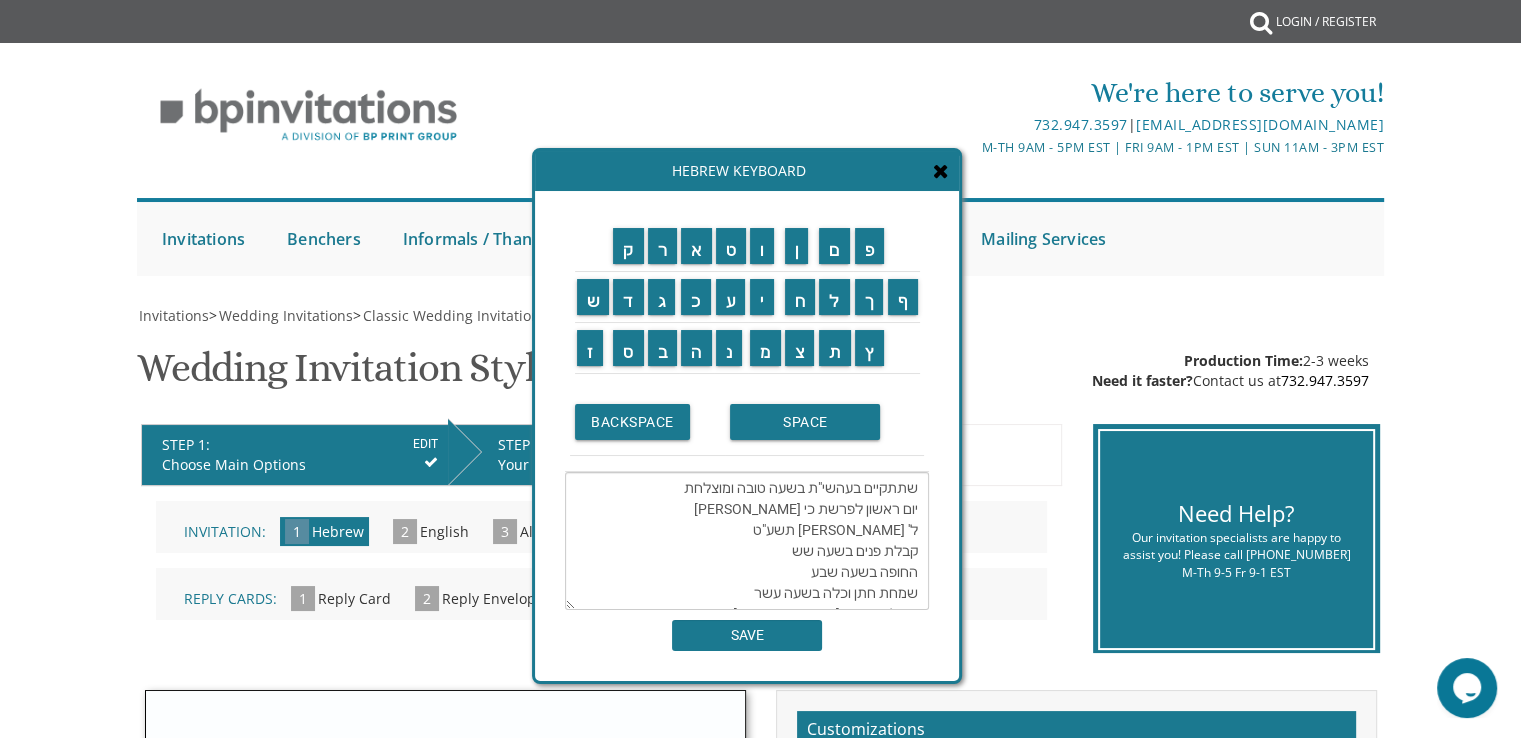 click on "שתתקיים בעהשי"ת בשעה טובה ומוצלחת
יום ראשון לפרשת כי [PERSON_NAME]
ל' [PERSON_NAME] תשע"ט
קבלת פנים בשעה שש
החופה בשעה שבע
שמחת חתן וכלה בשעה עשר
באולם עטרת [PERSON_NAME], נוא דזערזי" at bounding box center (747, 541) 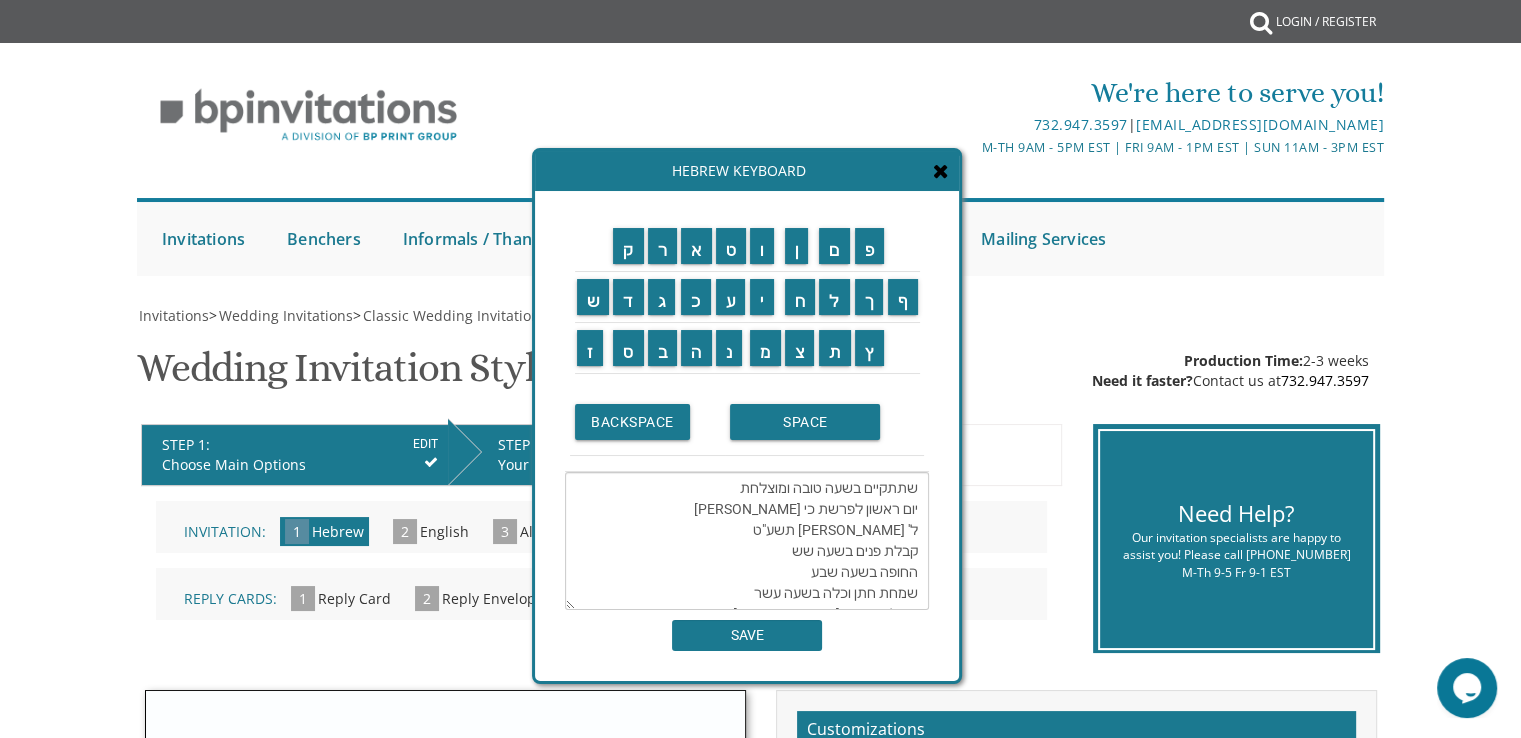 click on "שתתקיים בשעה טובה ומוצלחת
יום ראשון לפרשת כי [PERSON_NAME]
ל' [PERSON_NAME] תשע"ט
קבלת פנים בשעה שש
החופה בשעה שבע
שמחת חתן וכלה בשעה עשר
באולם עטרת [PERSON_NAME], נוא דזערזי" at bounding box center (747, 541) 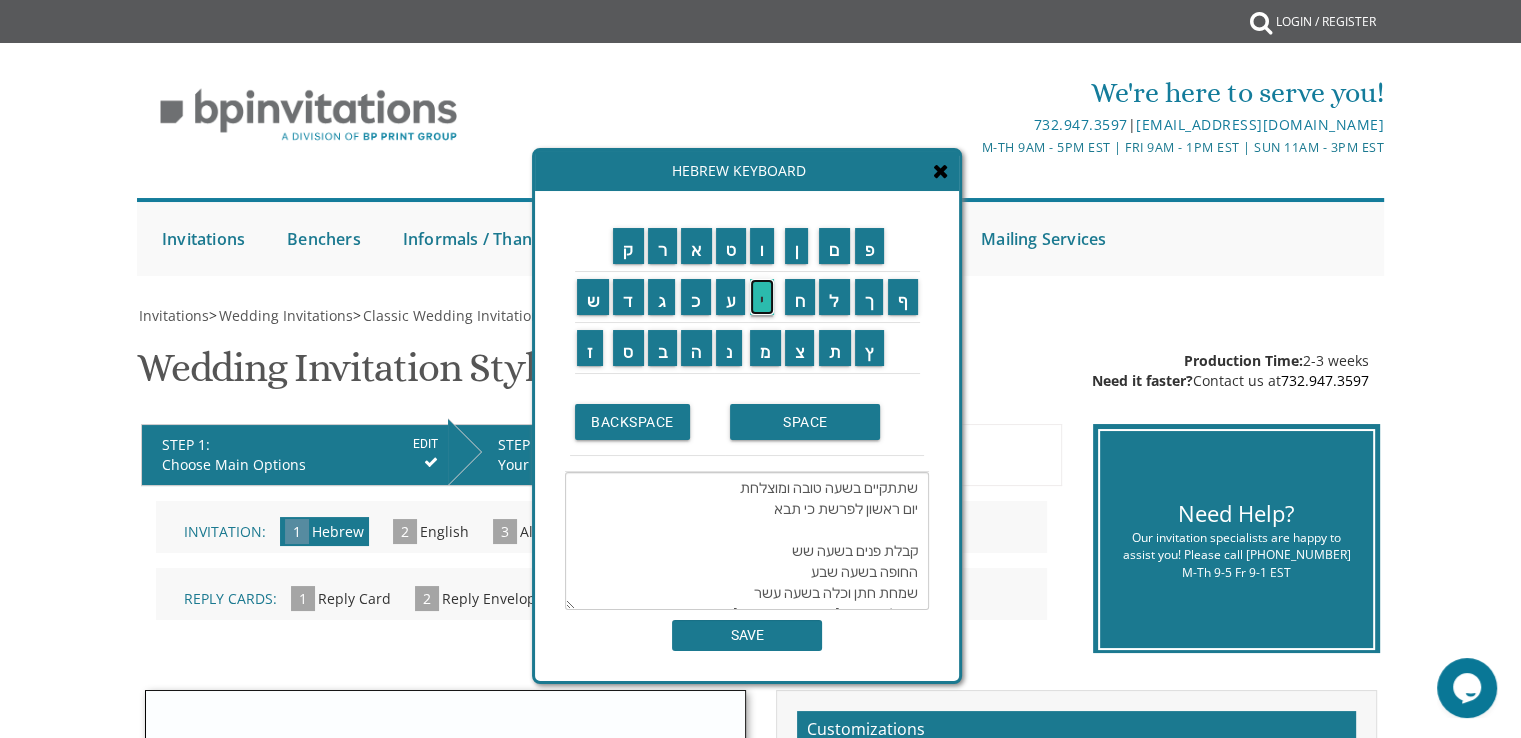 click on "י" at bounding box center [762, 297] 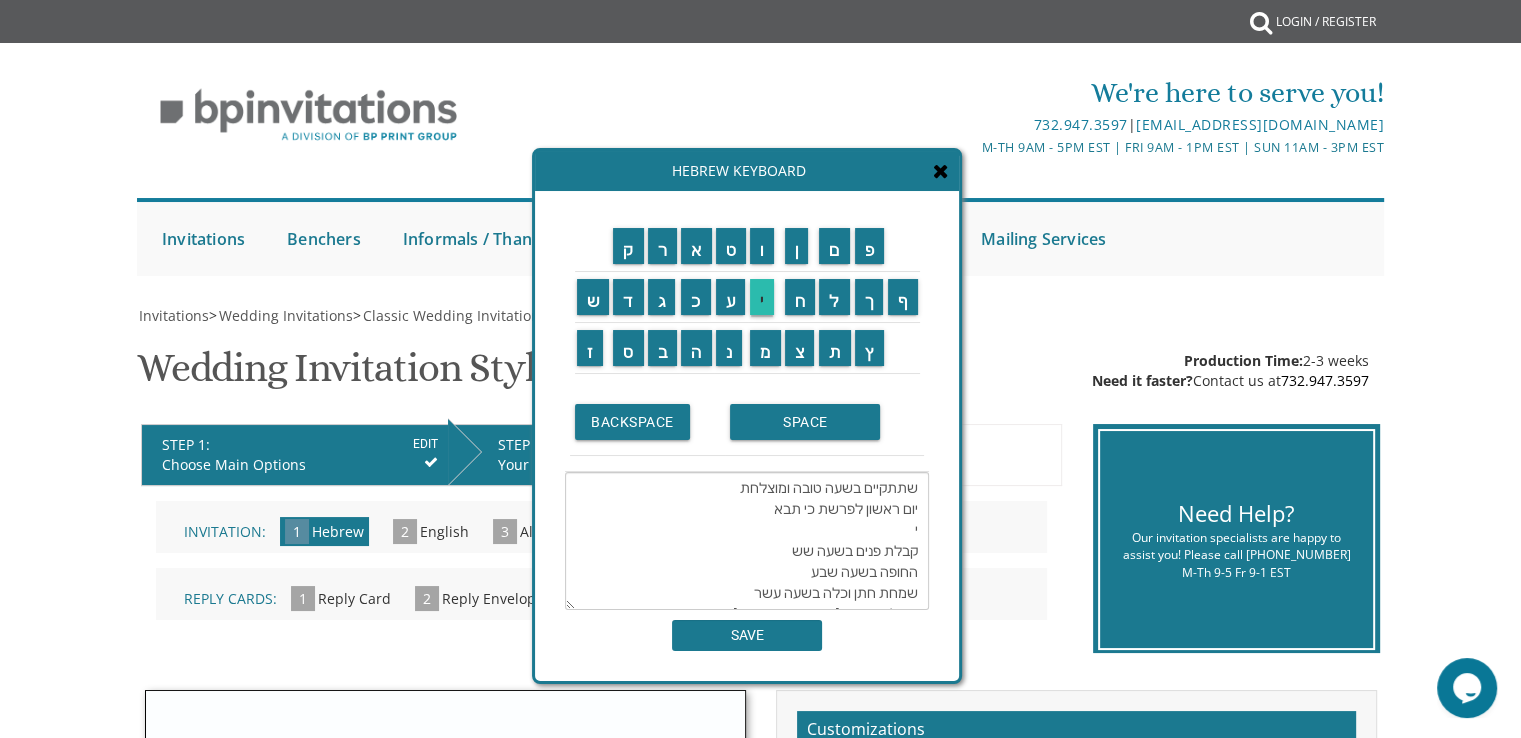 scroll, scrollTop: 42, scrollLeft: 0, axis: vertical 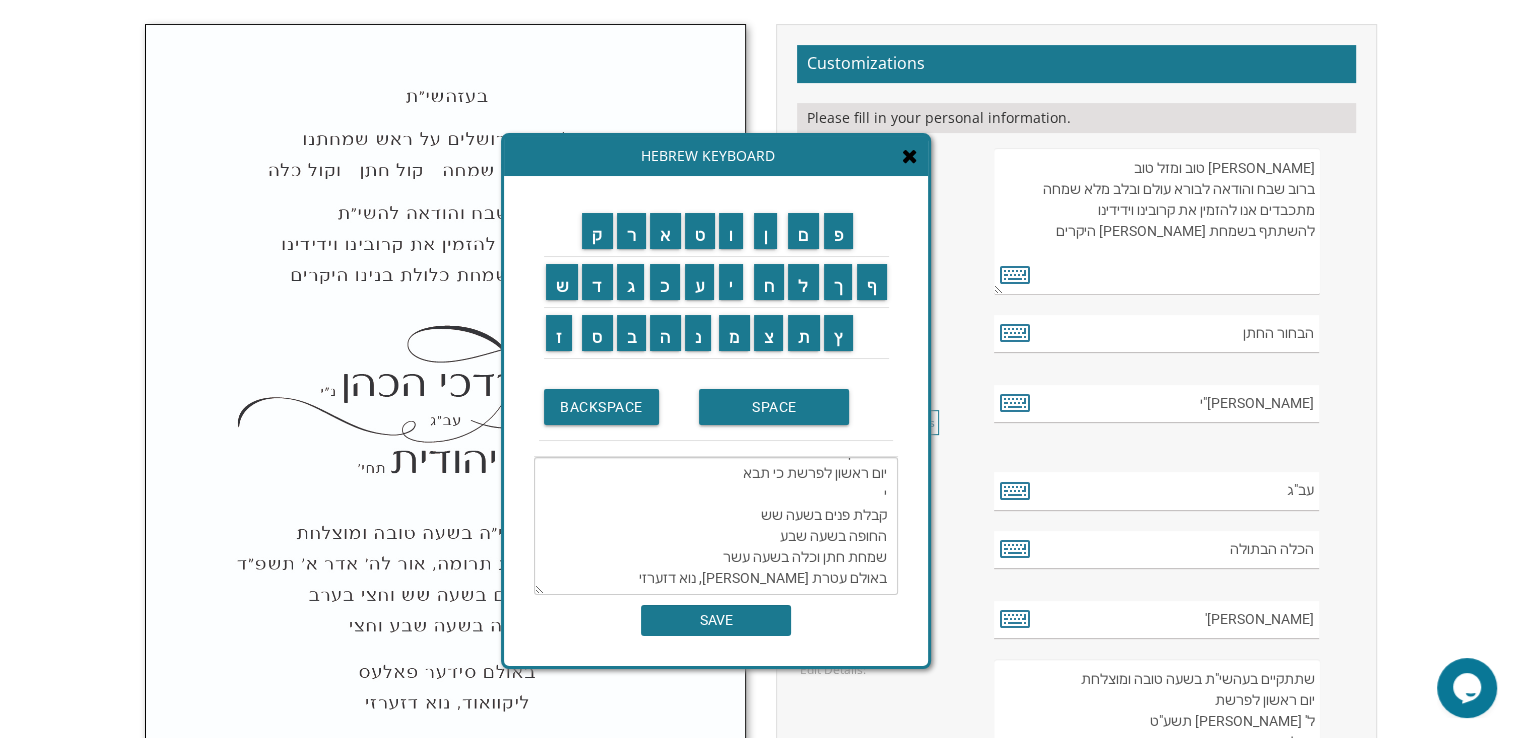 drag, startPoint x: 633, startPoint y: 180, endPoint x: 602, endPoint y: 165, distance: 34.43835 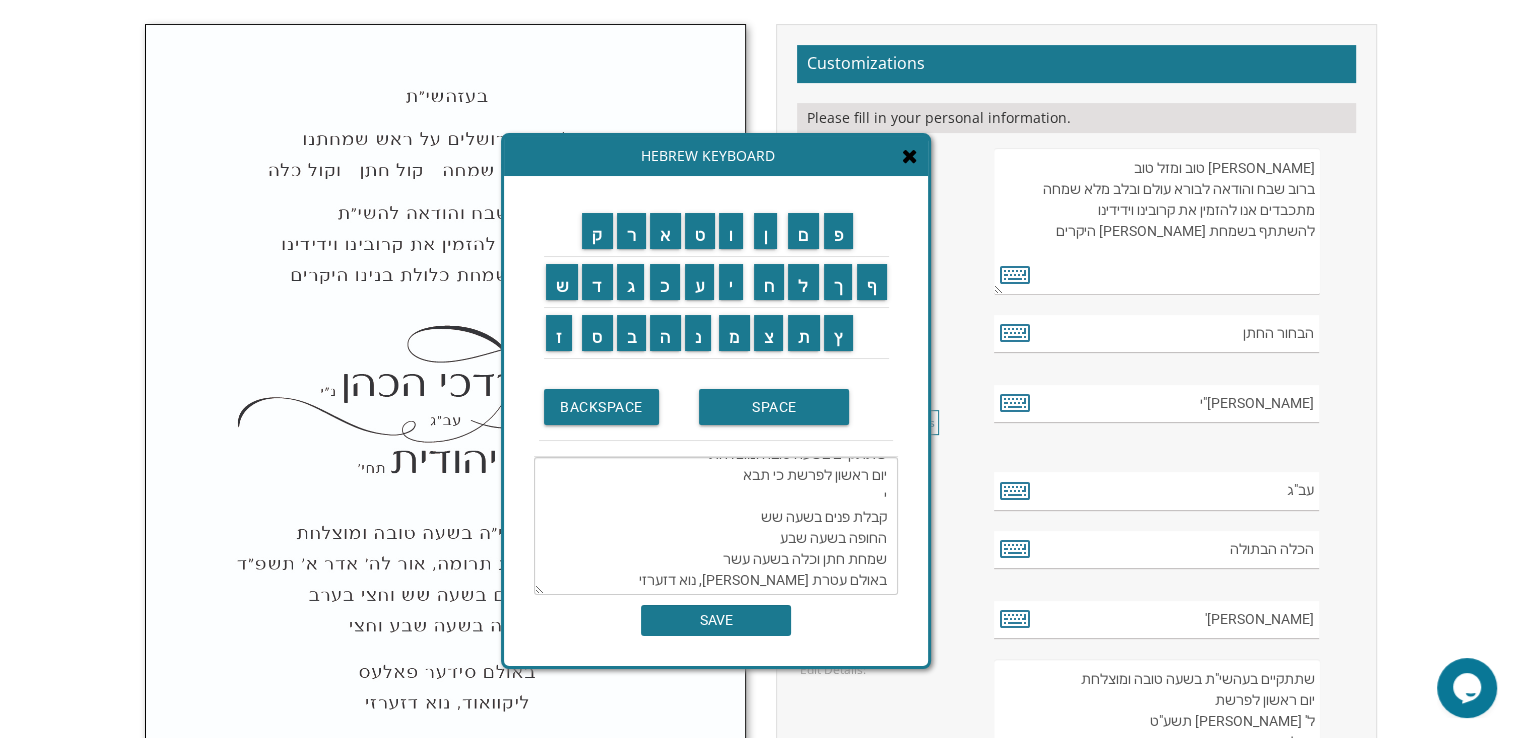 scroll, scrollTop: 0, scrollLeft: 0, axis: both 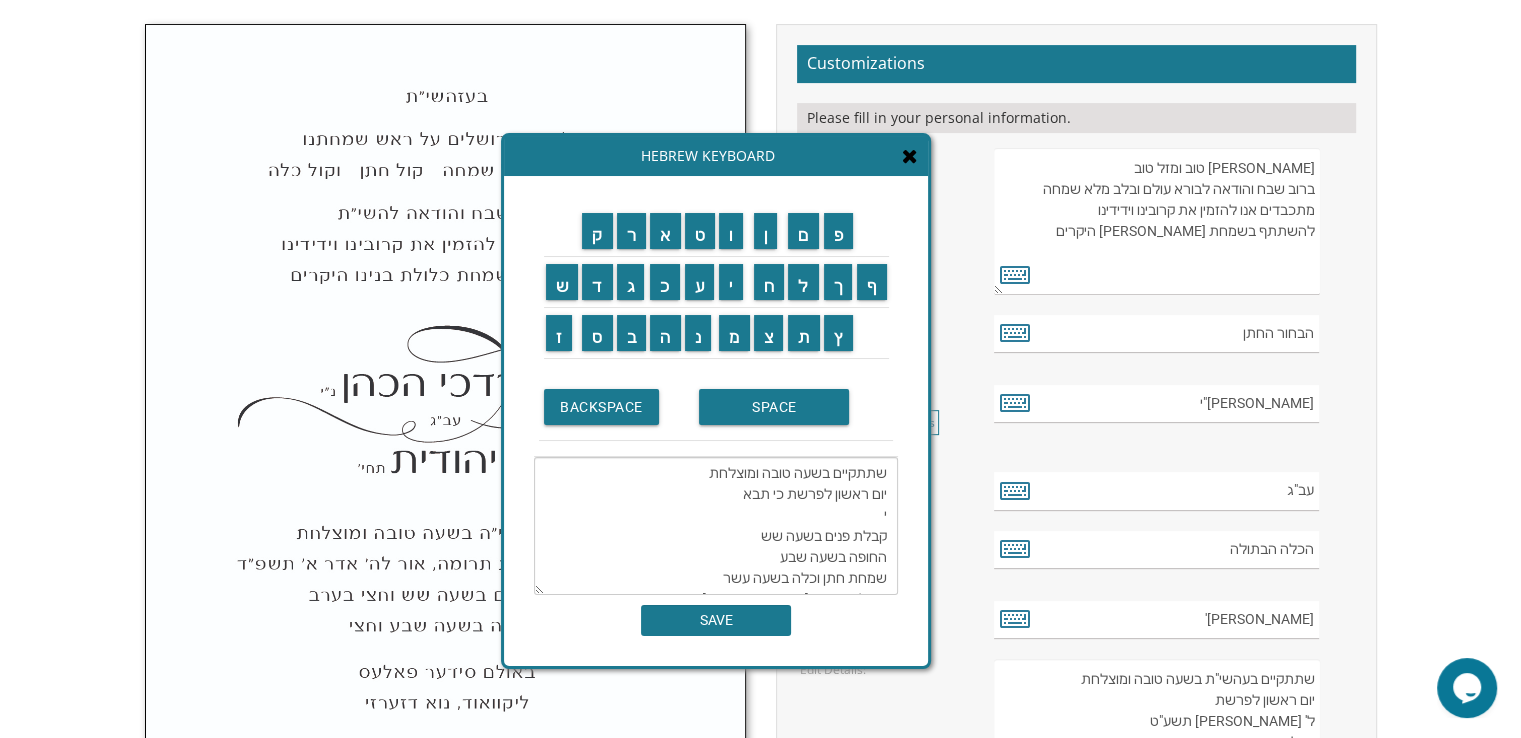 click on "שתתקיים בשעה טובה ומוצלחת
יום ראשון לפרשת כי תבא
י
קבלת פנים בשעה שש
החופה בשעה שבע
שמחת חתן וכלה בשעה עשר
באולם עטרת [PERSON_NAME], נוא דזערזי" at bounding box center [716, 526] 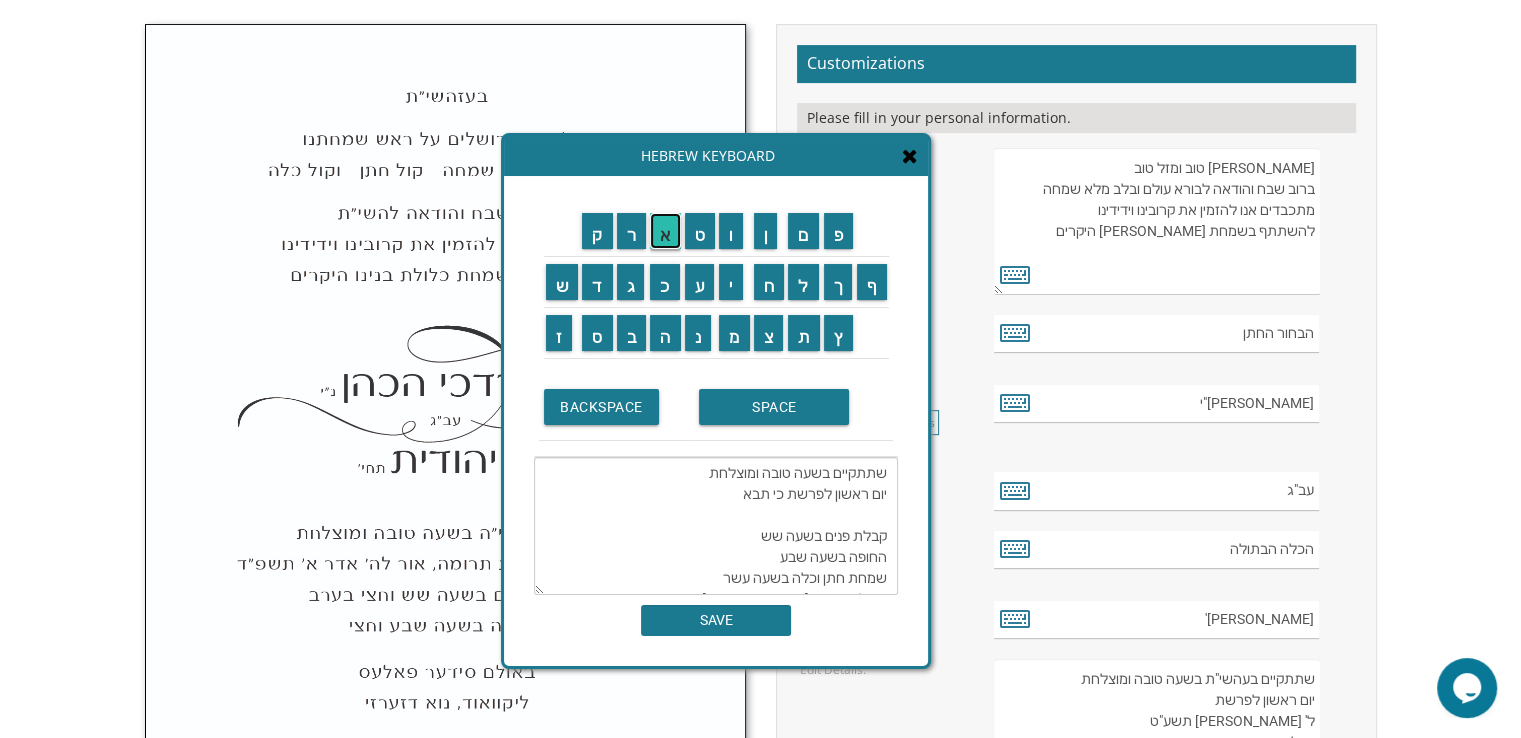 click on "א" at bounding box center [665, 231] 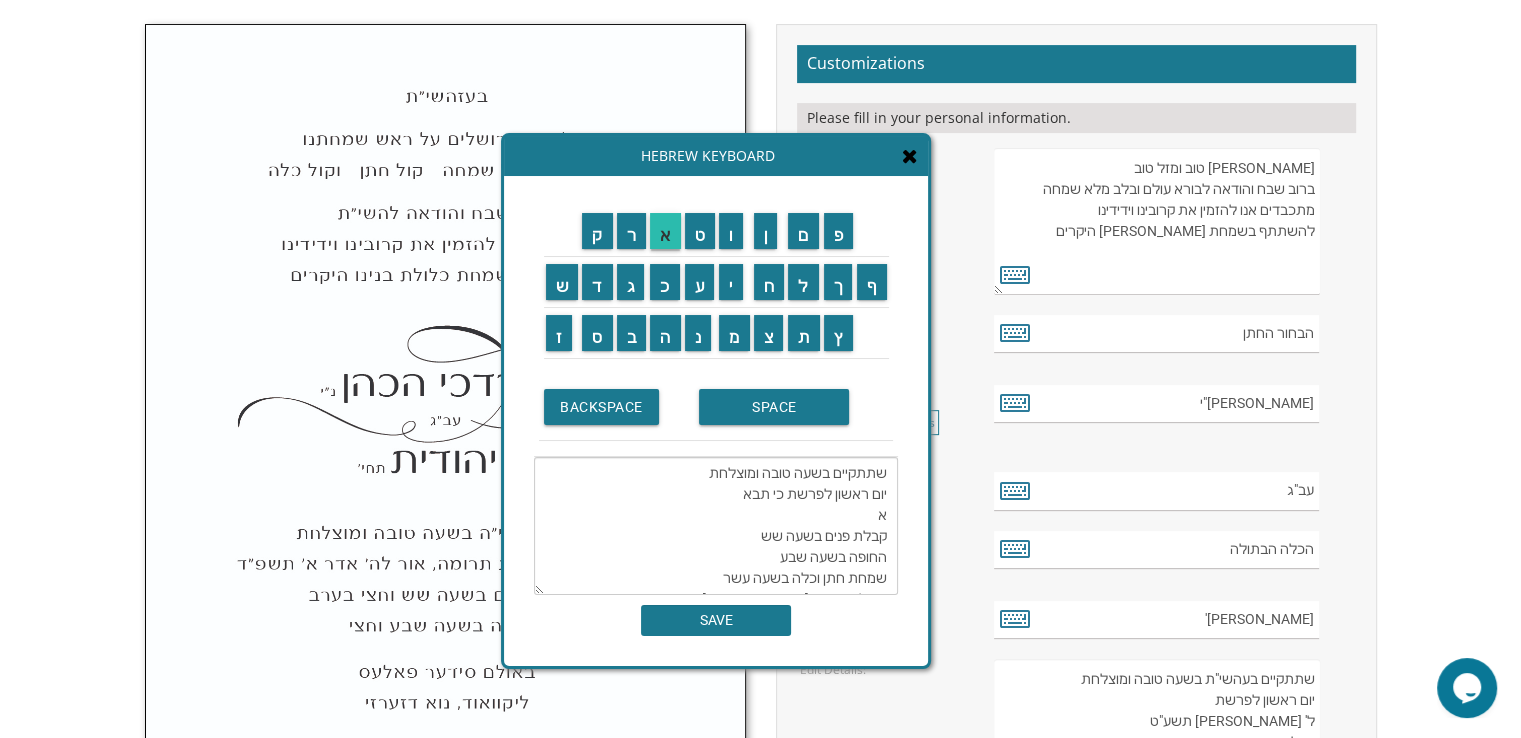 scroll, scrollTop: 42, scrollLeft: 0, axis: vertical 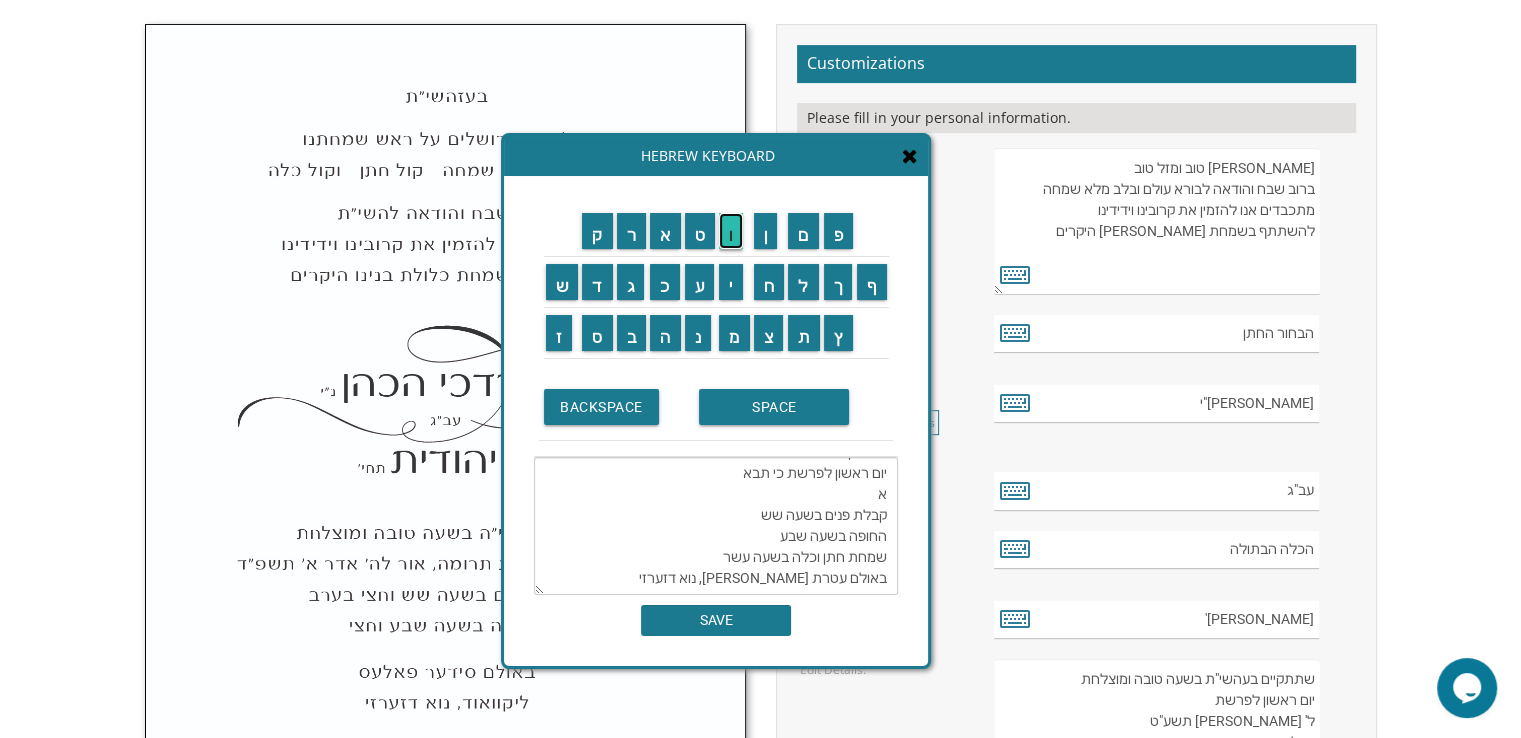 click on "ו" at bounding box center [731, 231] 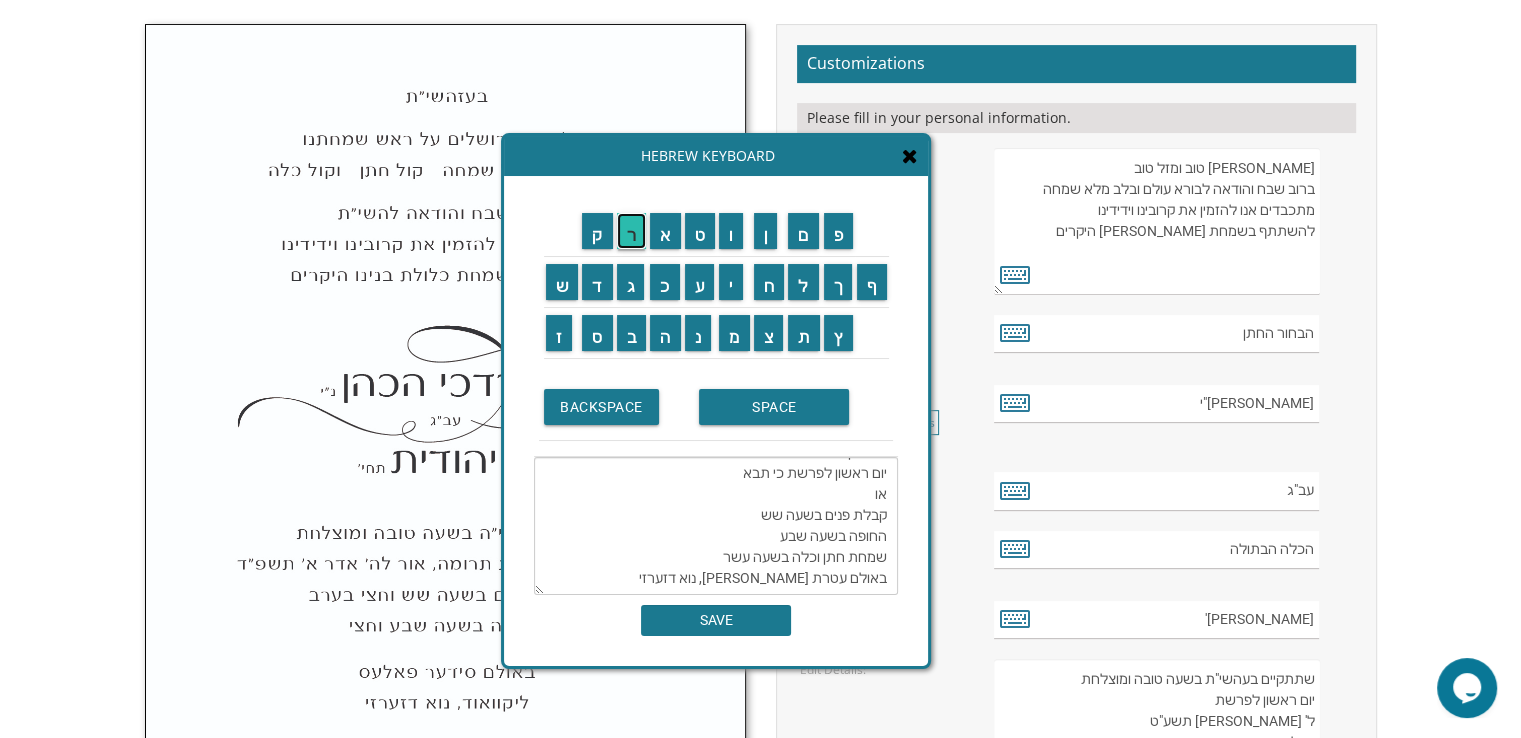 click on "ר" at bounding box center [632, 231] 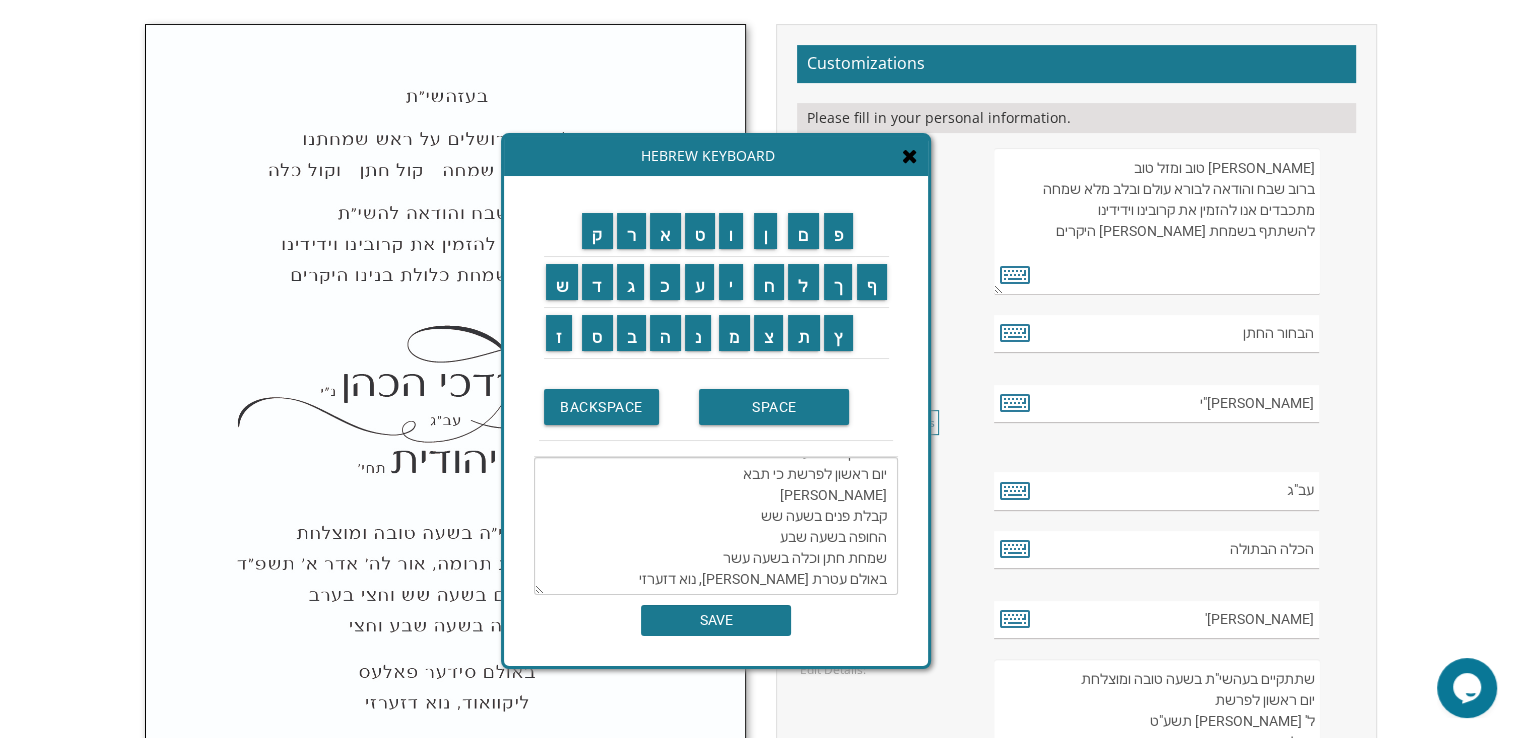 scroll, scrollTop: 0, scrollLeft: 0, axis: both 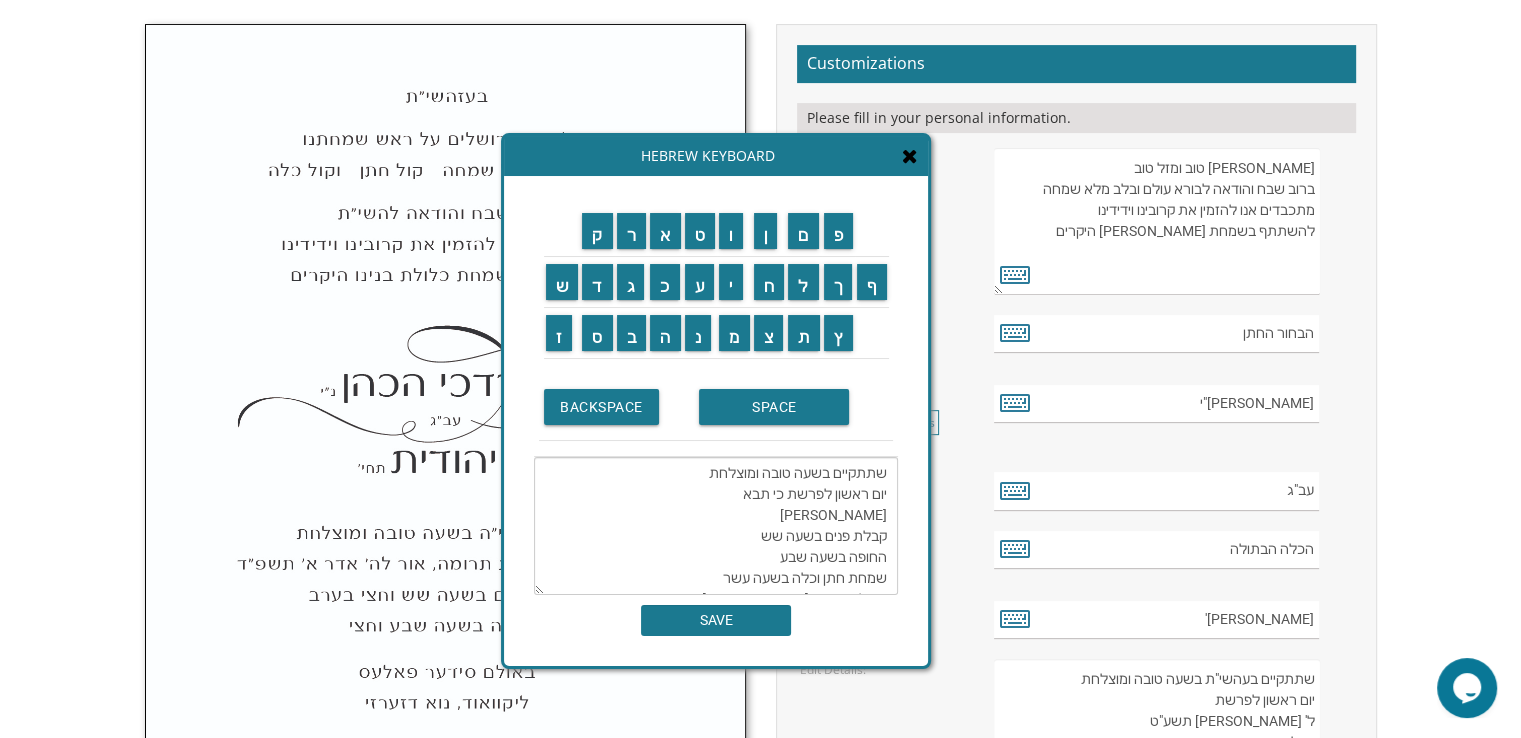 click on "שתתקיים בשעה טובה ומוצלחת
יום ראשון לפרשת כי תבא
[PERSON_NAME]
קבלת פנים בשעה שש
החופה בשעה שבע
שמחת חתן וכלה בשעה עשר
באולם עטרת [PERSON_NAME], נוא דזערזי" at bounding box center [716, 526] 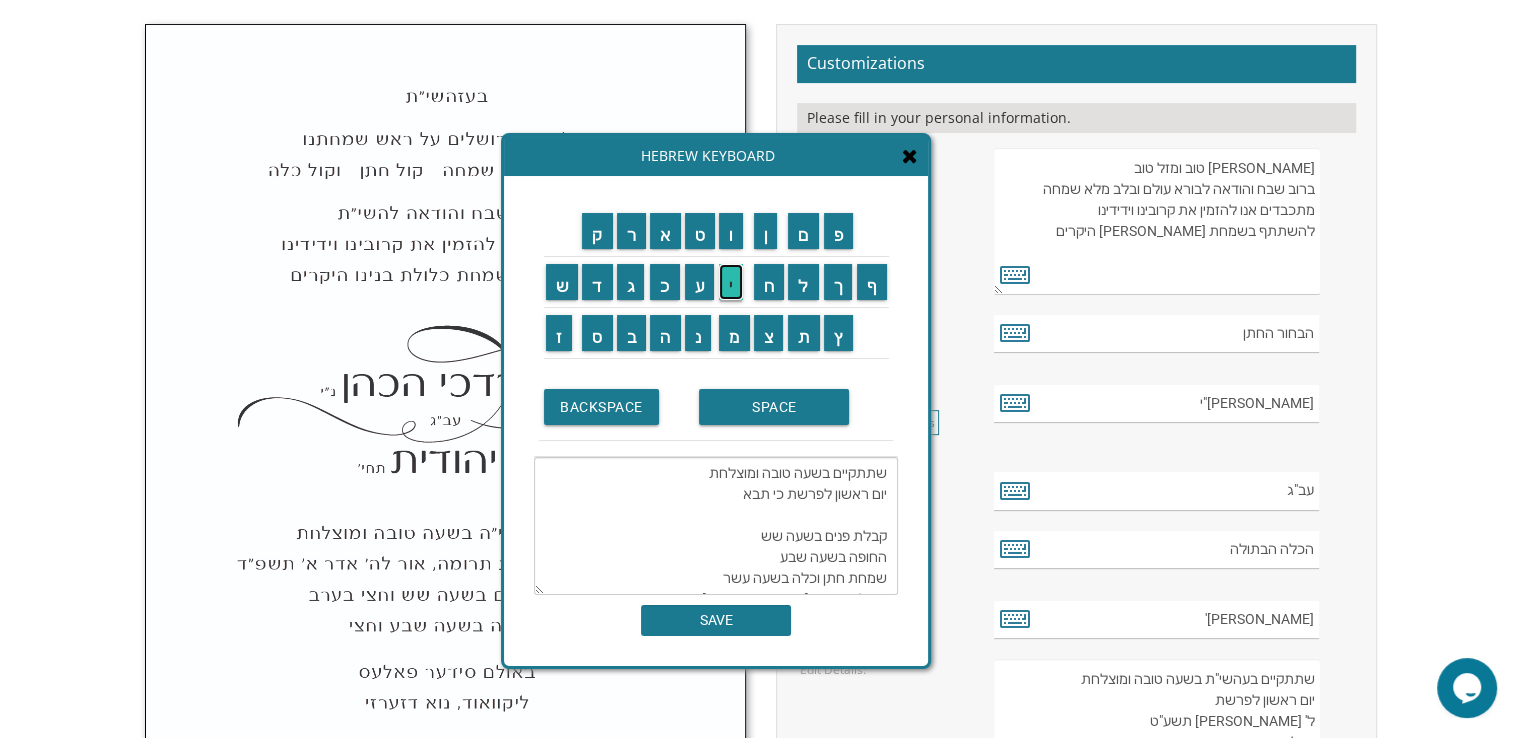 click on "י" at bounding box center (731, 282) 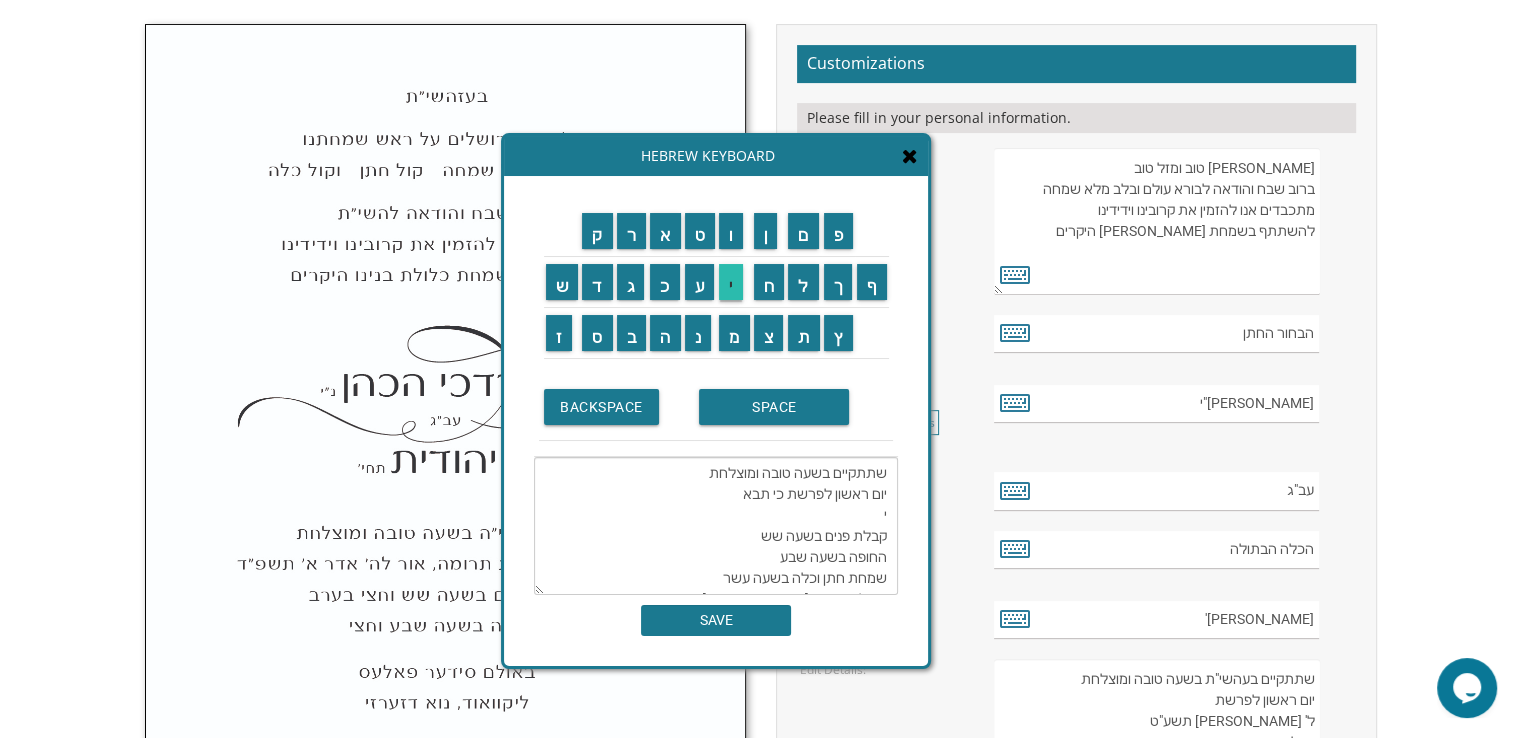 scroll, scrollTop: 42, scrollLeft: 0, axis: vertical 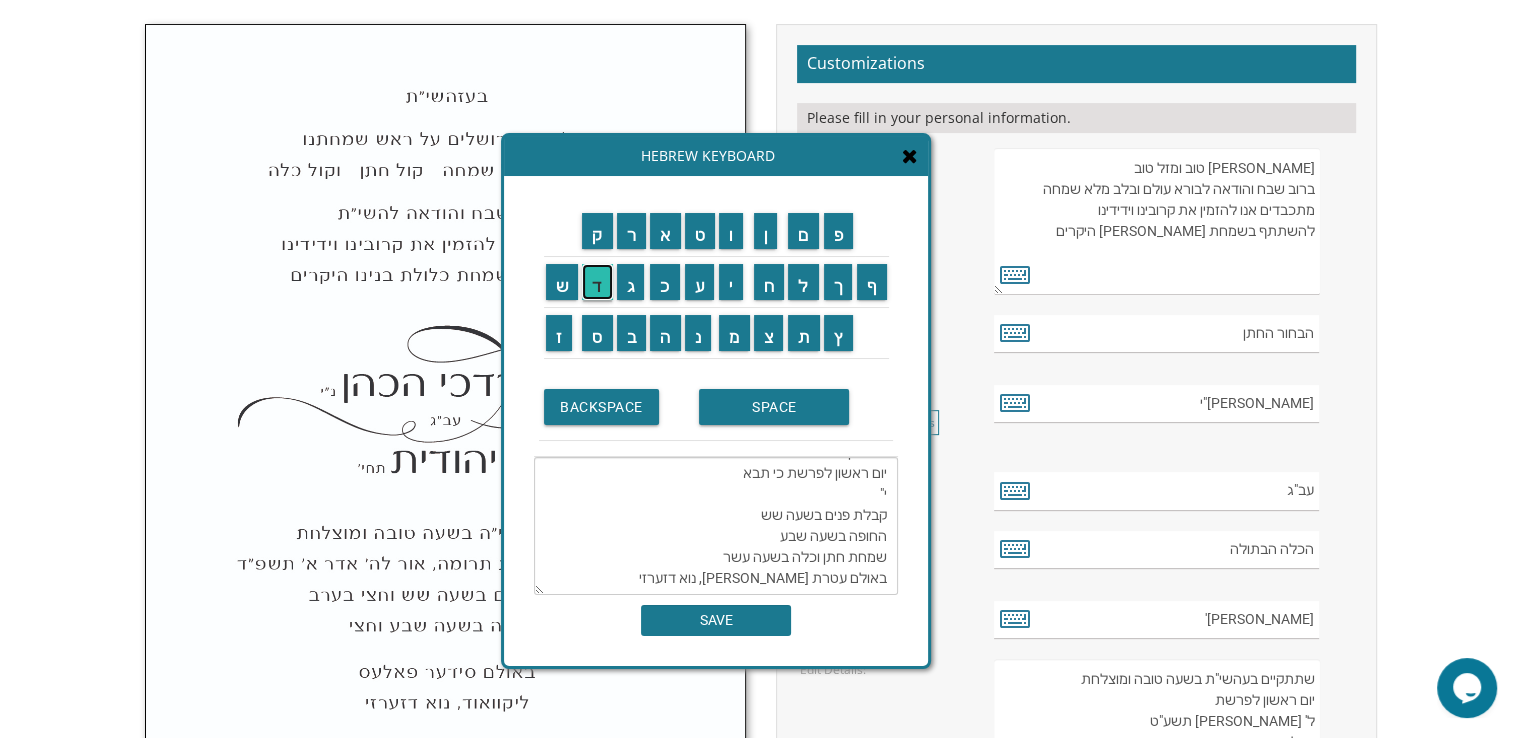 click on "ד" at bounding box center (597, 282) 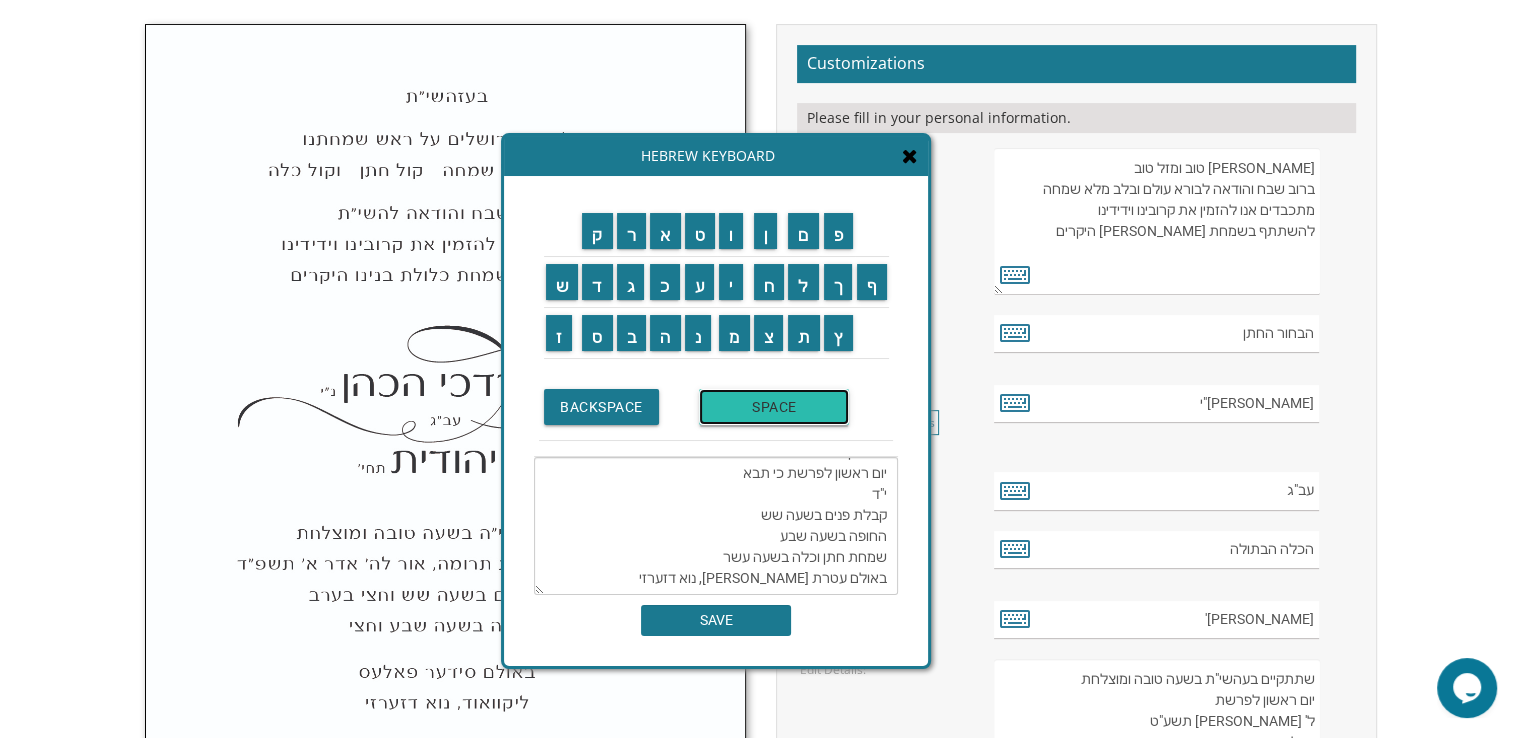 click on "SPACE" at bounding box center (774, 407) 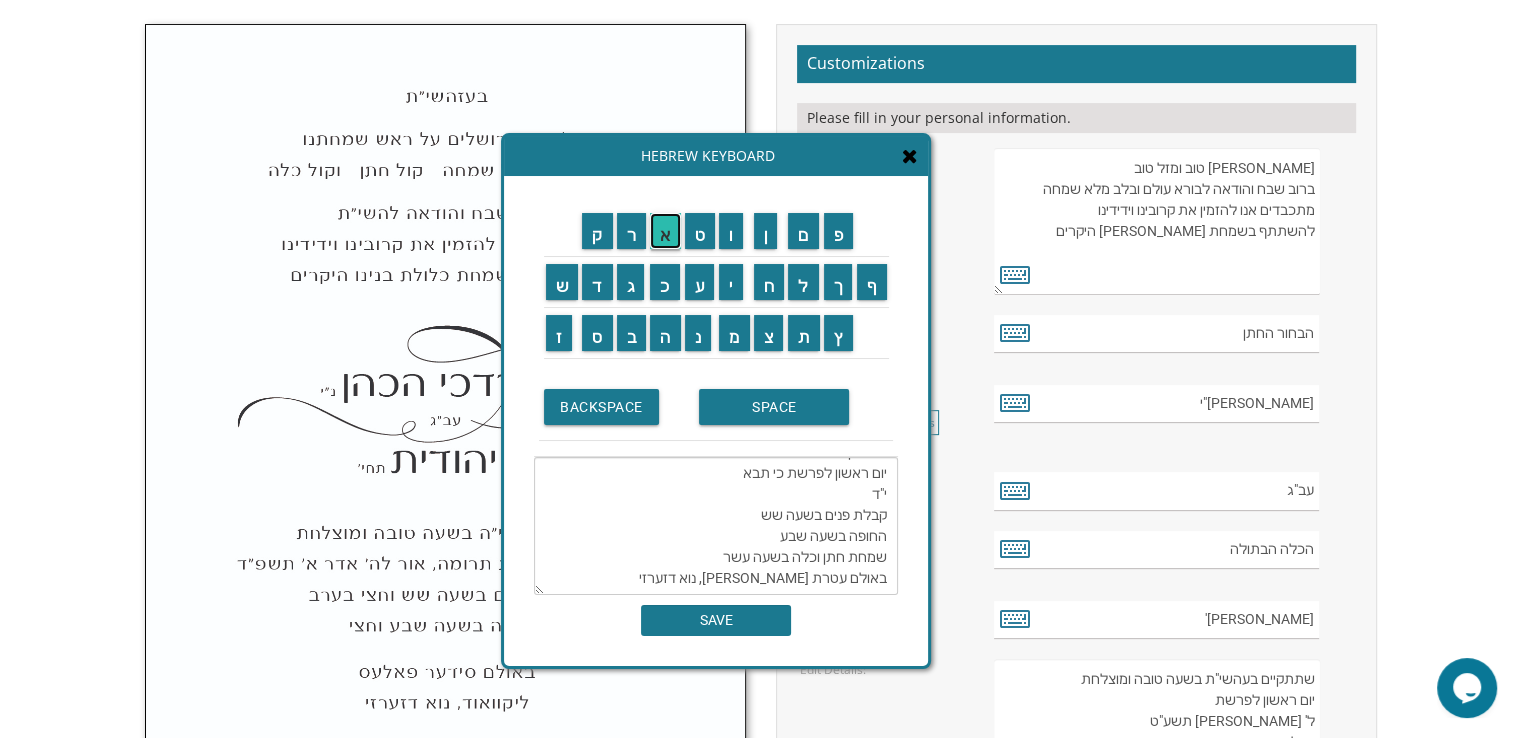 click on "א" at bounding box center (665, 231) 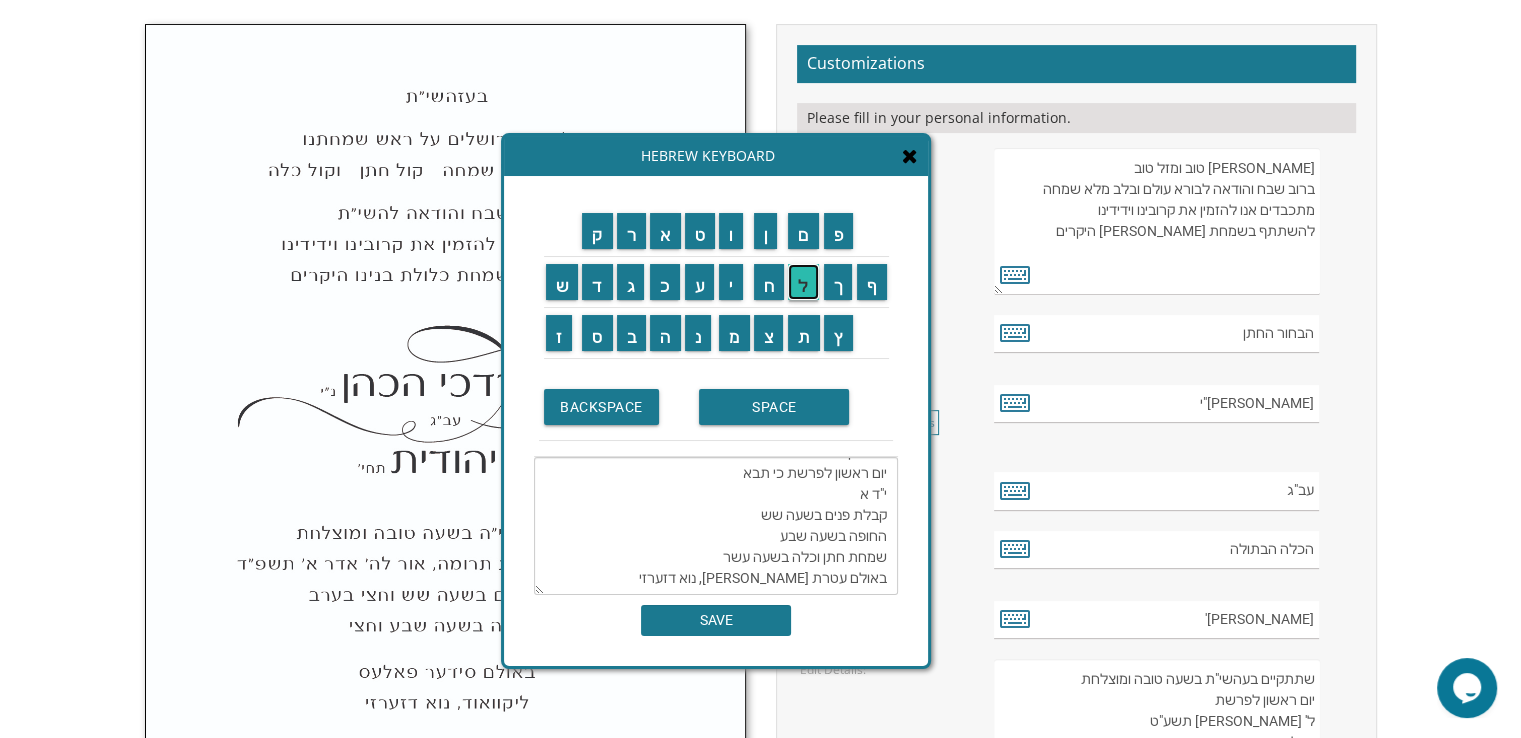 click on "ל" at bounding box center (803, 282) 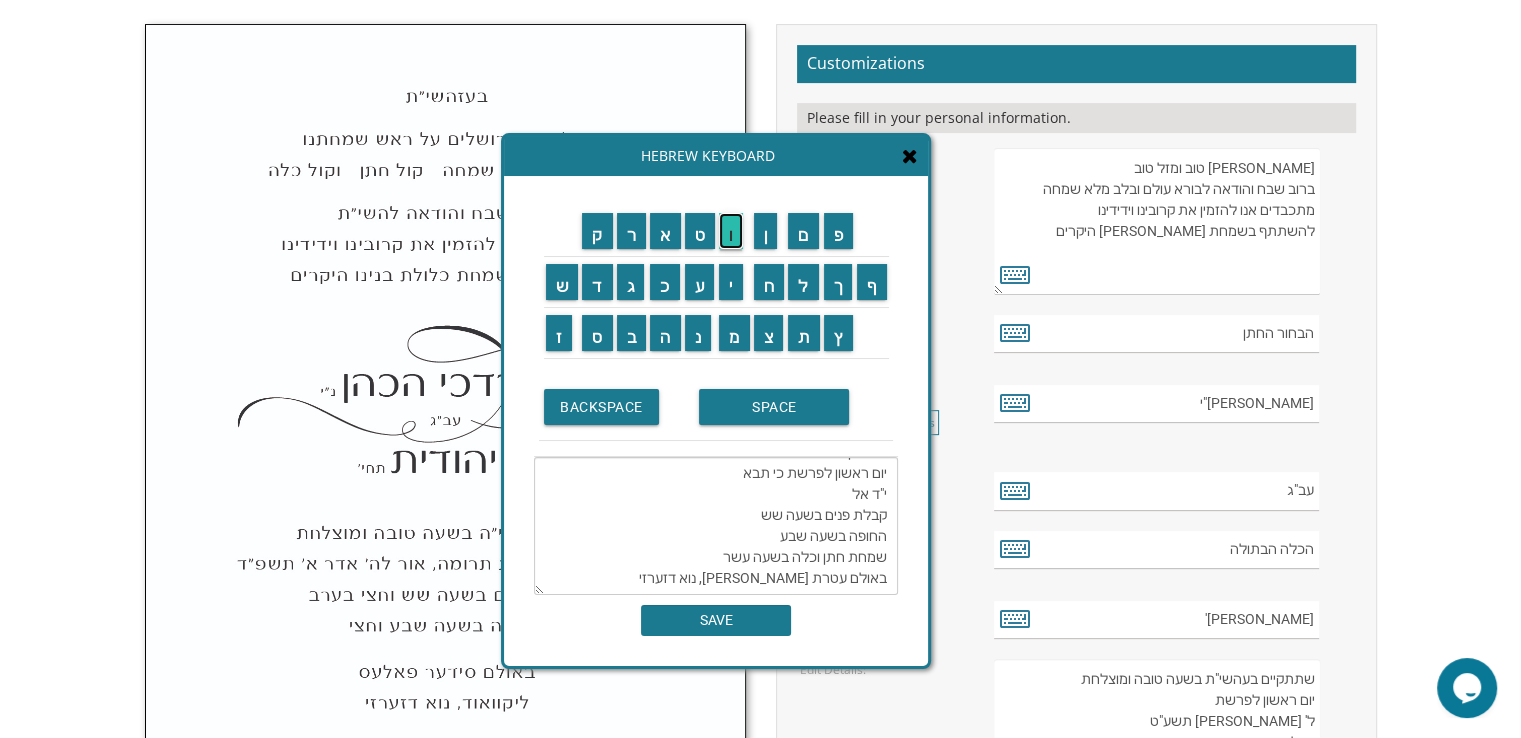 click on "ו" at bounding box center [731, 231] 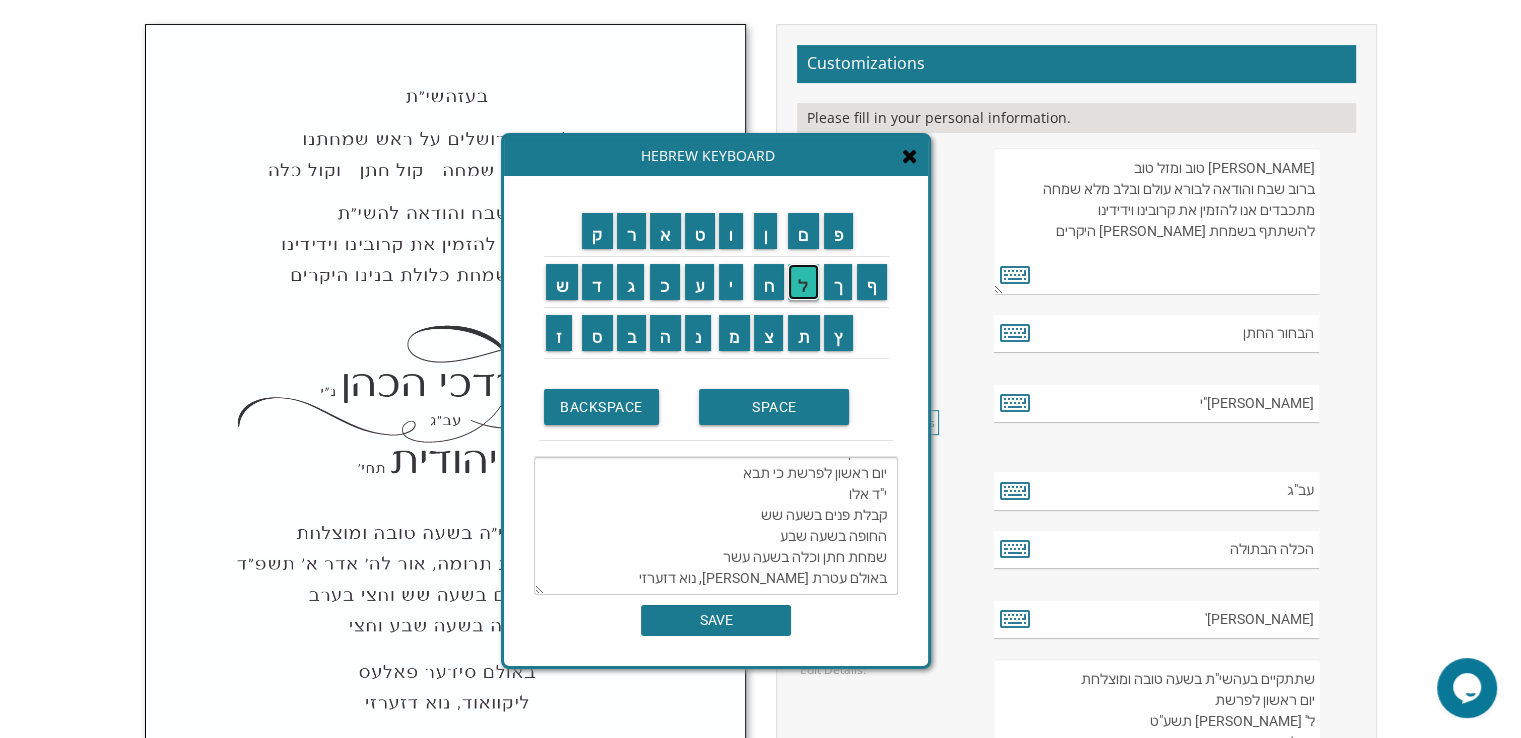 click on "ל" at bounding box center [803, 282] 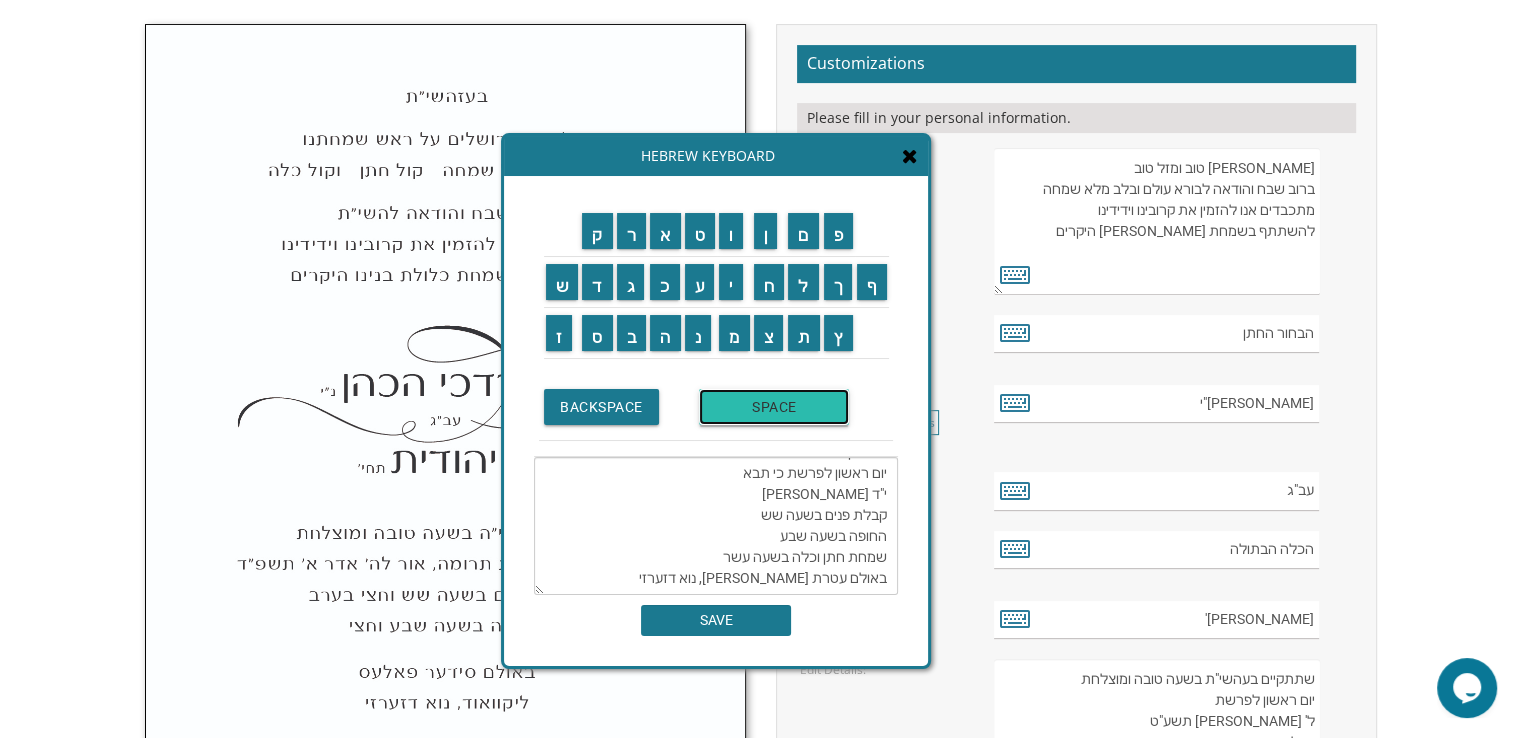 click on "SPACE" at bounding box center [774, 407] 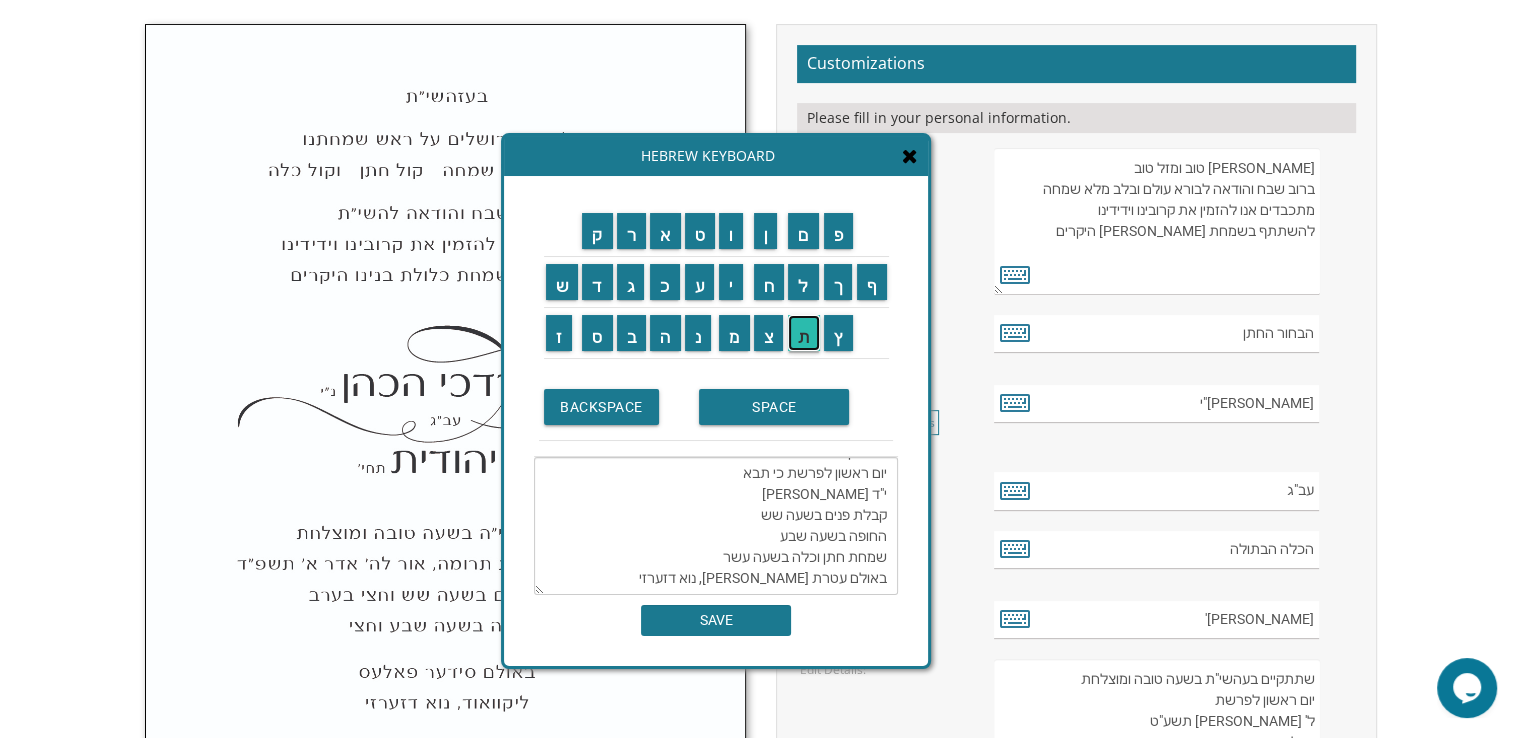 click on "ת" at bounding box center (804, 333) 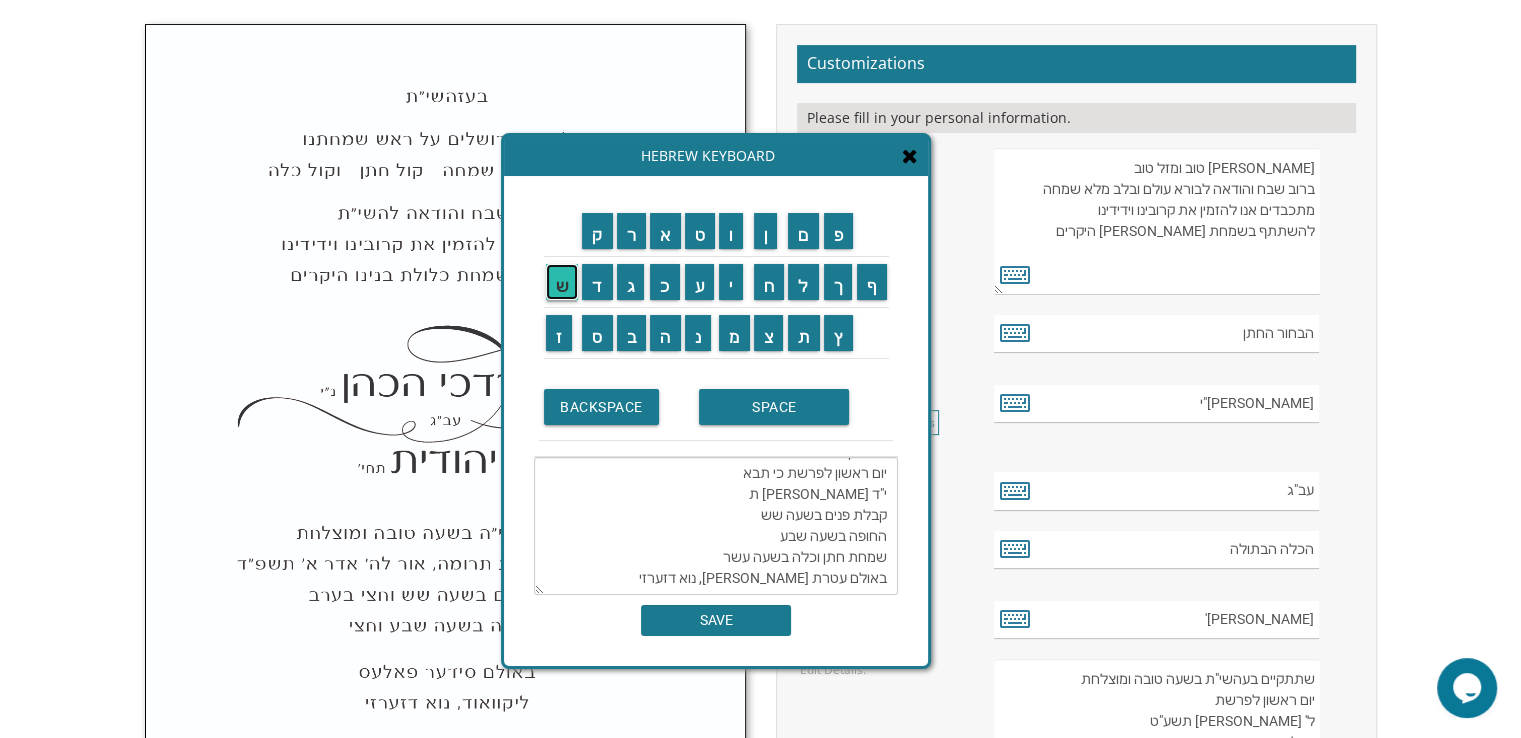 click on "ש" at bounding box center (562, 282) 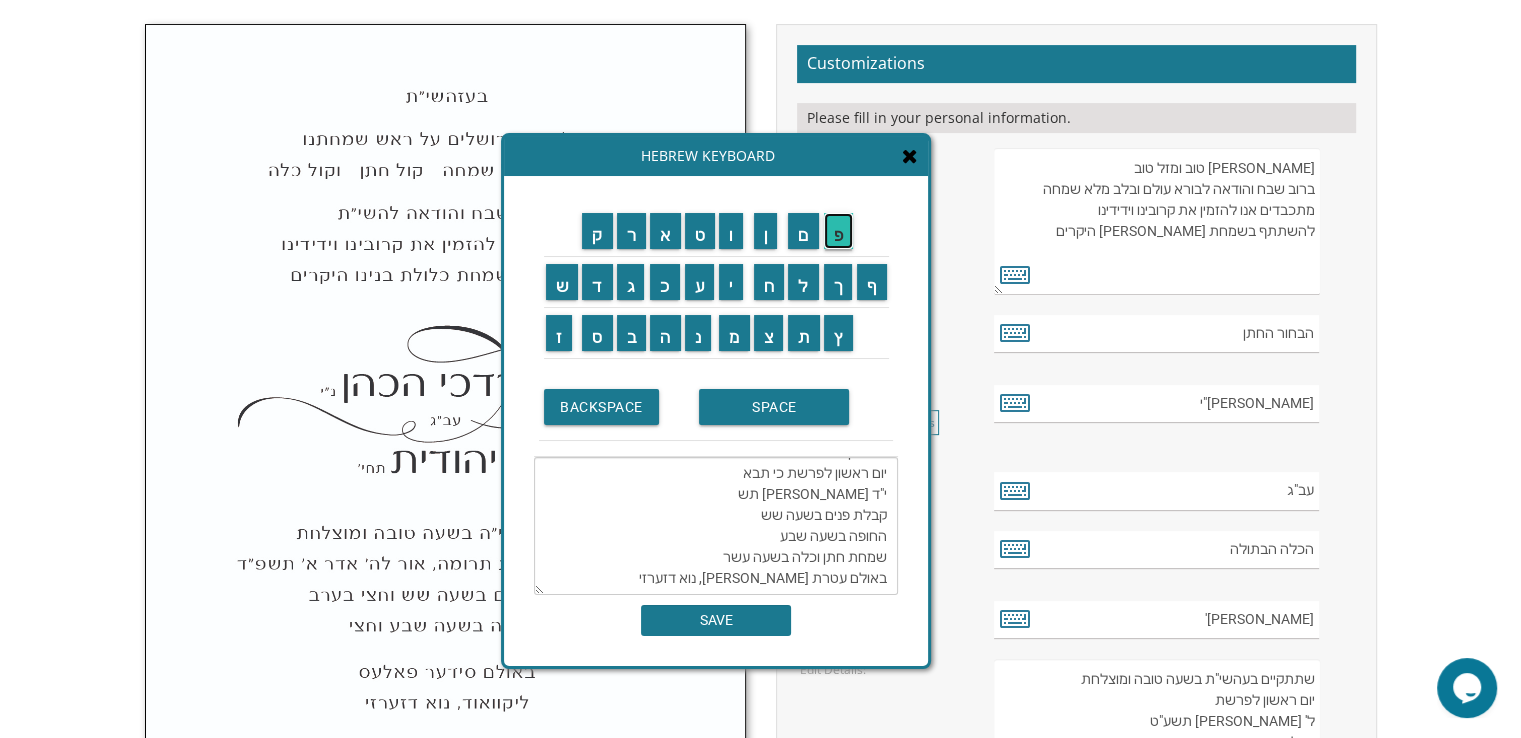 click on "פ" at bounding box center [839, 231] 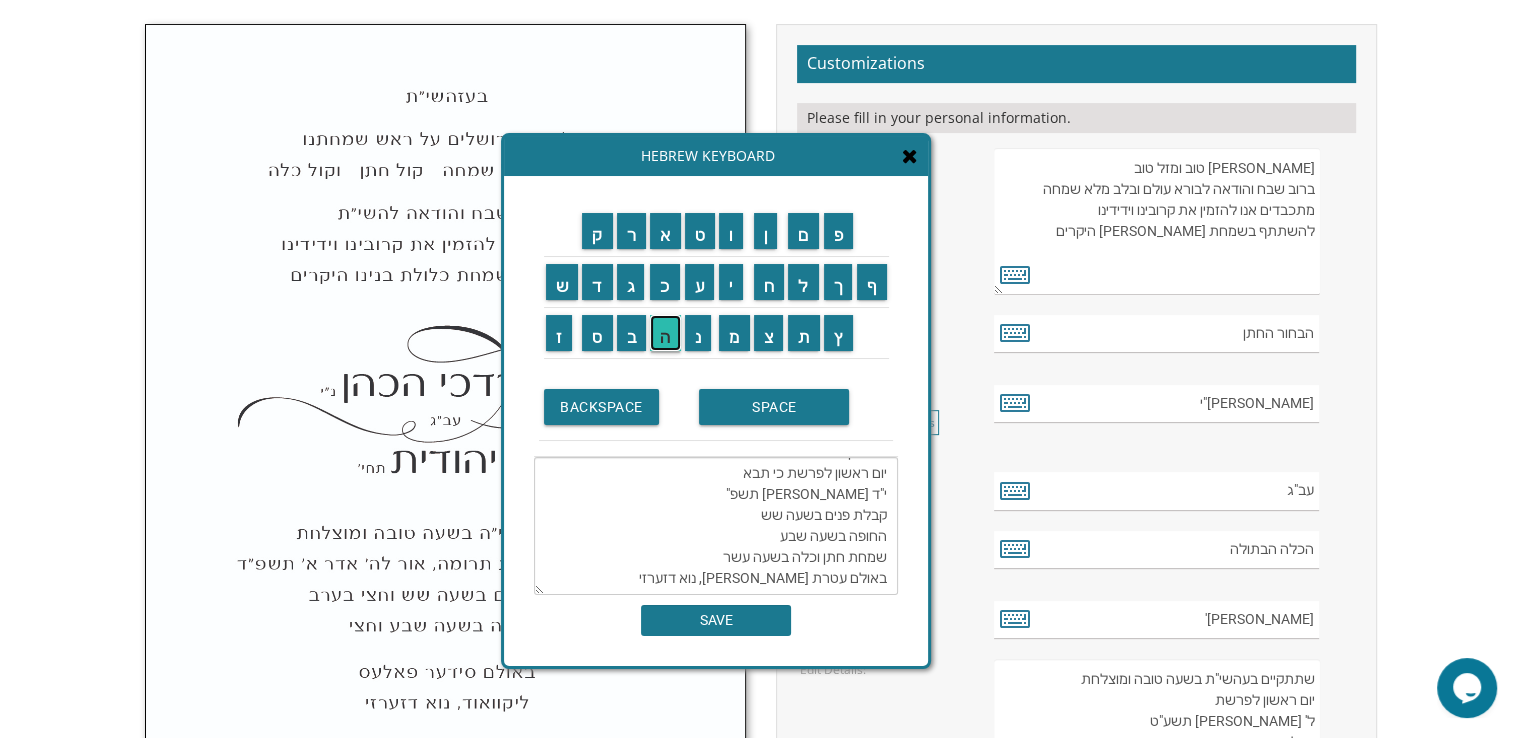 click on "ה" at bounding box center [665, 333] 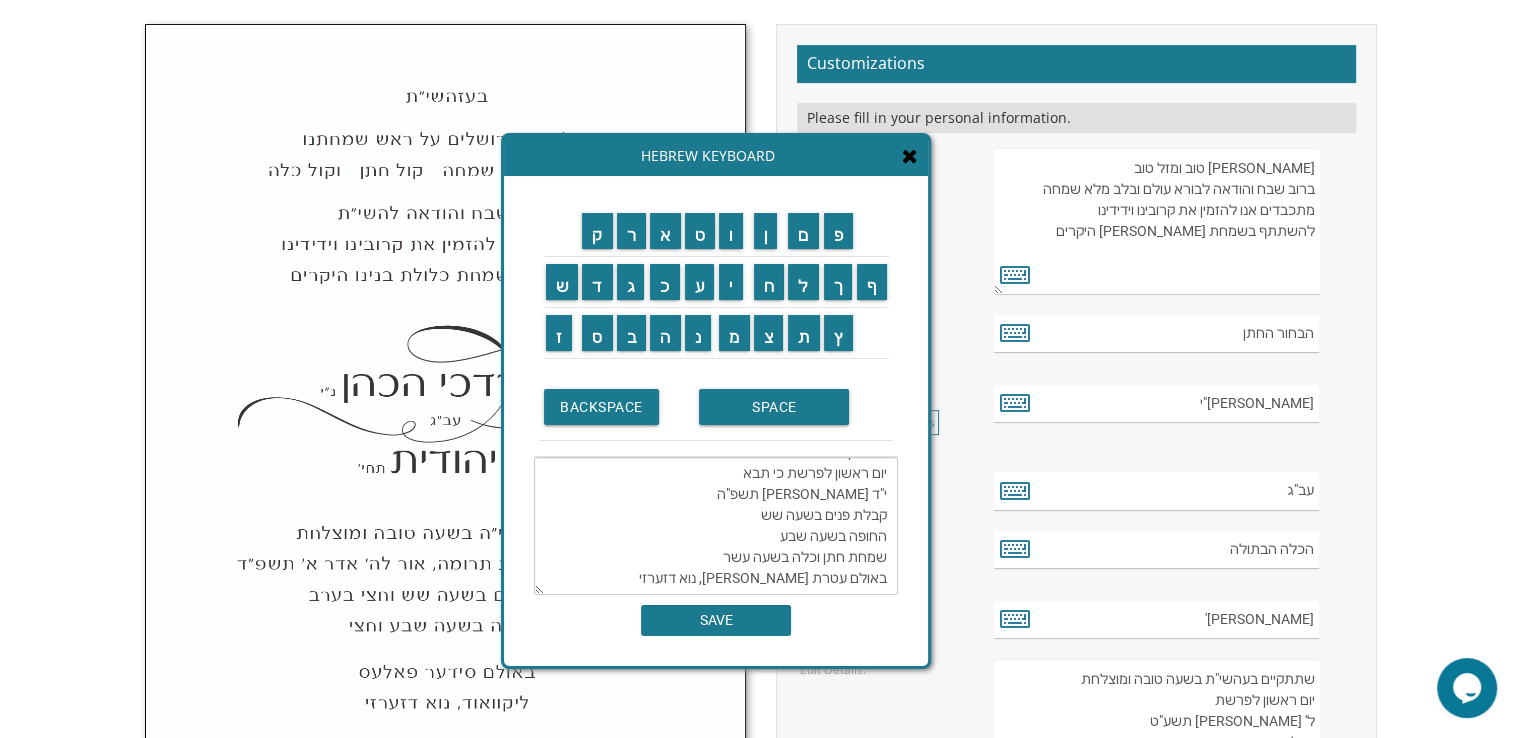 click on "שתתקיים בשעה טובה ומוצלחת
יום ראשון לפרשת כי תבא
י"ד [PERSON_NAME] תשפ"ה
קבלת פנים בשעה שש
החופה בשעה שבע
שמחת חתן וכלה בשעה עשר
באולם עטרת [PERSON_NAME], נוא דזערזי" at bounding box center [716, 526] 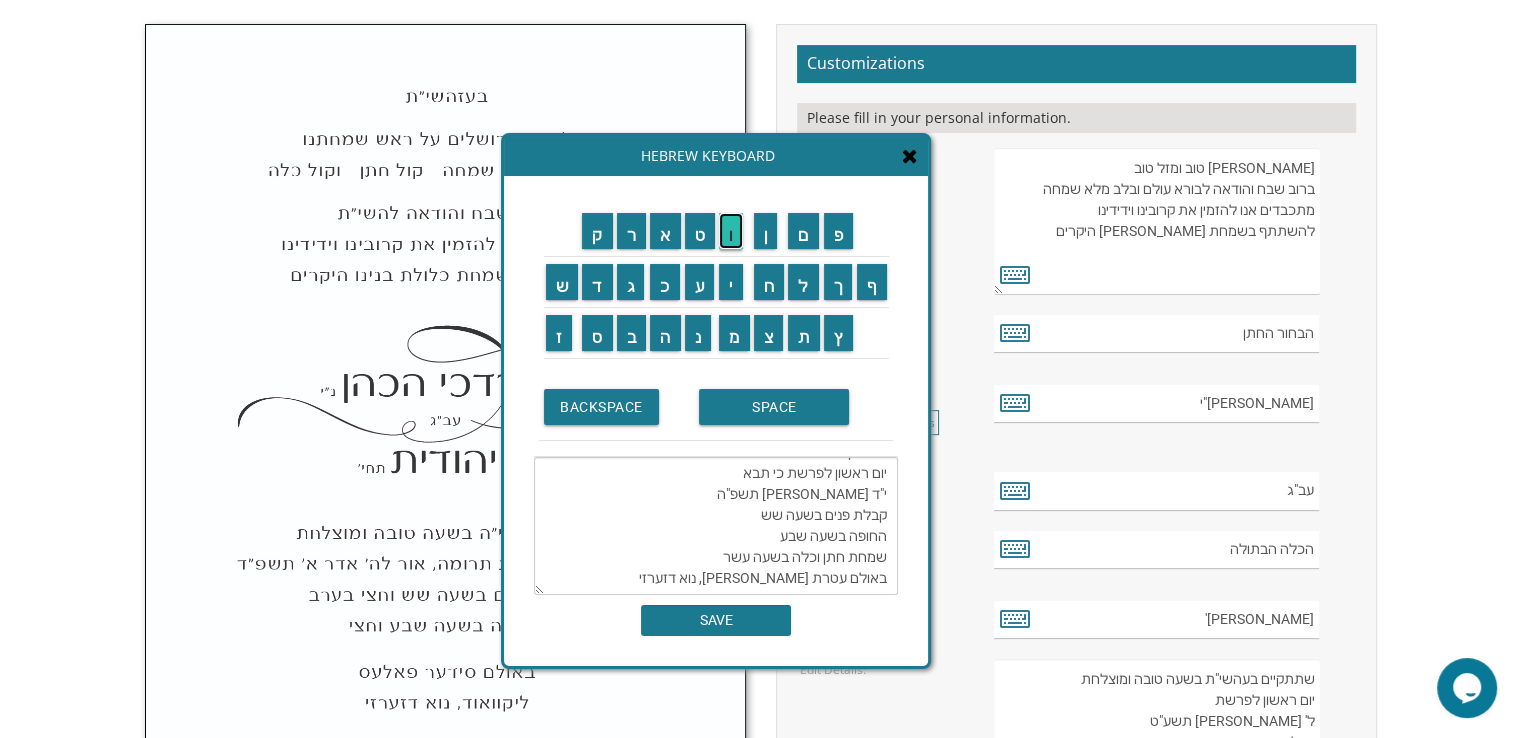 click on "ו" at bounding box center [731, 231] 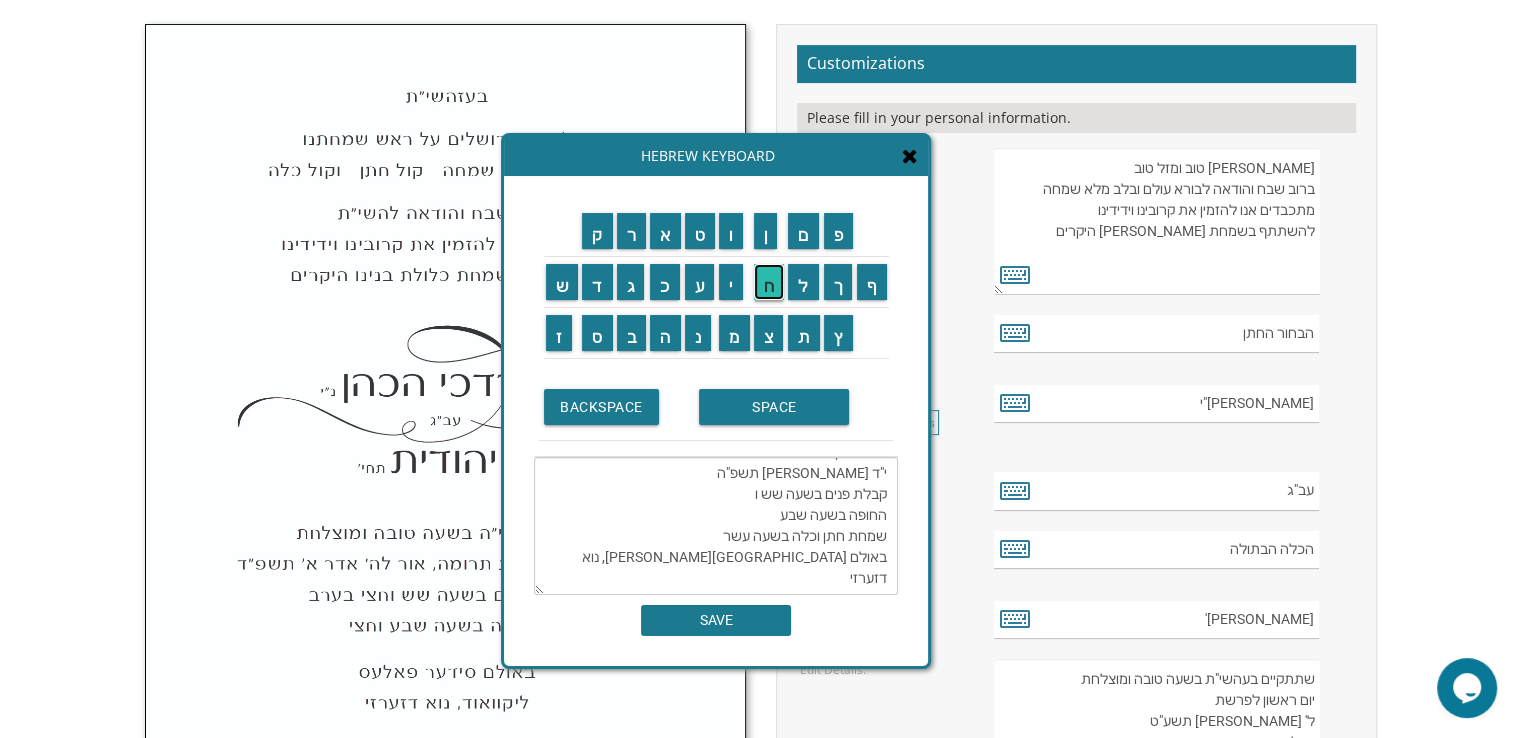 click on "ח" at bounding box center (769, 282) 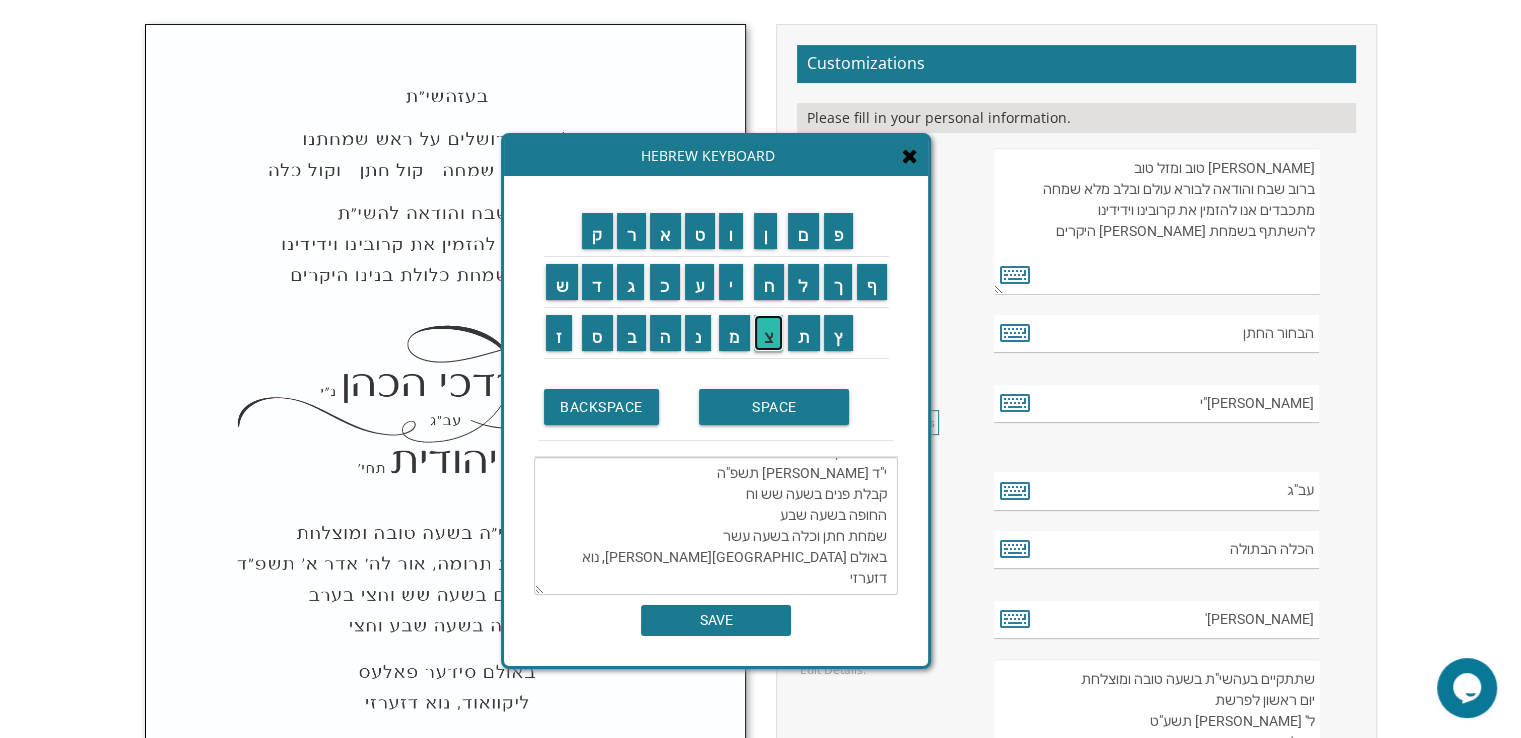 click on "צ" at bounding box center (769, 333) 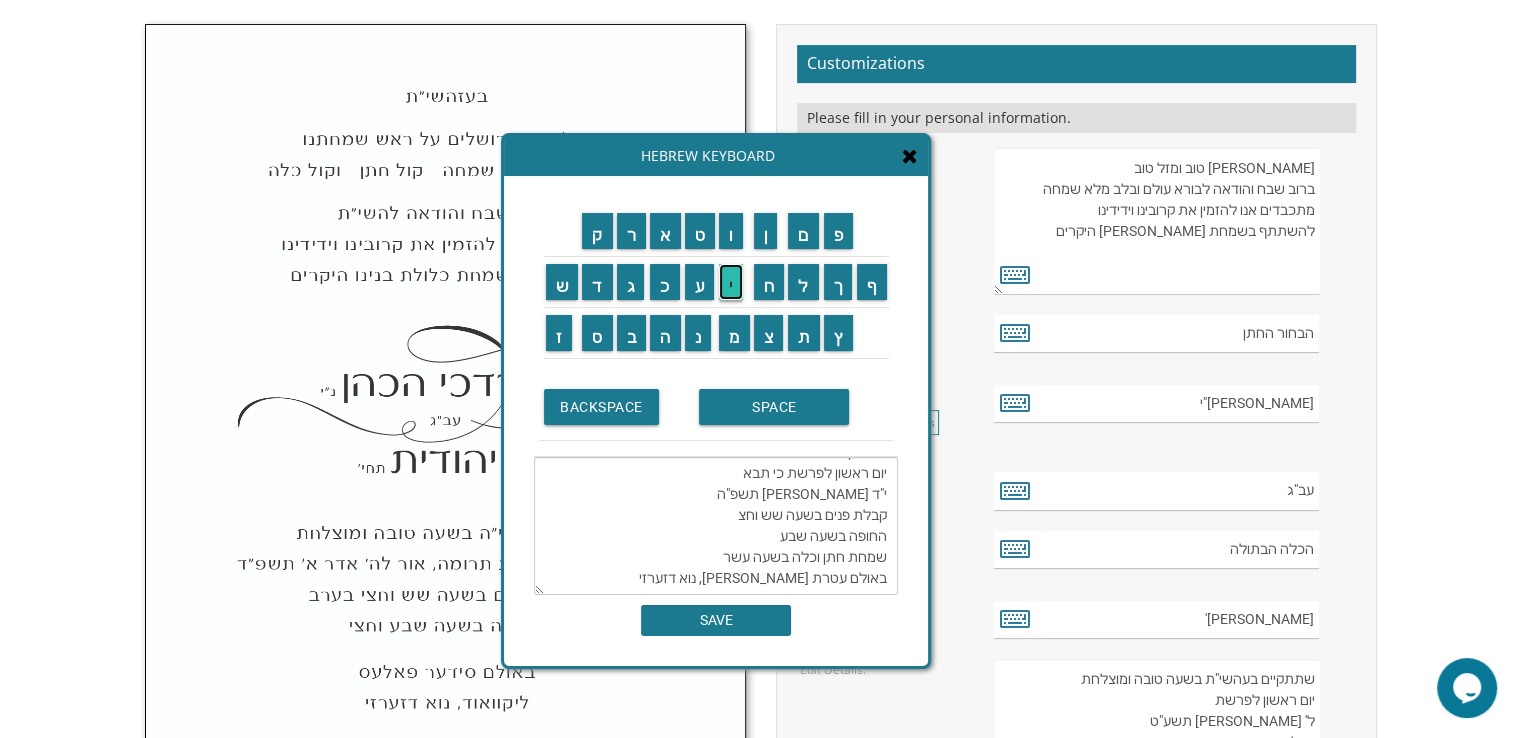 click on "י" at bounding box center (731, 282) 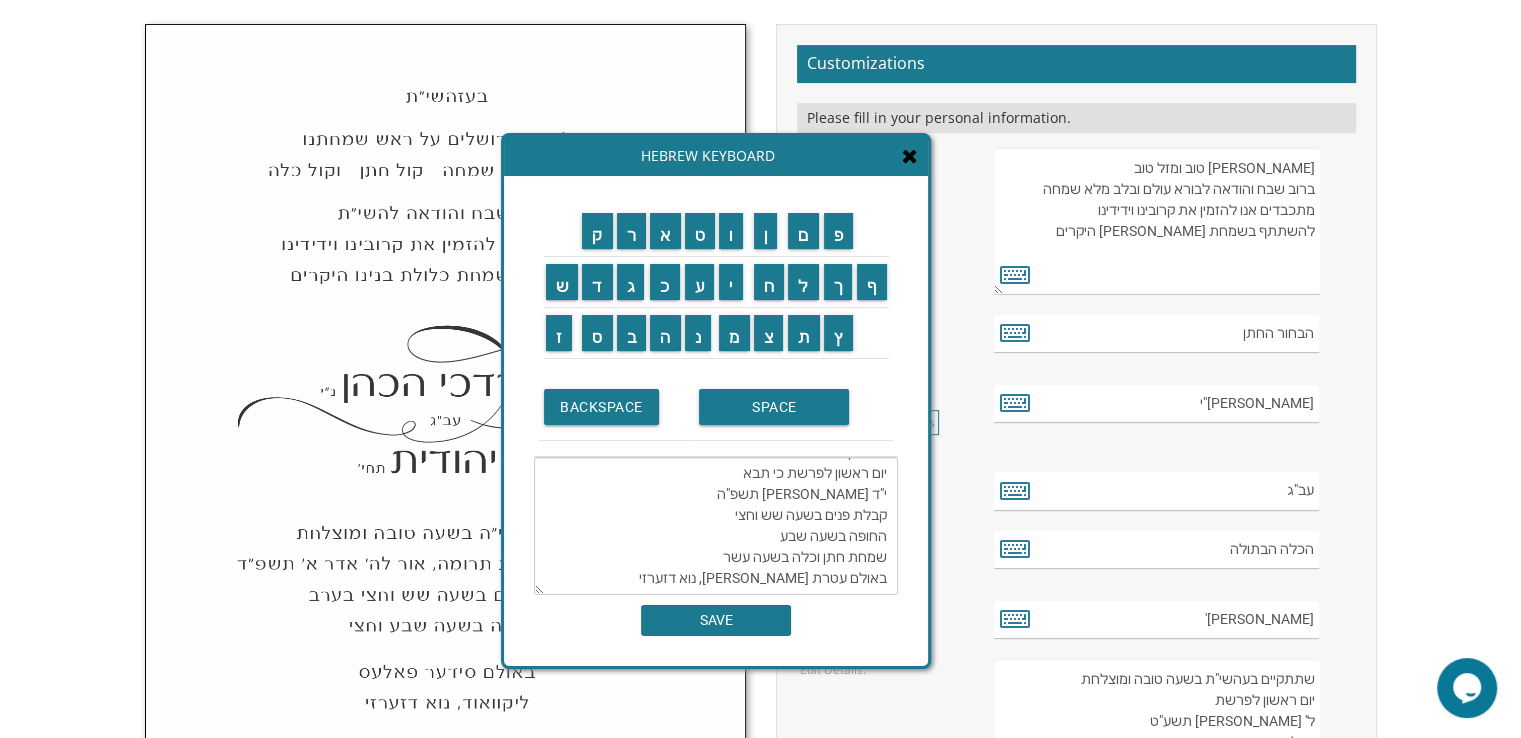 click on "שתתקיים בשעה טובה ומוצלחת
יום ראשון לפרשת כי תבא
י"ד [PERSON_NAME] תשפ"ה
קבלת פנים בשעה שש וחצי
החופה בשעה שבע
שמחת חתן וכלה בשעה עשר
באולם עטרת [PERSON_NAME], נוא דזערזי" at bounding box center [716, 526] 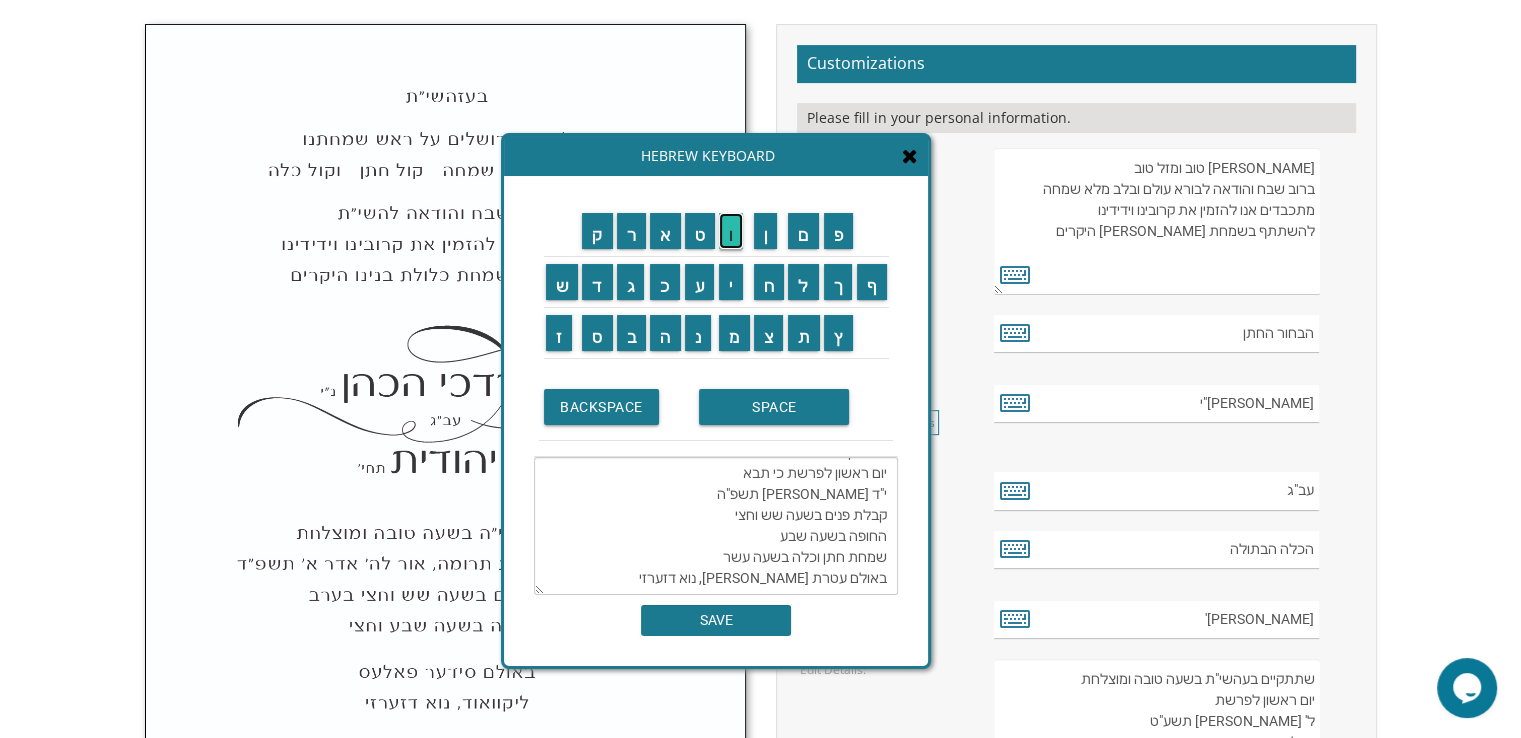 click on "ו" at bounding box center [731, 231] 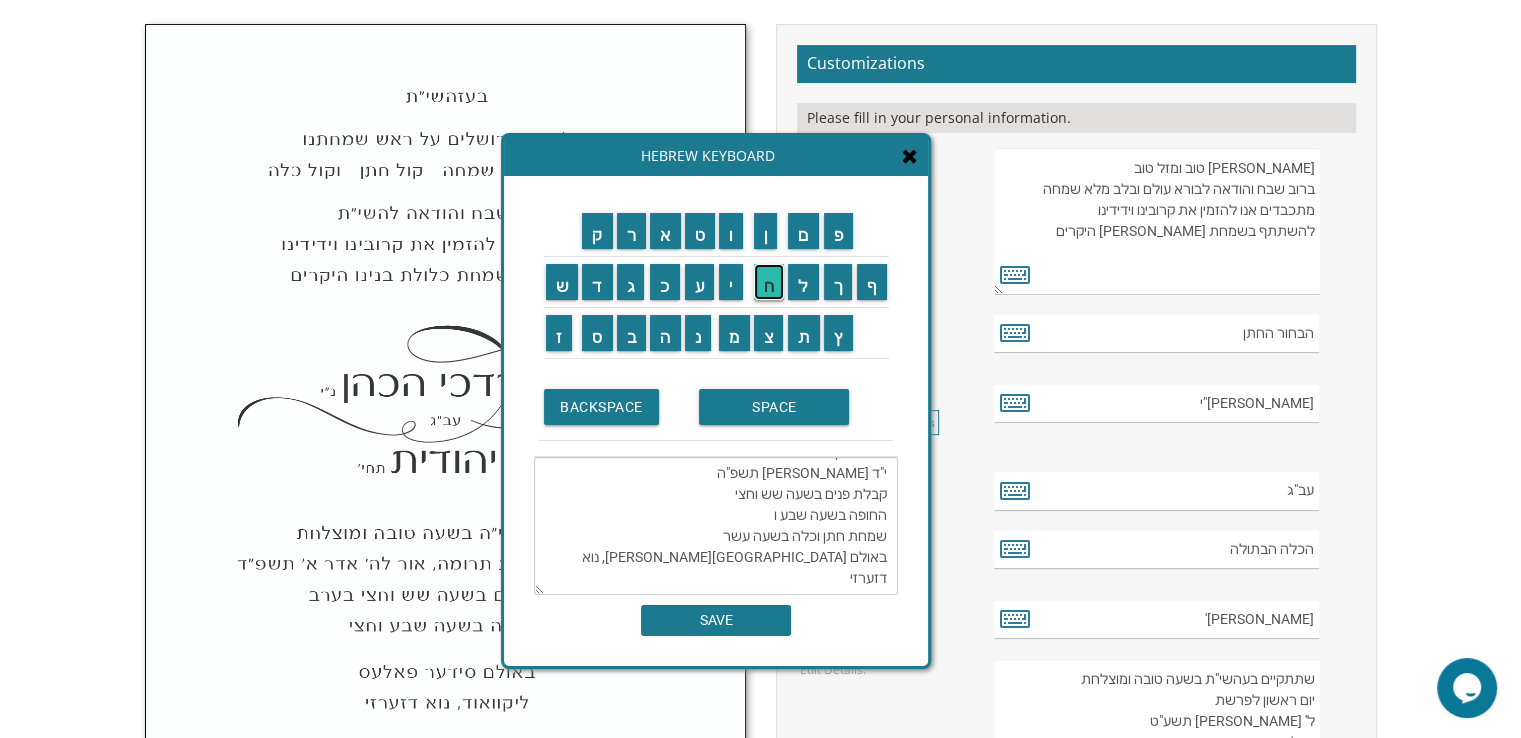 click on "ח" at bounding box center (769, 282) 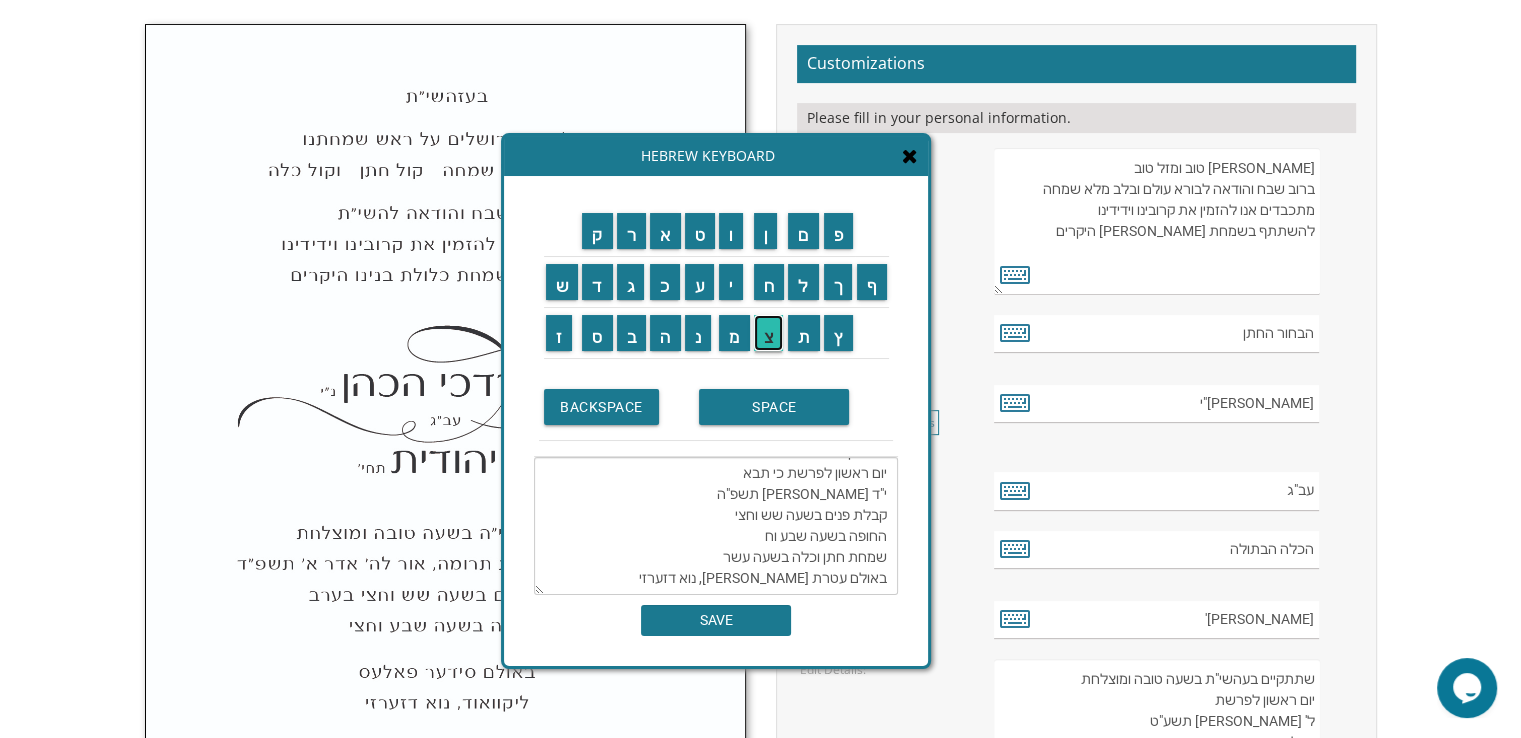 click on "צ" at bounding box center (769, 333) 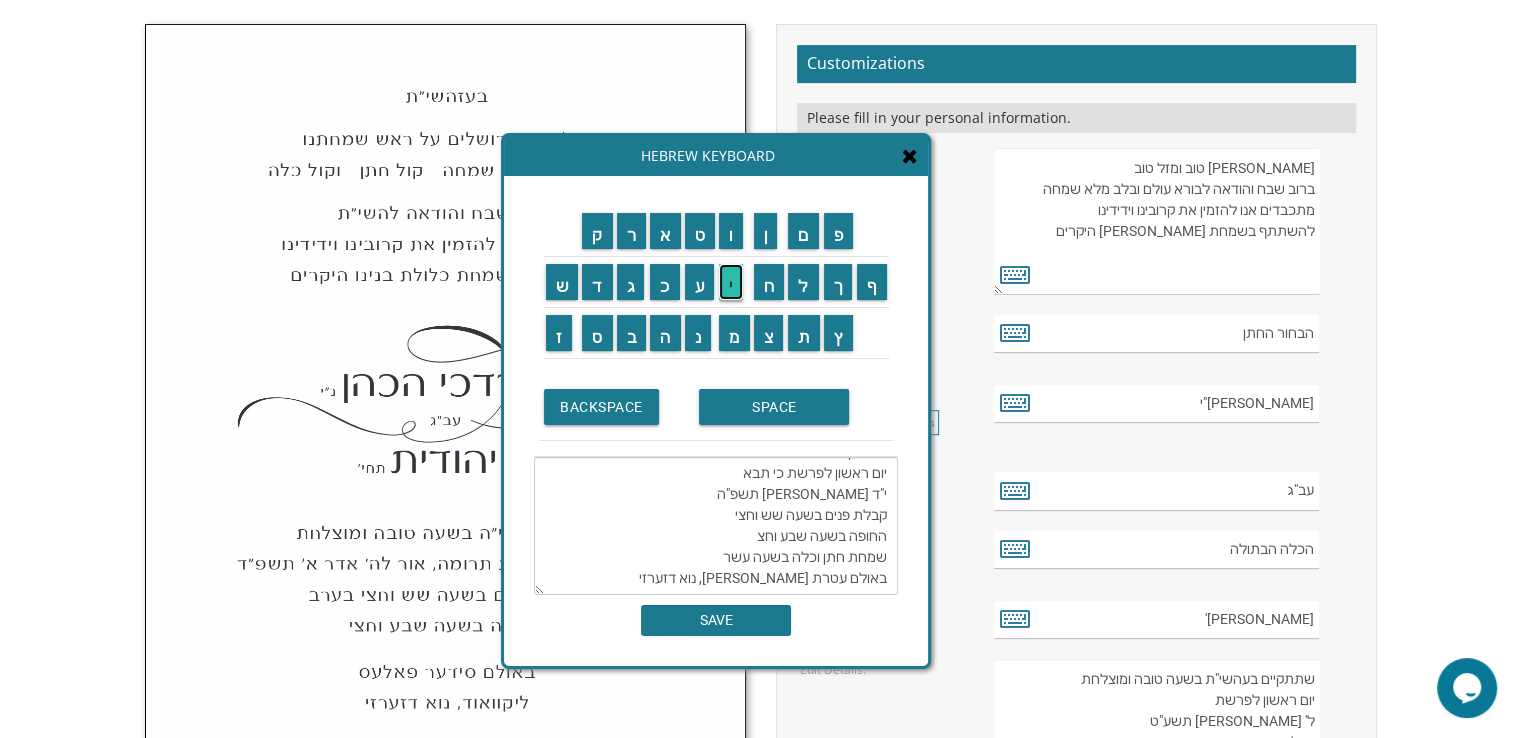 click on "י" at bounding box center [731, 282] 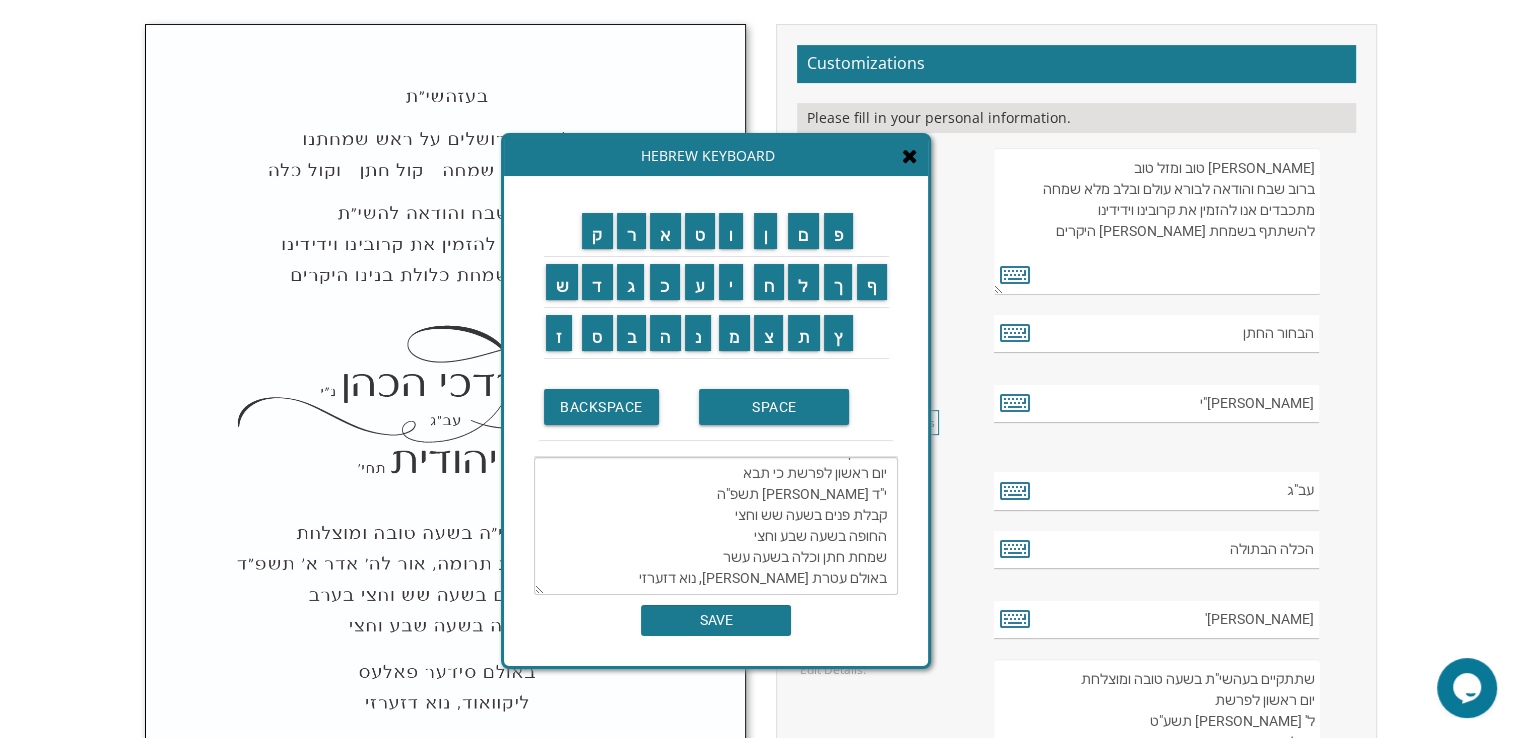 drag, startPoint x: 719, startPoint y: 535, endPoint x: 884, endPoint y: 540, distance: 165.07574 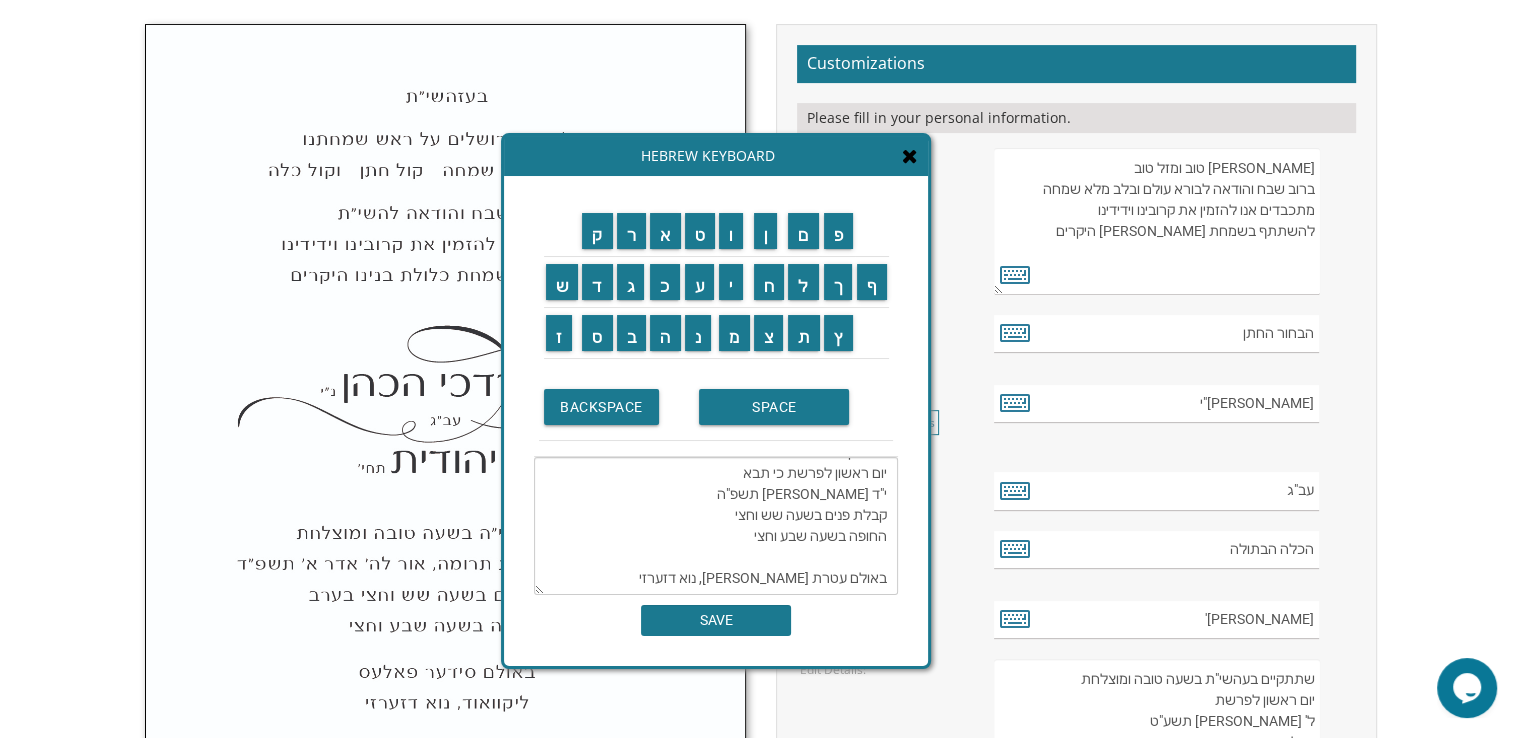 click on "שתתקיים בשעה טובה ומוצלחת
יום ראשון לפרשת כי תבא
י"ד [PERSON_NAME] תשפ"ה
קבלת פנים בשעה שש וחצי
החופה בשעה שבע וחצי
באולם עטרת [PERSON_NAME], נוא דזערזי" at bounding box center (716, 526) 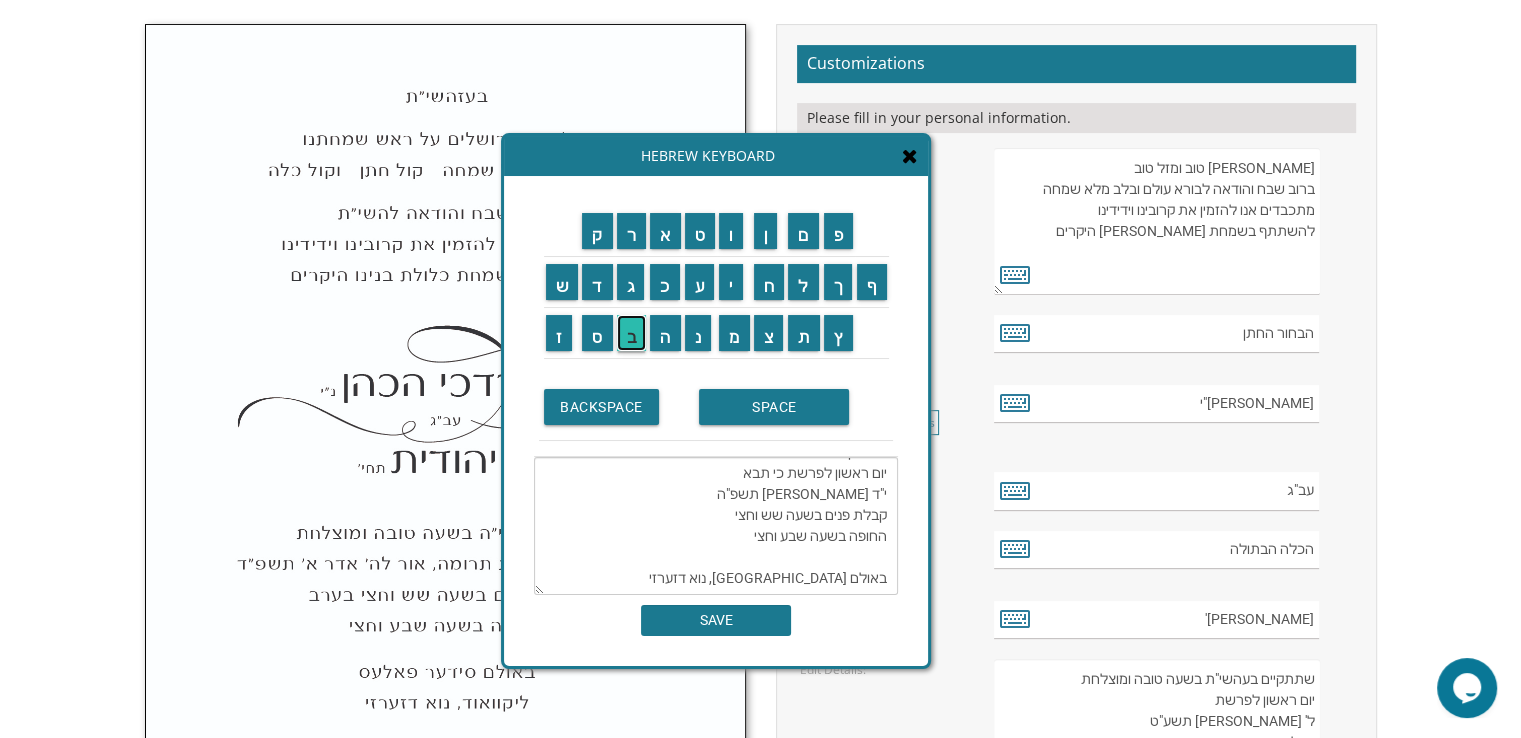 click on "ב" at bounding box center (632, 333) 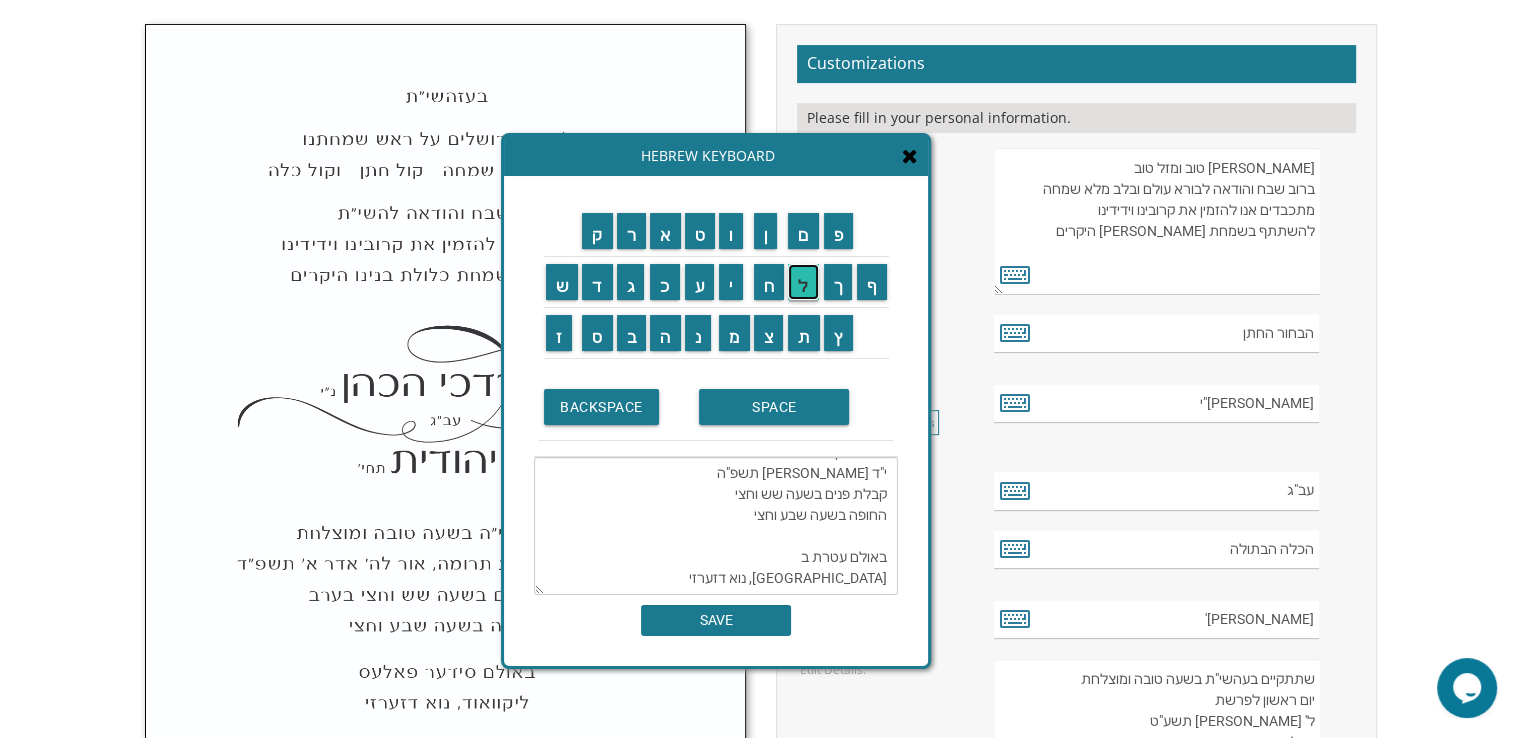 click on "ל" at bounding box center [803, 282] 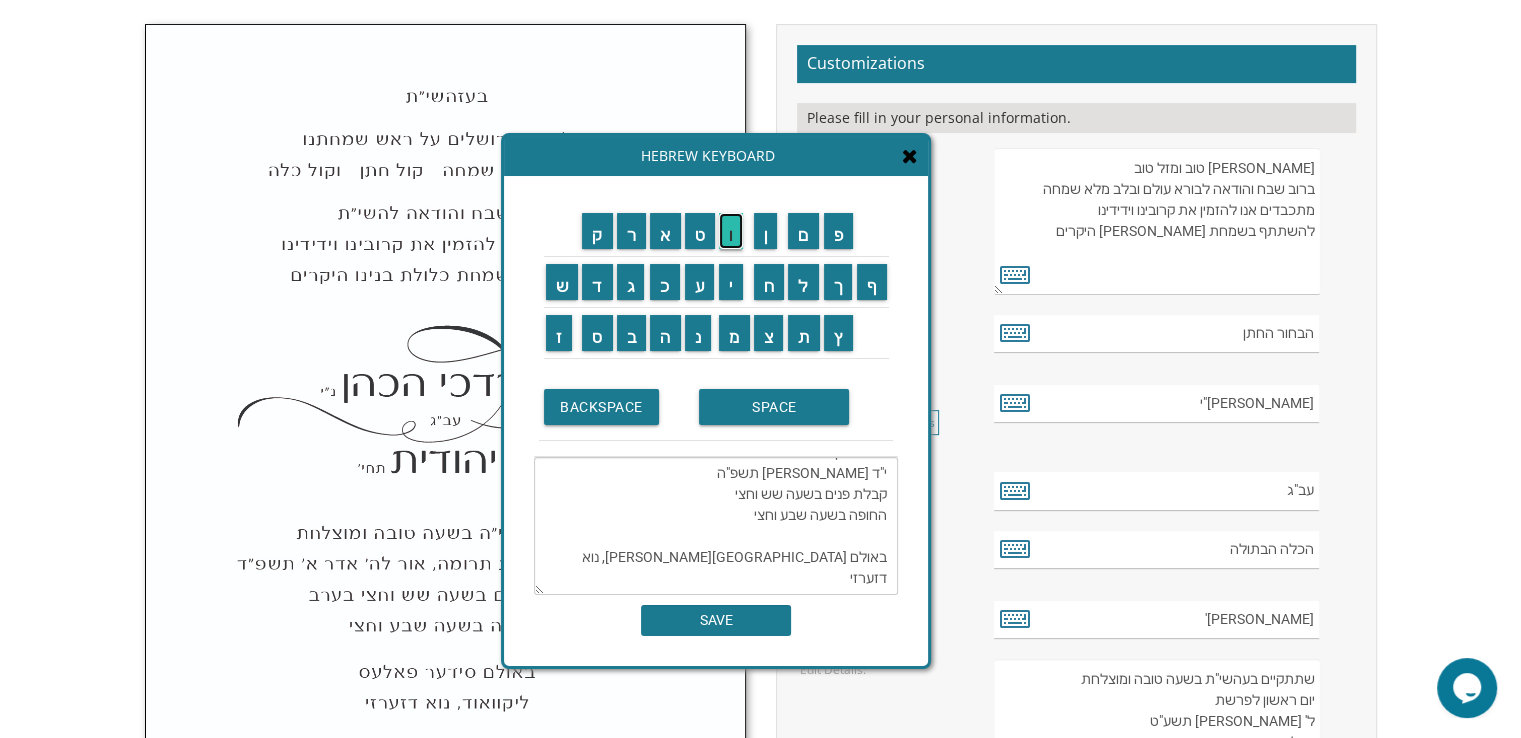 click on "ו" at bounding box center [731, 231] 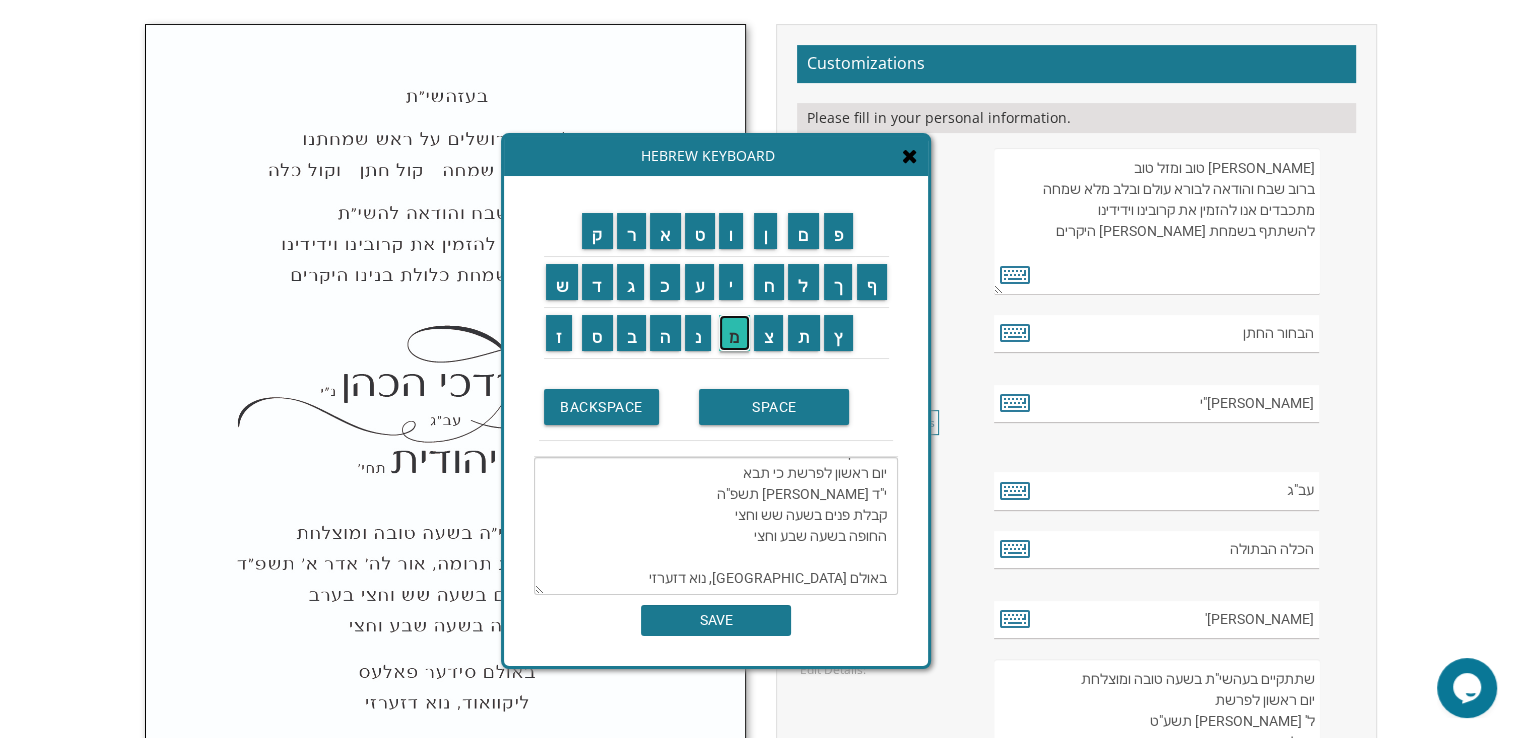 click on "מ" at bounding box center (734, 333) 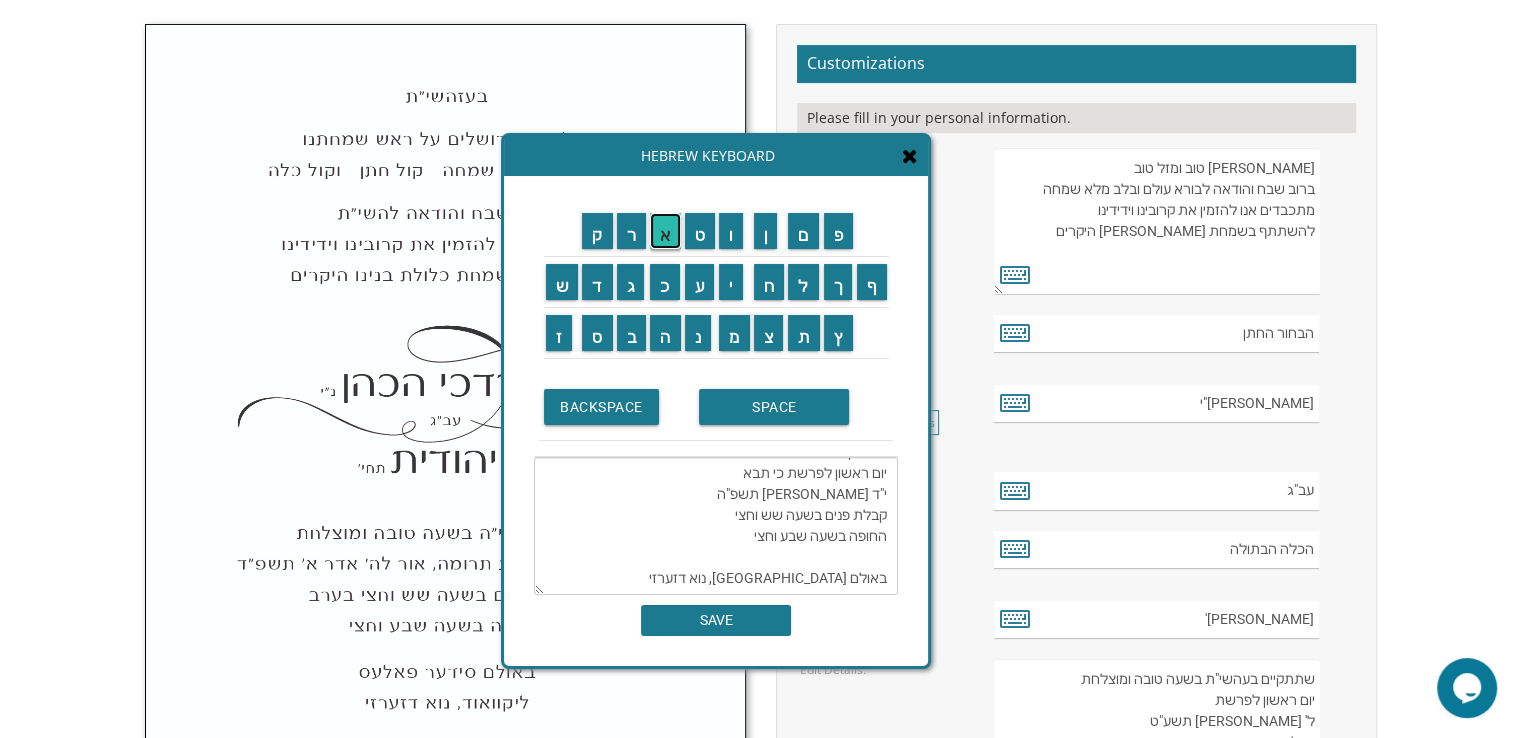 click on "א" at bounding box center (665, 231) 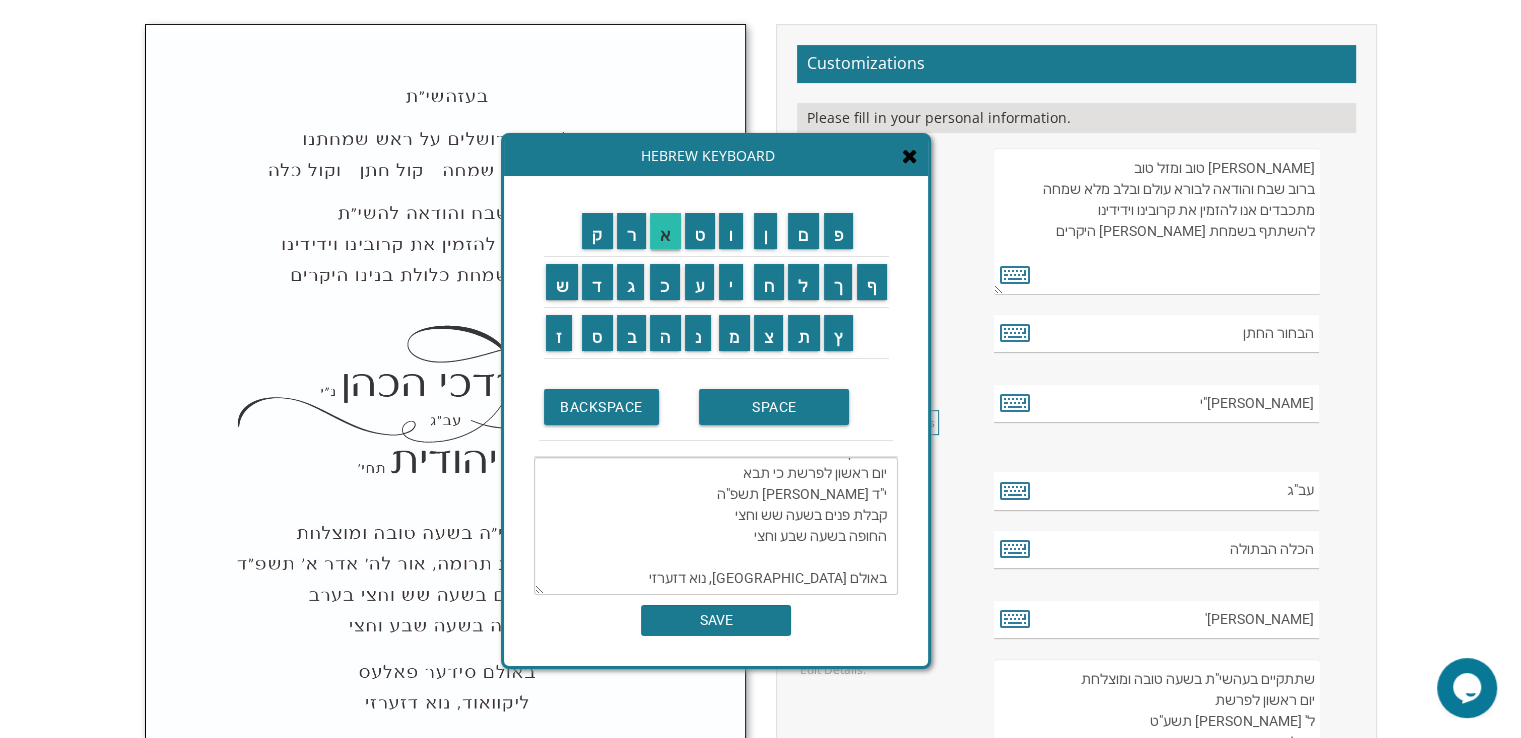 type on "שתתקיים בשעה טובה ומוצלחת
יום ראשון לפרשת כי תבא
י"ד [PERSON_NAME] תשפ"ה
קבלת פנים בשעה שש וחצי
החופה בשעה שבע וחצי
באולם עטרת [PERSON_NAME], נוא דזערזי" 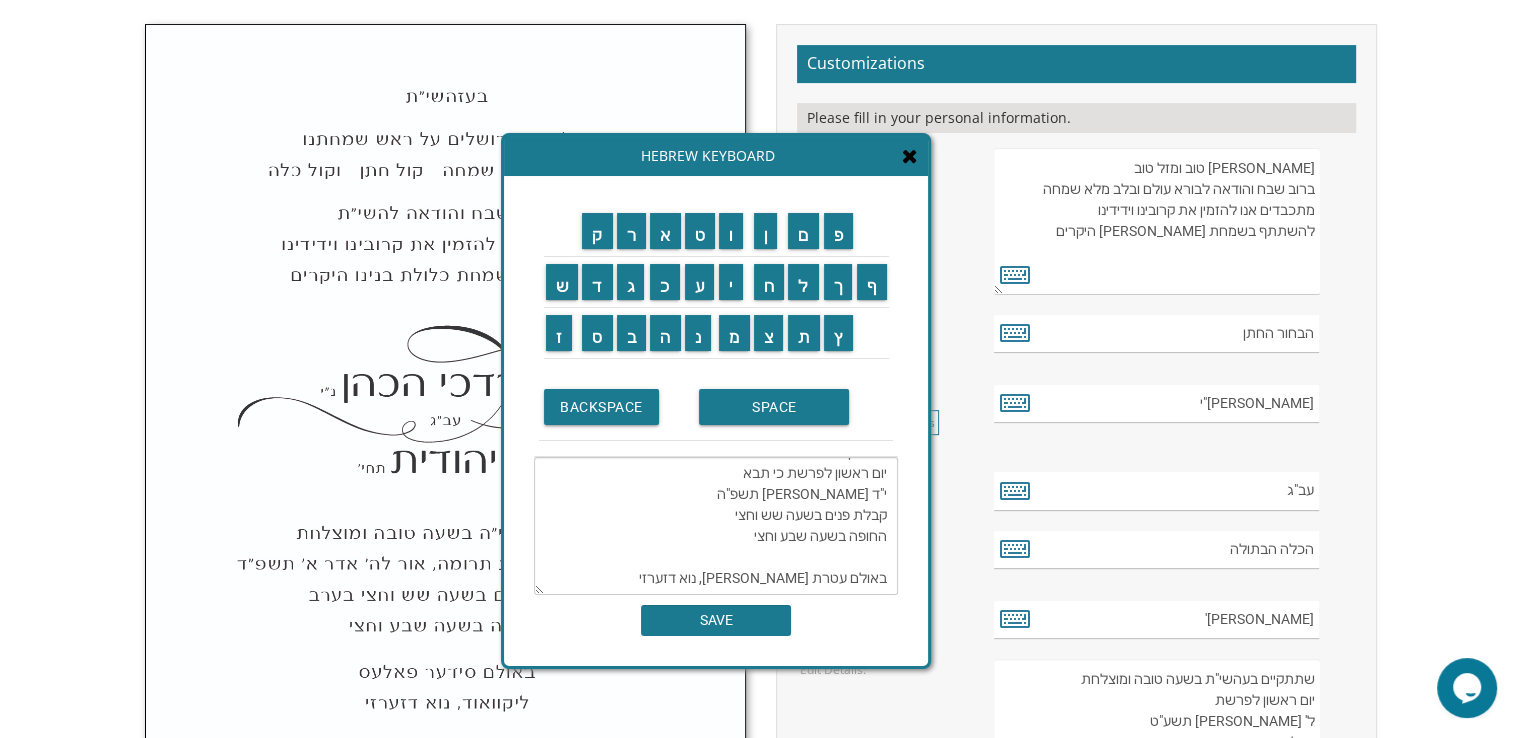 scroll, scrollTop: 41, scrollLeft: 0, axis: vertical 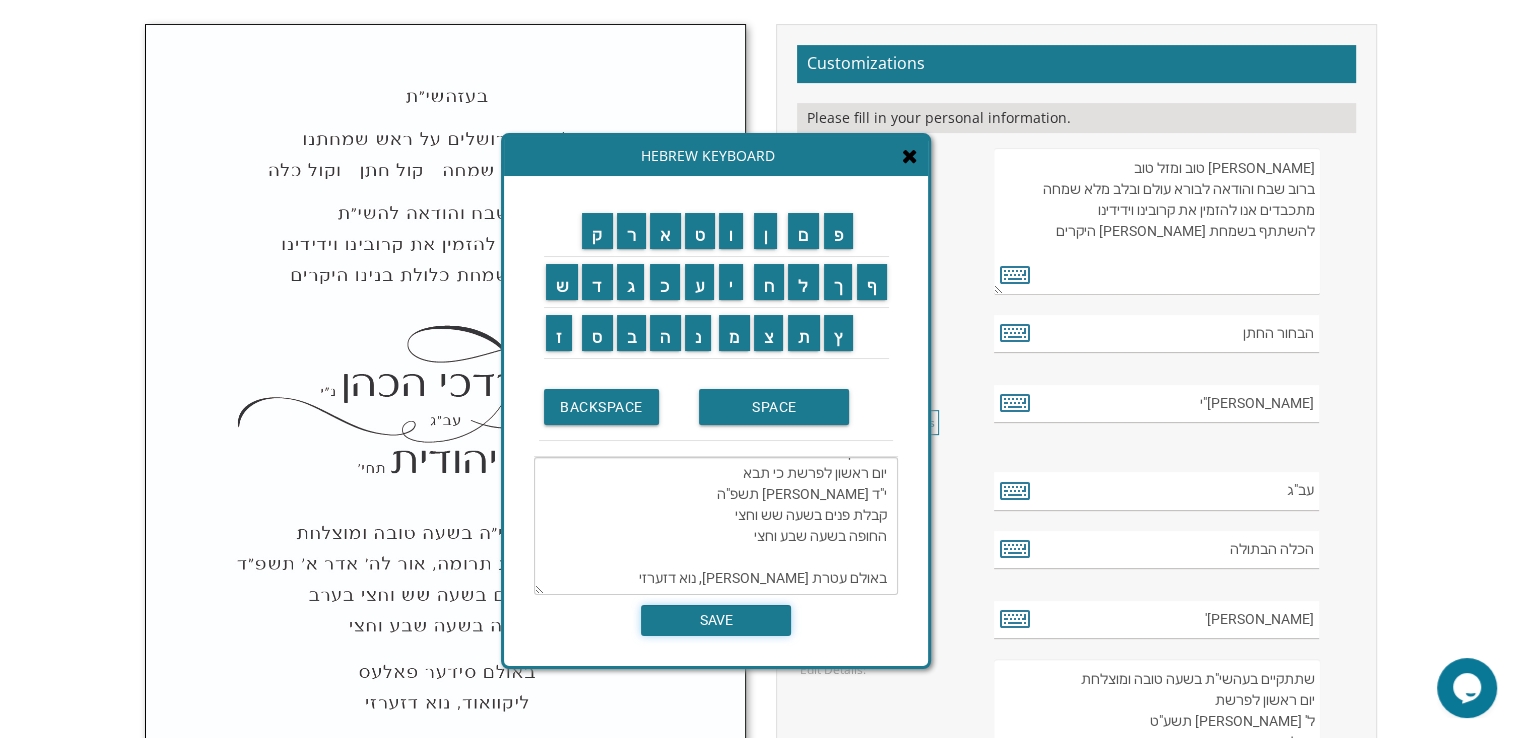 click on "SAVE" at bounding box center [716, 620] 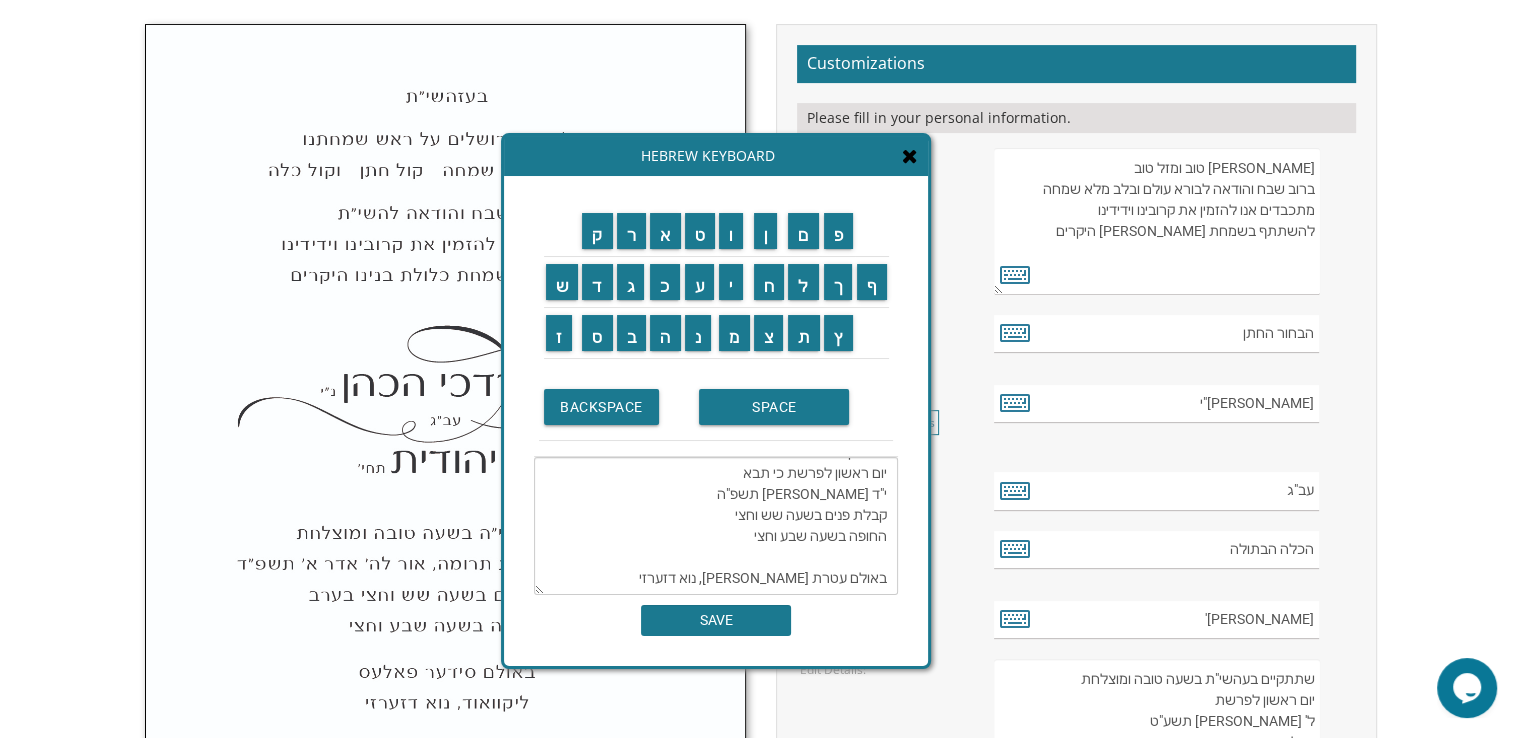 type on "שתתקיים בשעה טובה ומוצלחת
יום ראשון לפרשת כי תבא
י"ד [PERSON_NAME] תשפ"ה
קבלת פנים בשעה שש וחצי
החופה בשעה שבע וחצי
באולם עטרת [PERSON_NAME], נוא דזערזי" 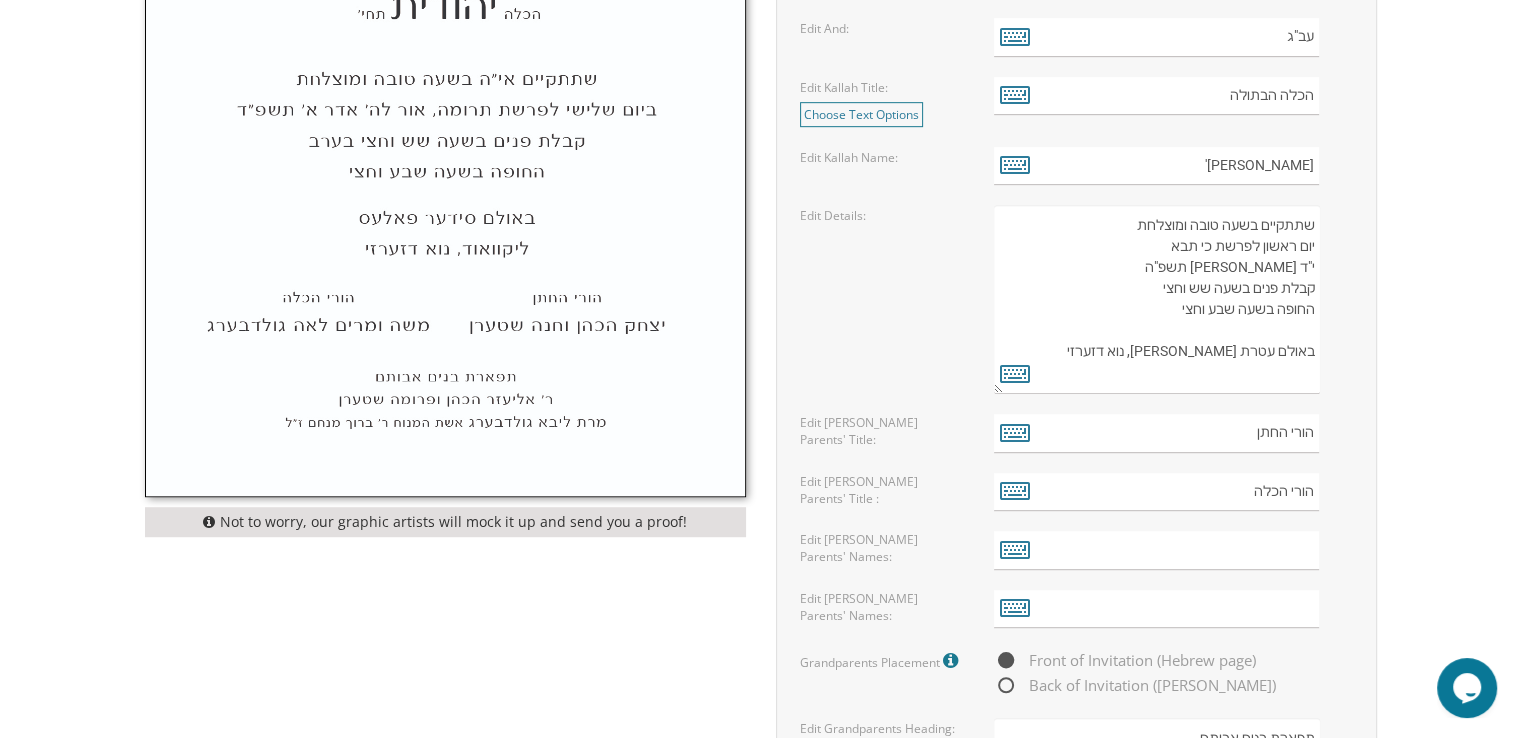 scroll, scrollTop: 1120, scrollLeft: 0, axis: vertical 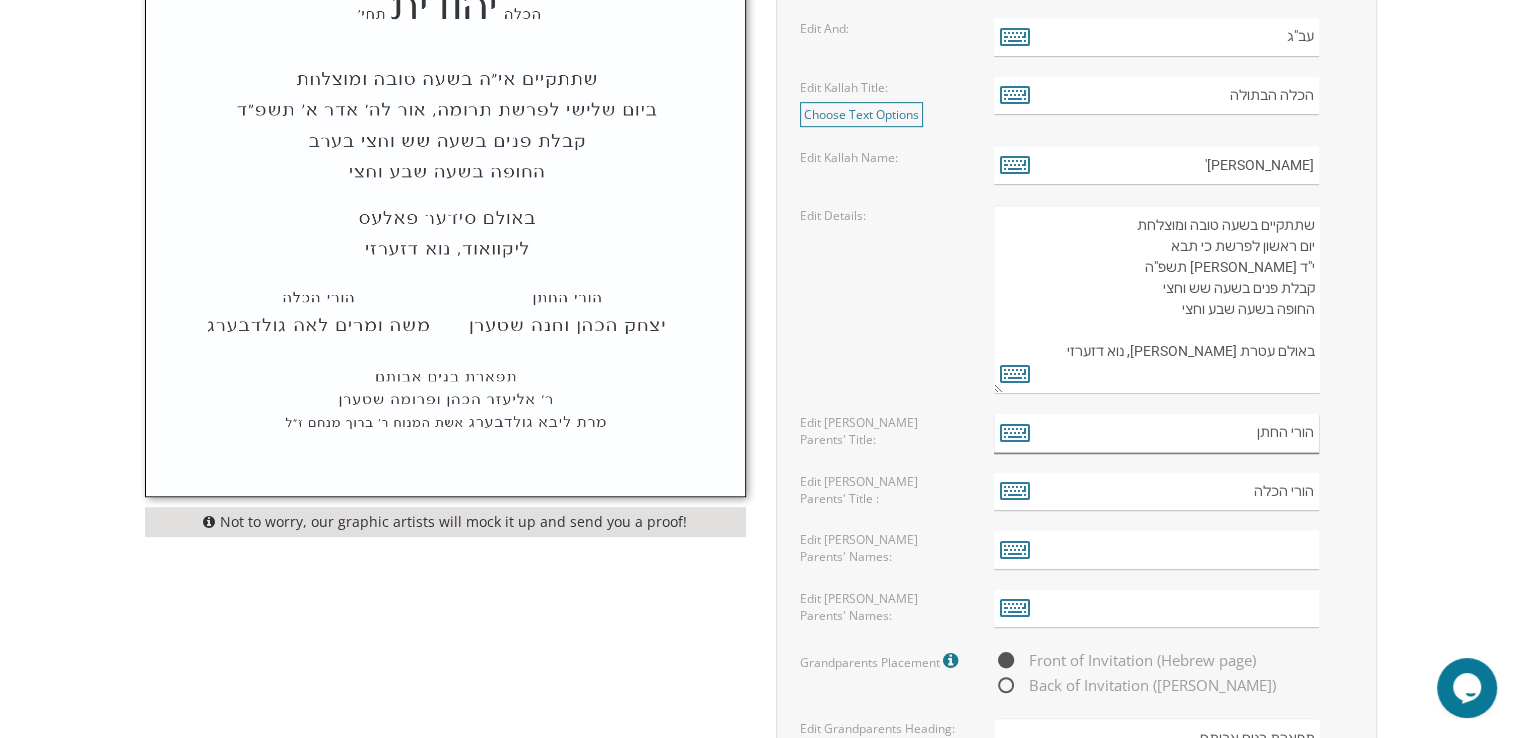 click on "הורי החתן" at bounding box center [1156, 433] 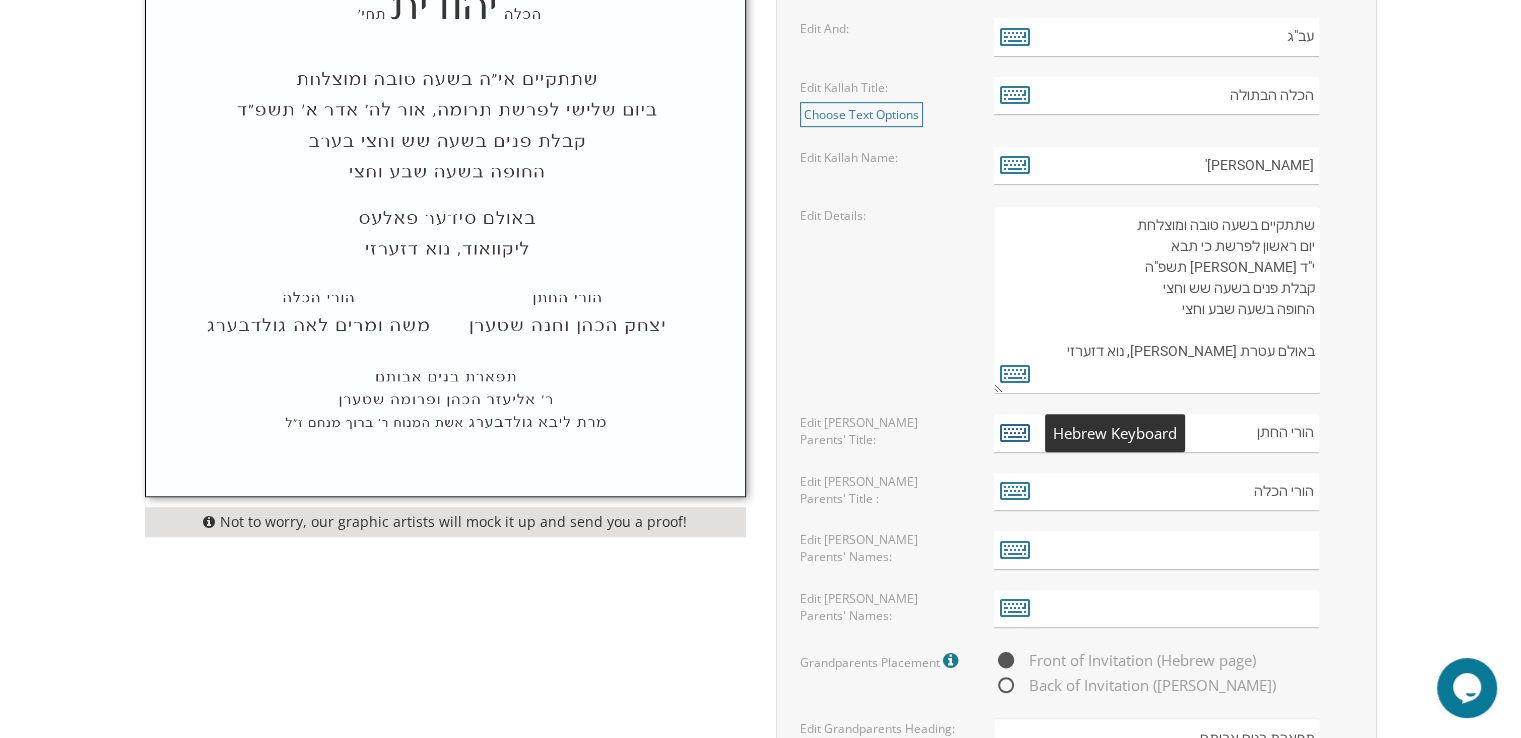click at bounding box center (1015, 432) 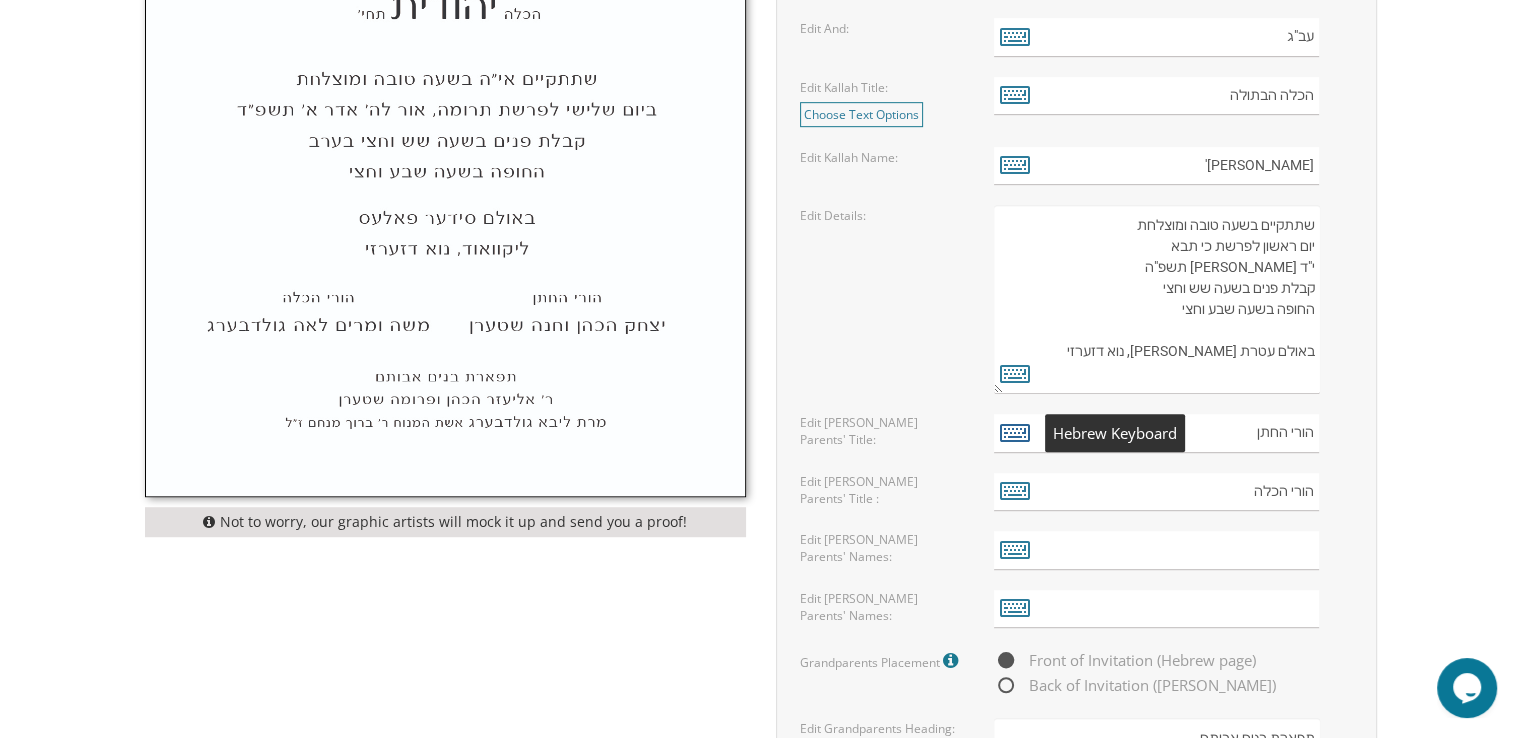scroll, scrollTop: 0, scrollLeft: 0, axis: both 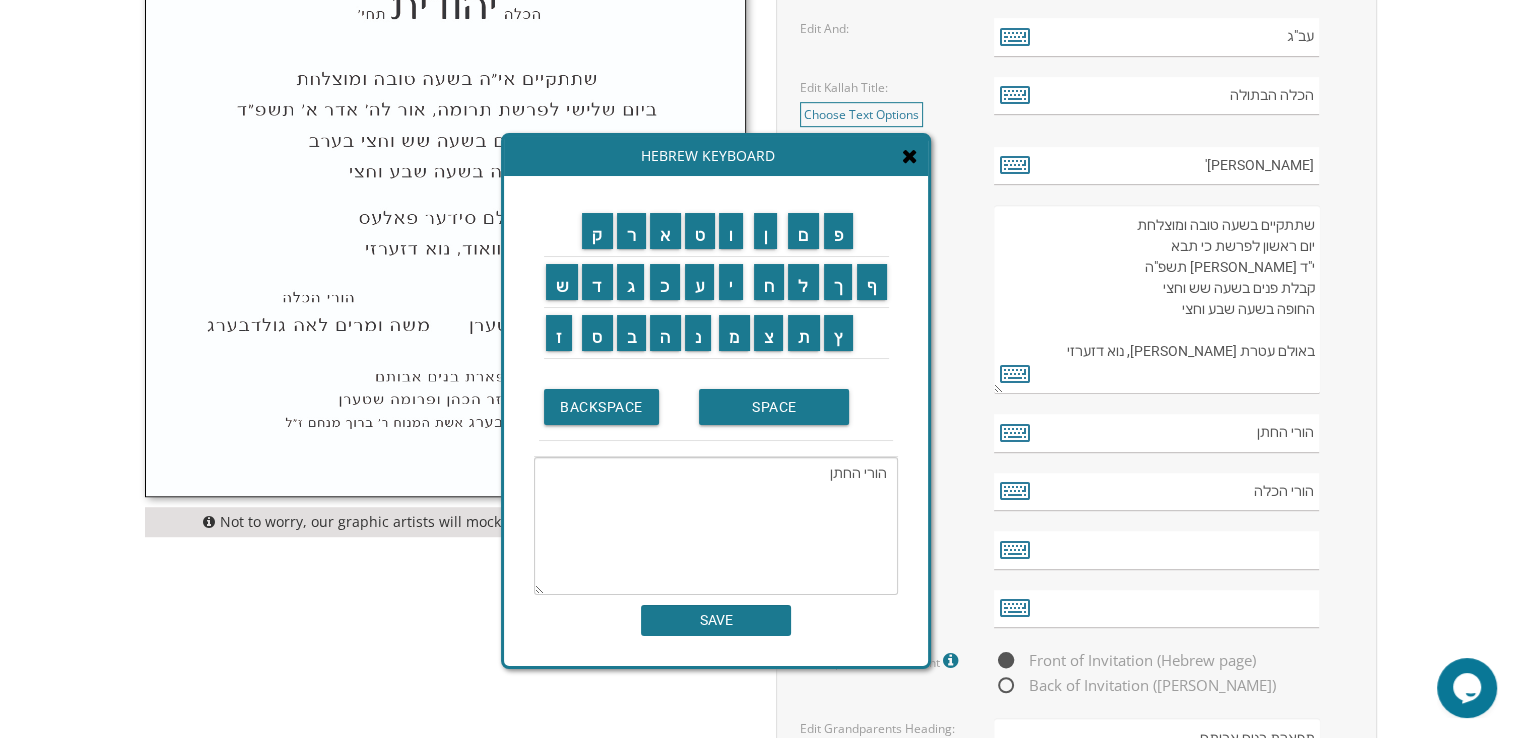 click at bounding box center (910, 157) 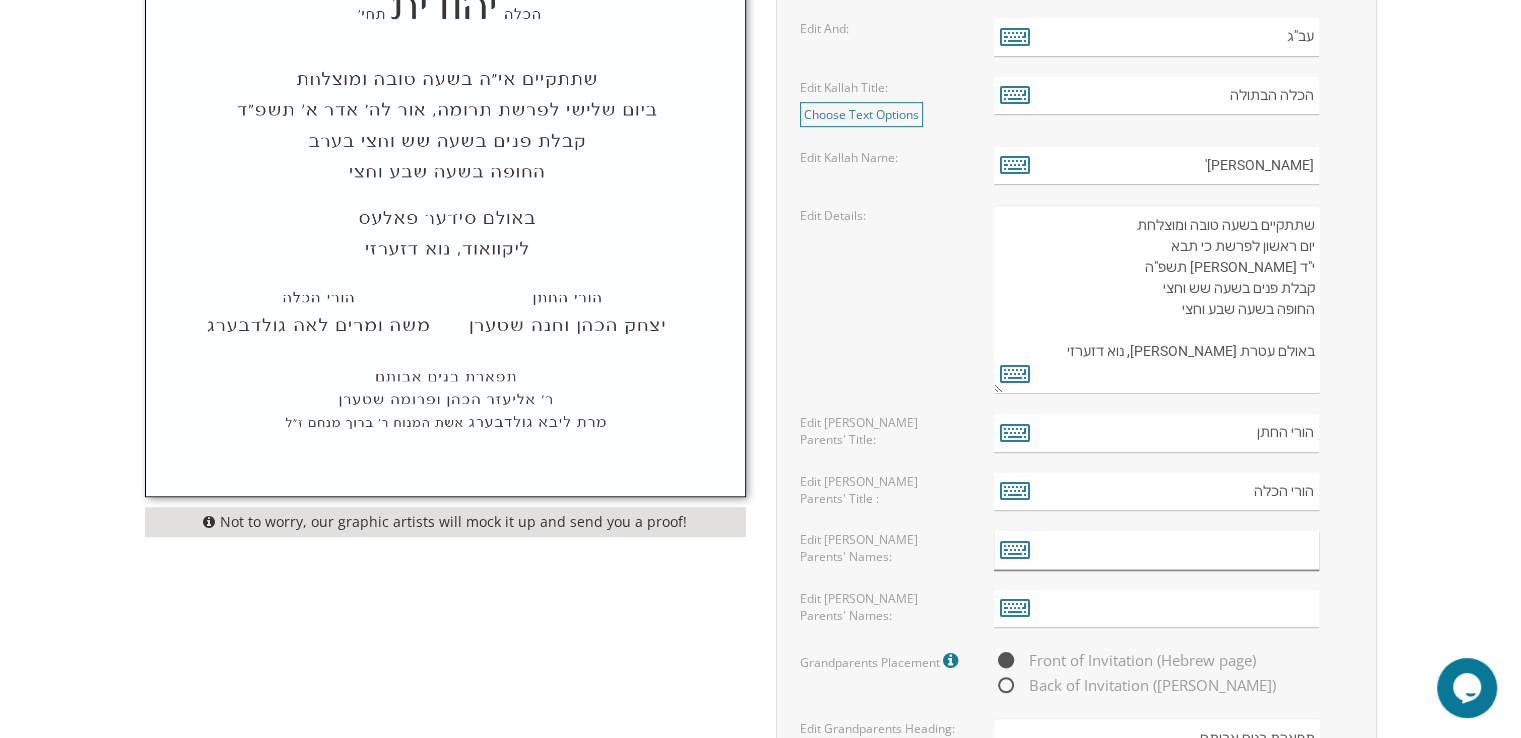 click at bounding box center [1156, 550] 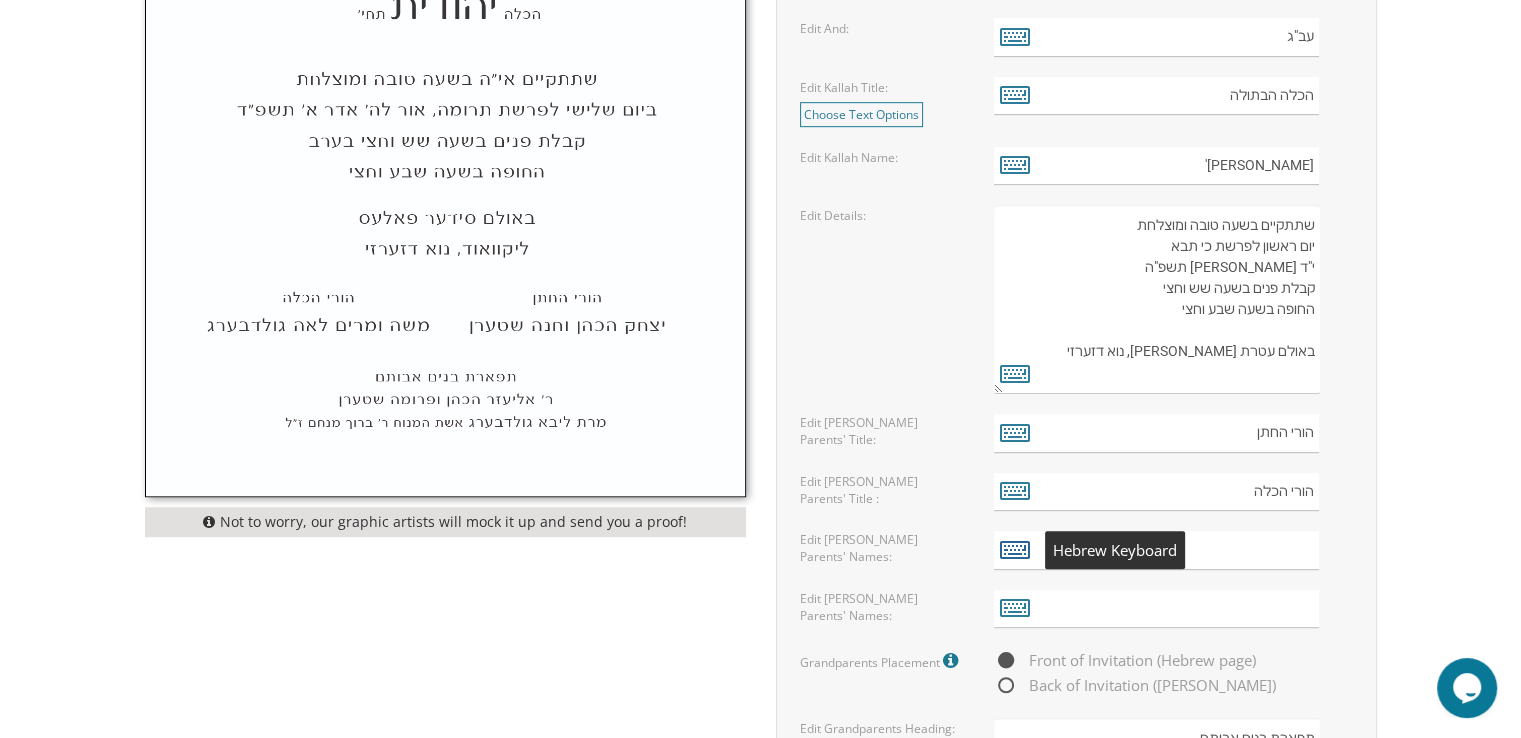 click at bounding box center [1015, 549] 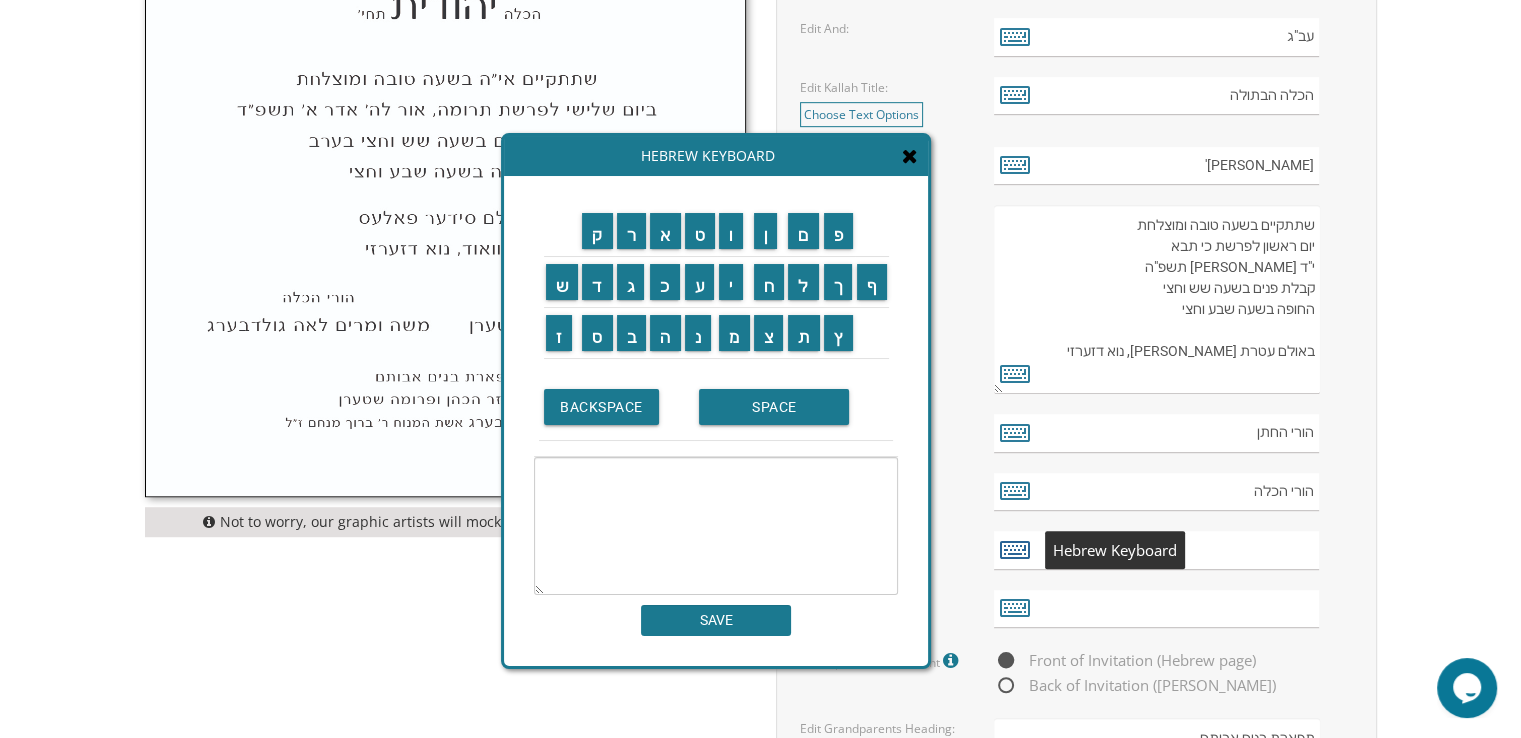 click at bounding box center (1015, 549) 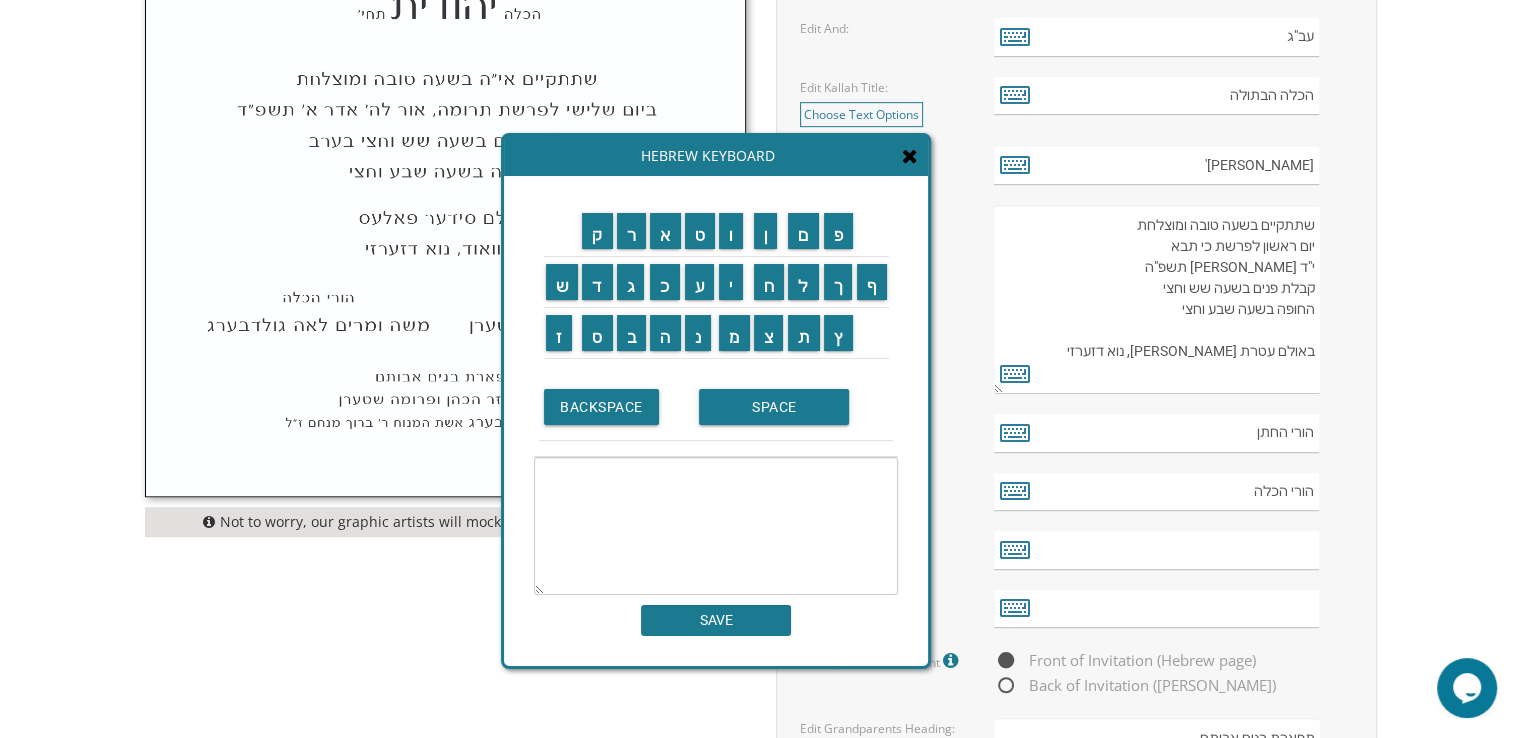 click at bounding box center [716, 526] 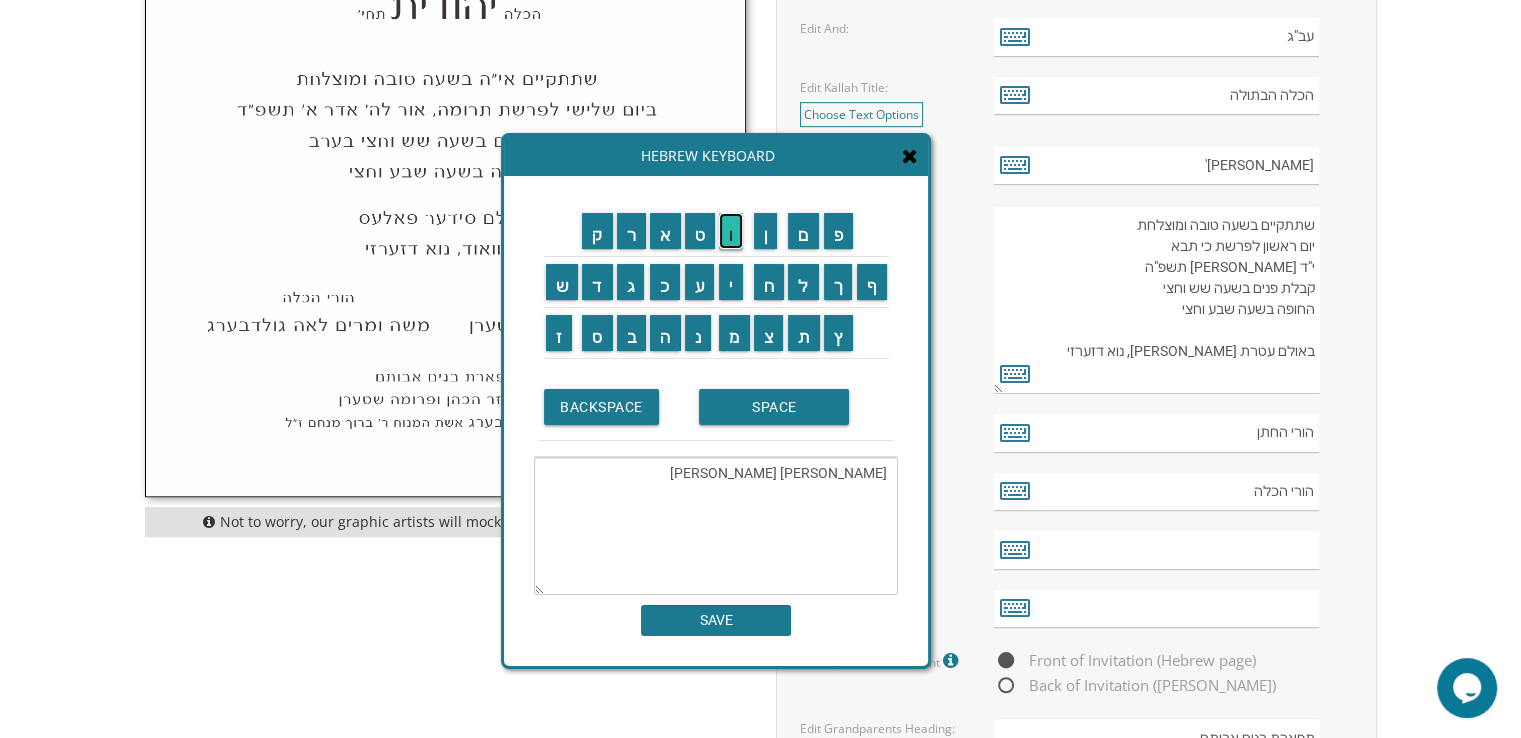 click on "ו" at bounding box center (731, 231) 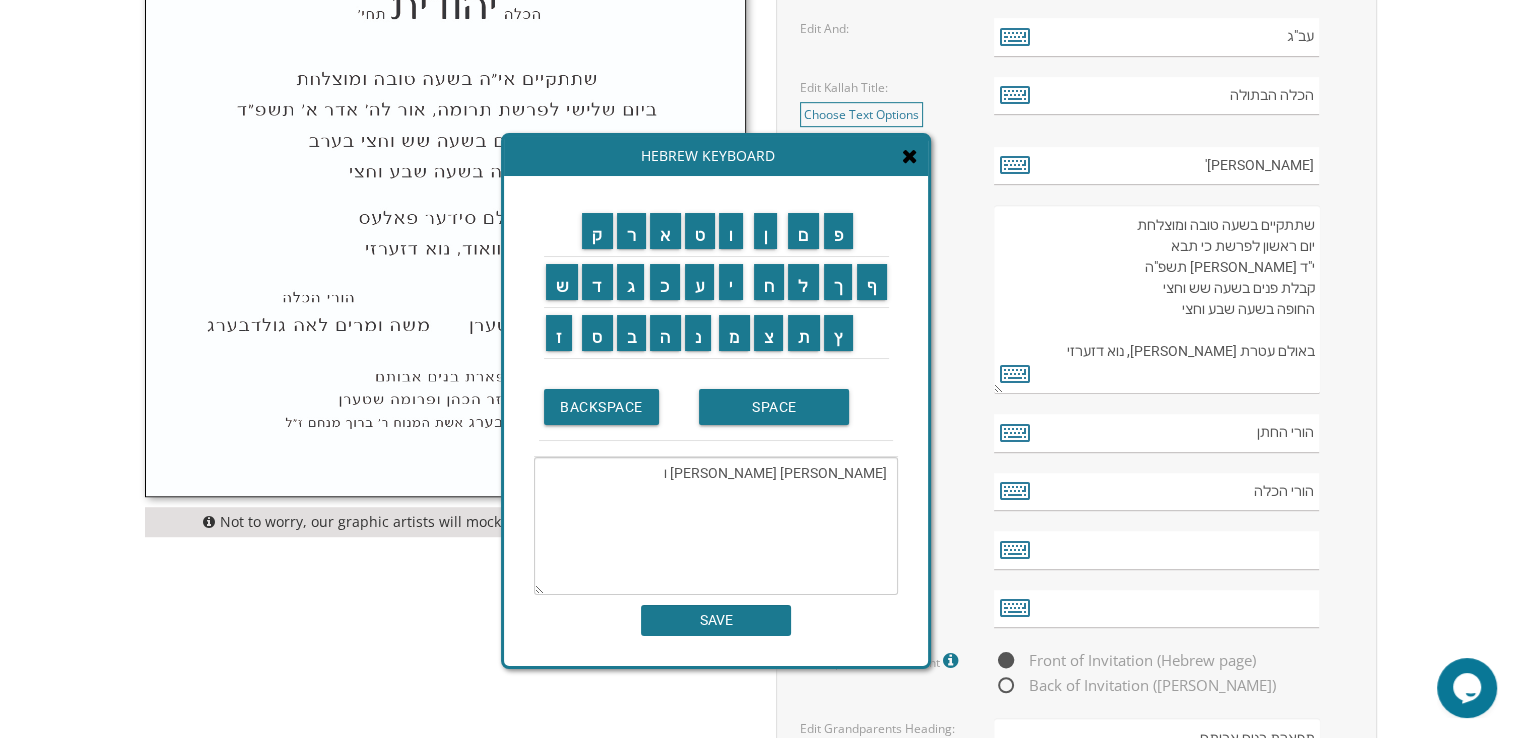paste on "[PERSON_NAME]" 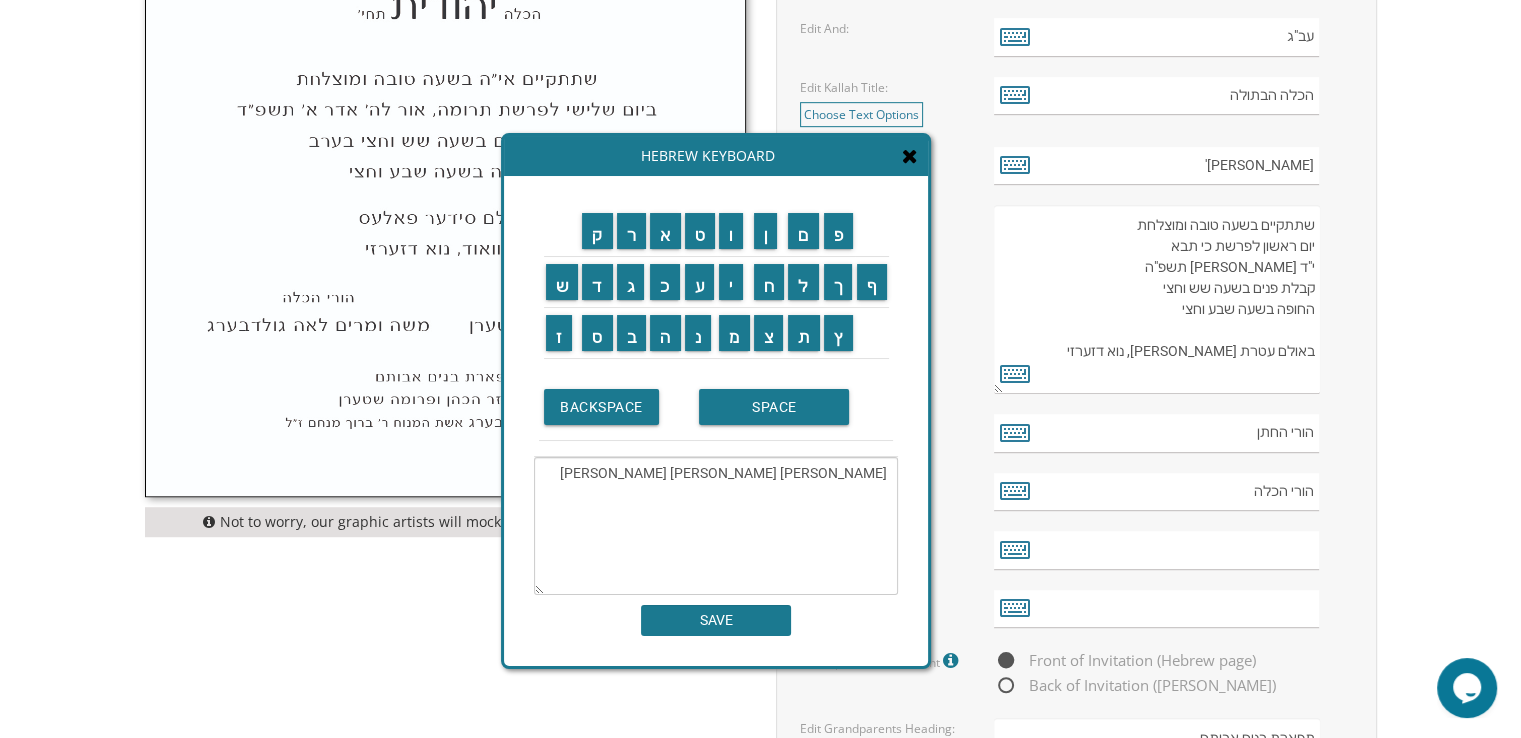 type on "[PERSON_NAME] [PERSON_NAME] [PERSON_NAME]" 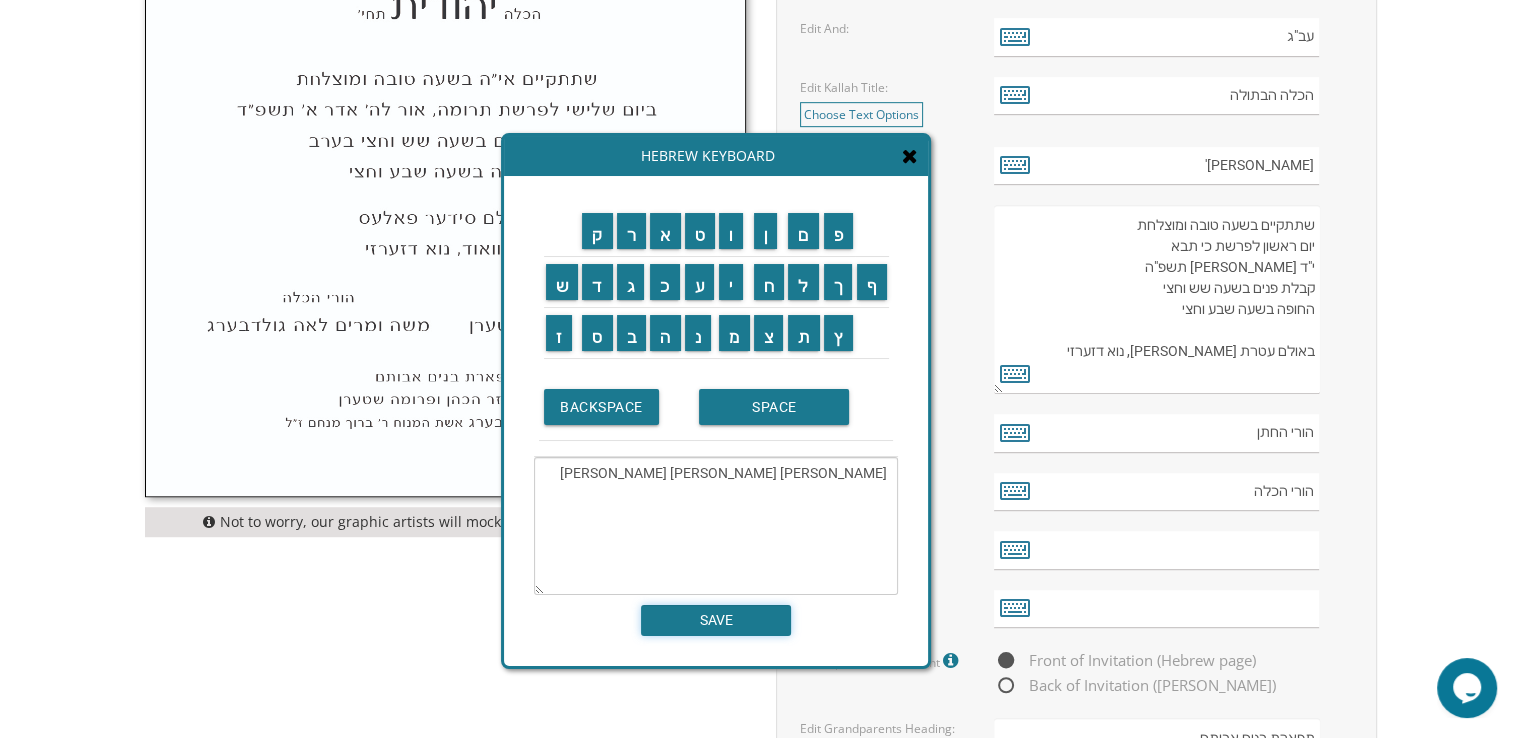 click on "SAVE" at bounding box center [716, 620] 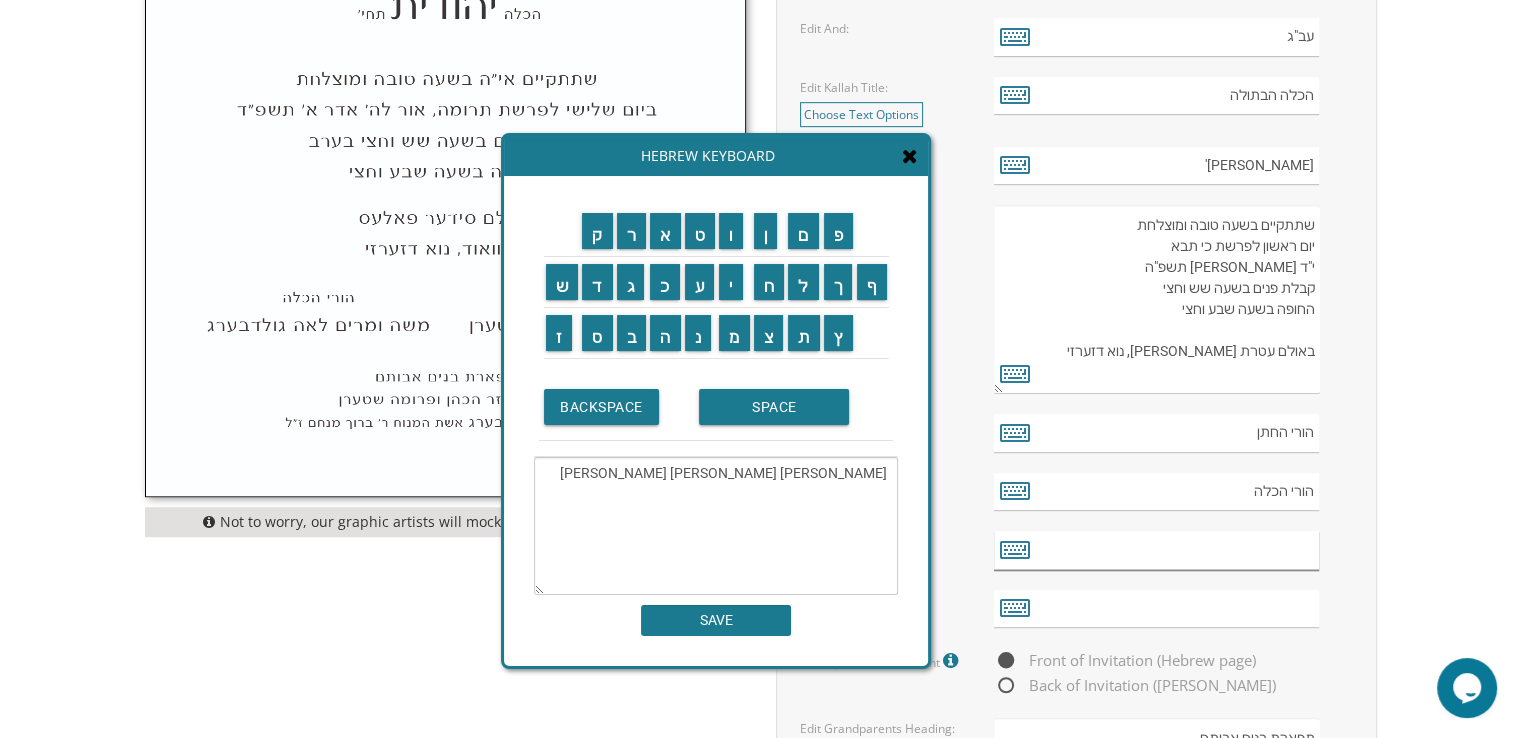 type on "[PERSON_NAME] [PERSON_NAME] [PERSON_NAME]" 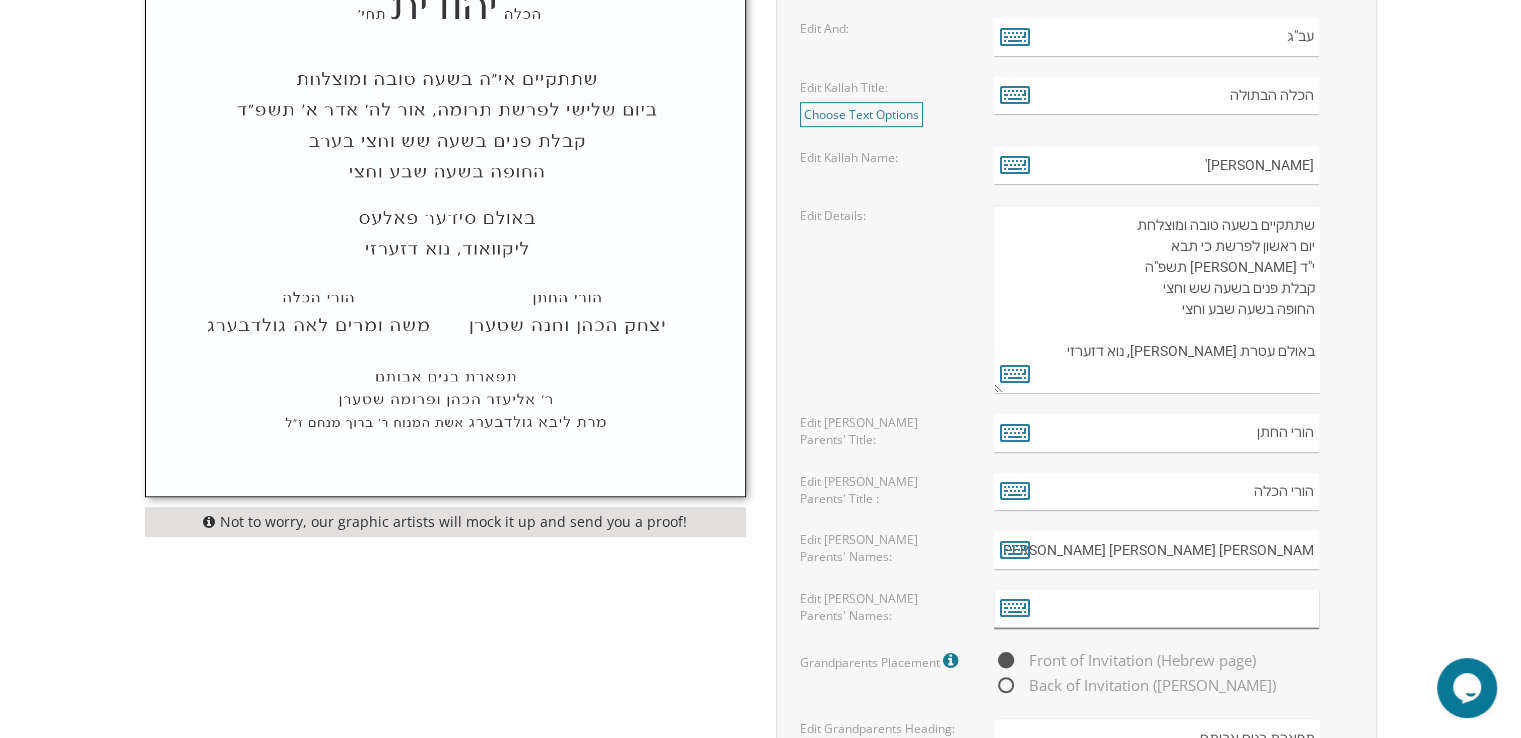 click at bounding box center (1156, 609) 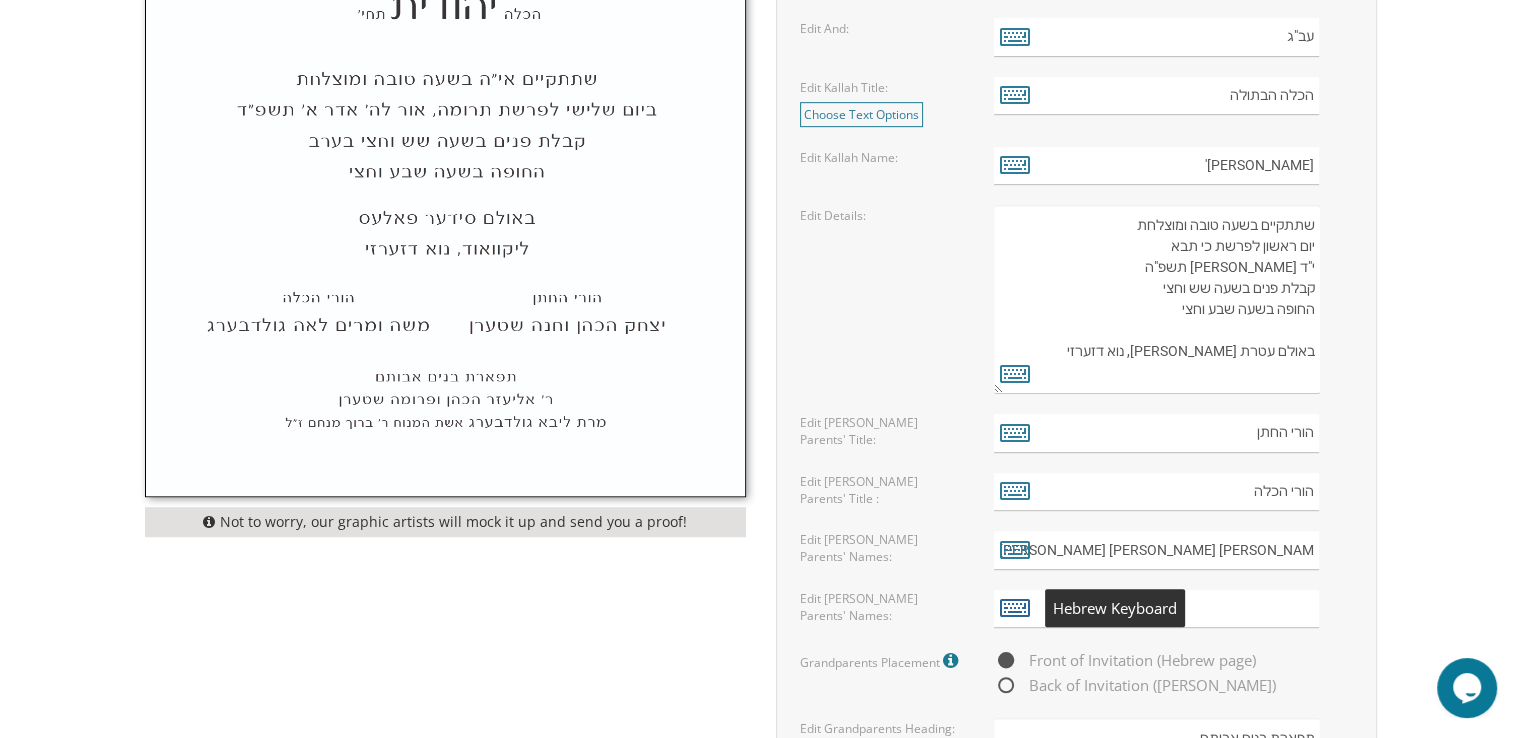 click at bounding box center [1015, 607] 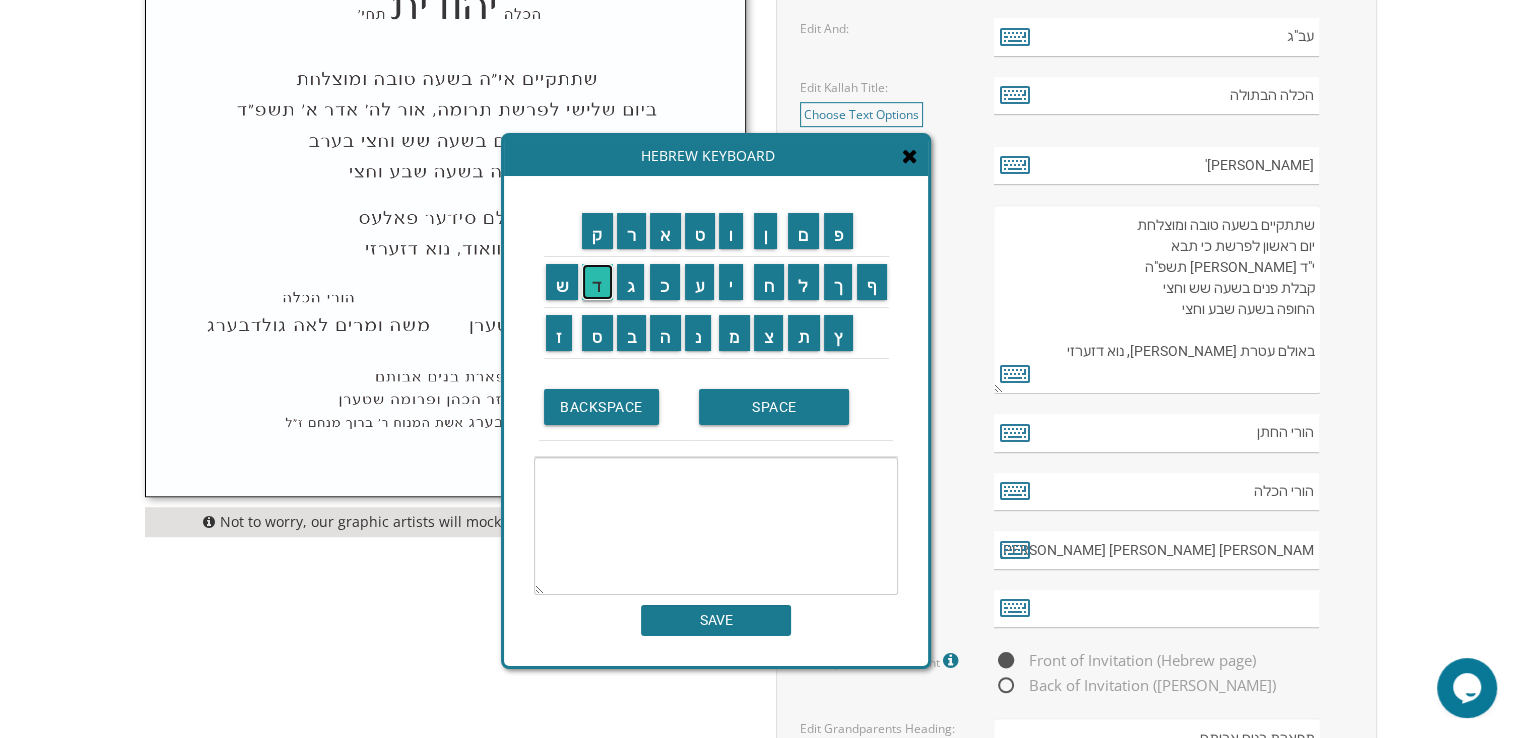 click on "ד" at bounding box center (597, 282) 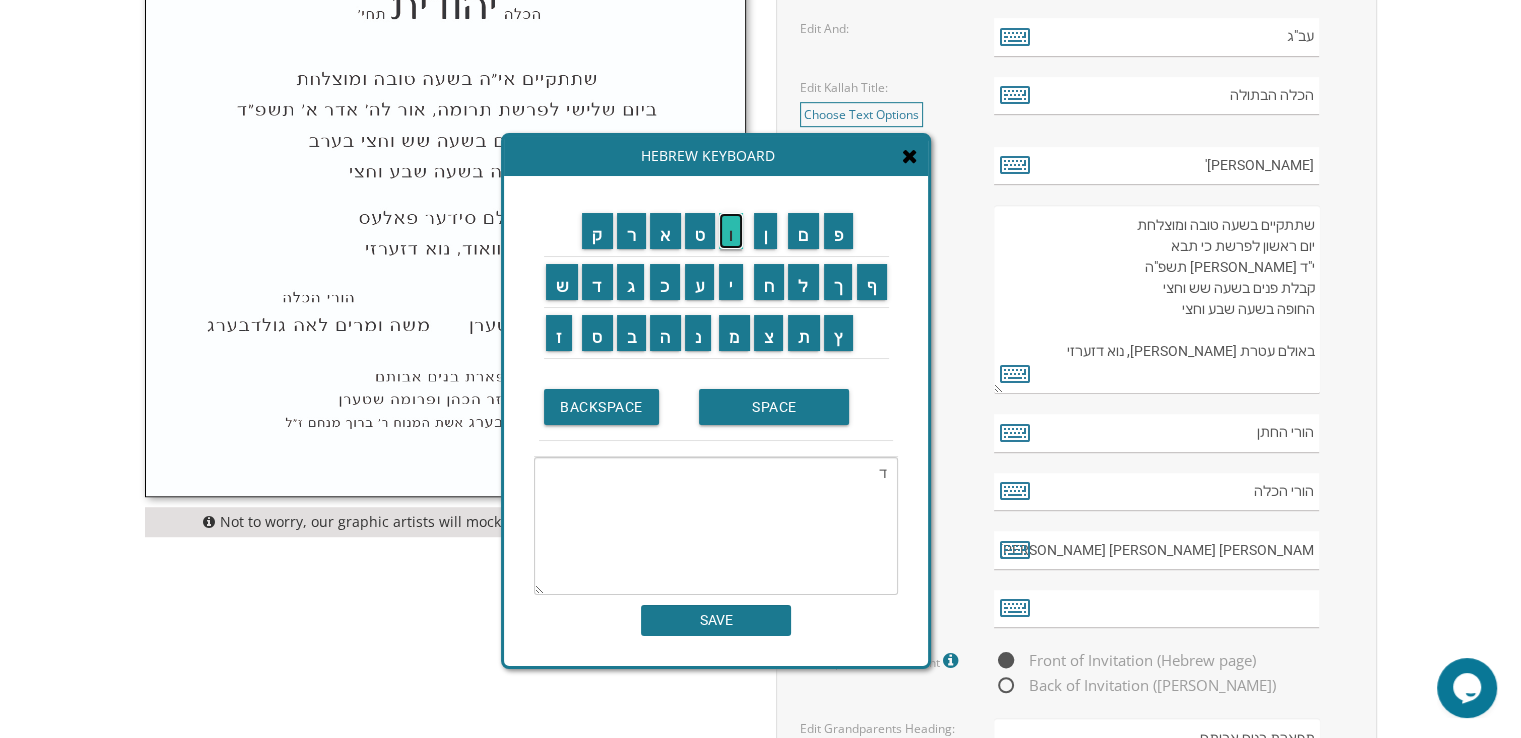click on "ו" at bounding box center (731, 231) 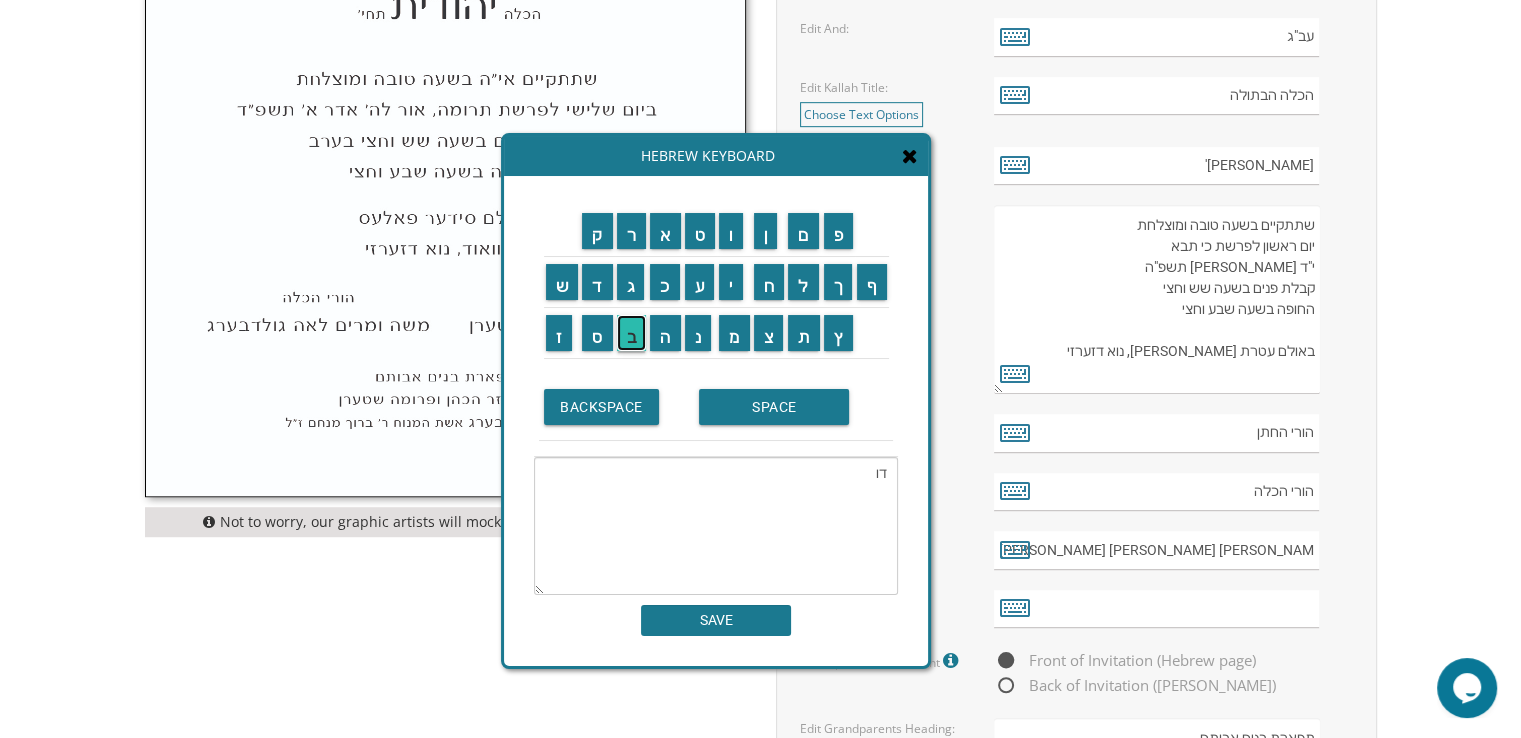 click on "ב" at bounding box center [632, 333] 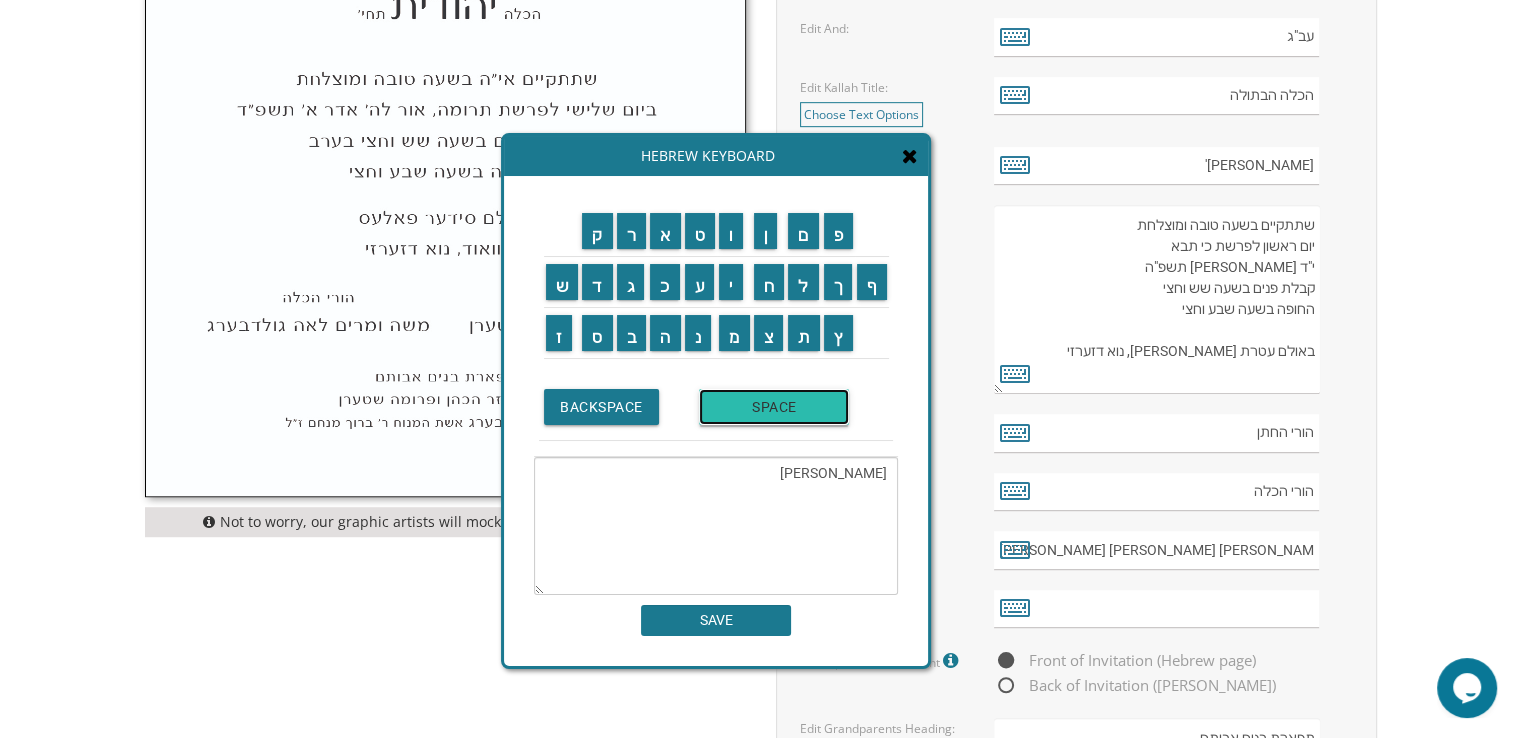 click on "SPACE" at bounding box center (774, 407) 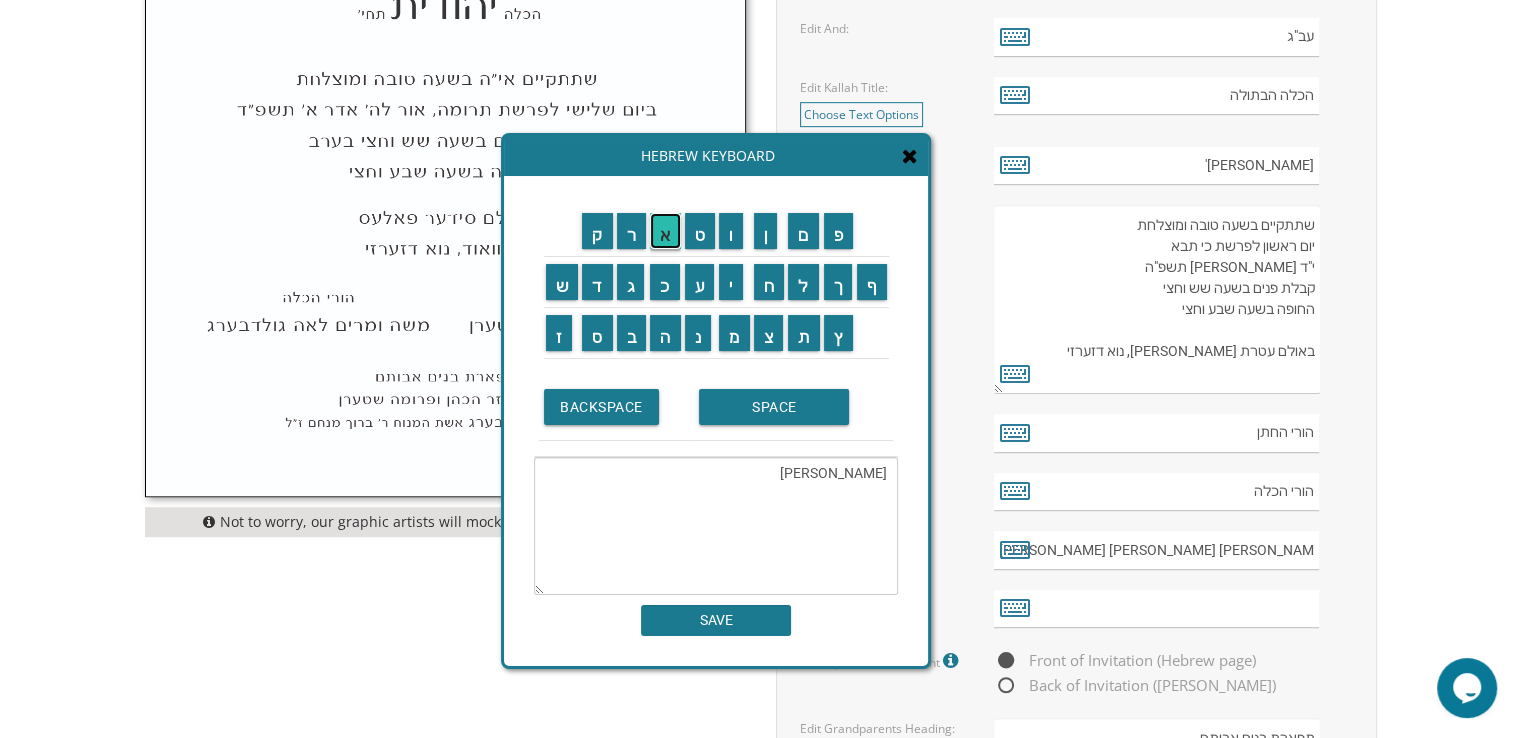 click on "א" at bounding box center [665, 231] 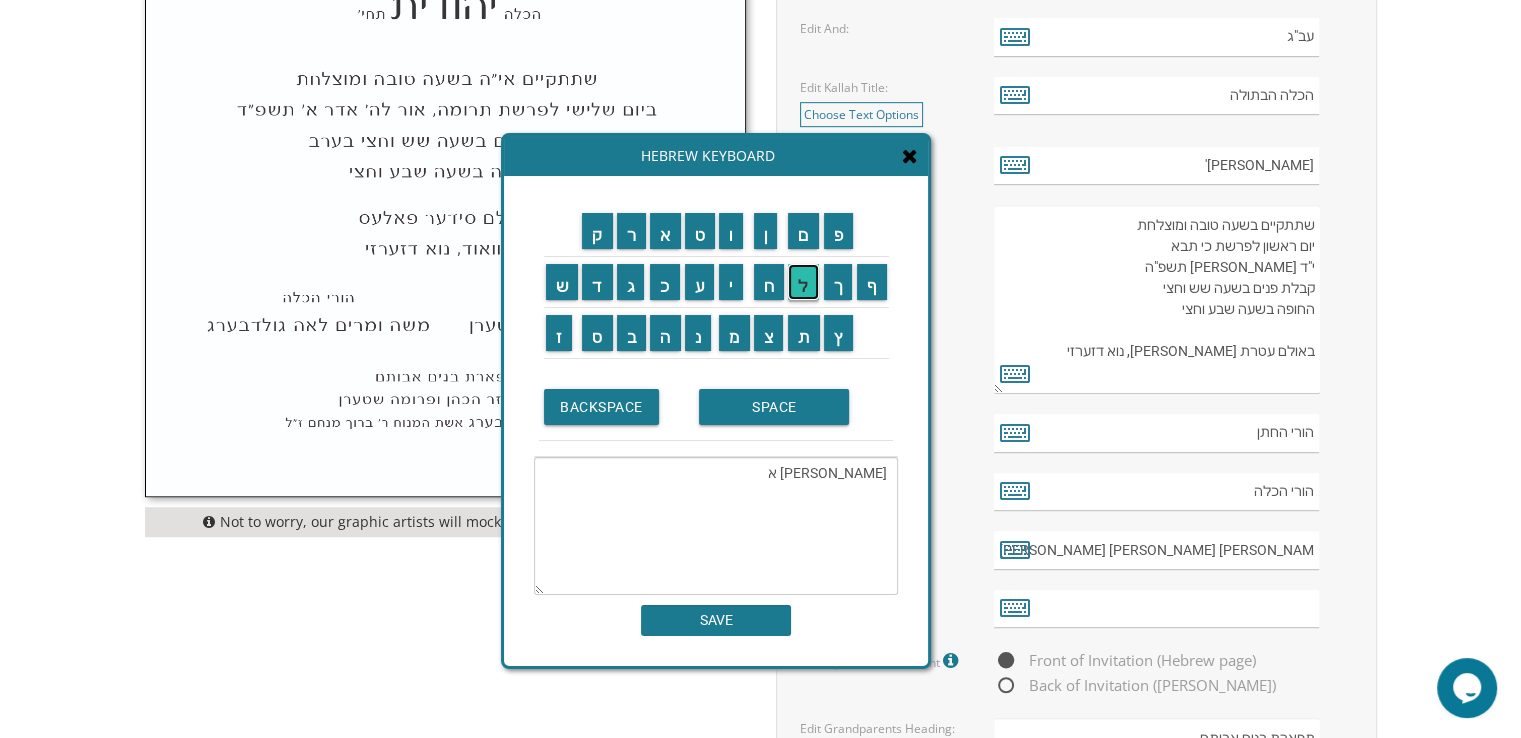 click on "ל" at bounding box center (803, 282) 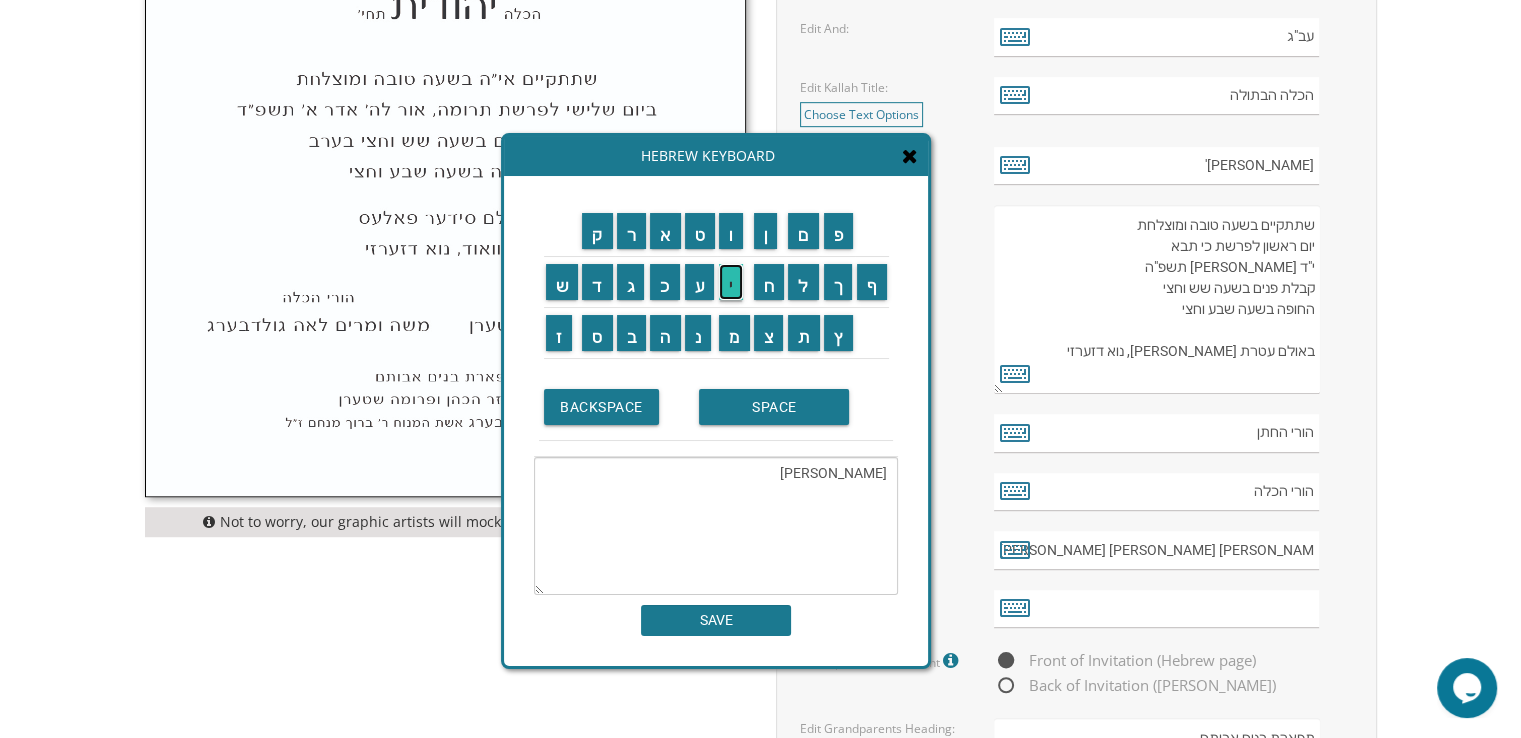click on "י" at bounding box center (731, 282) 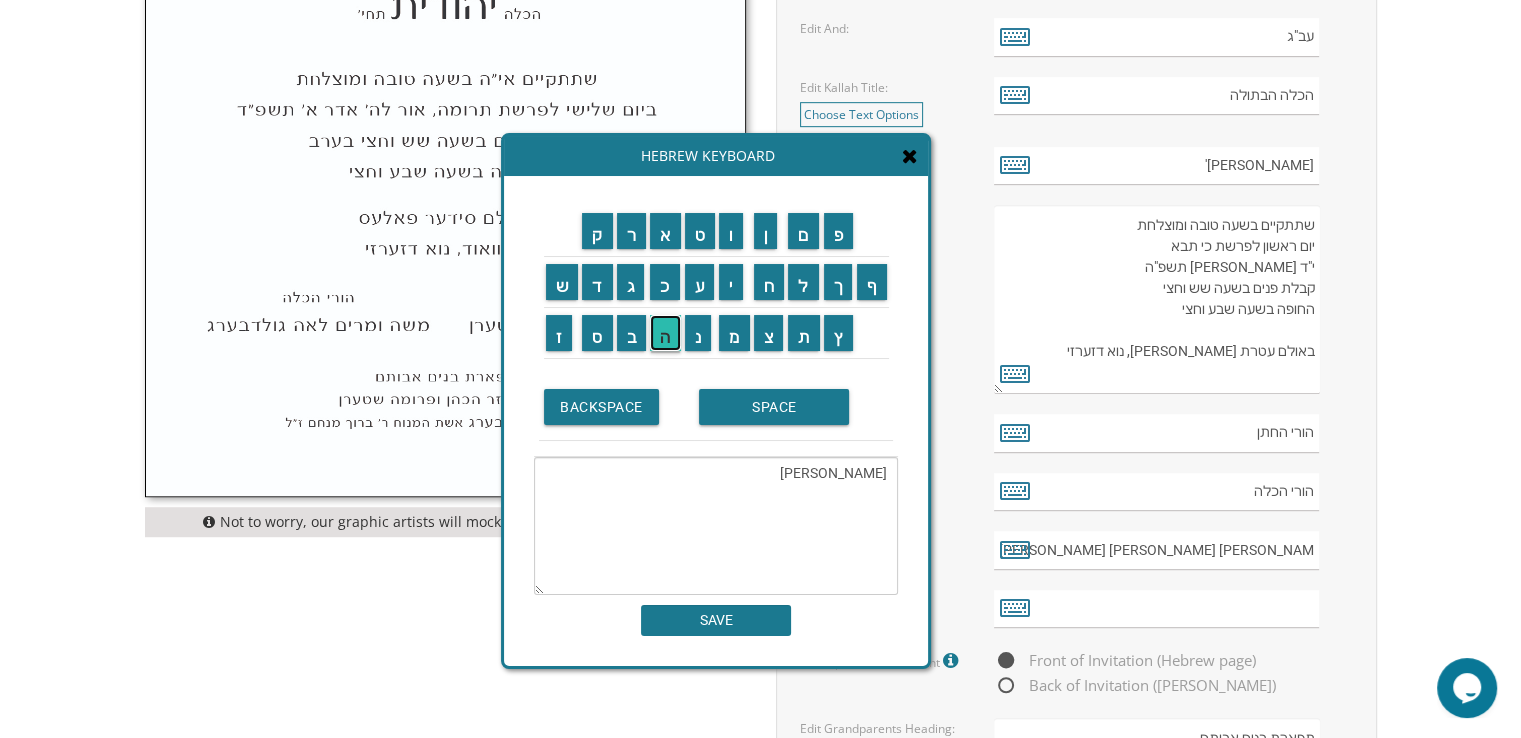 click on "ה" at bounding box center (665, 333) 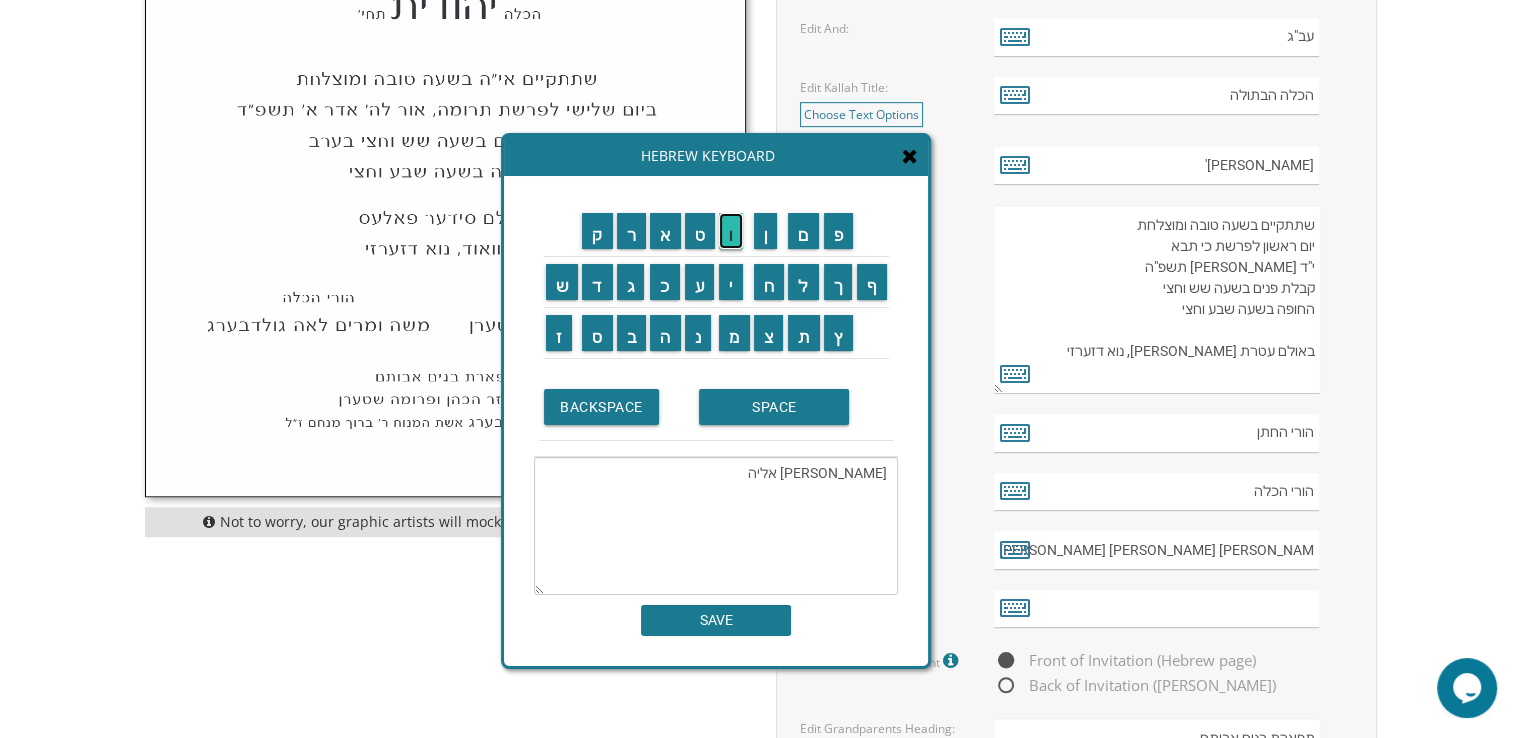 click on "ו" at bounding box center [731, 231] 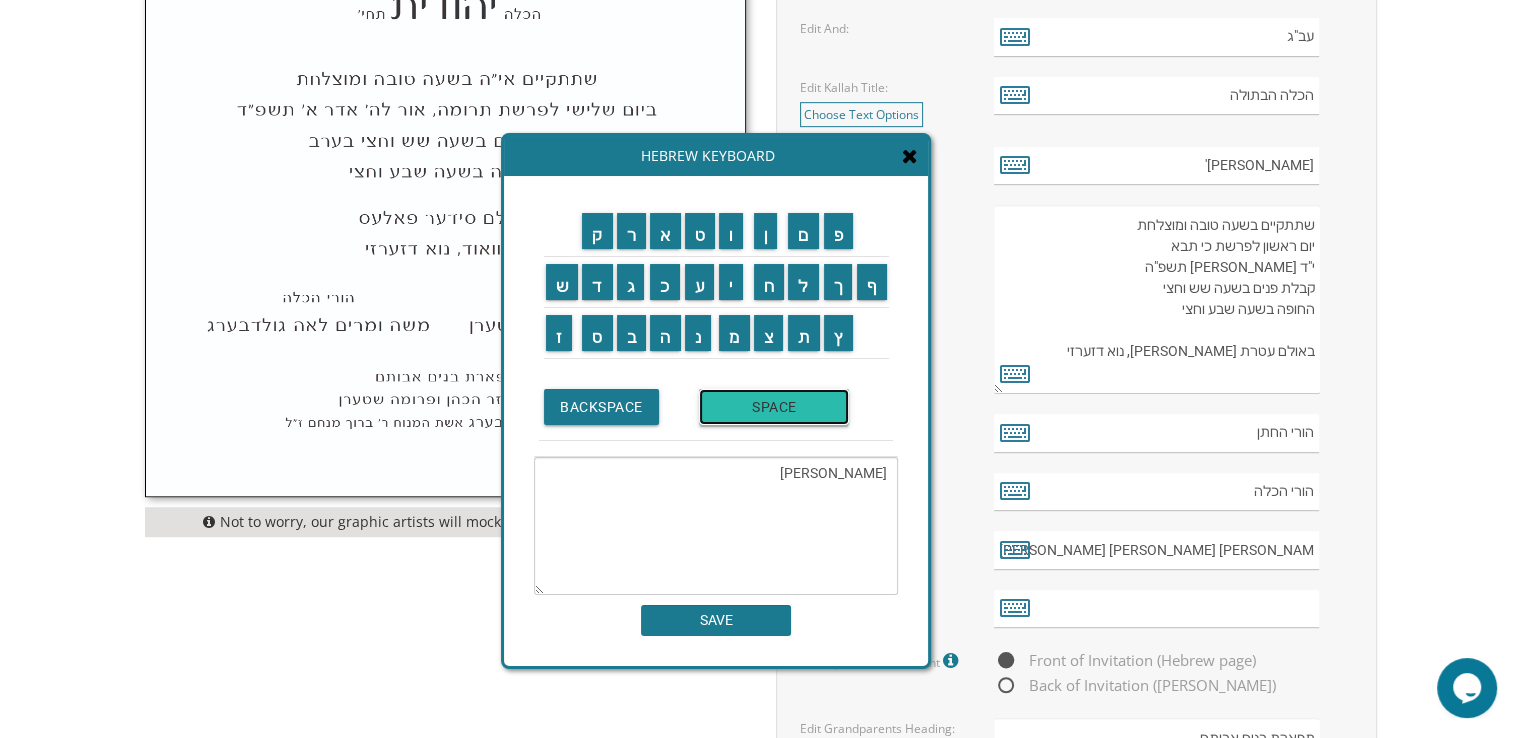 click on "SPACE" at bounding box center [774, 407] 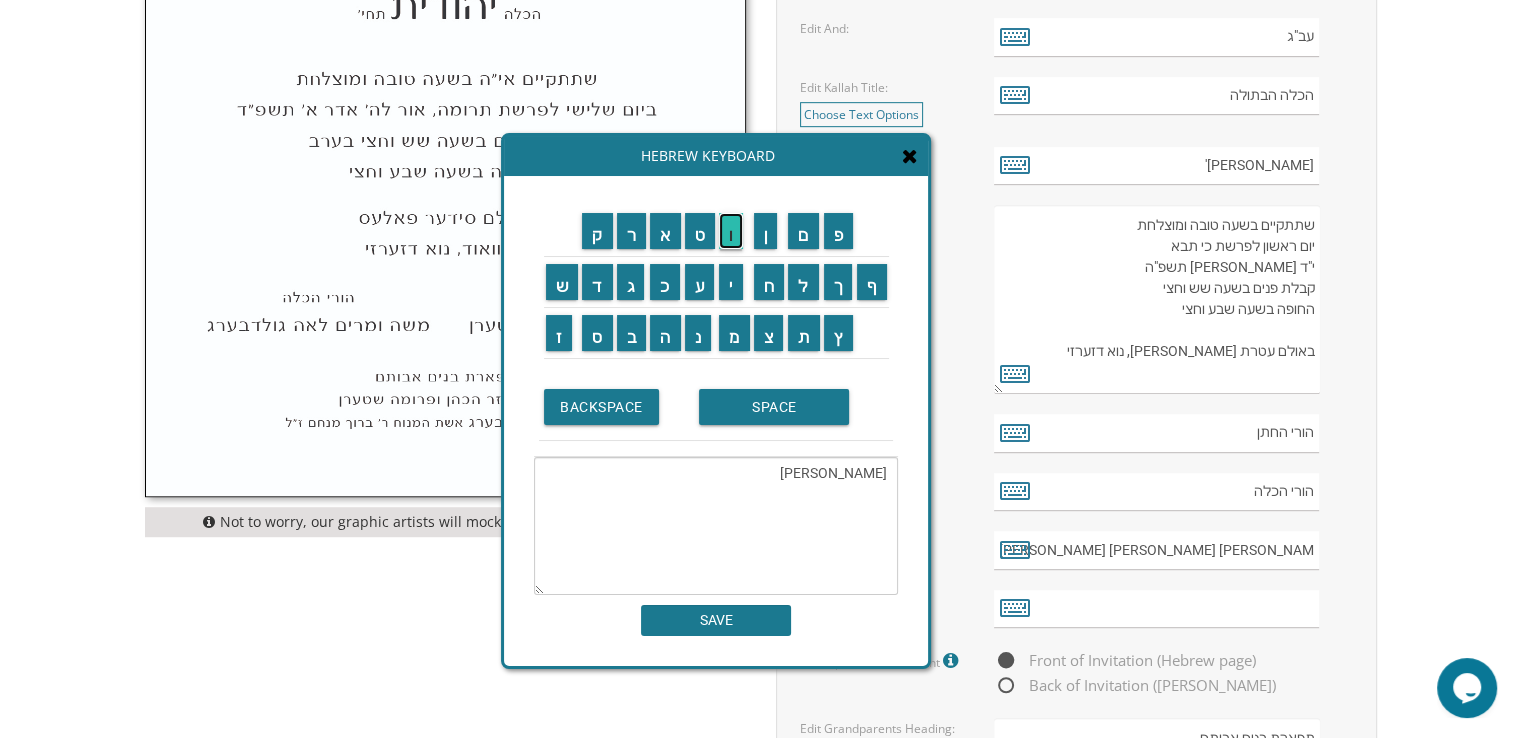 click on "ו" at bounding box center (731, 231) 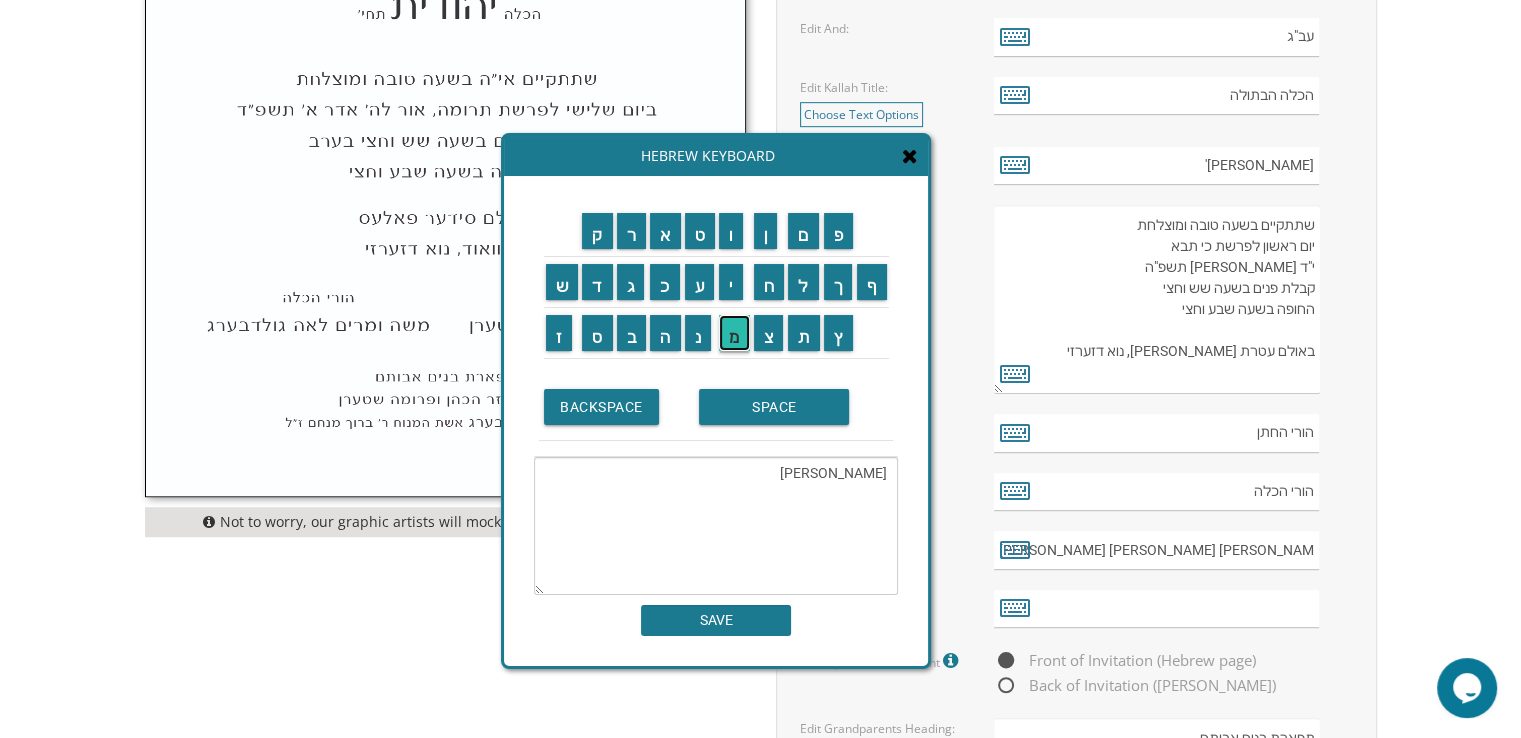 click on "מ" at bounding box center [734, 333] 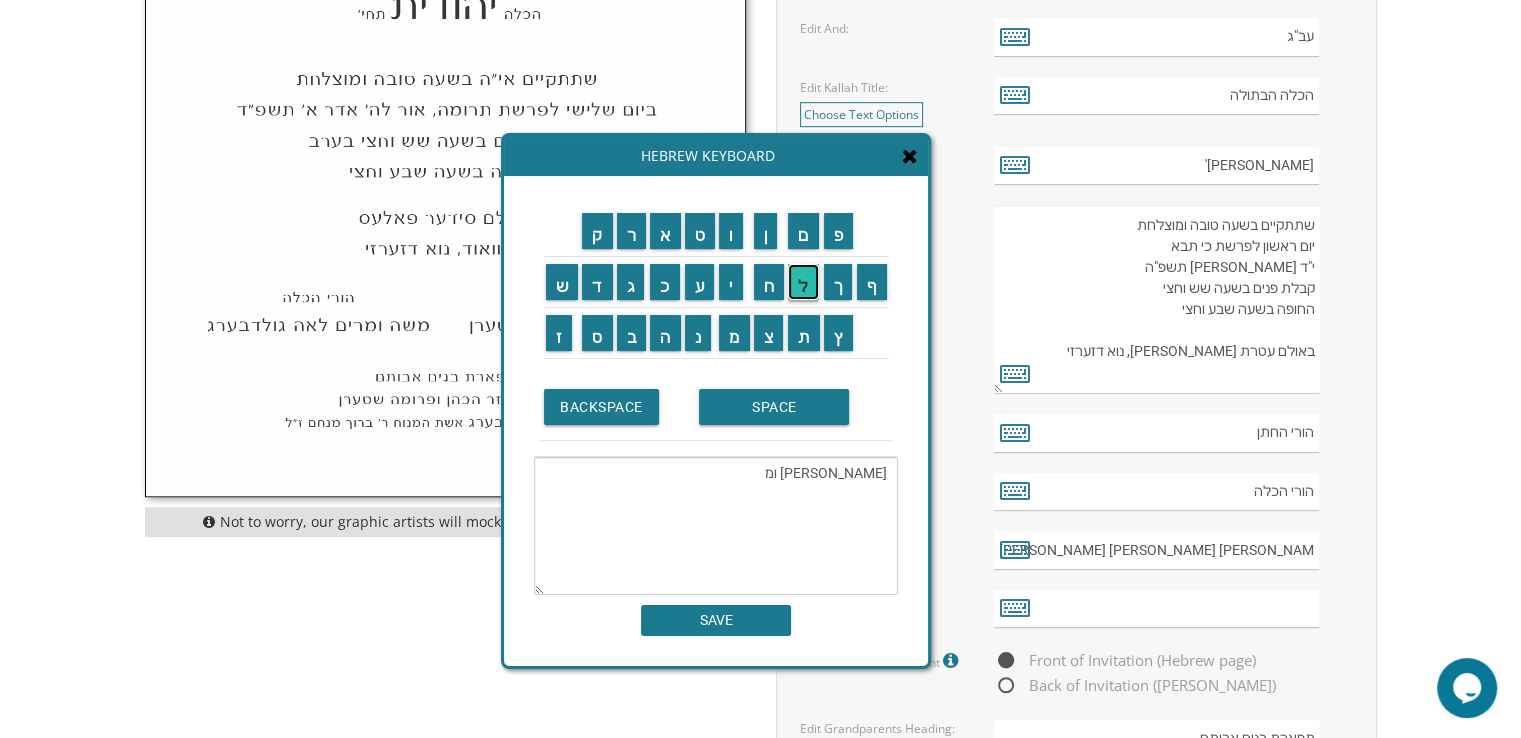 click on "ל" at bounding box center [803, 282] 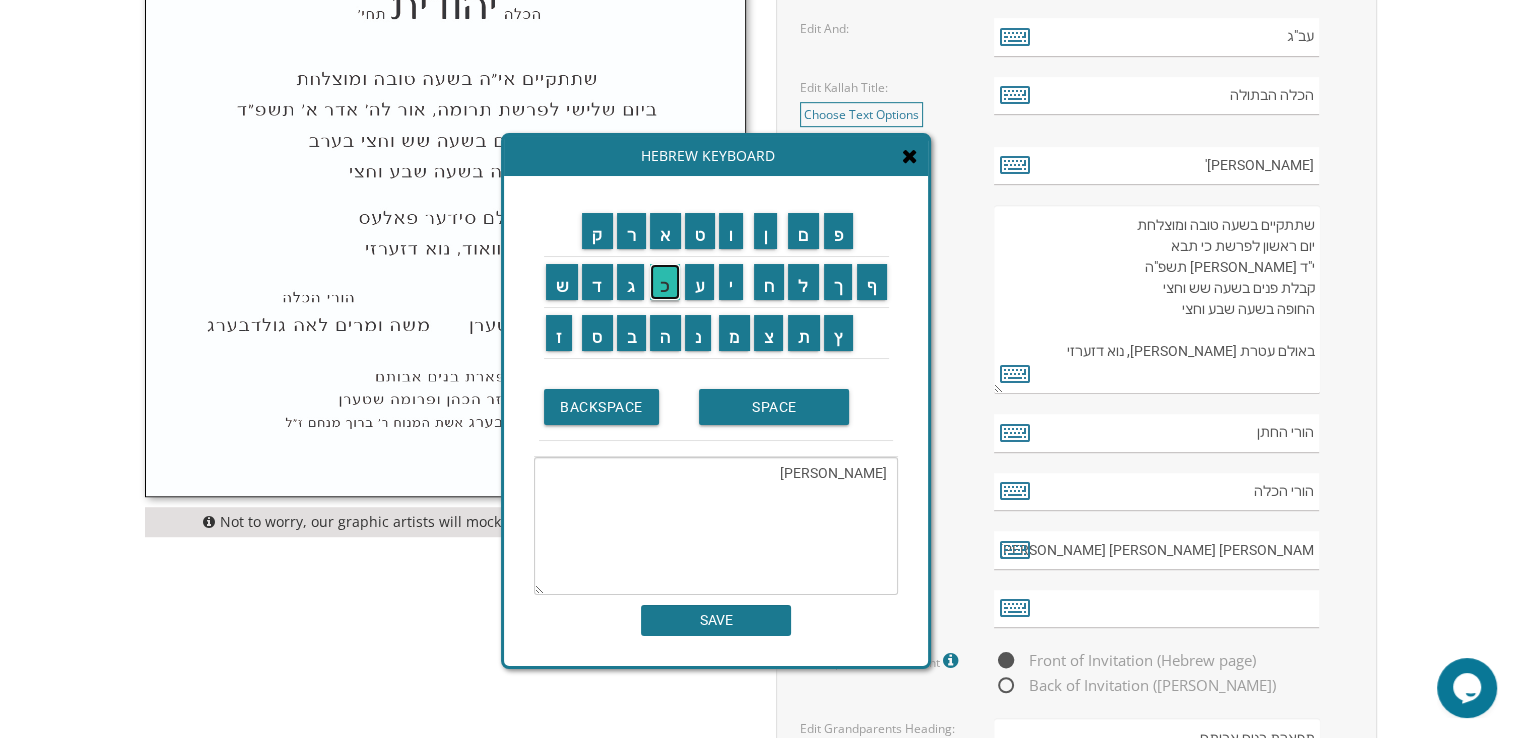 click on "כ" at bounding box center [665, 282] 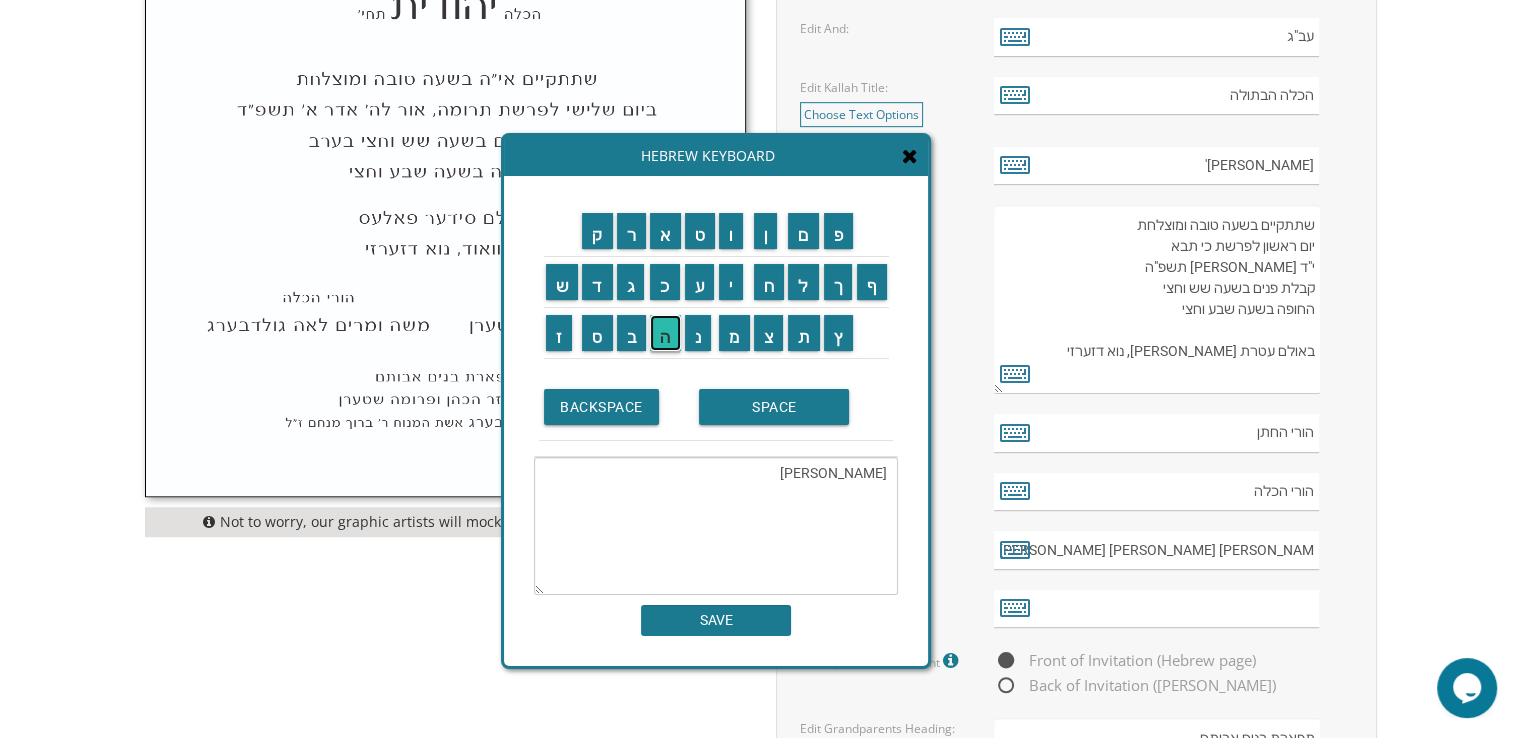 click on "ה" at bounding box center [665, 333] 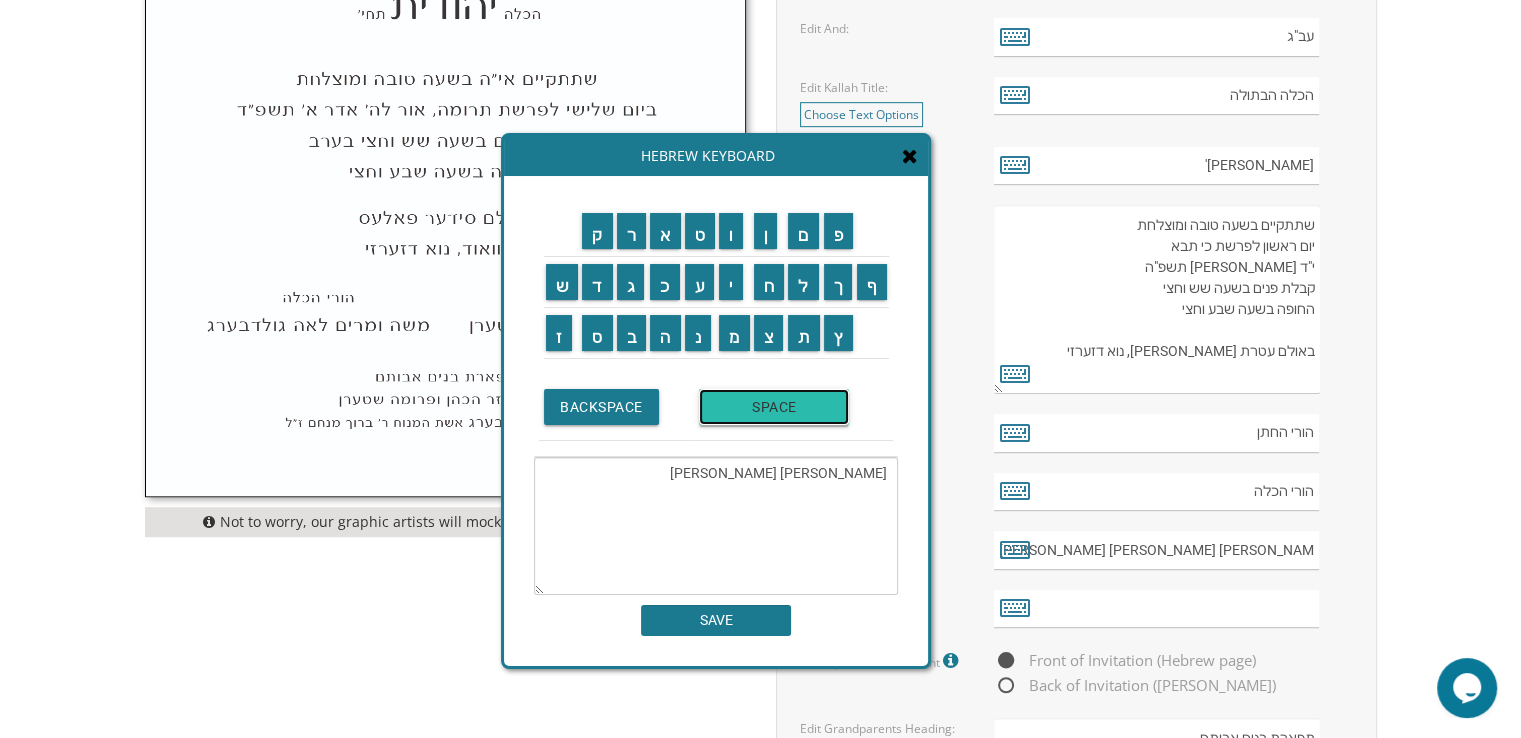 click on "SPACE" at bounding box center [774, 407] 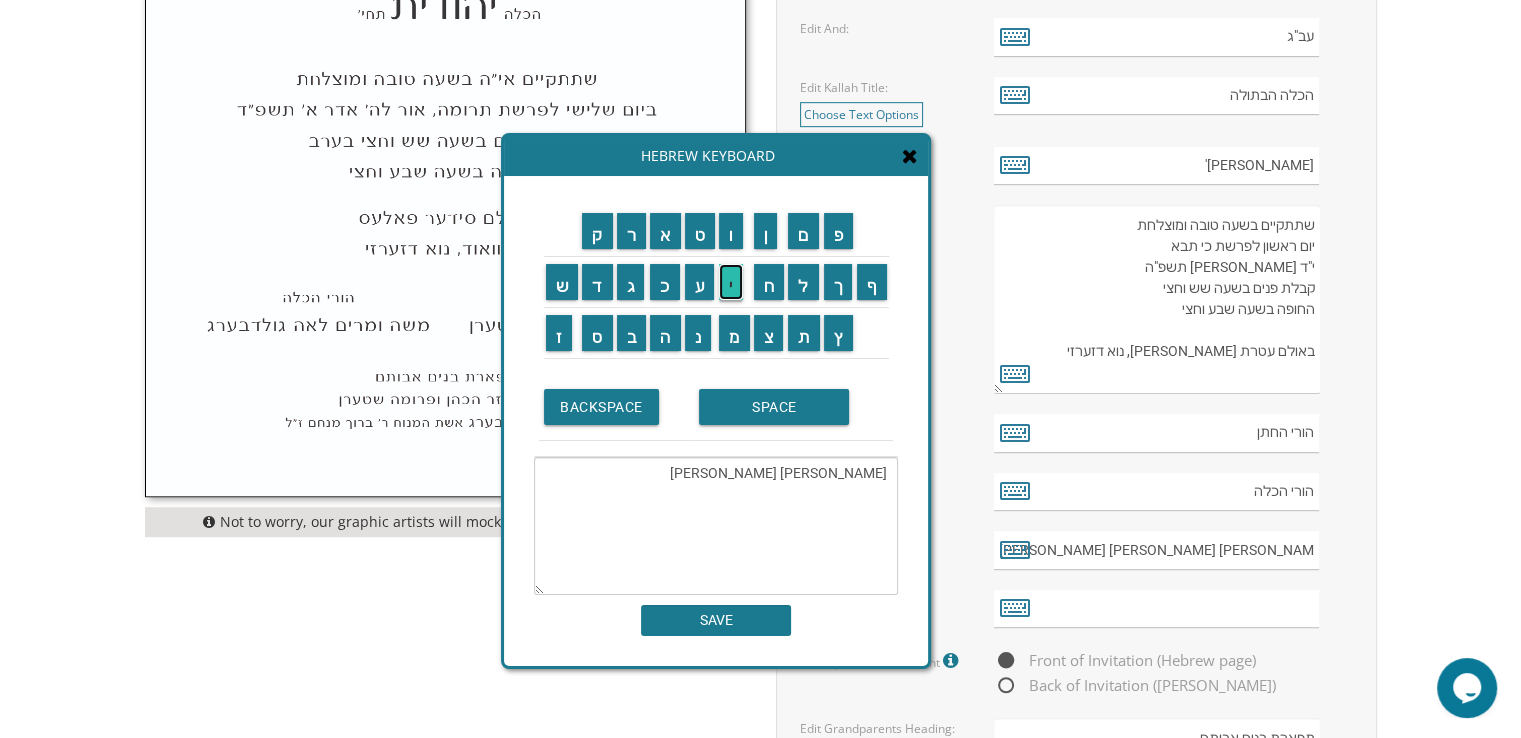 click on "י" at bounding box center (731, 282) 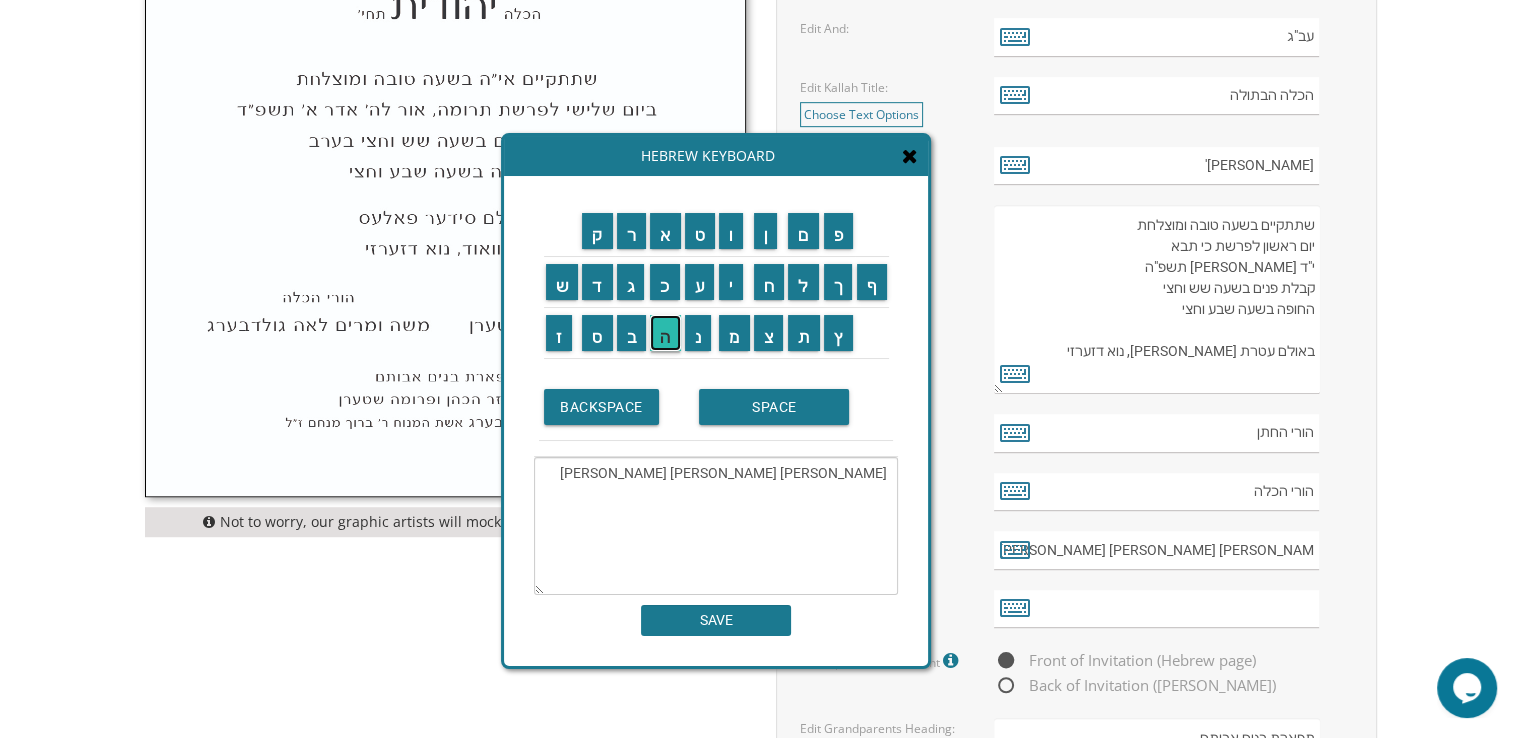 click on "ה" at bounding box center (665, 333) 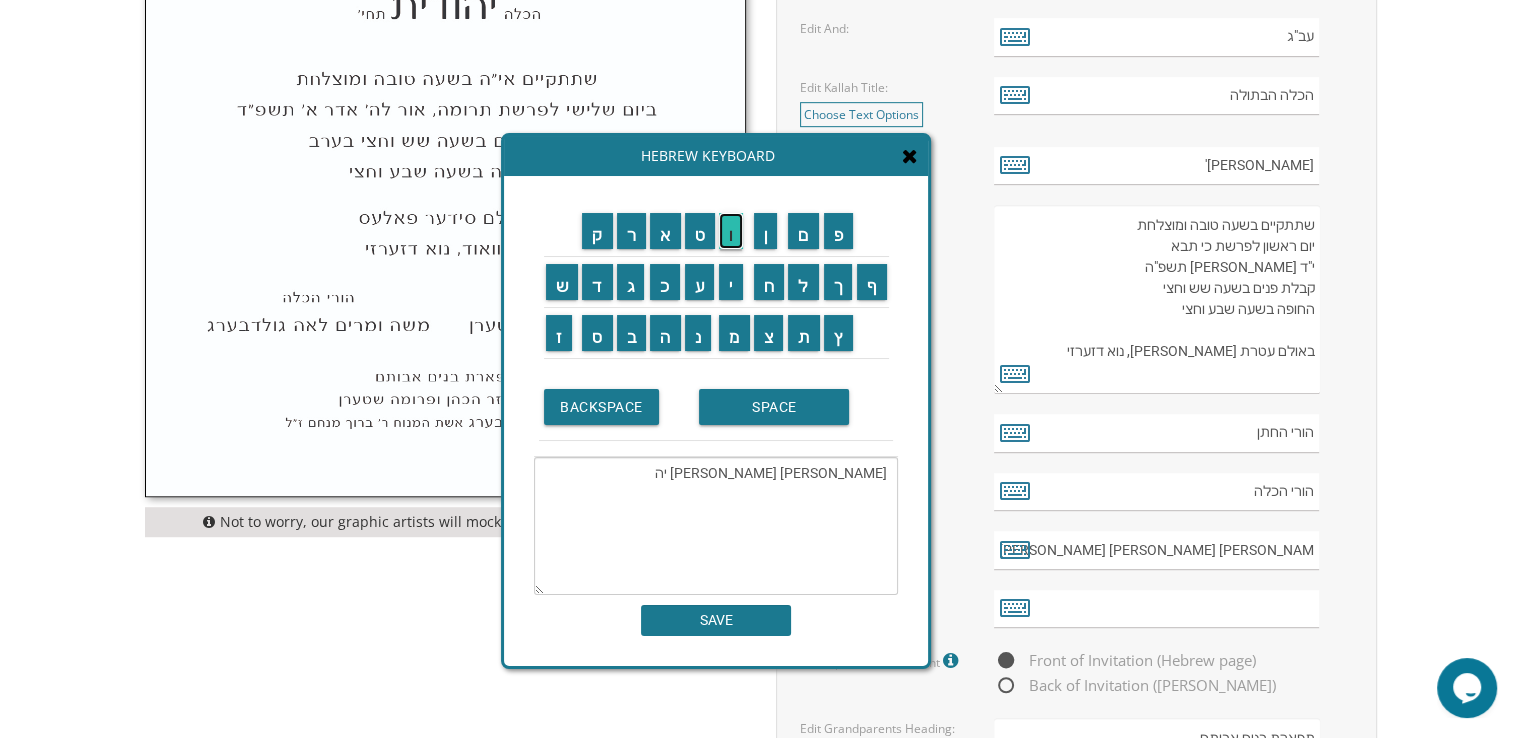 click on "ו" at bounding box center (731, 231) 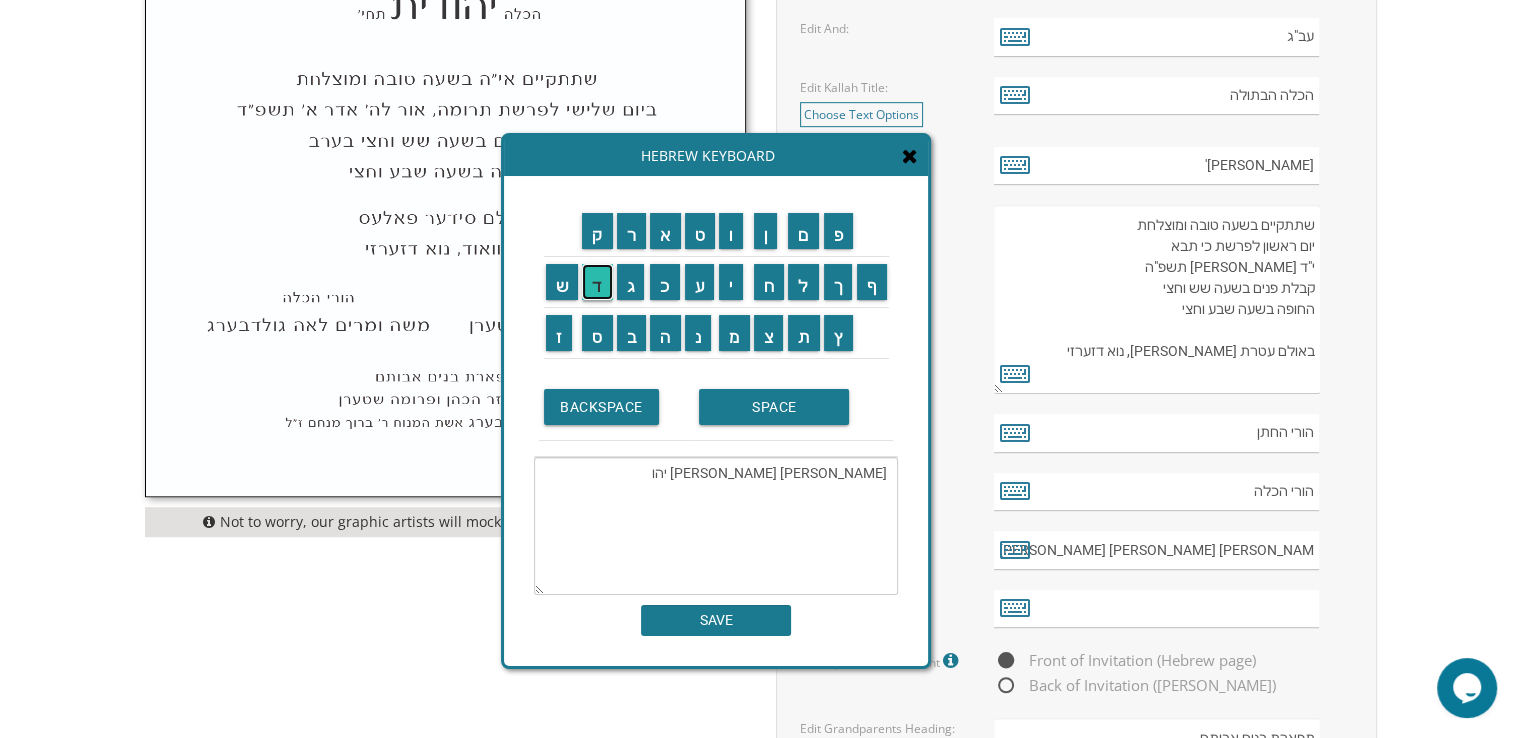 click on "ד" at bounding box center [597, 282] 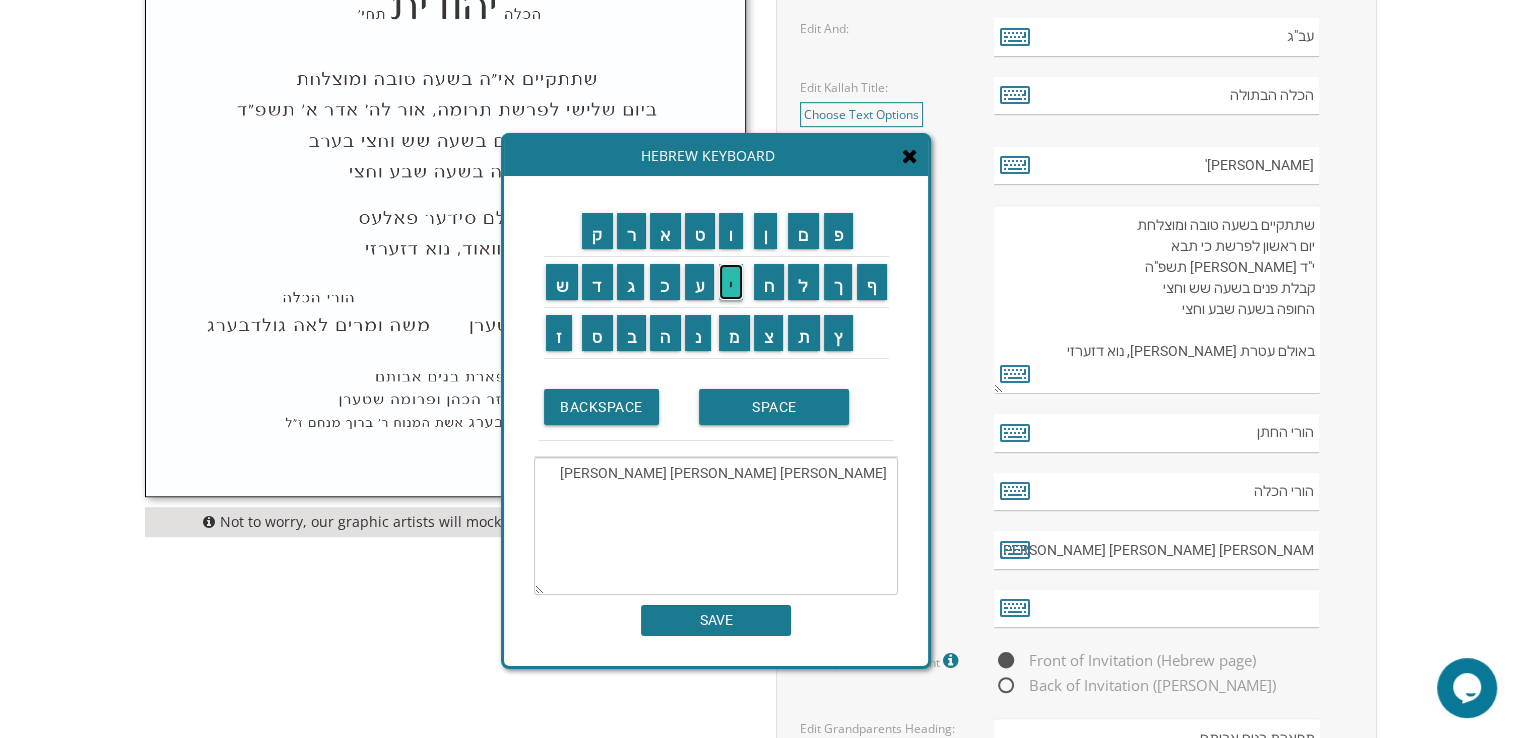 click on "י" at bounding box center [731, 282] 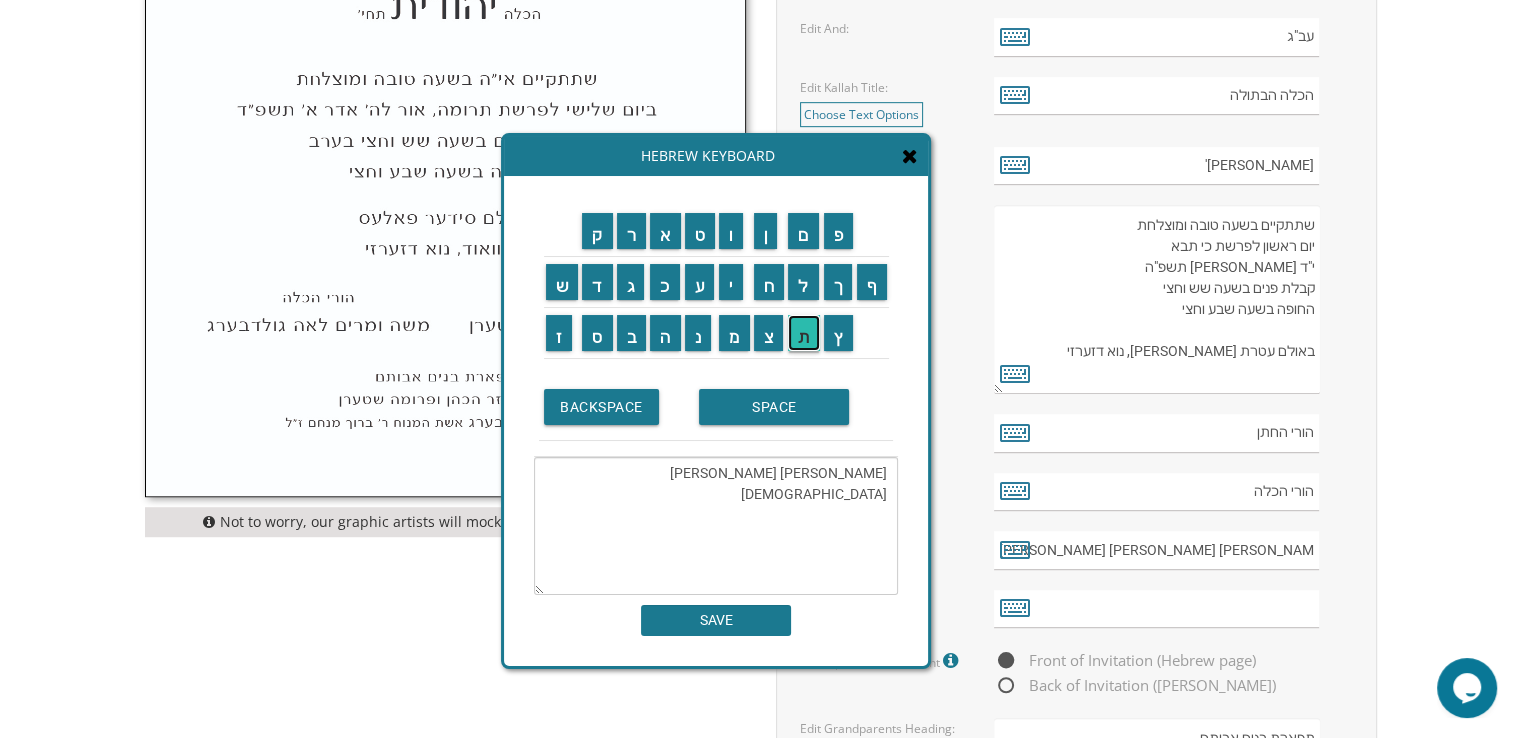 click on "ת" at bounding box center [804, 333] 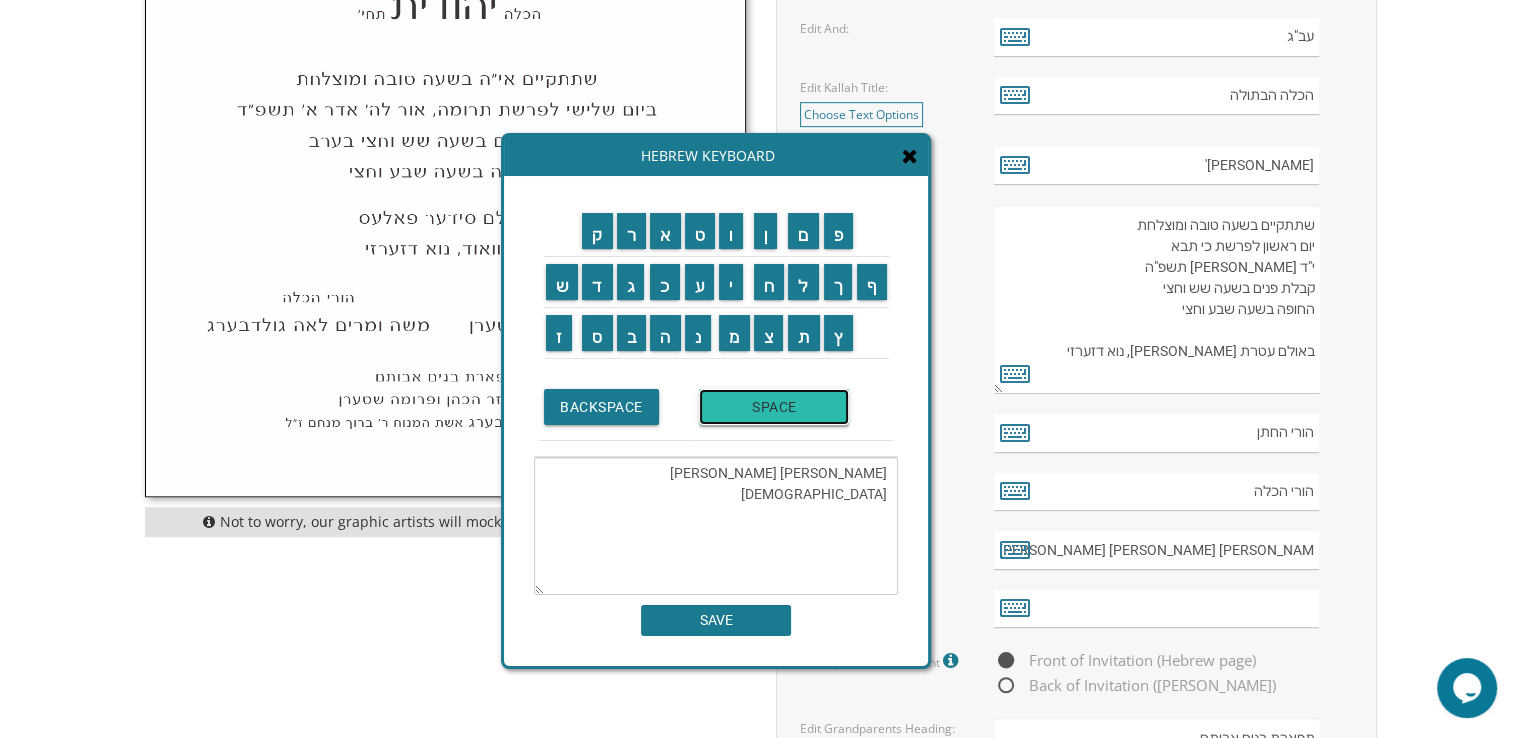 click on "SPACE" at bounding box center (774, 407) 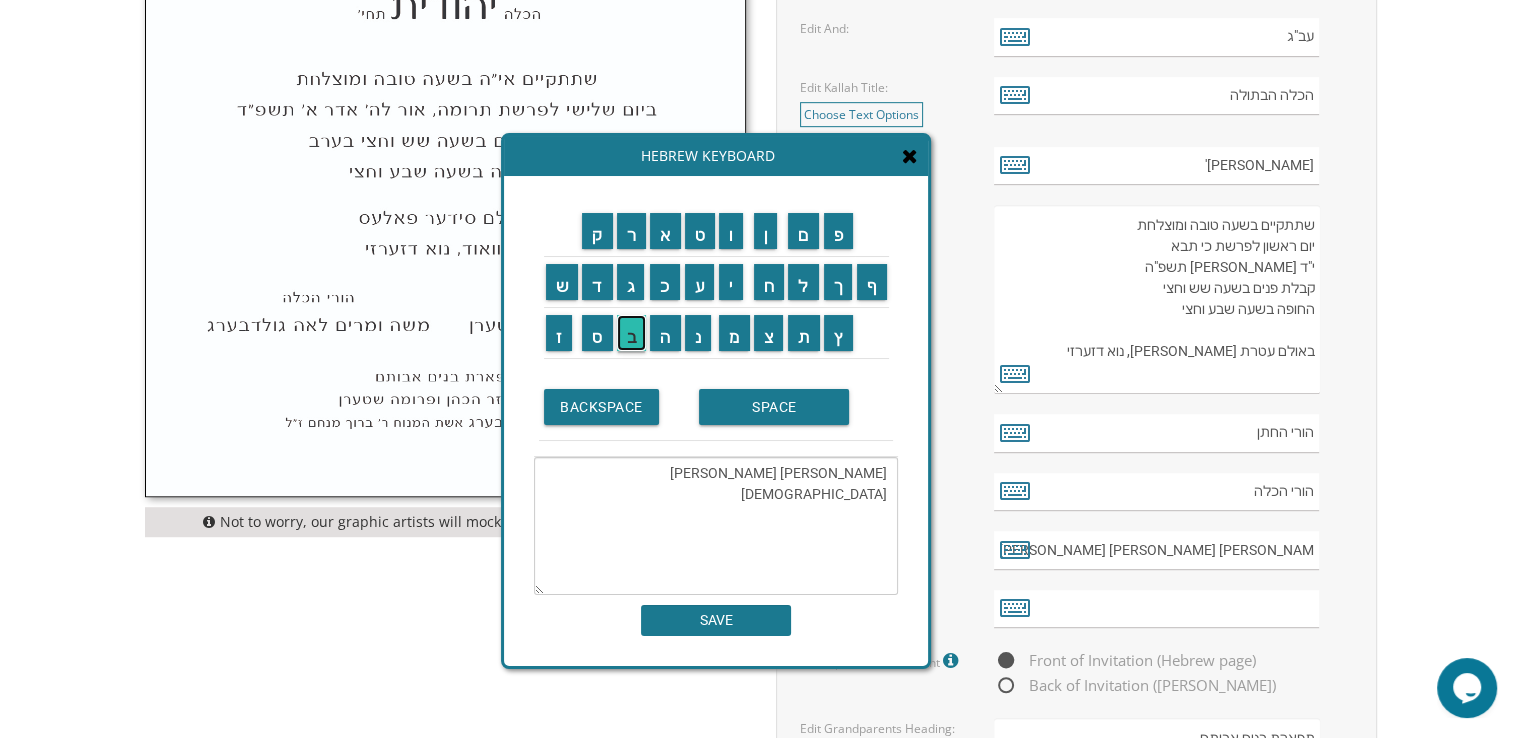 click on "ב" at bounding box center (632, 333) 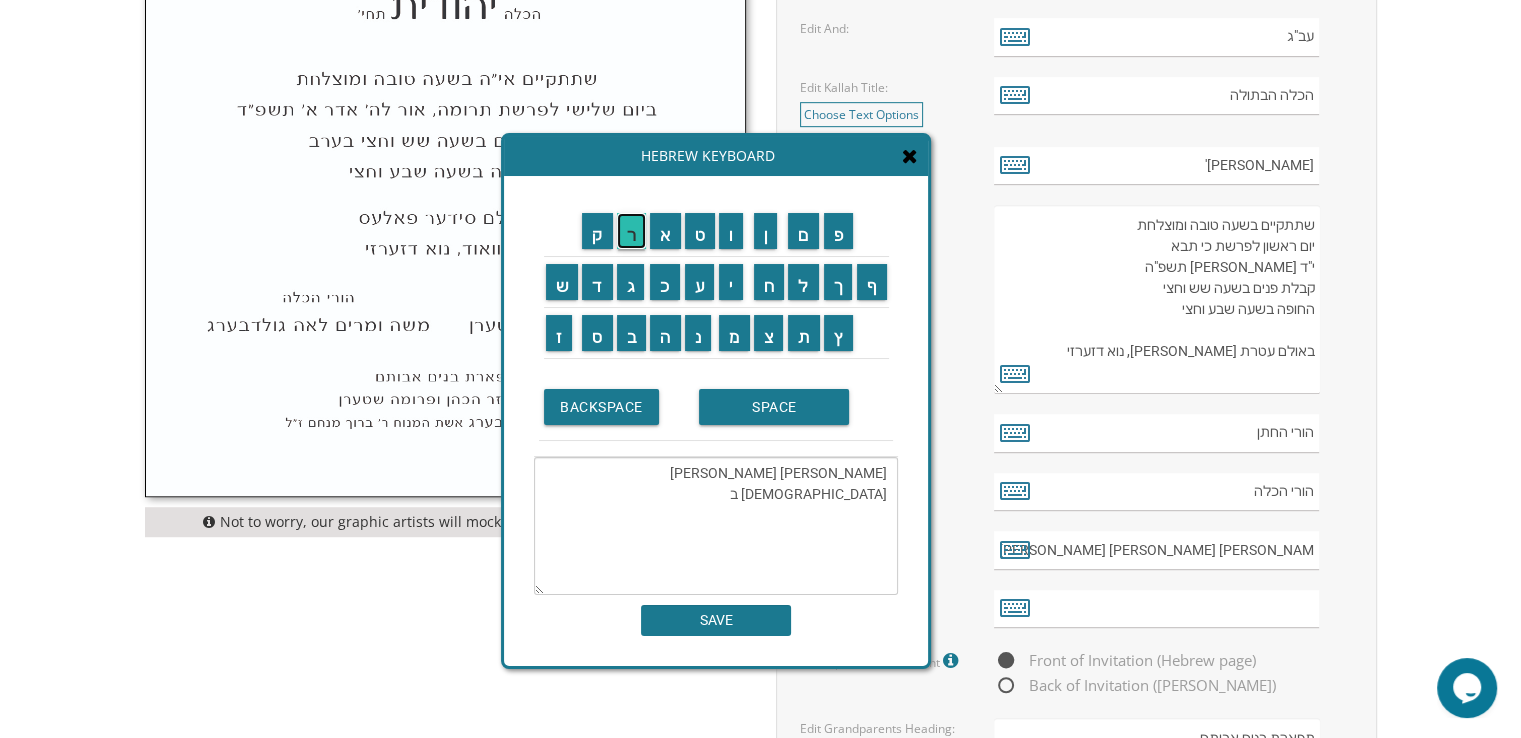 click on "ר" at bounding box center (632, 231) 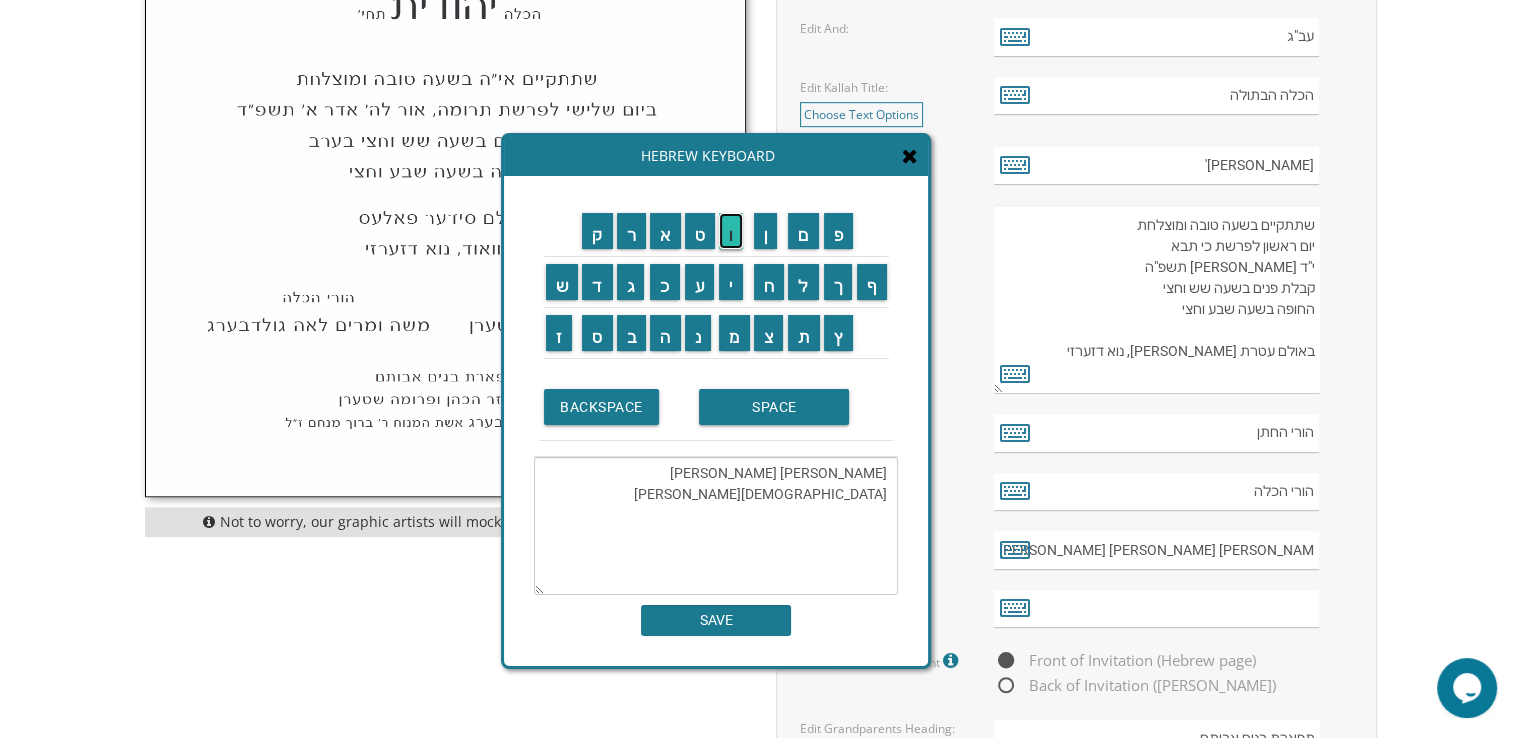 click on "ו" at bounding box center [731, 231] 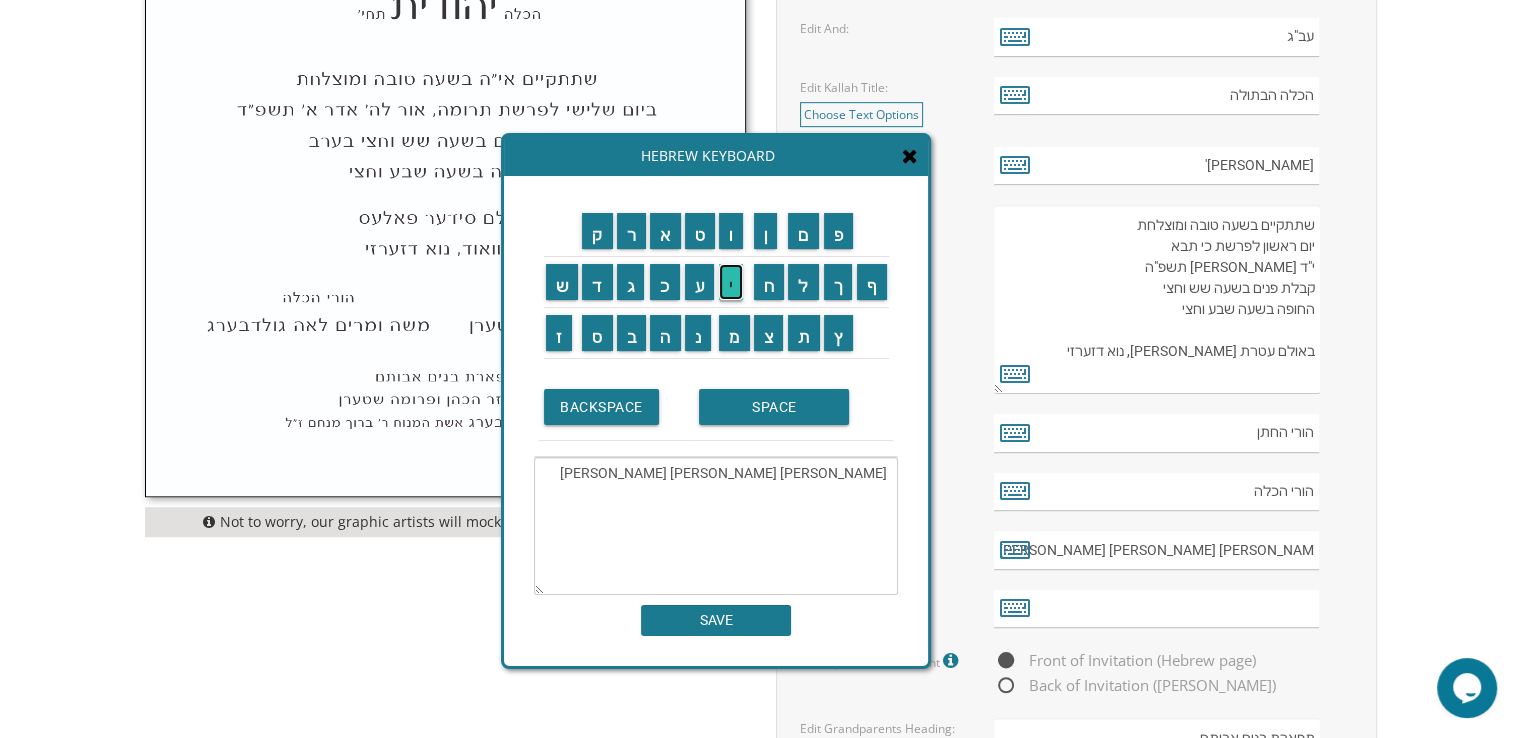 click on "י" at bounding box center (731, 282) 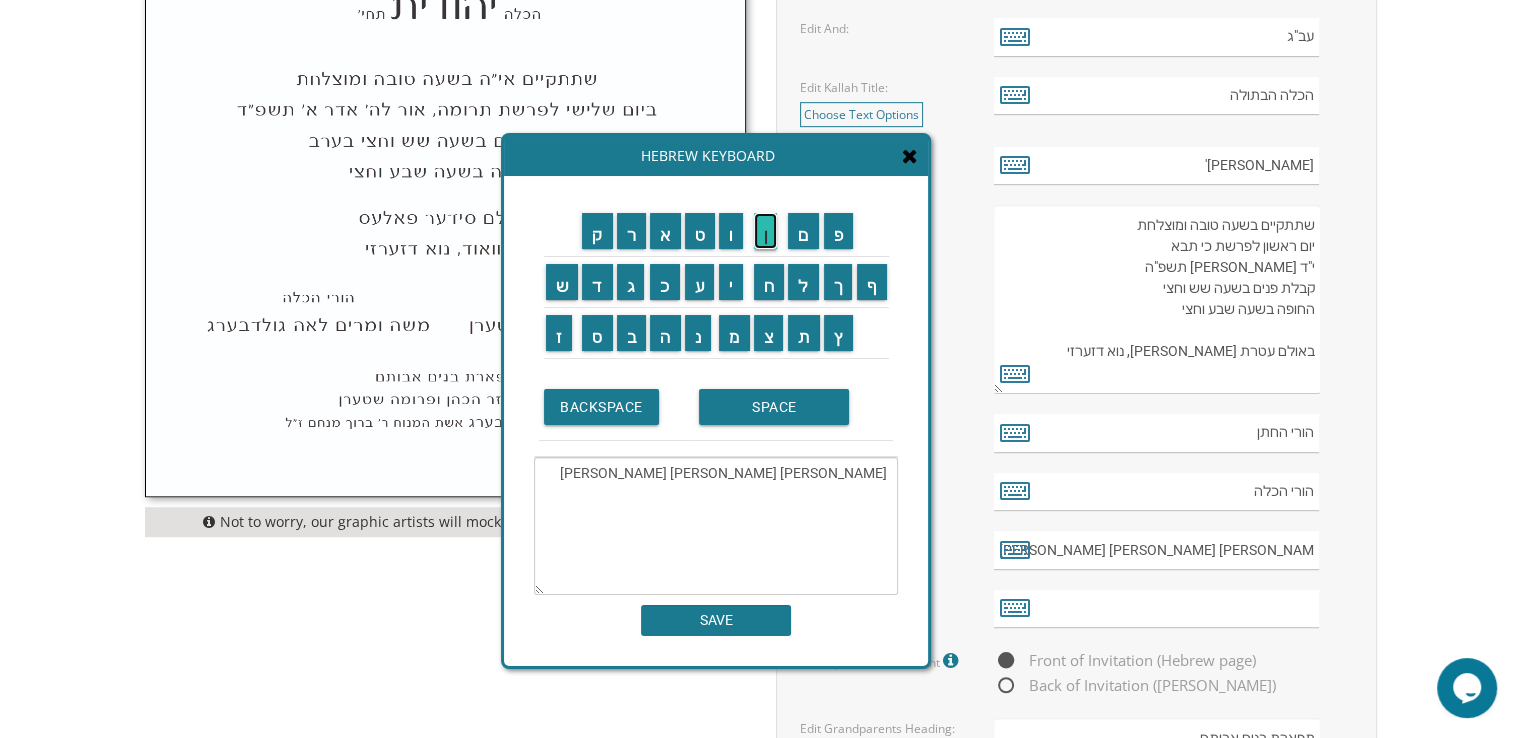 click on "ן" at bounding box center [766, 231] 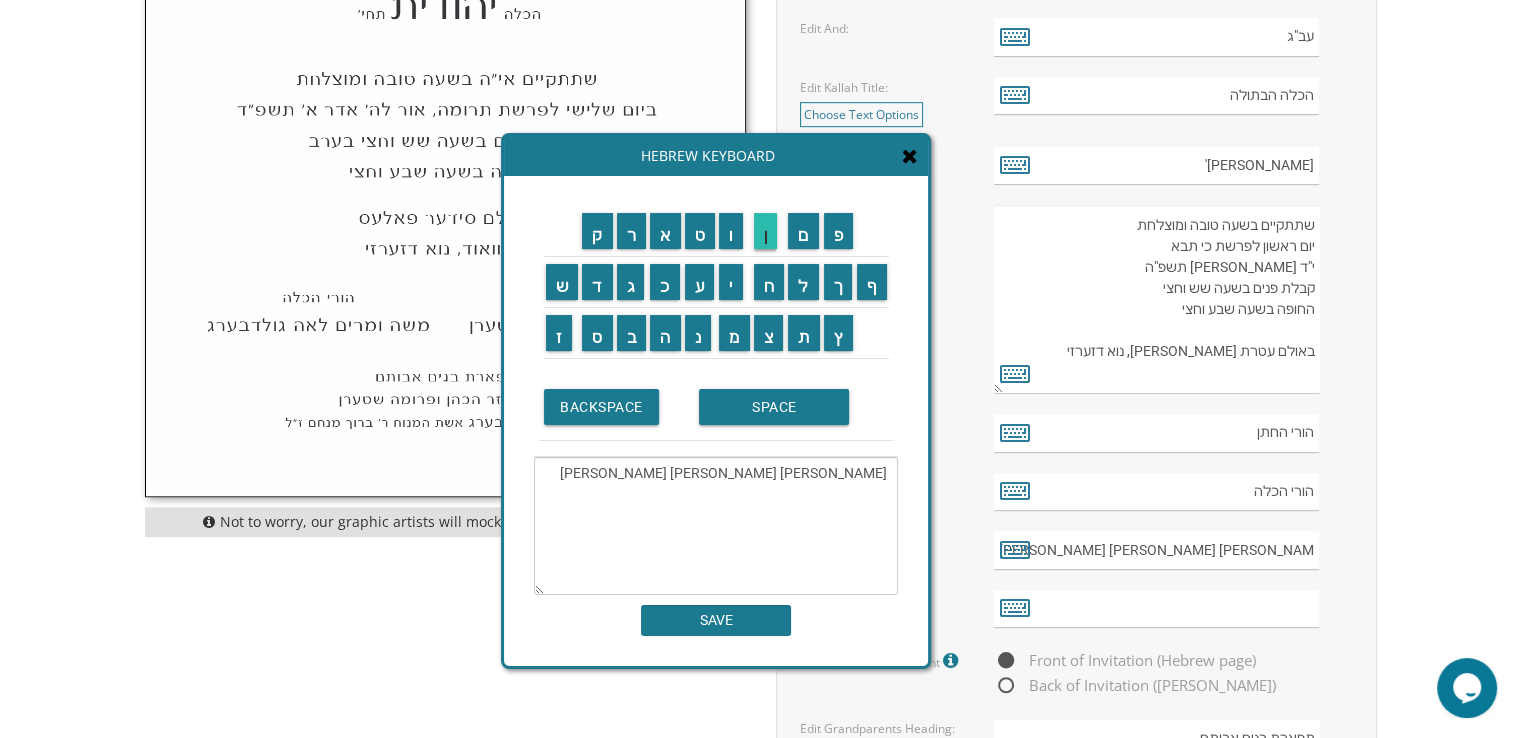 type on "[PERSON_NAME] [PERSON_NAME] [PERSON_NAME]" 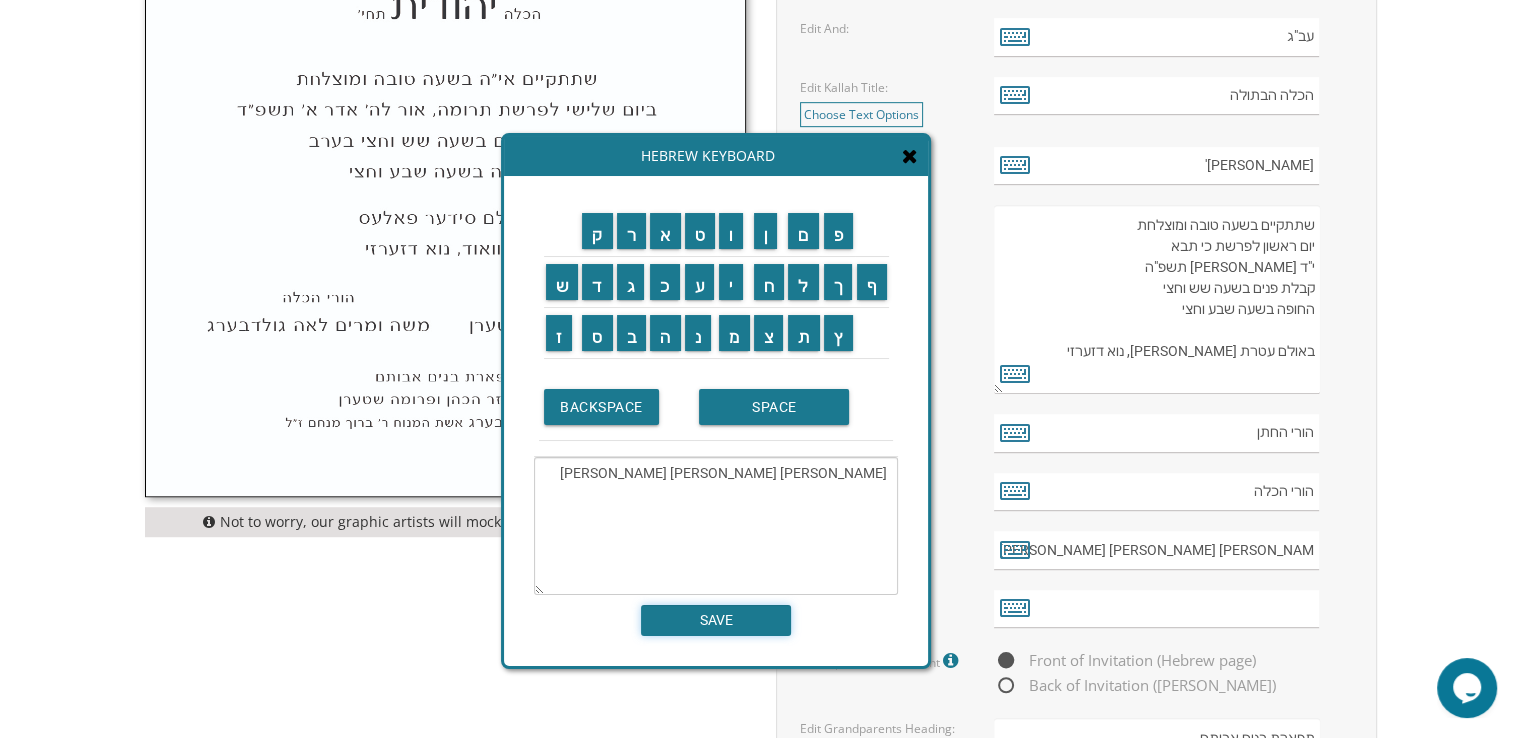 click on "SAVE" at bounding box center [716, 620] 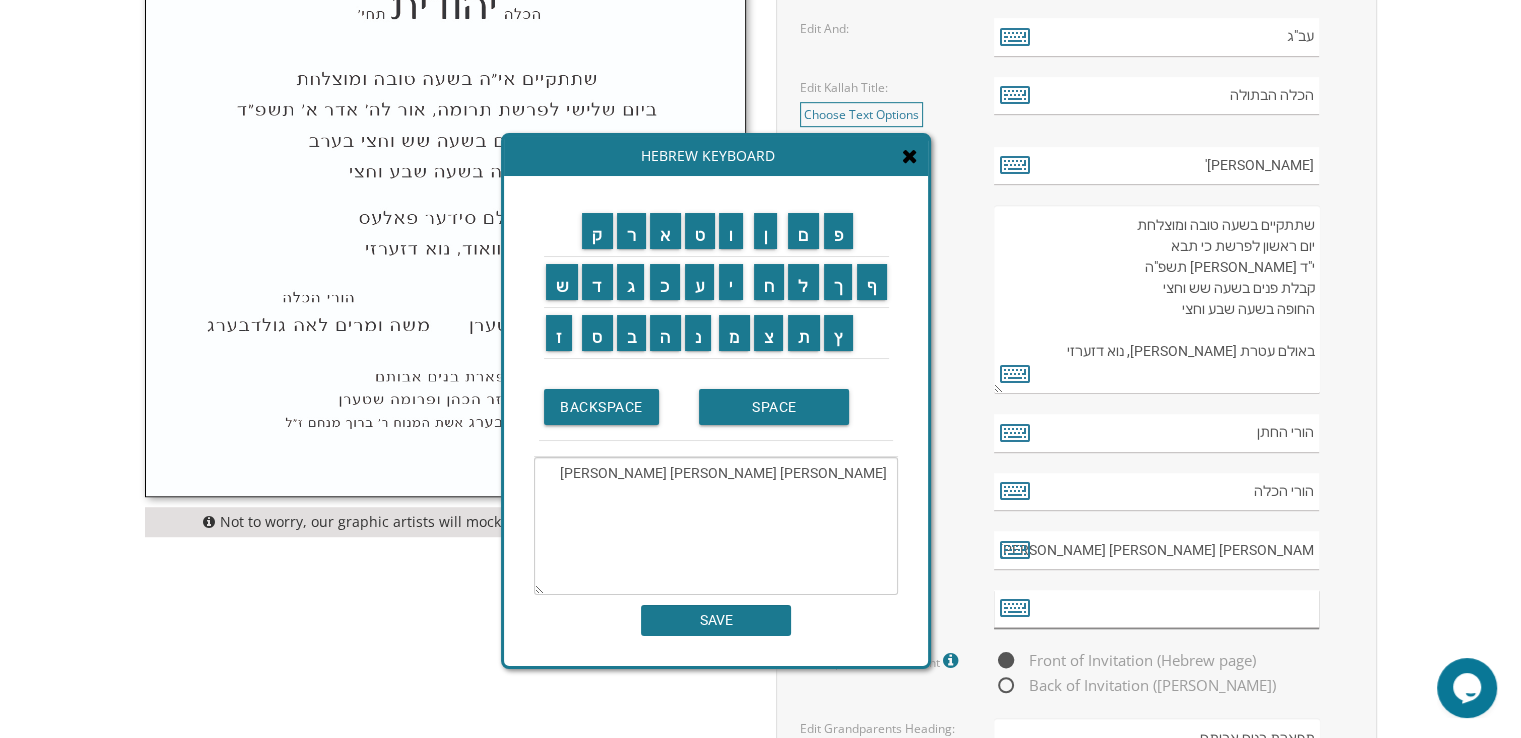type on "[PERSON_NAME] [PERSON_NAME] [PERSON_NAME]" 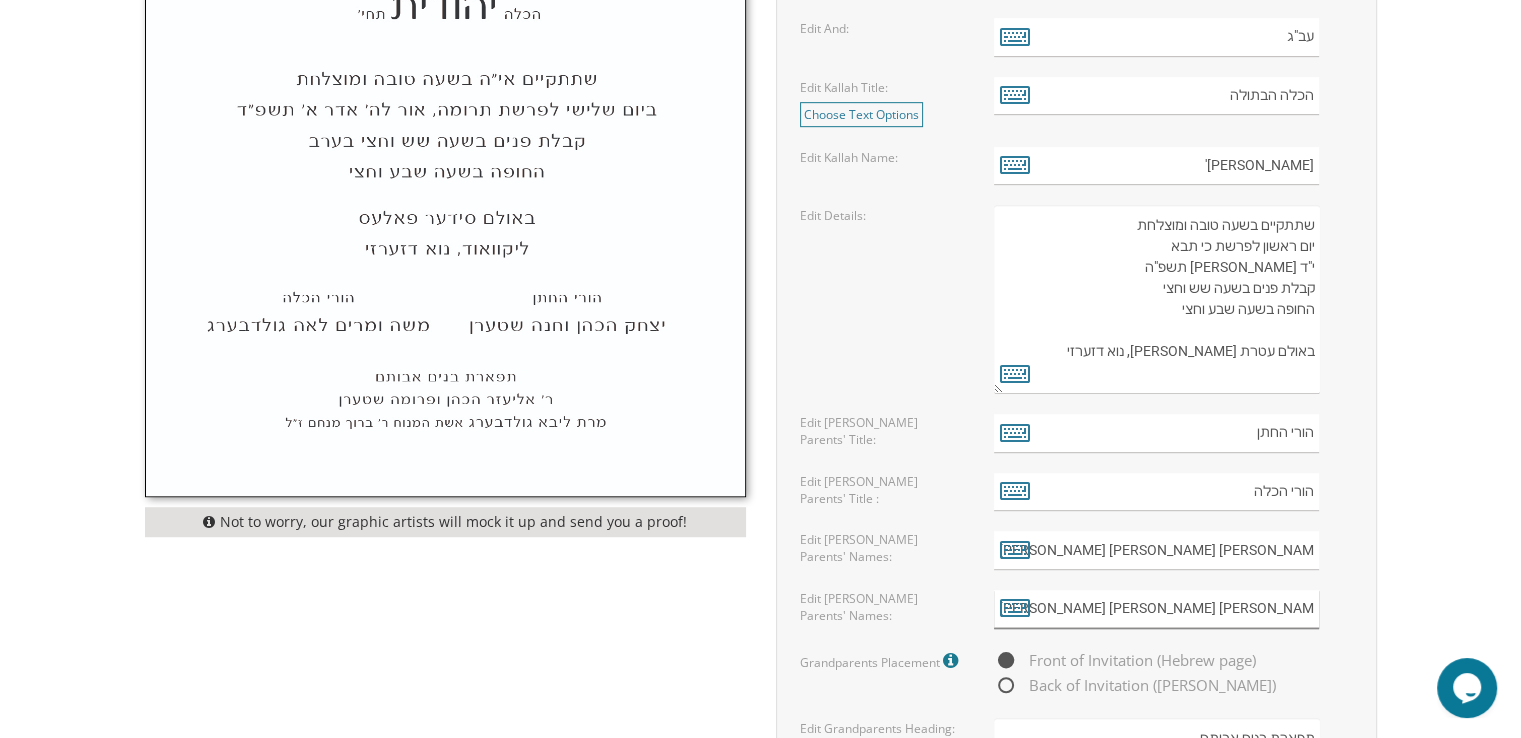 scroll, scrollTop: 1454, scrollLeft: 0, axis: vertical 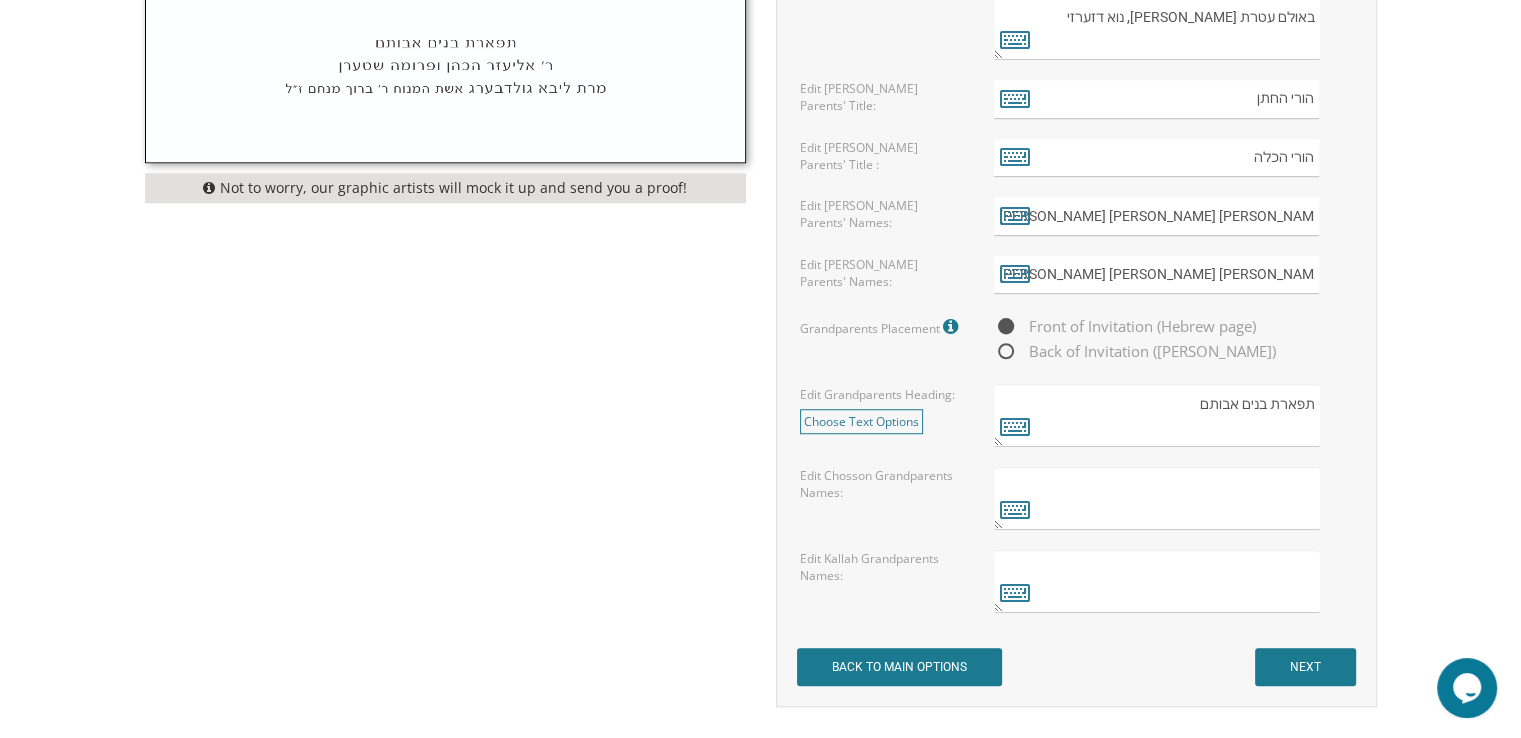 click at bounding box center [953, 327] 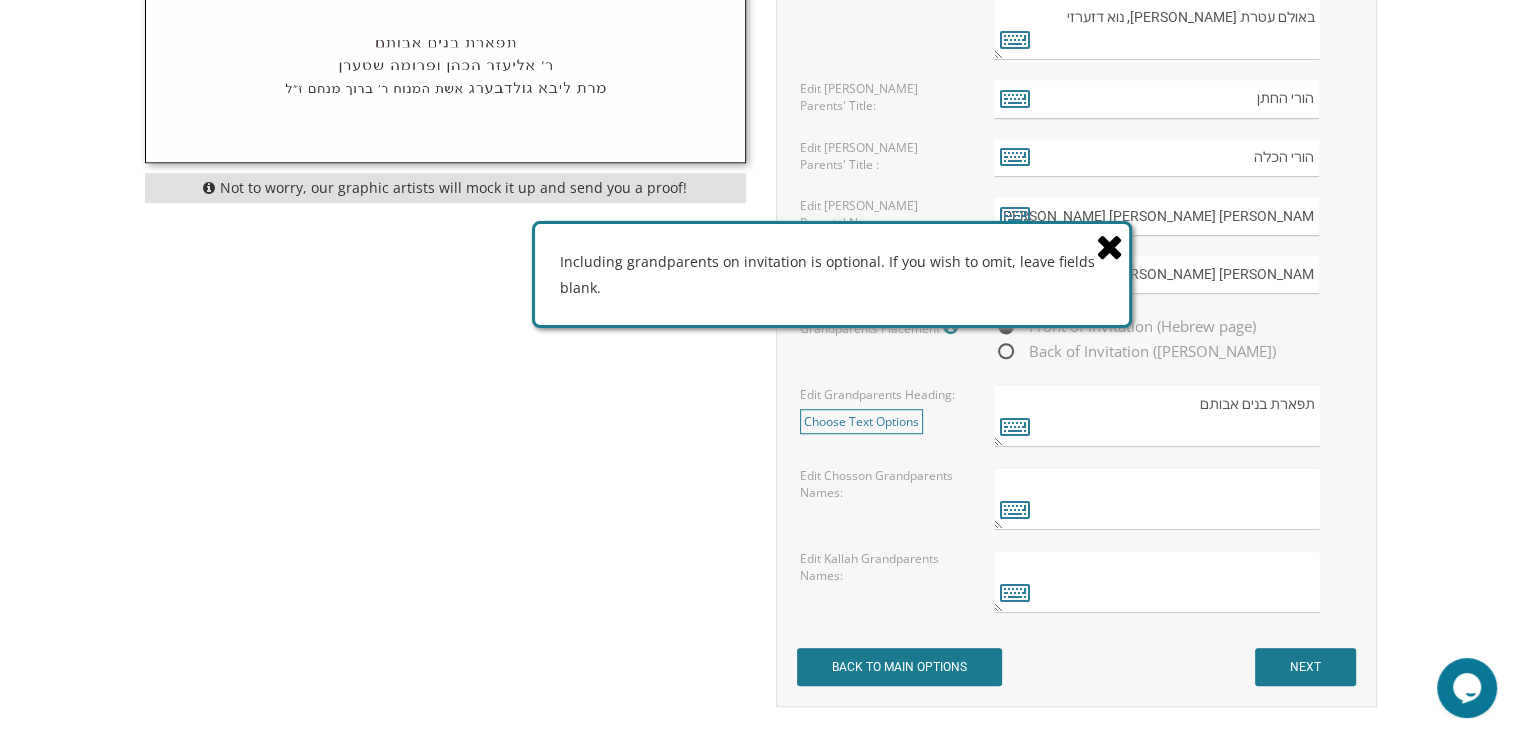 click at bounding box center [1110, 246] 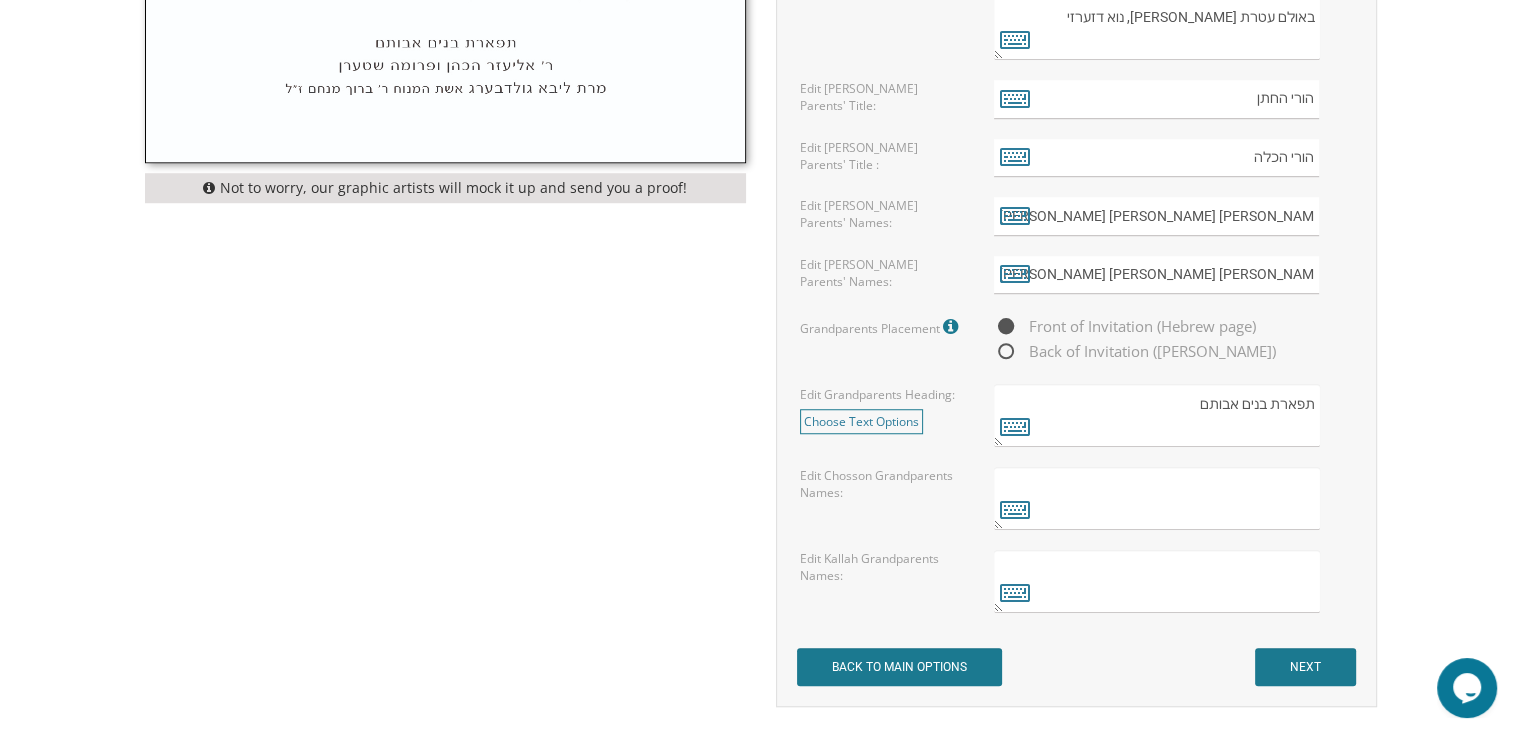 click at bounding box center (1156, 498) 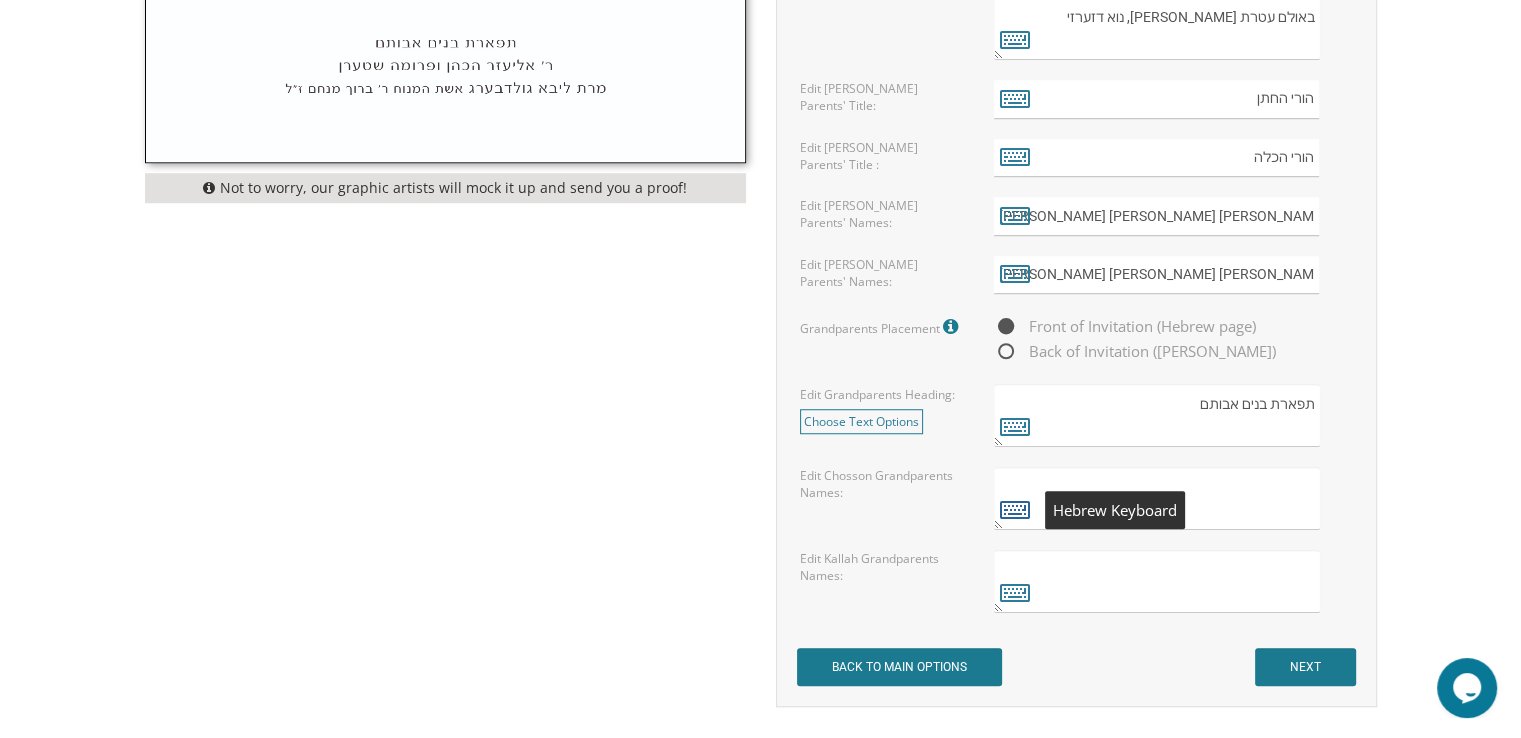 click at bounding box center (1015, 509) 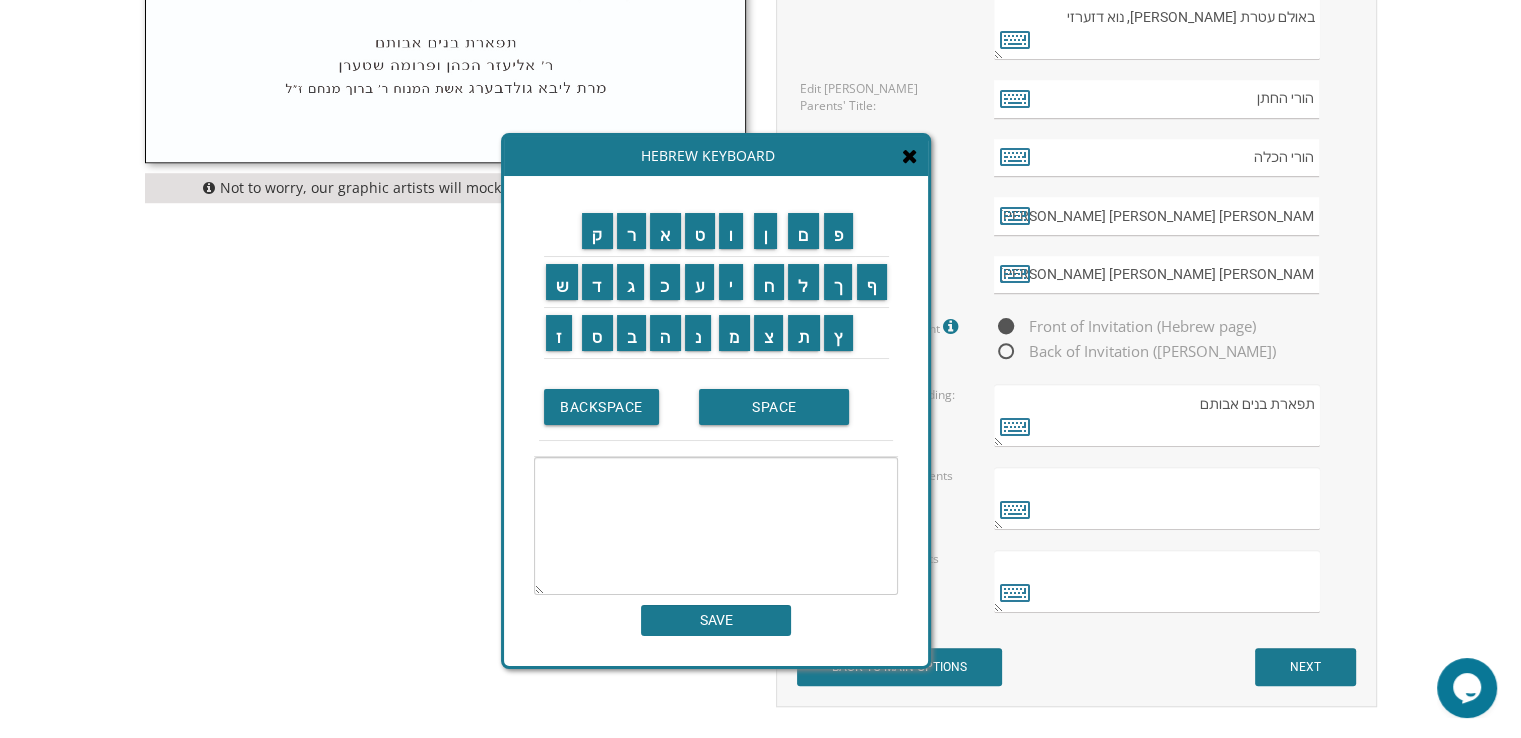 paste on "[PERSON_NAME]" 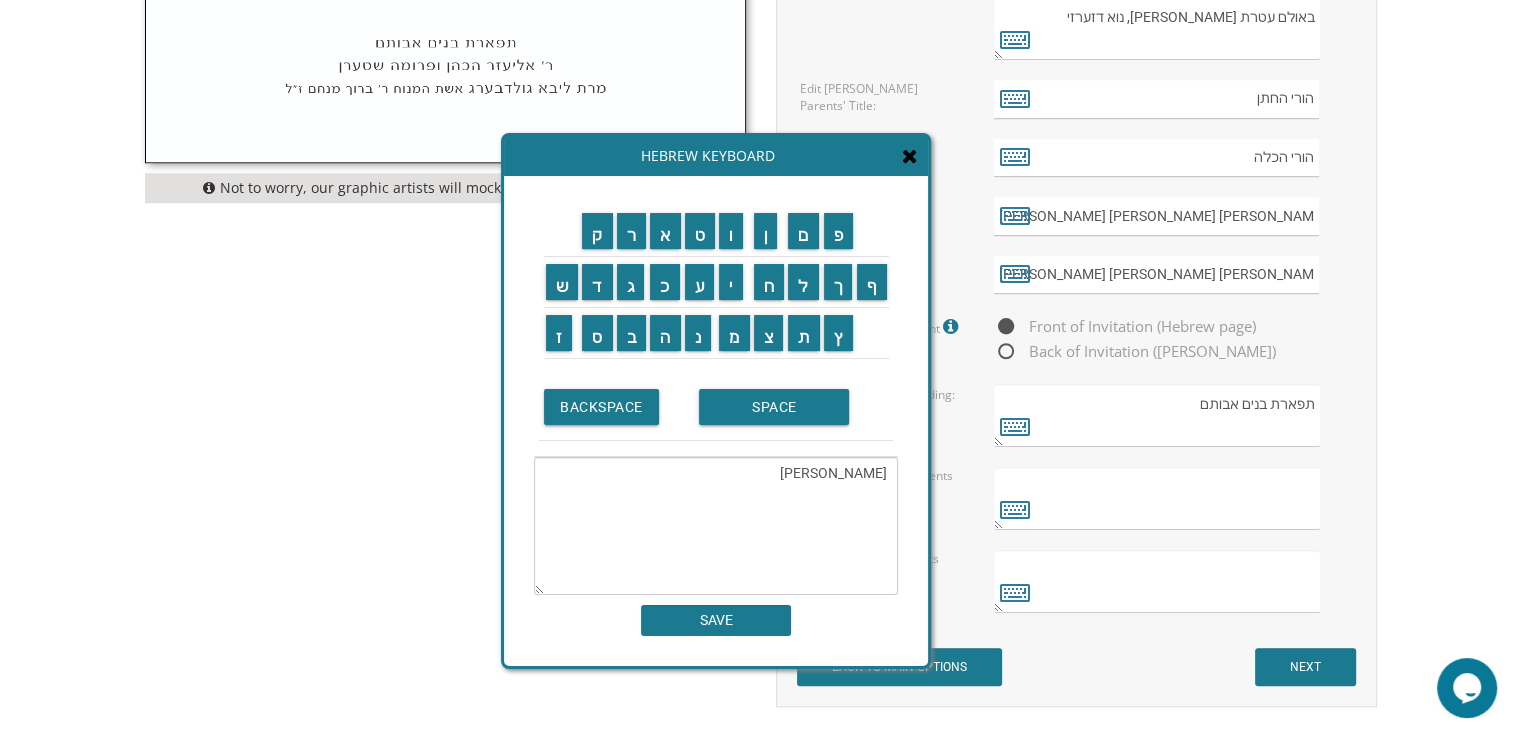 paste on "[PERSON_NAME]" 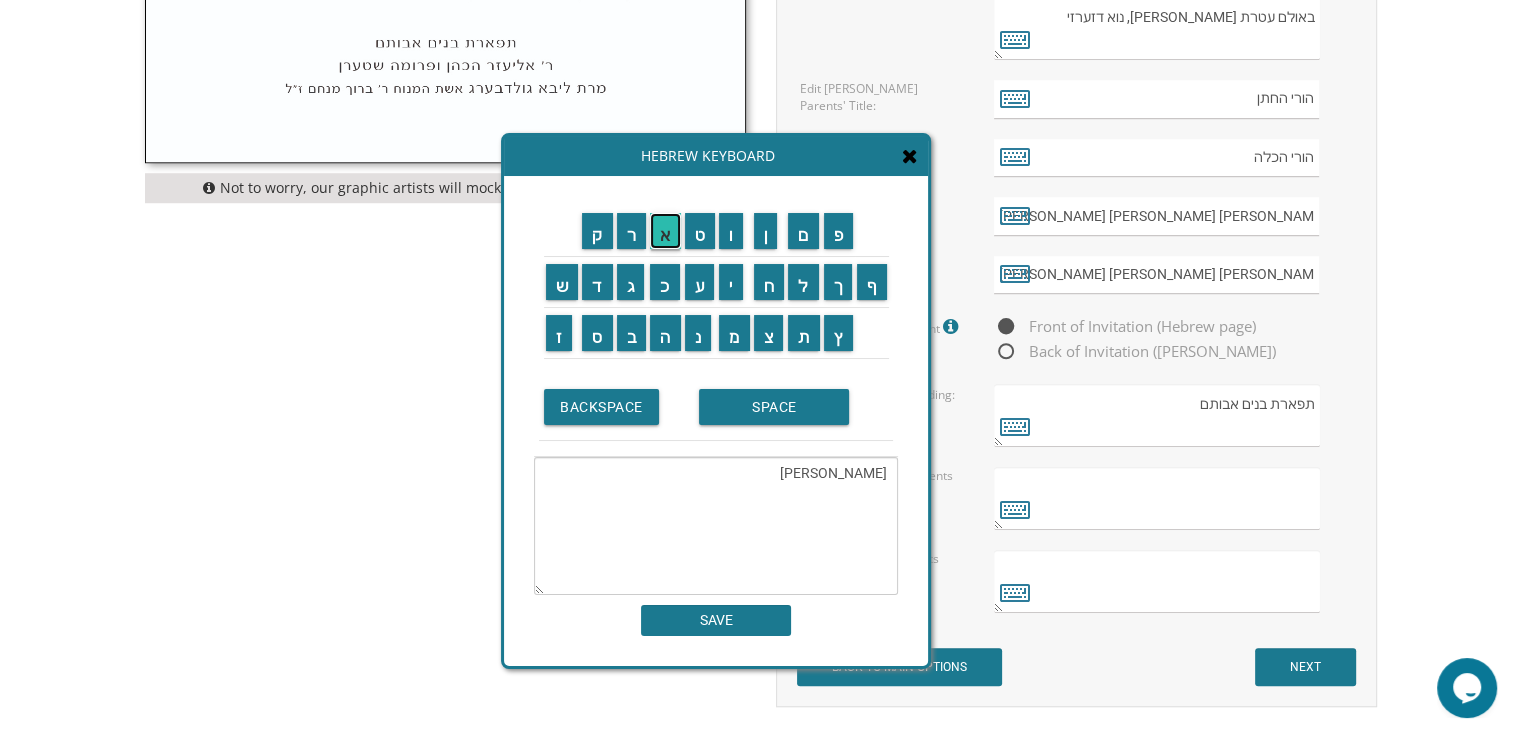 click on "א" at bounding box center (665, 231) 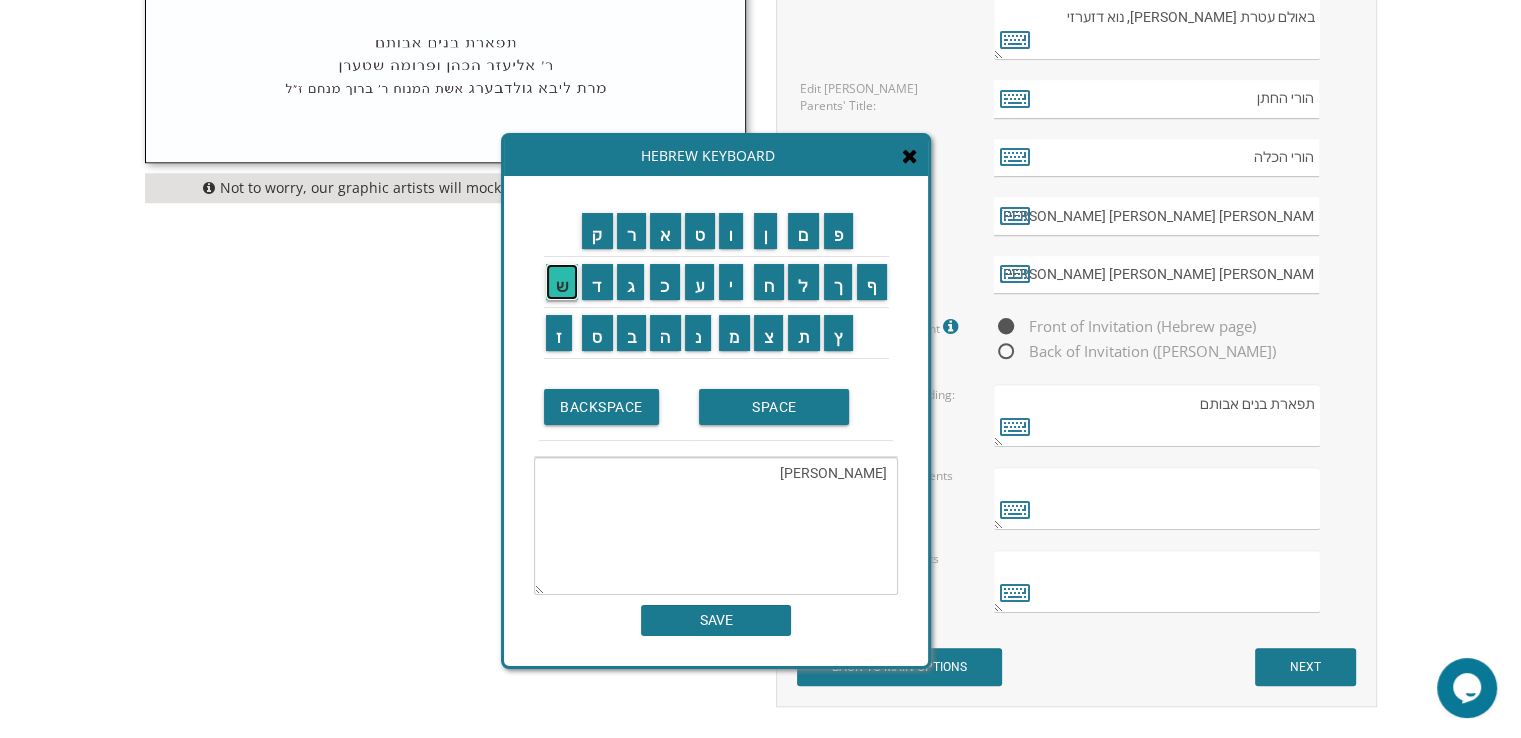 click on "ש" at bounding box center (562, 282) 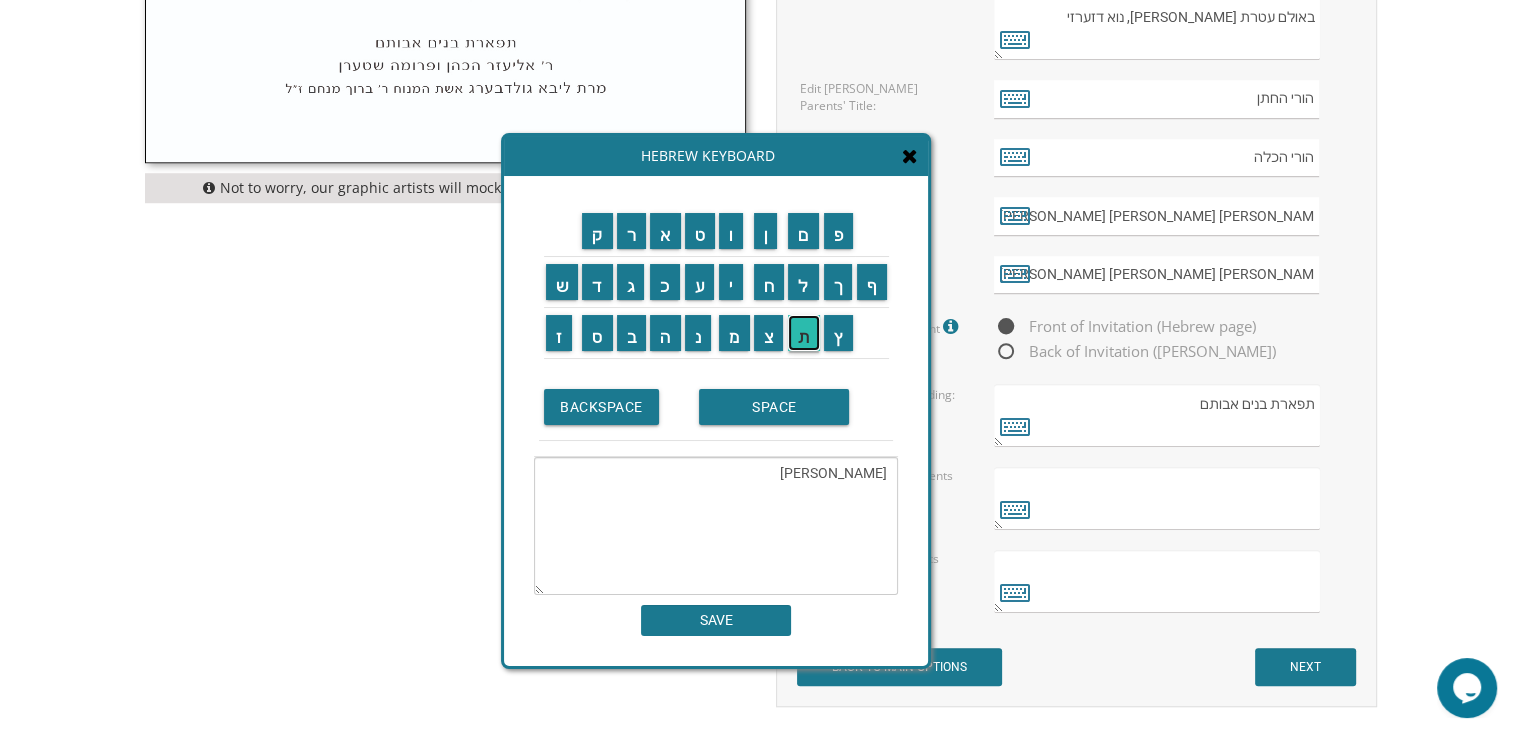 click on "ת" at bounding box center [804, 333] 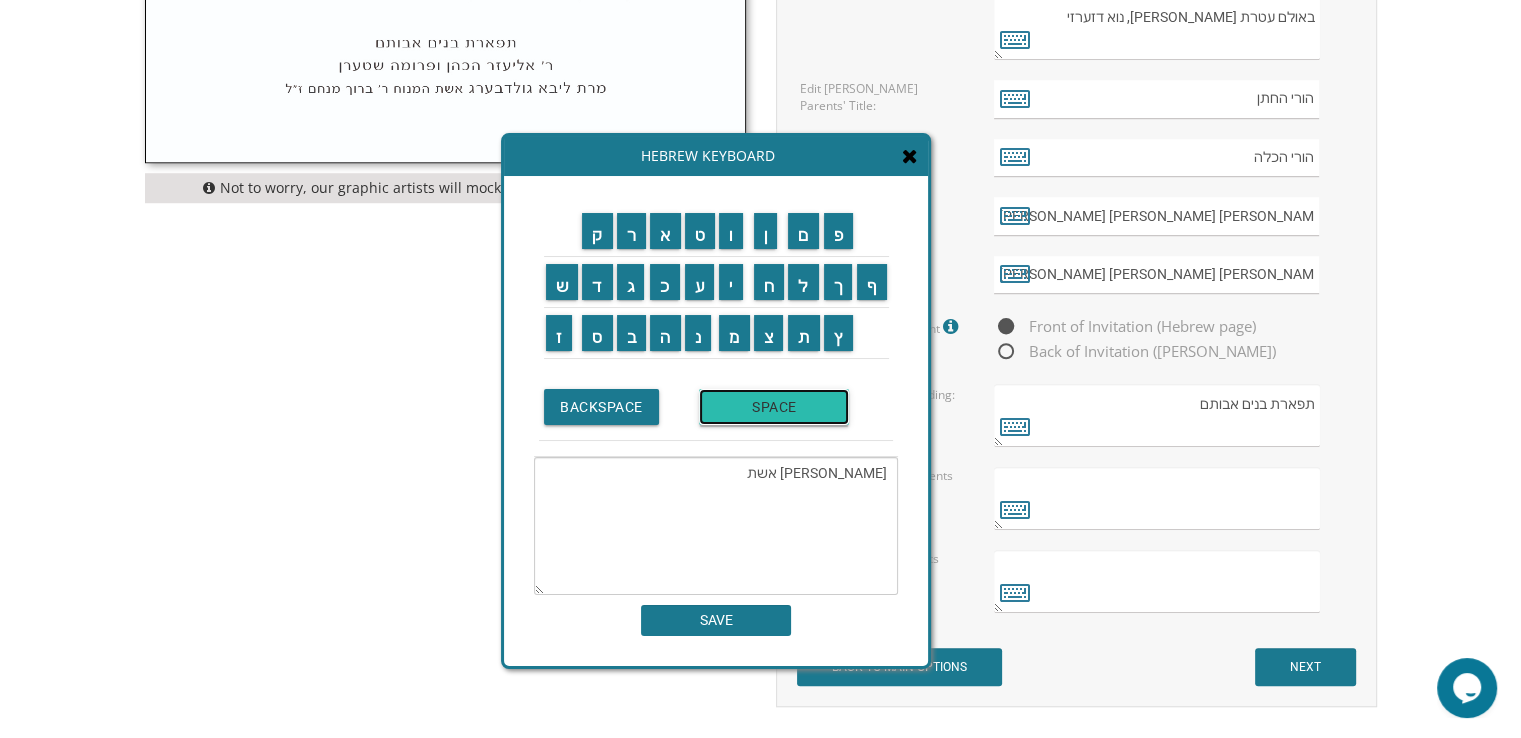 click on "SPACE" at bounding box center (774, 407) 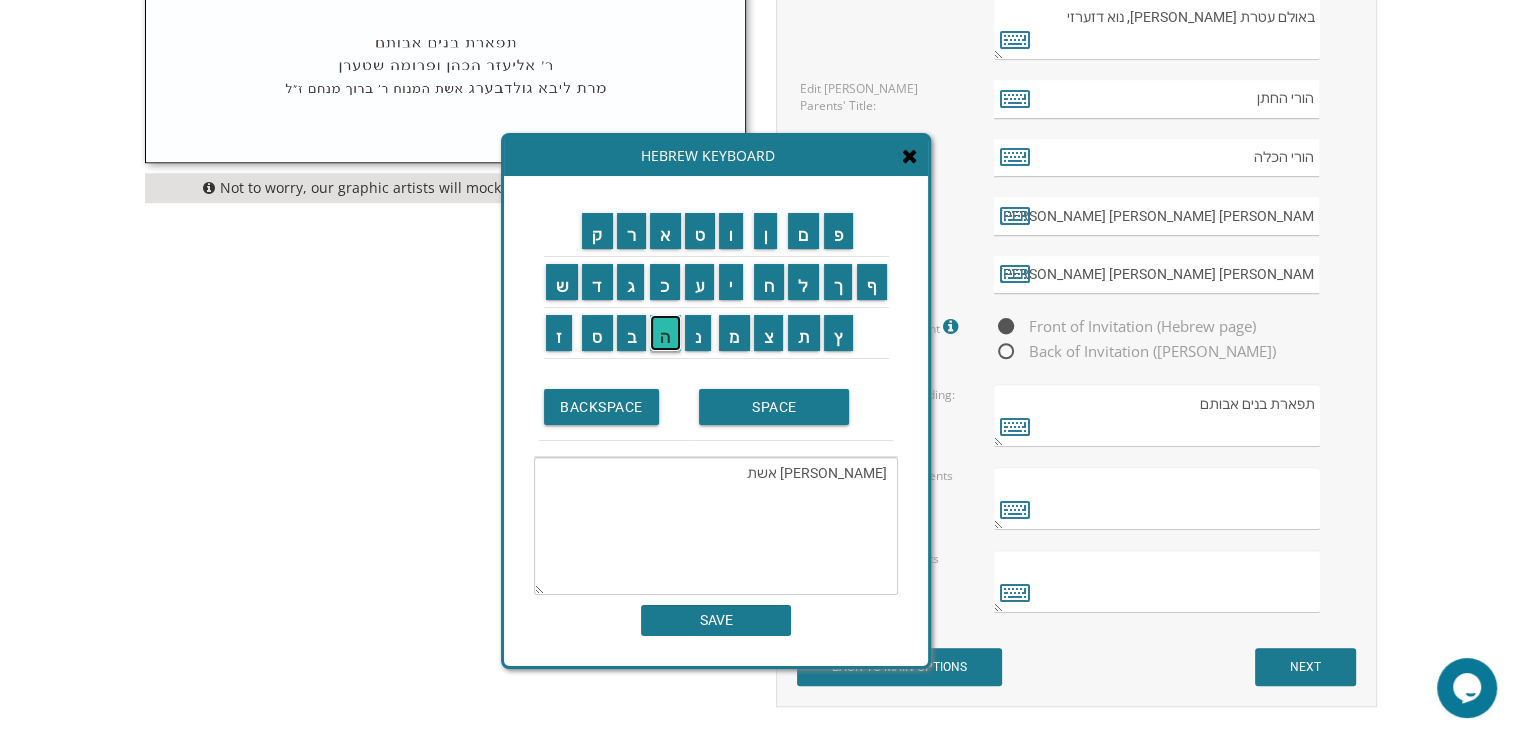click on "ה" at bounding box center [665, 333] 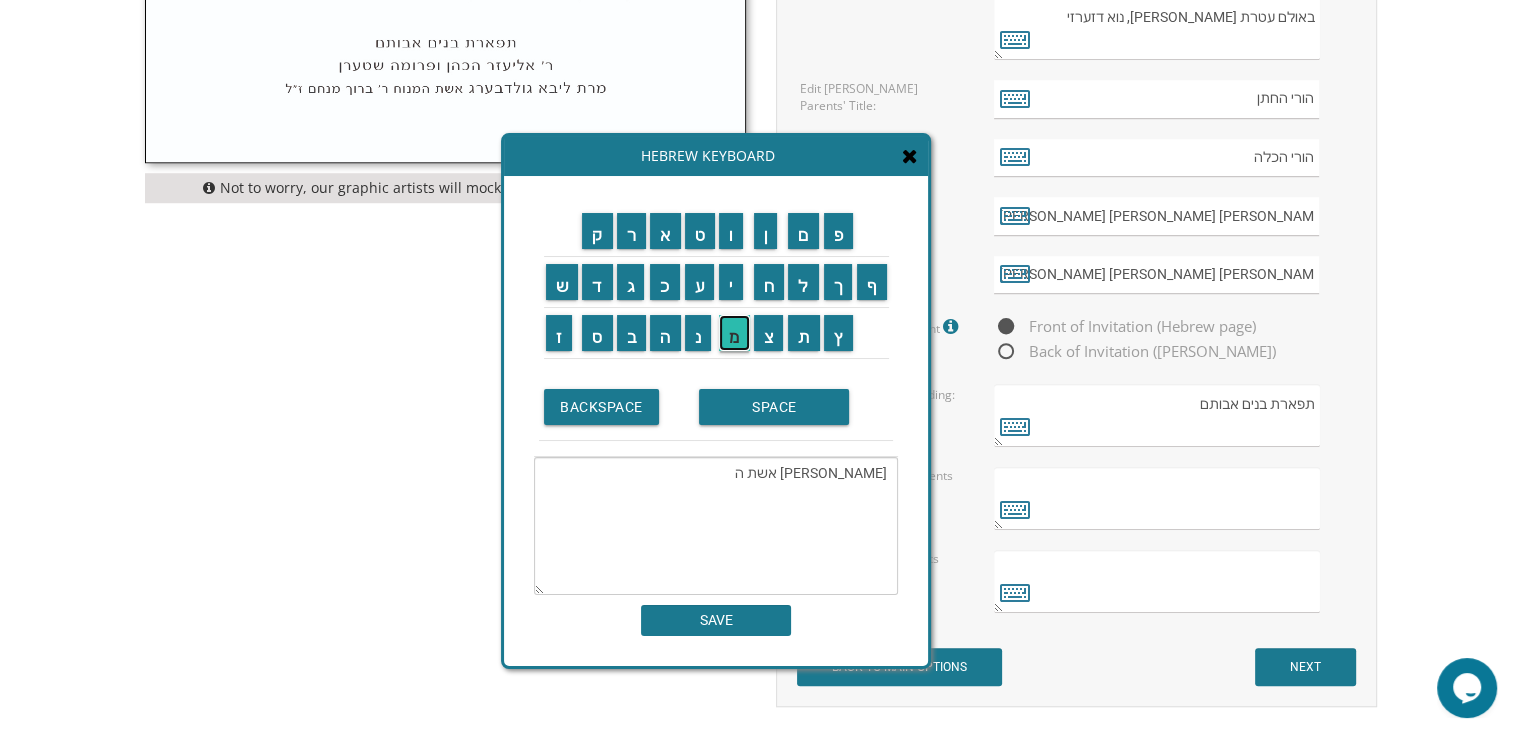 click on "מ" at bounding box center (734, 333) 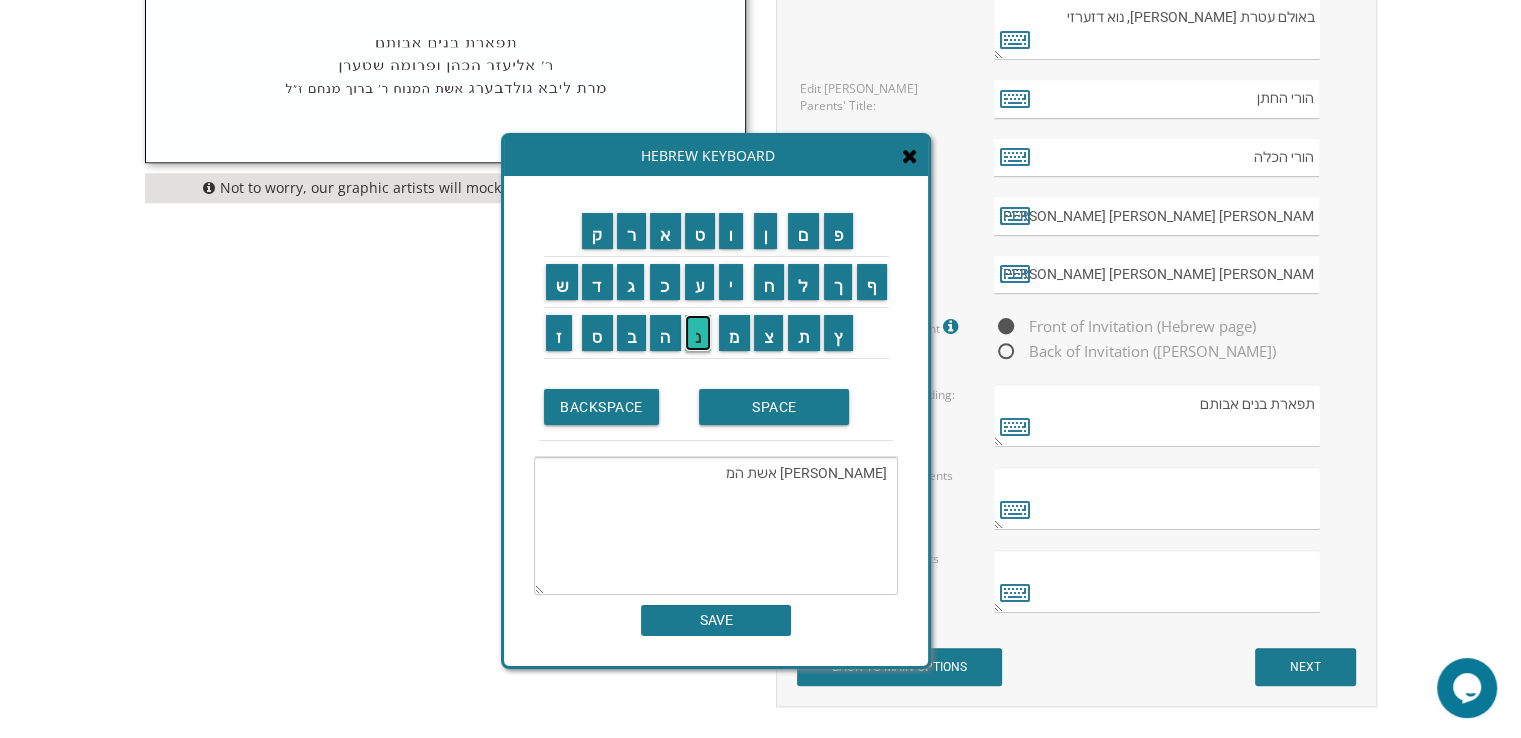 click on "נ" at bounding box center [698, 333] 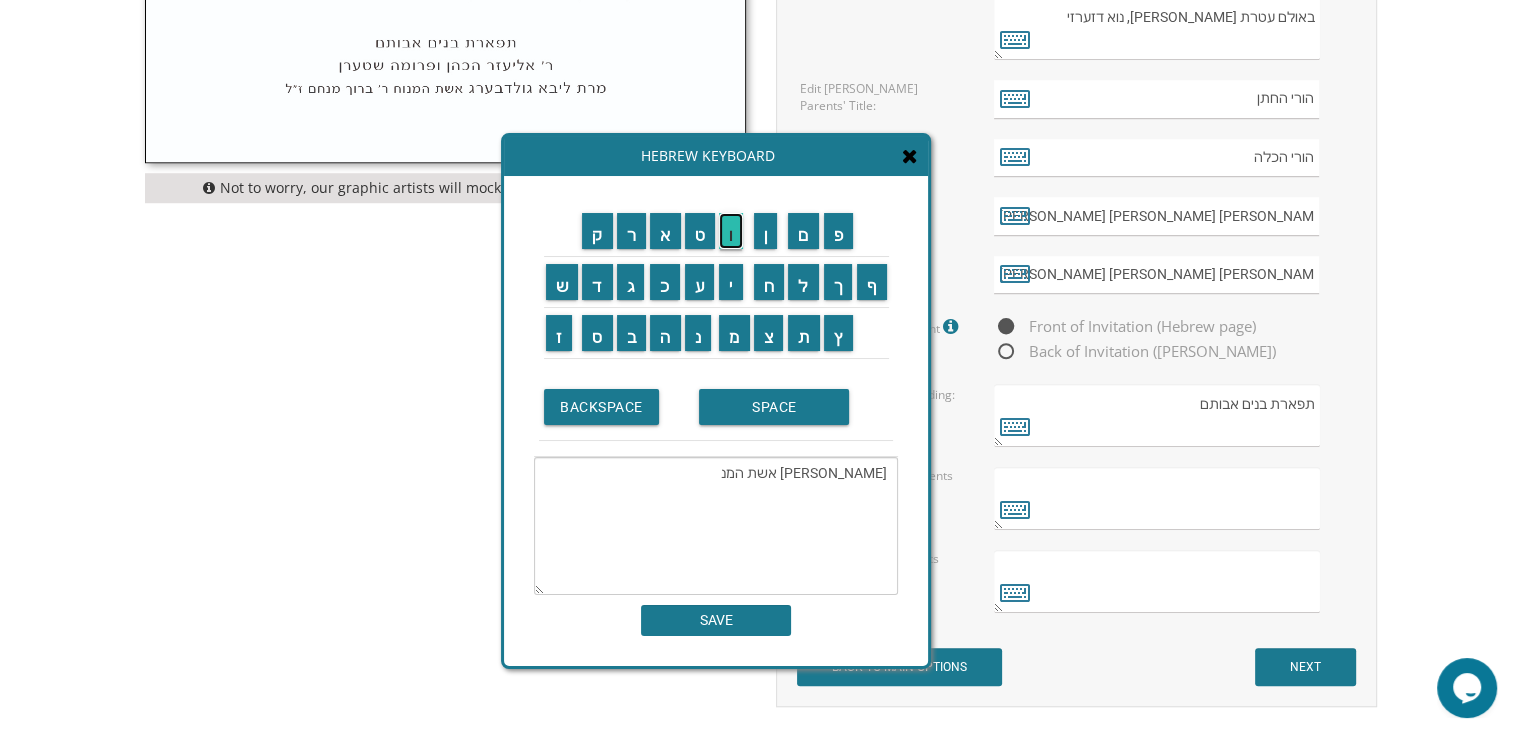 click on "ו" at bounding box center (731, 231) 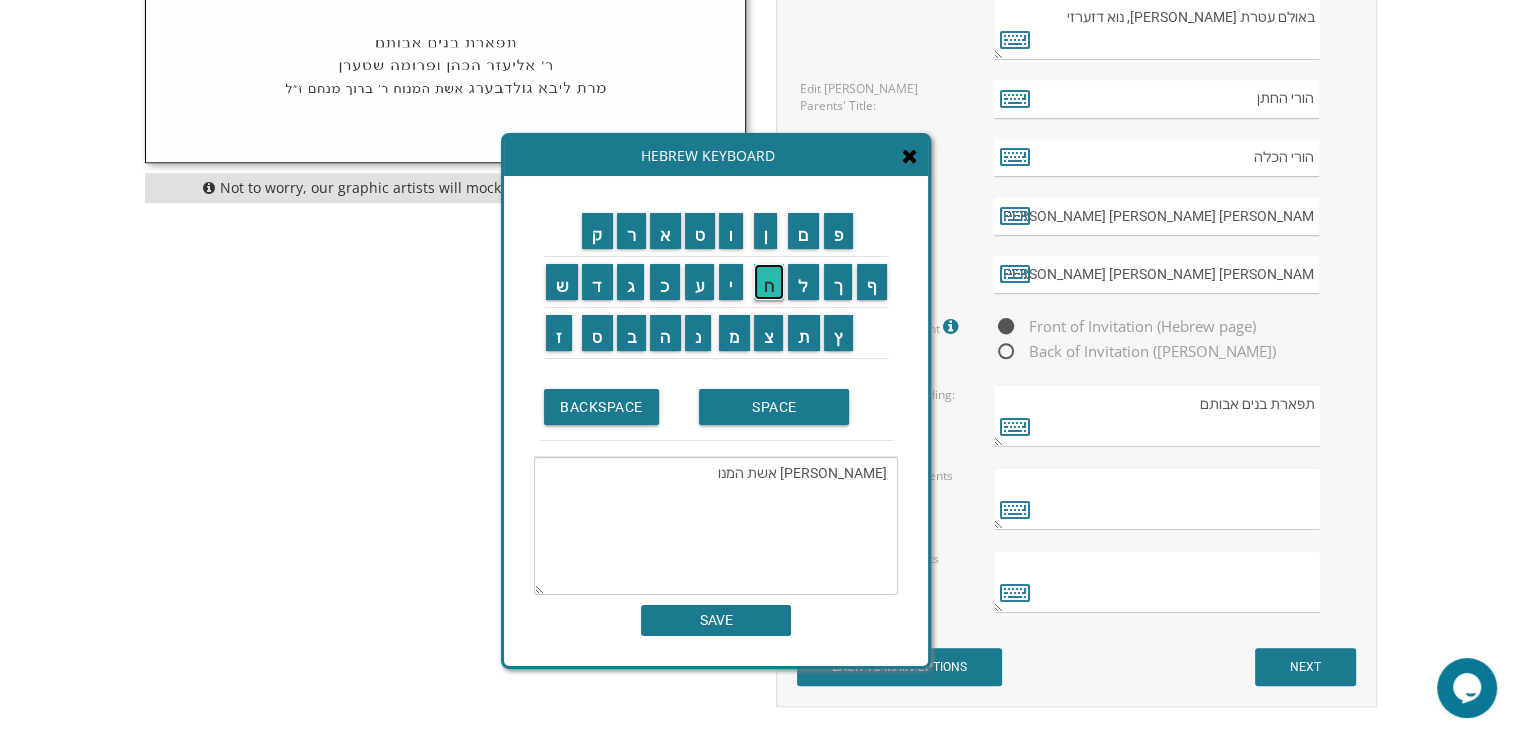 click on "ח" at bounding box center [769, 282] 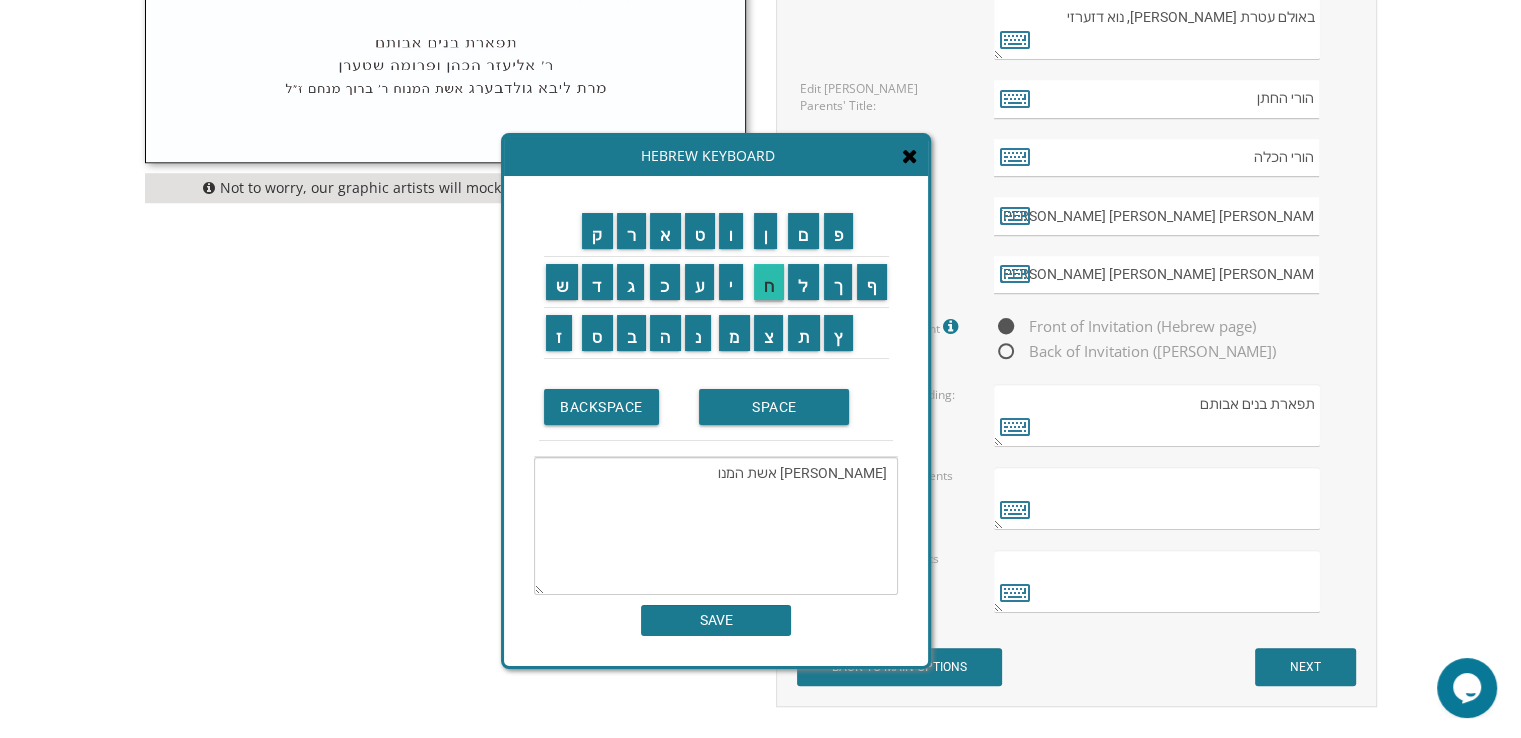 type on "[PERSON_NAME] אשת [PERSON_NAME]" 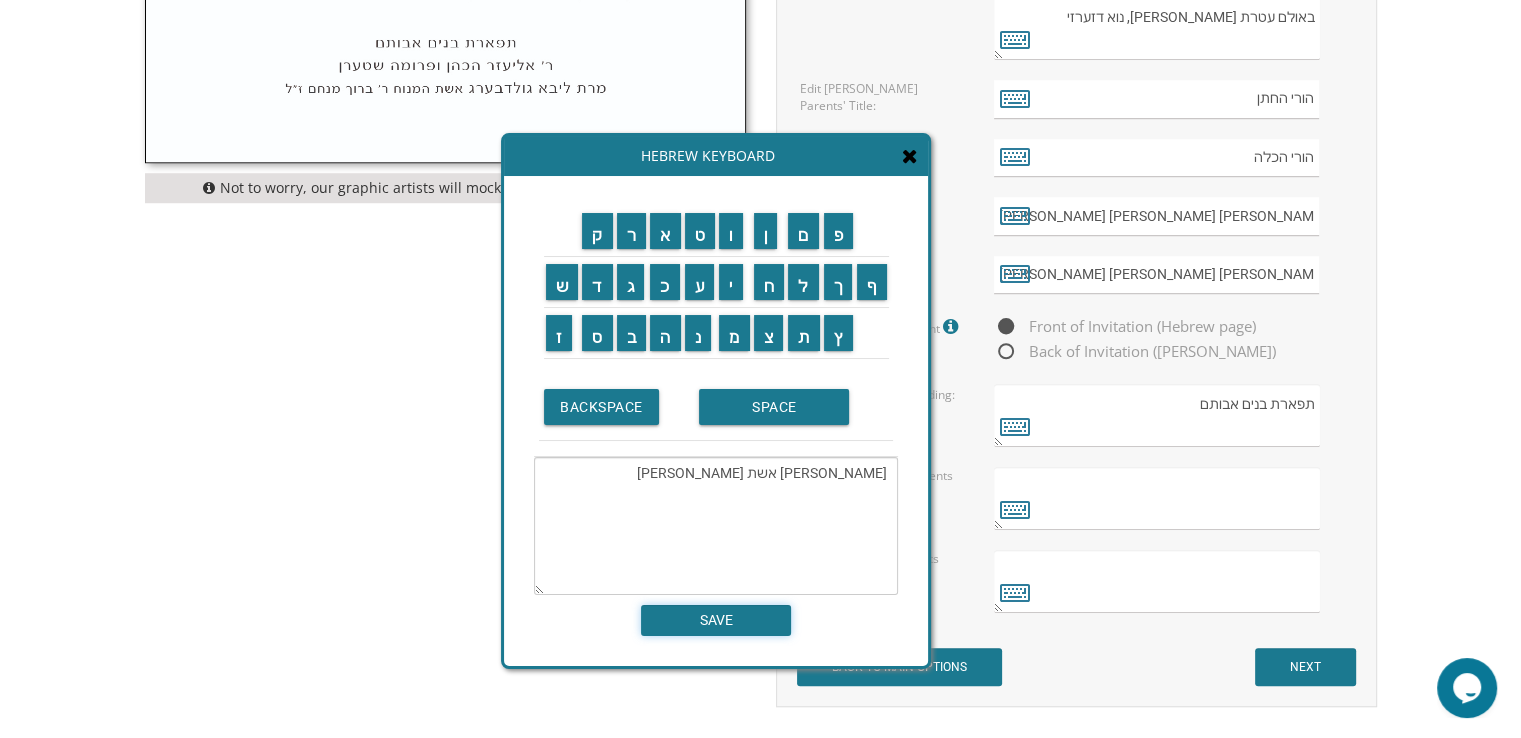 click on "SAVE" at bounding box center (716, 620) 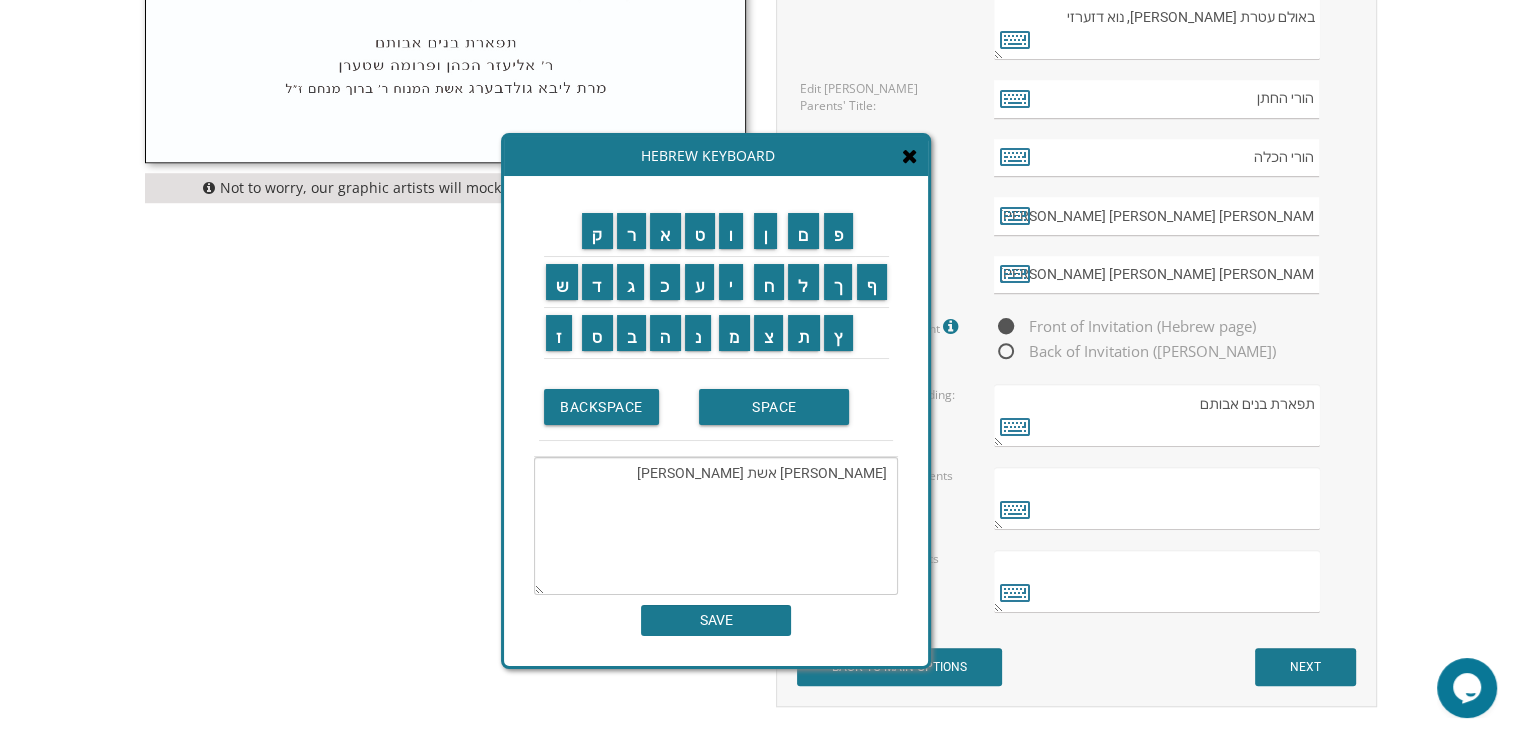 type on "[PERSON_NAME] אשת [PERSON_NAME]" 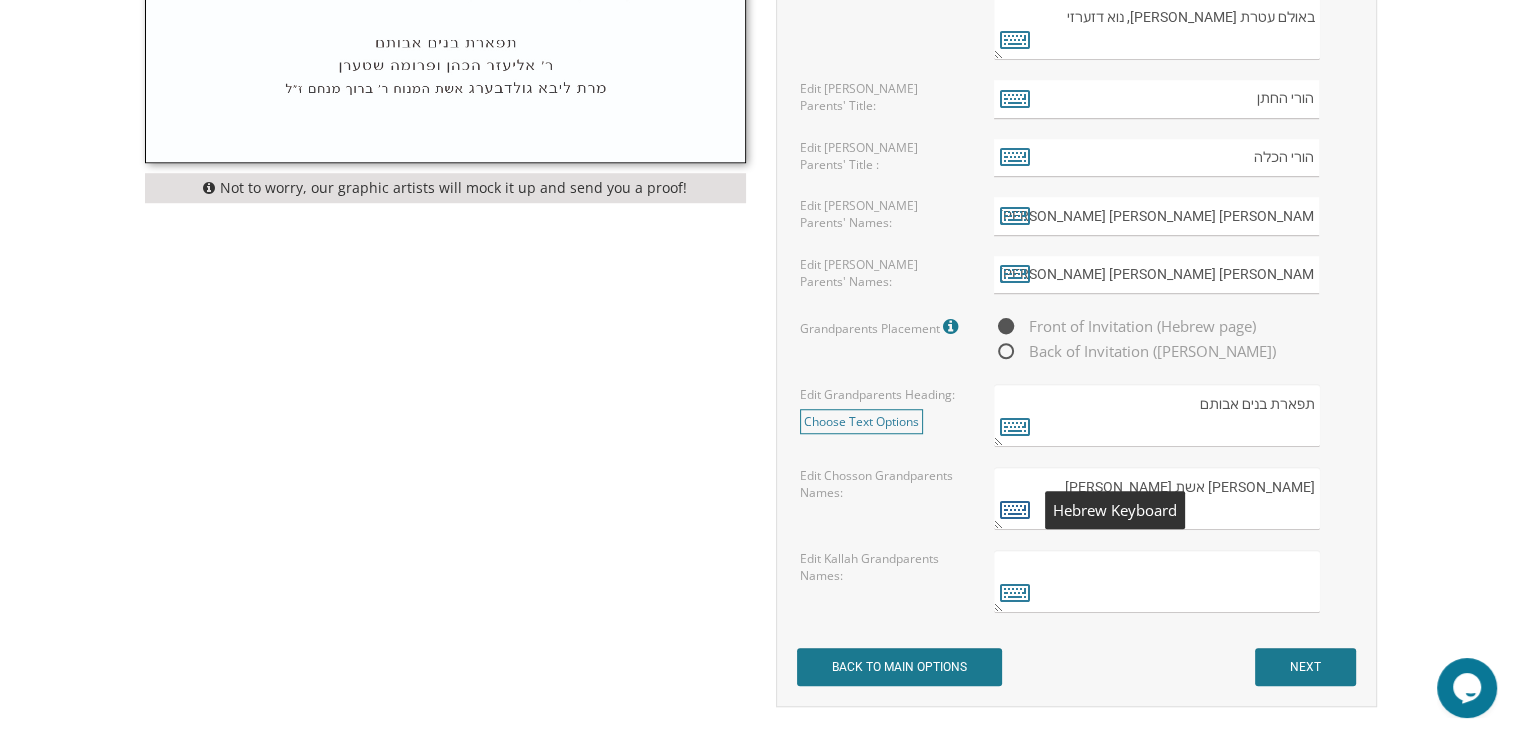 click at bounding box center (1015, 509) 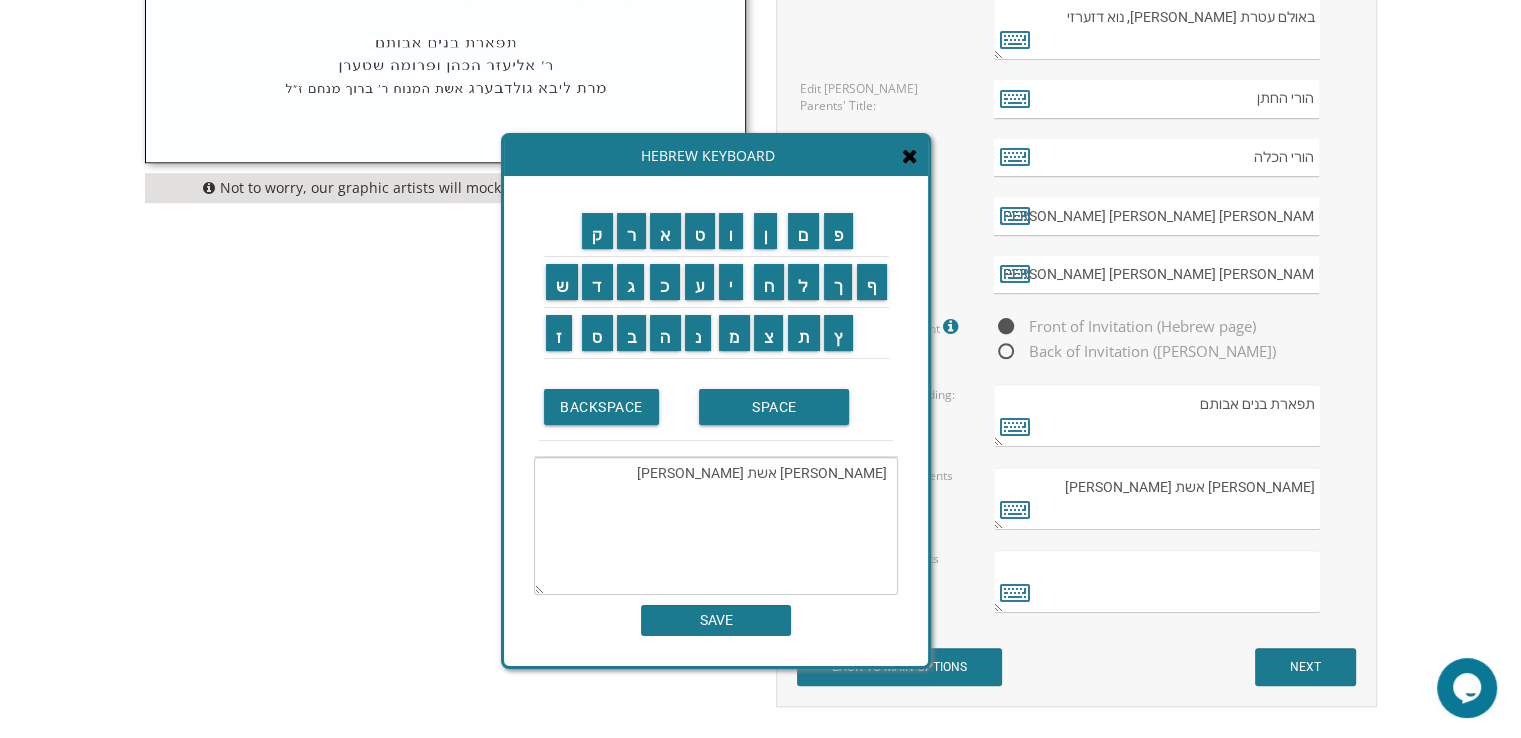 click on "[PERSON_NAME] אשת [PERSON_NAME]" at bounding box center (716, 526) 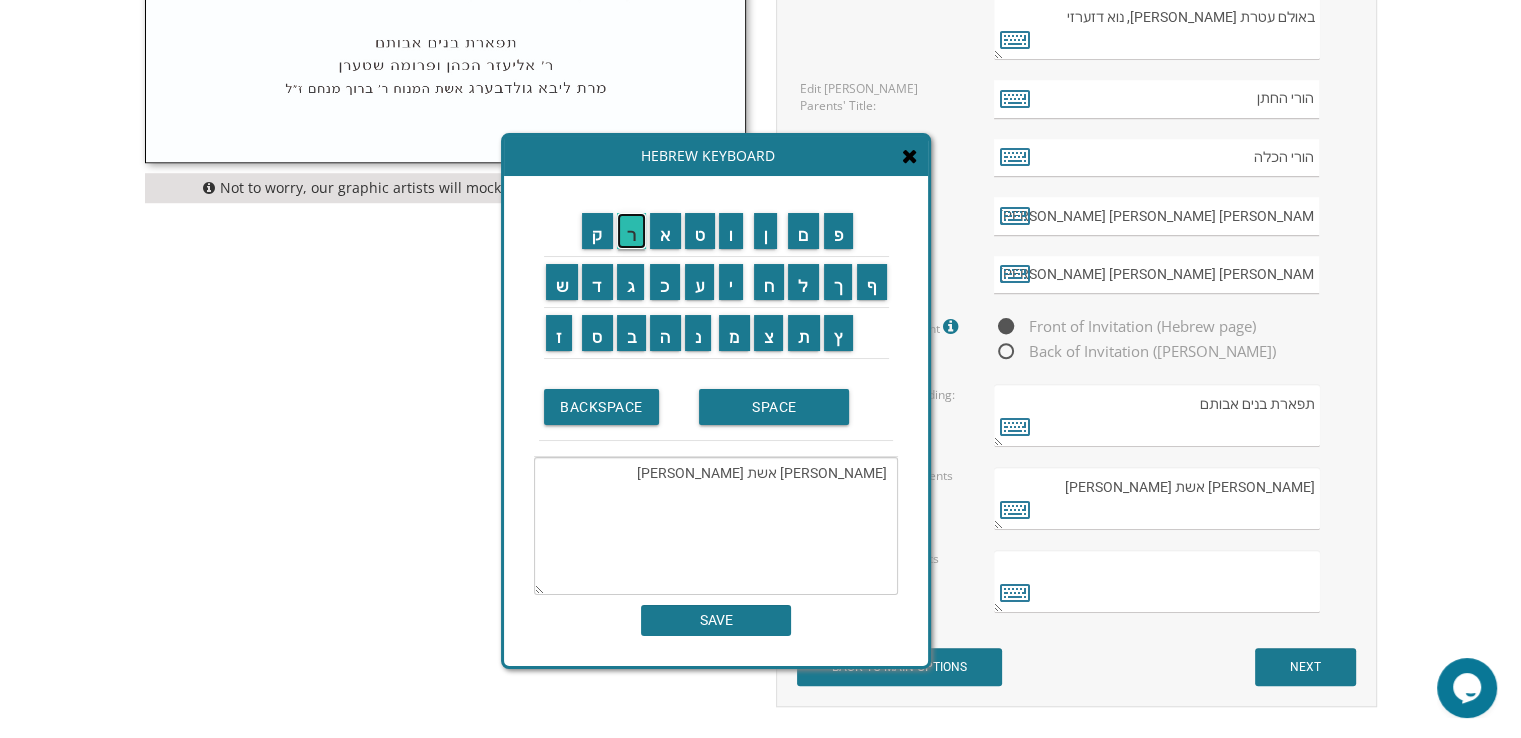 click on "ר" at bounding box center [632, 231] 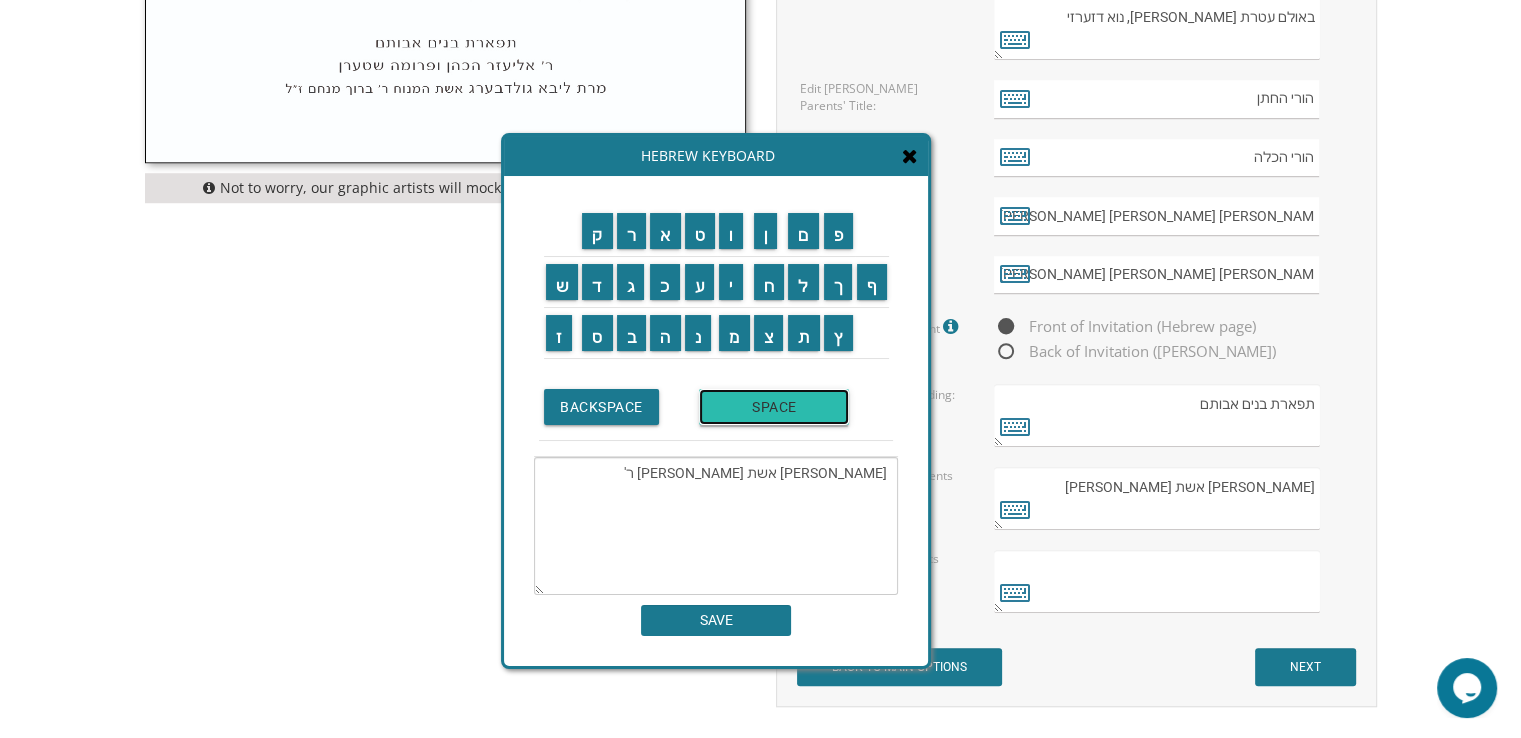 click on "SPACE" at bounding box center (774, 407) 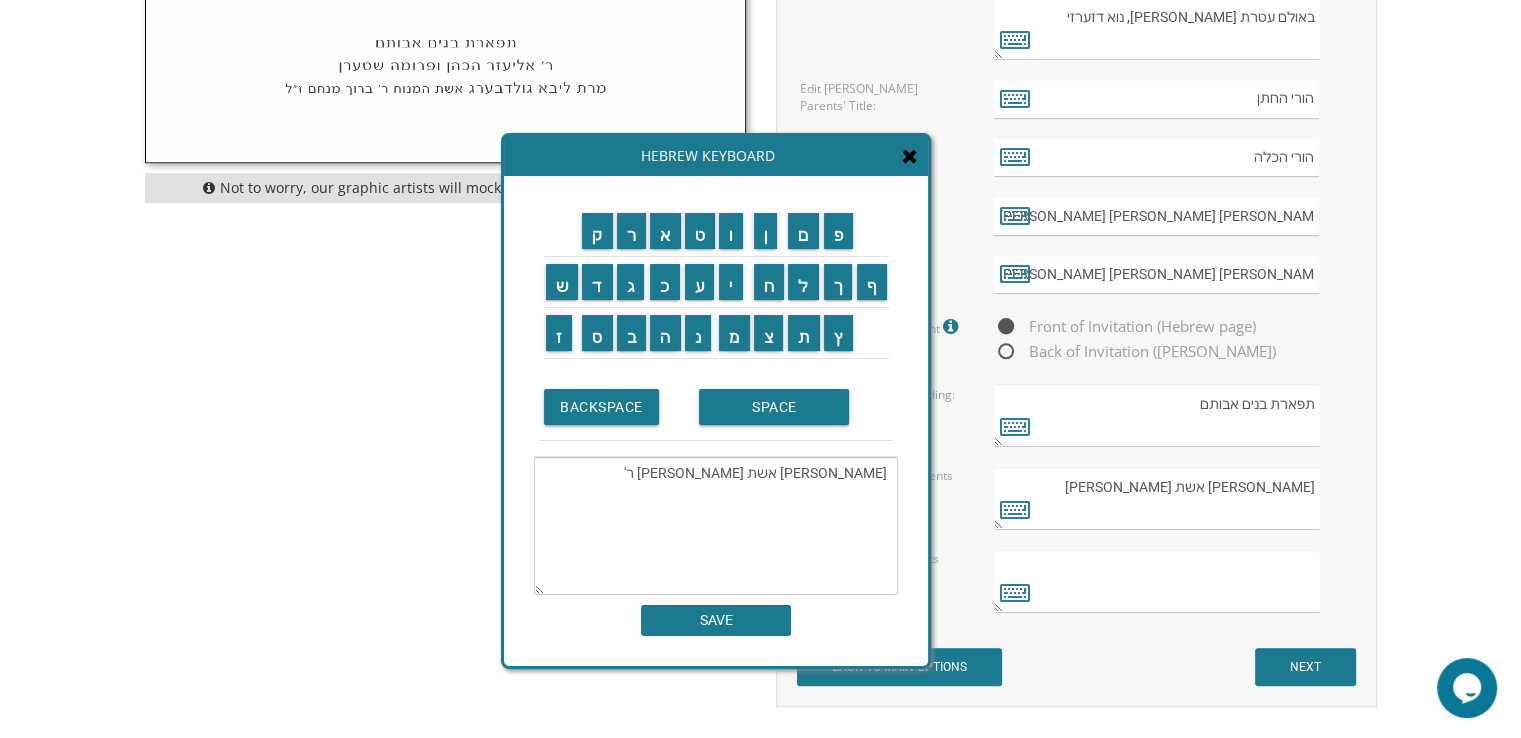 paste on "[PERSON_NAME]" 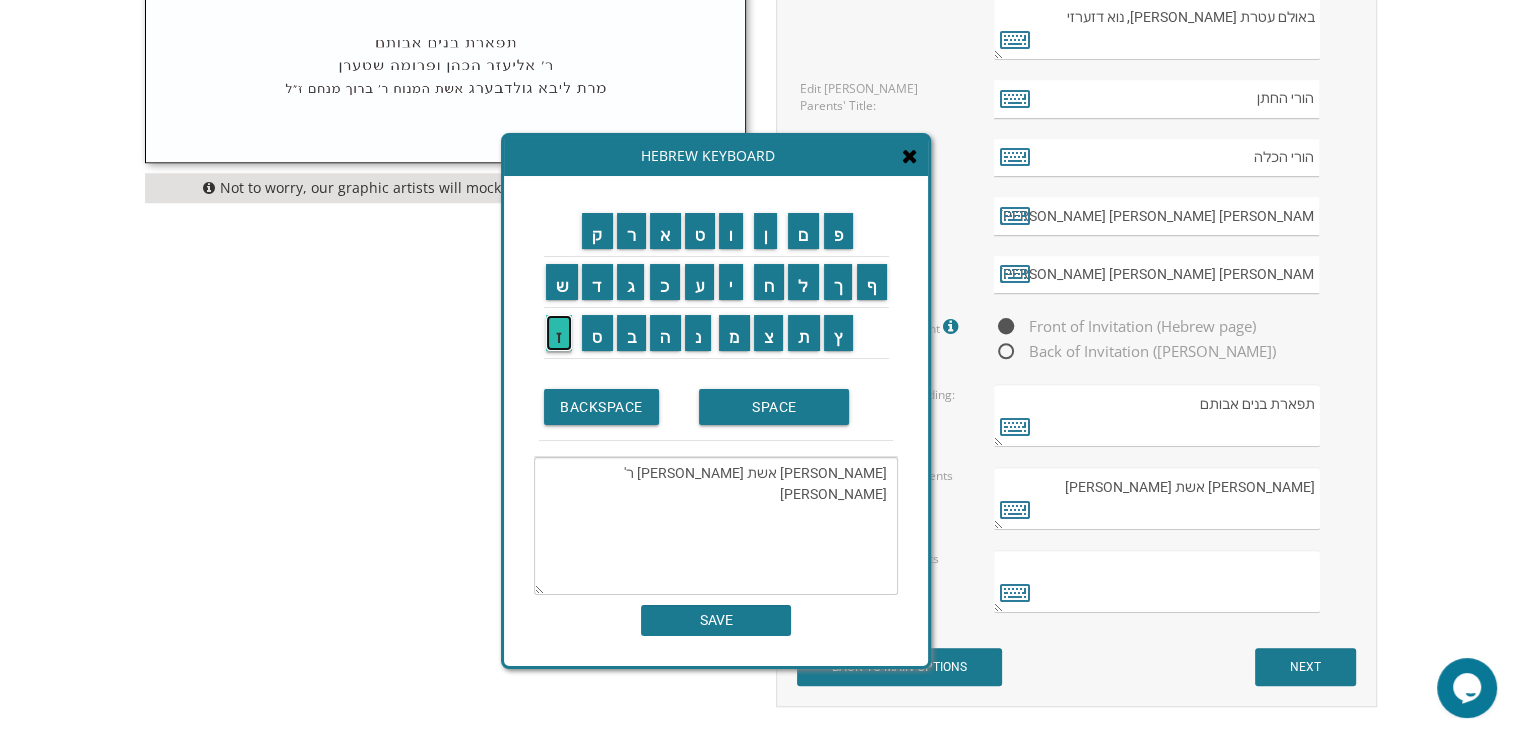 click on "ז" at bounding box center [559, 333] 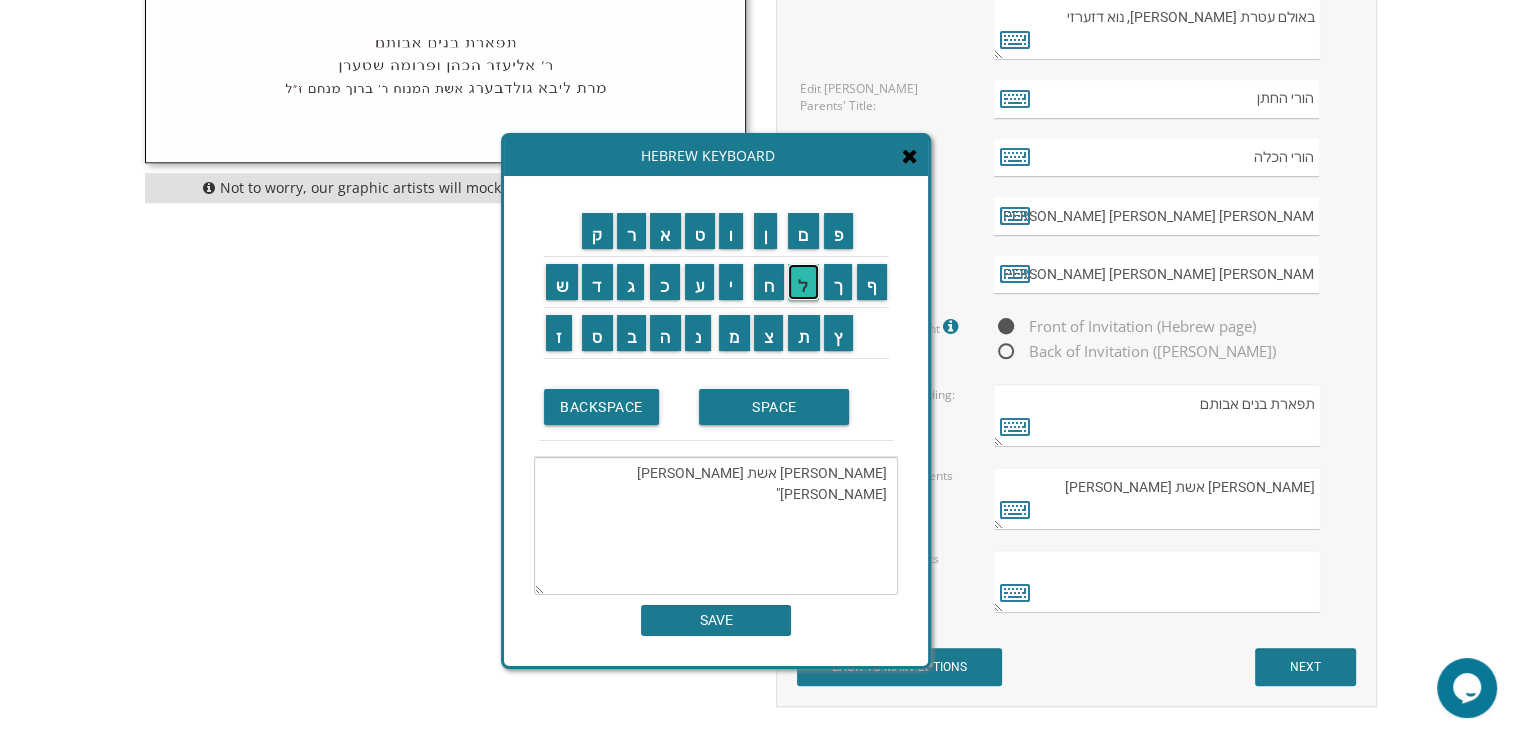 click on "ל" at bounding box center (803, 282) 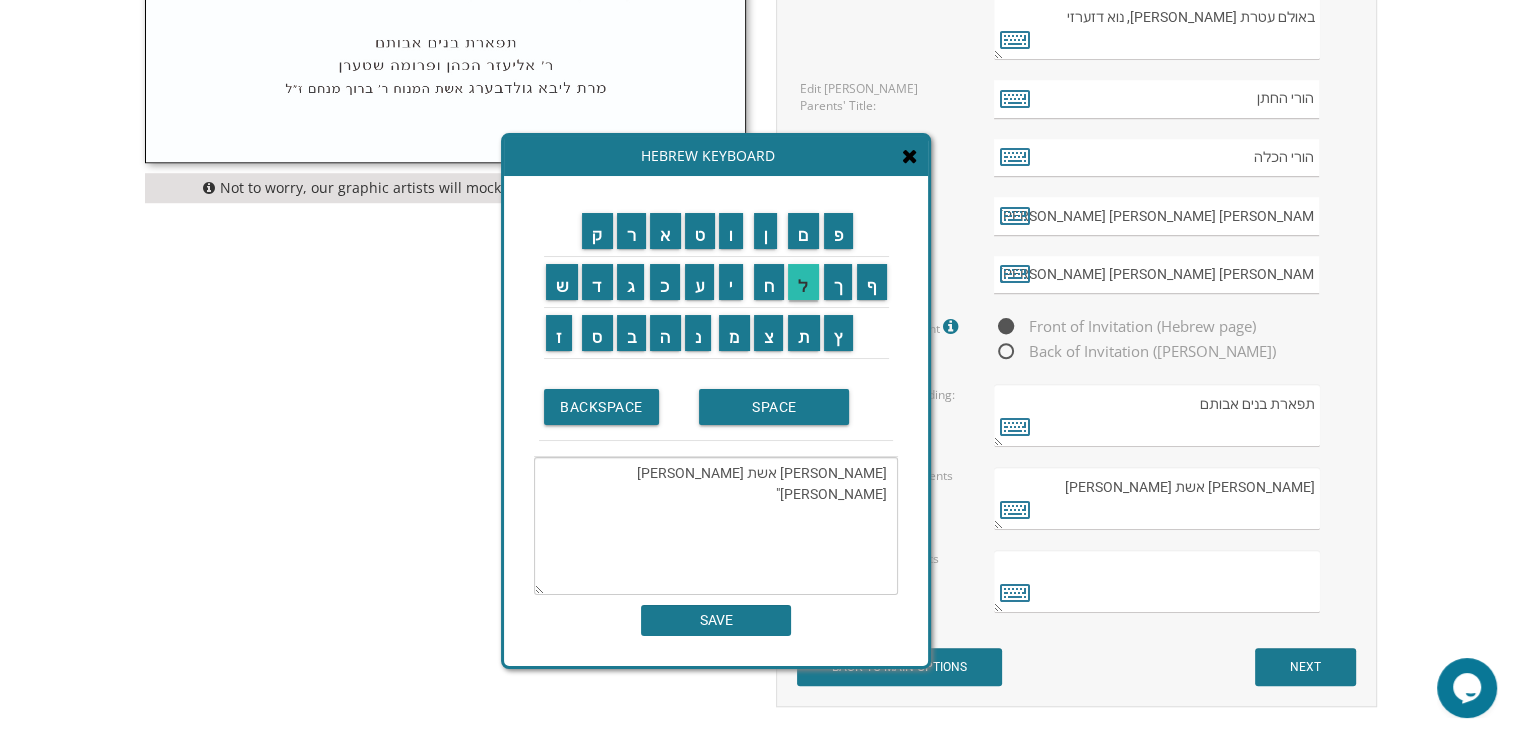 type on "[PERSON_NAME] אשת [PERSON_NAME] [PERSON_NAME]" 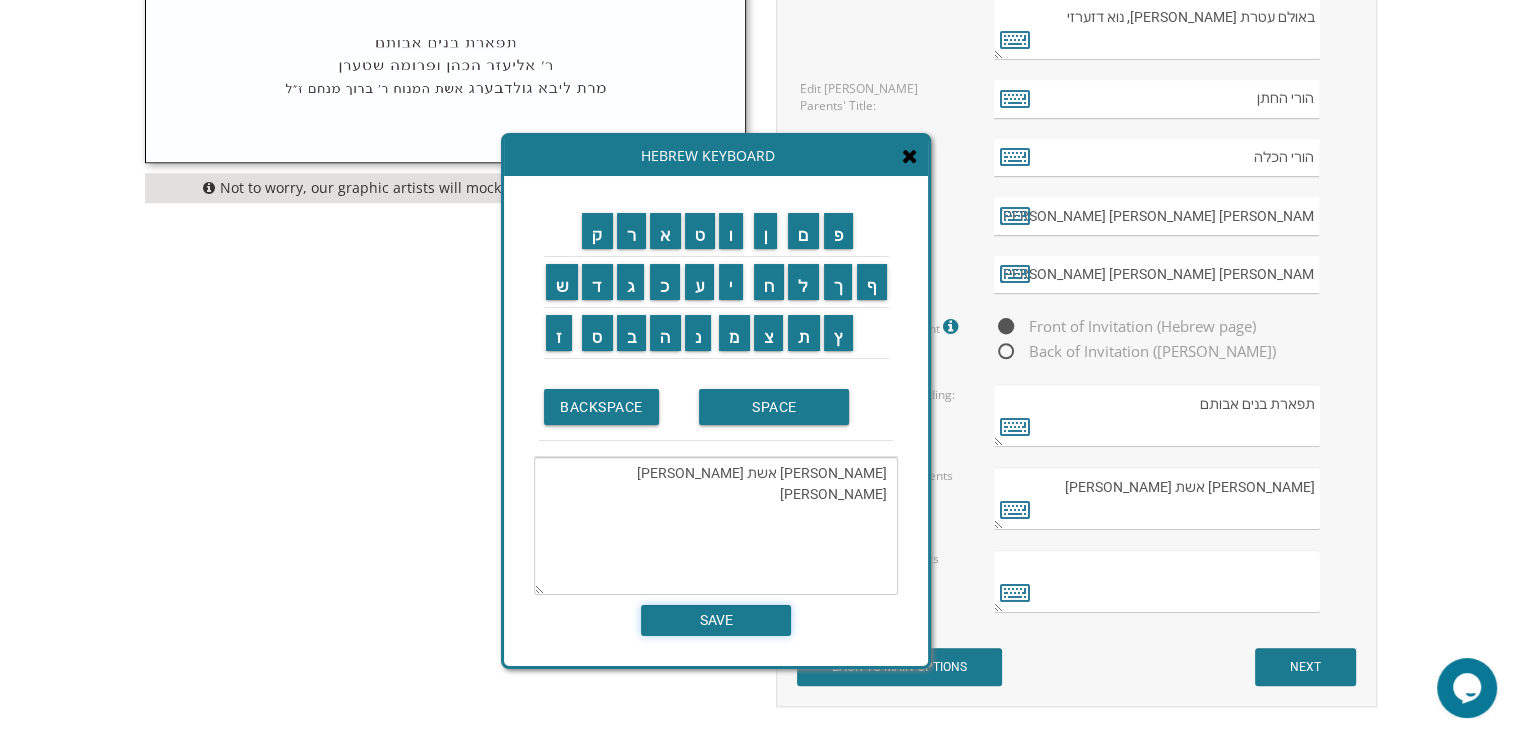 click on "SAVE" at bounding box center (716, 620) 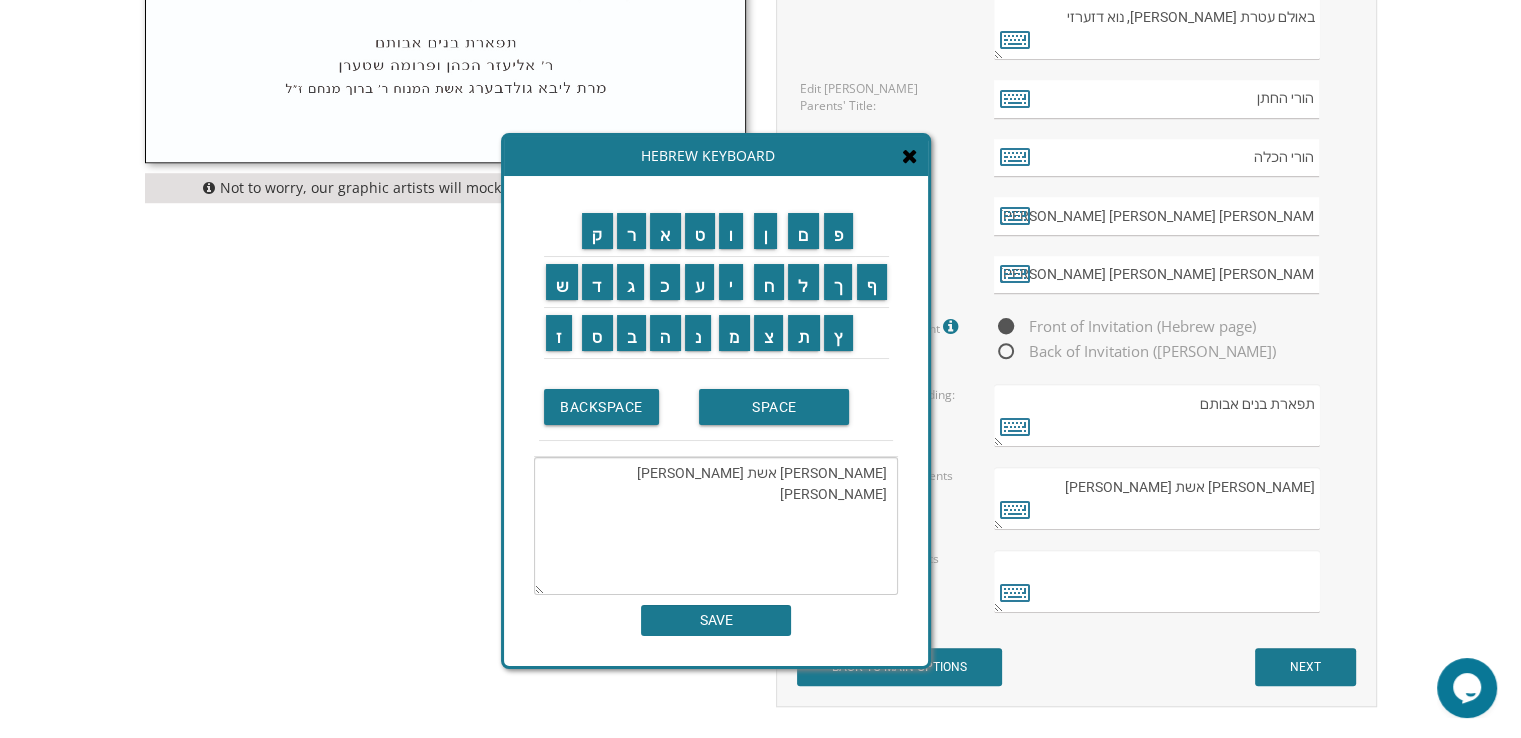 type on "[PERSON_NAME] אשת [PERSON_NAME] [PERSON_NAME]" 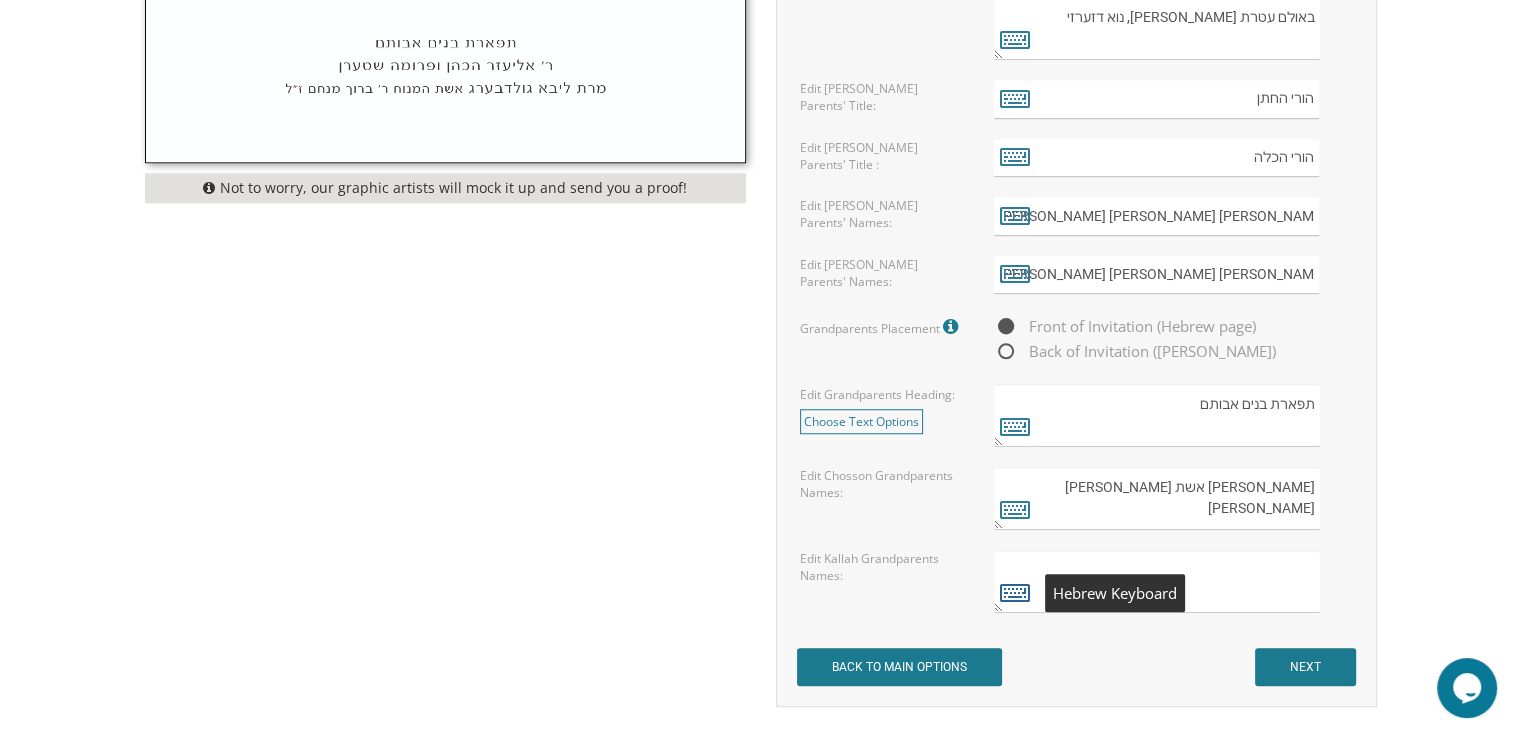 click at bounding box center [1015, 592] 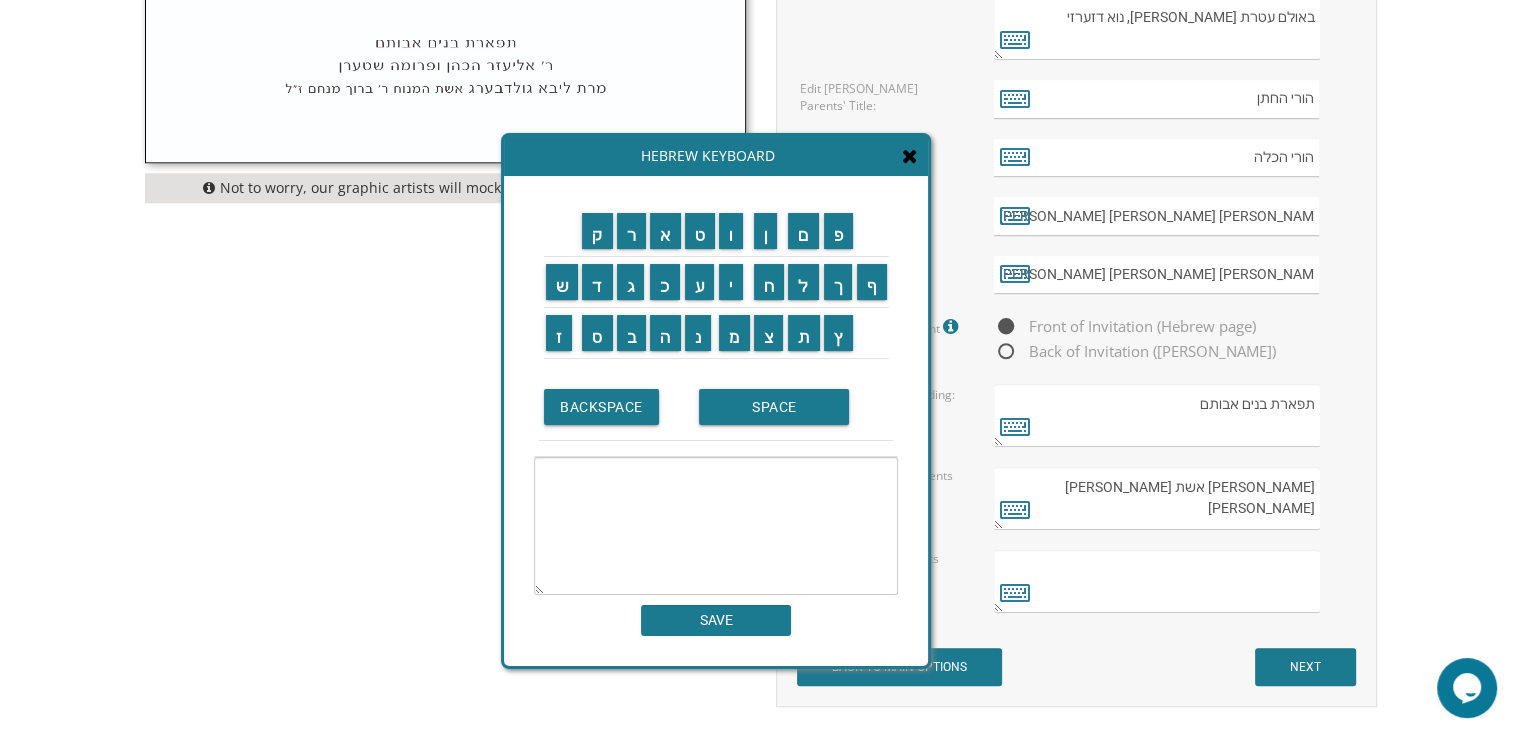 click at bounding box center [716, 526] 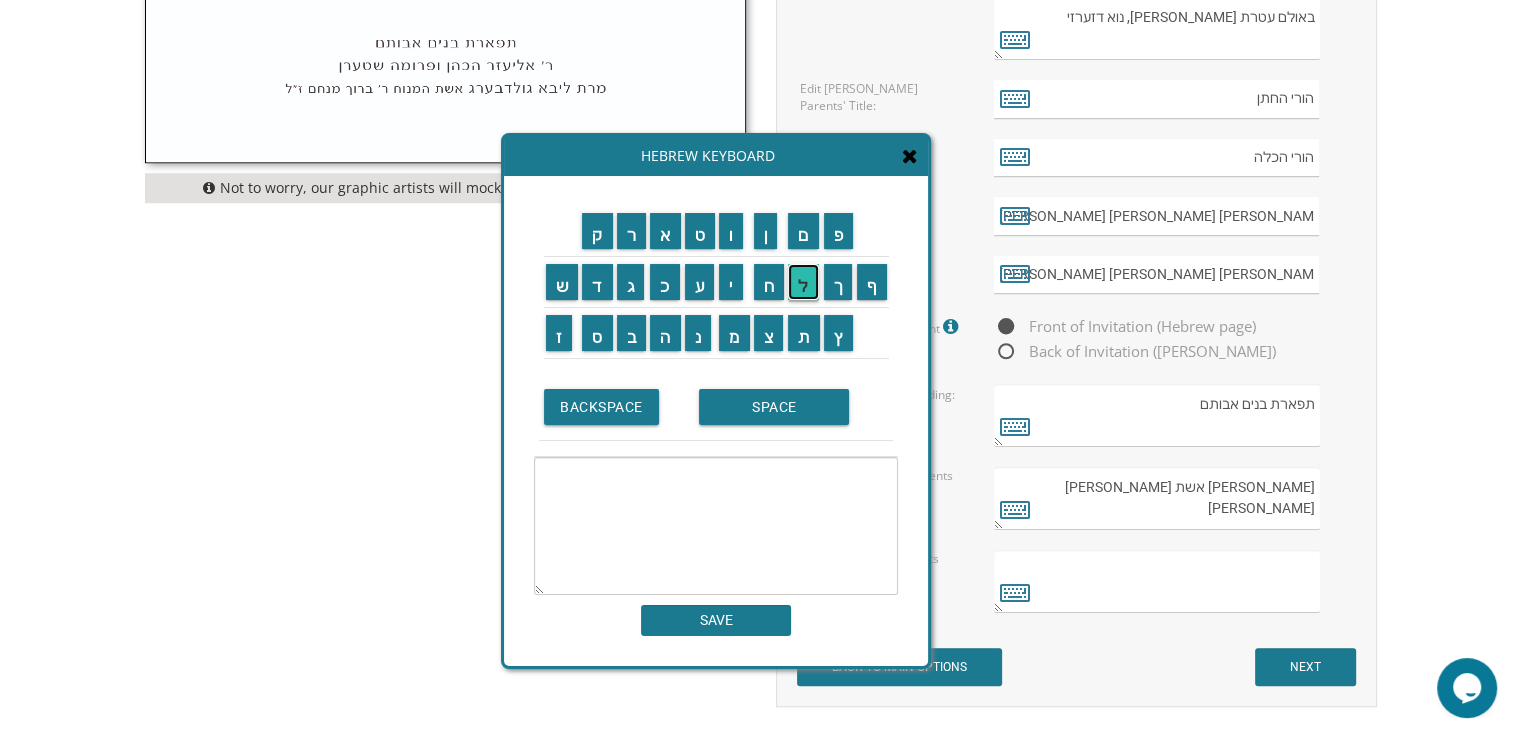 click on "ל" at bounding box center [803, 282] 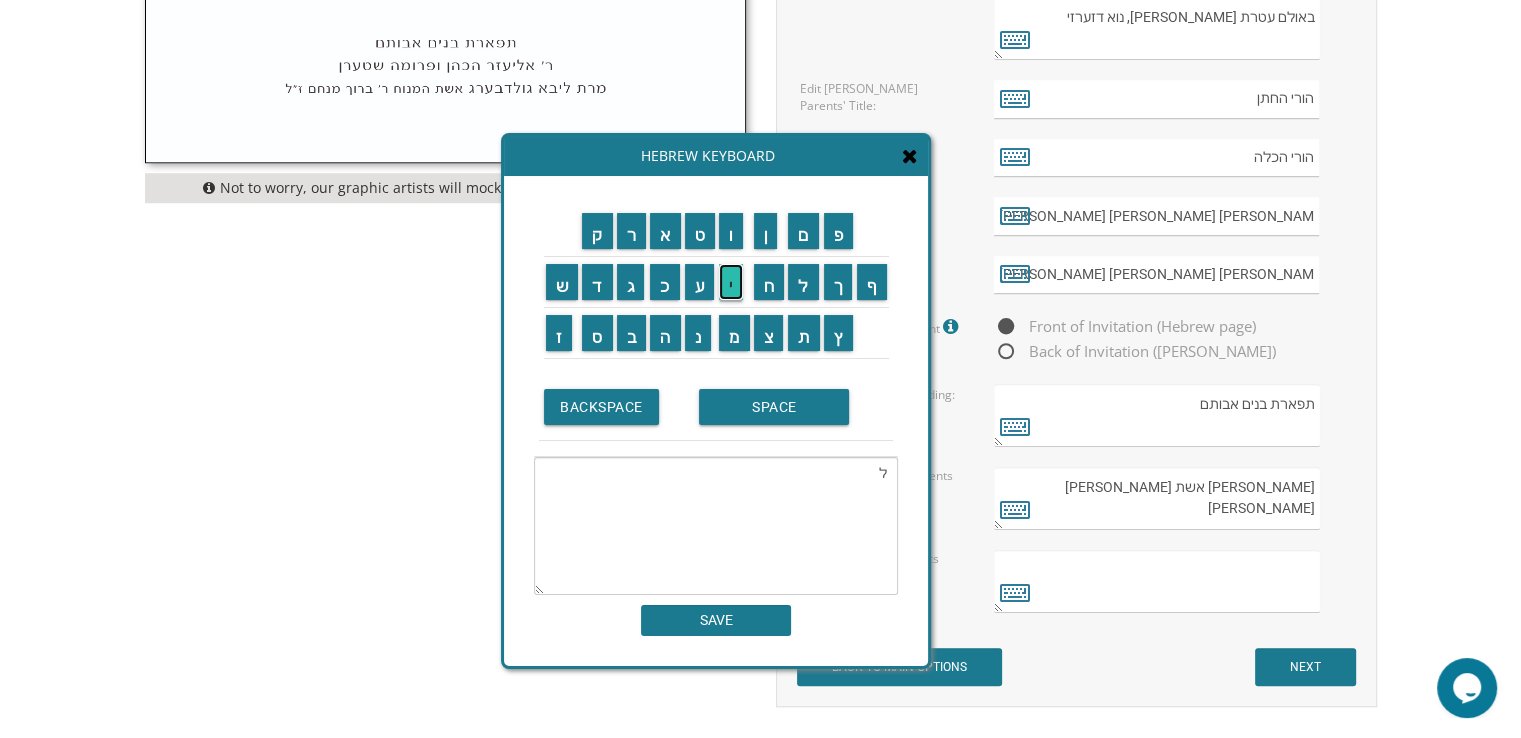click on "י" at bounding box center [731, 282] 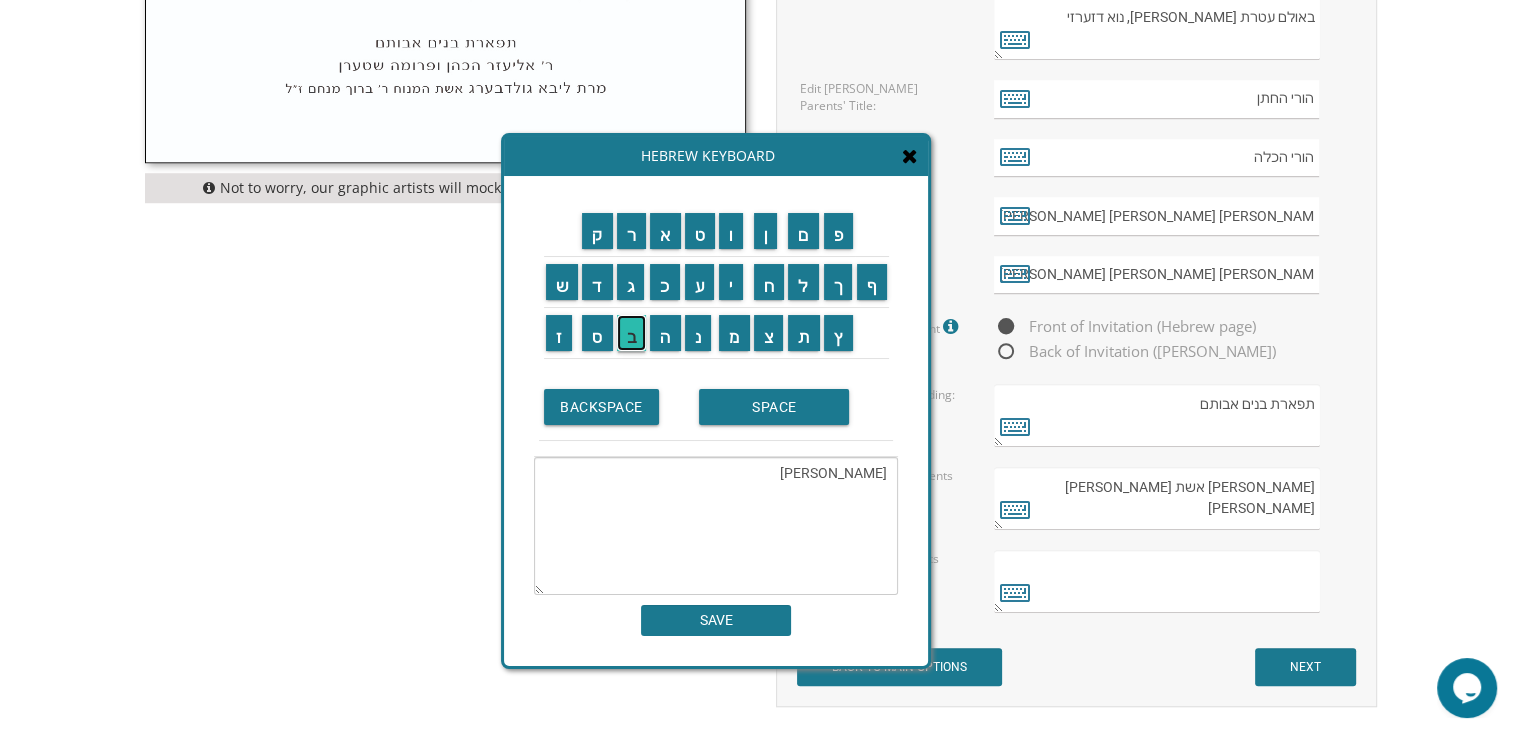 click on "ב" at bounding box center (632, 333) 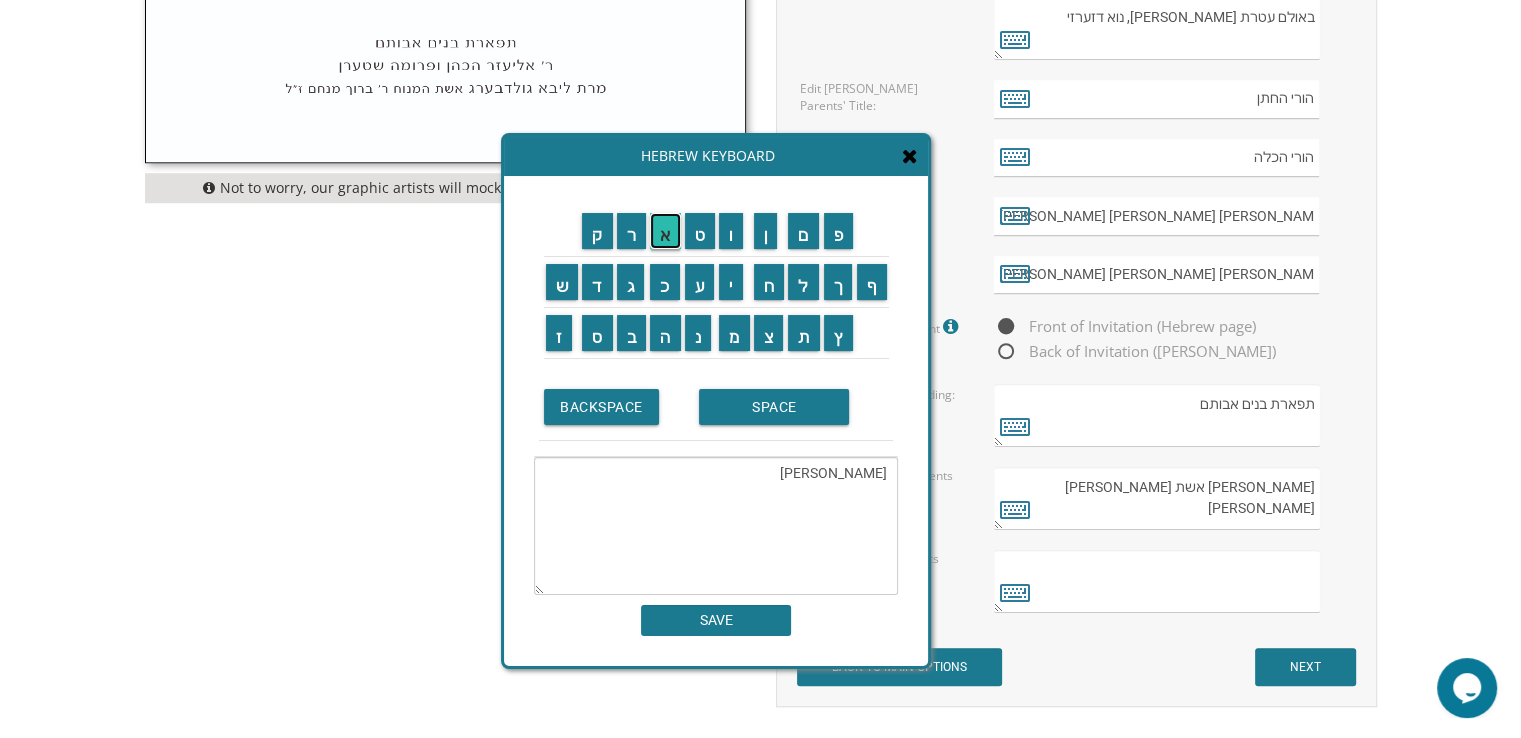 click on "א" at bounding box center (665, 231) 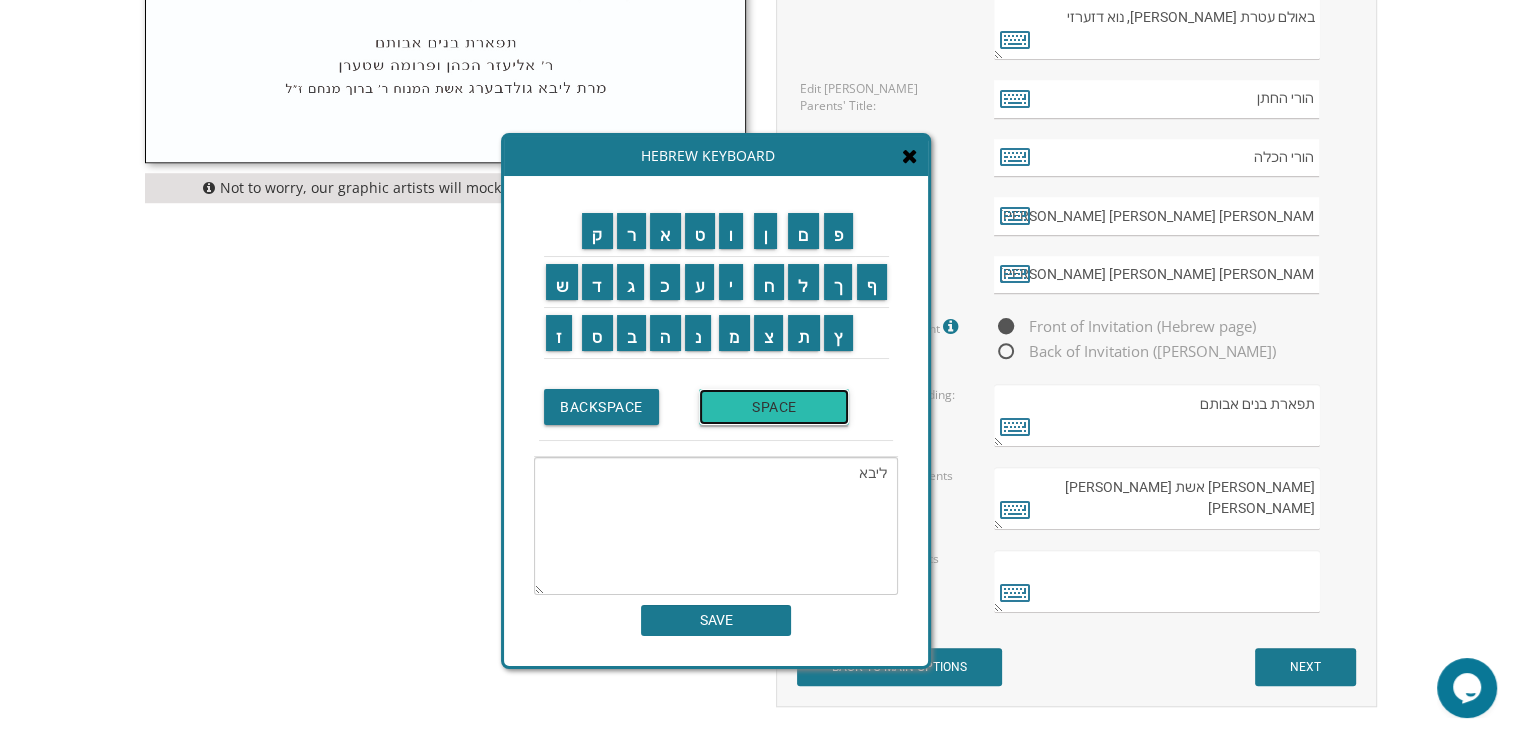 click on "SPACE" at bounding box center (774, 407) 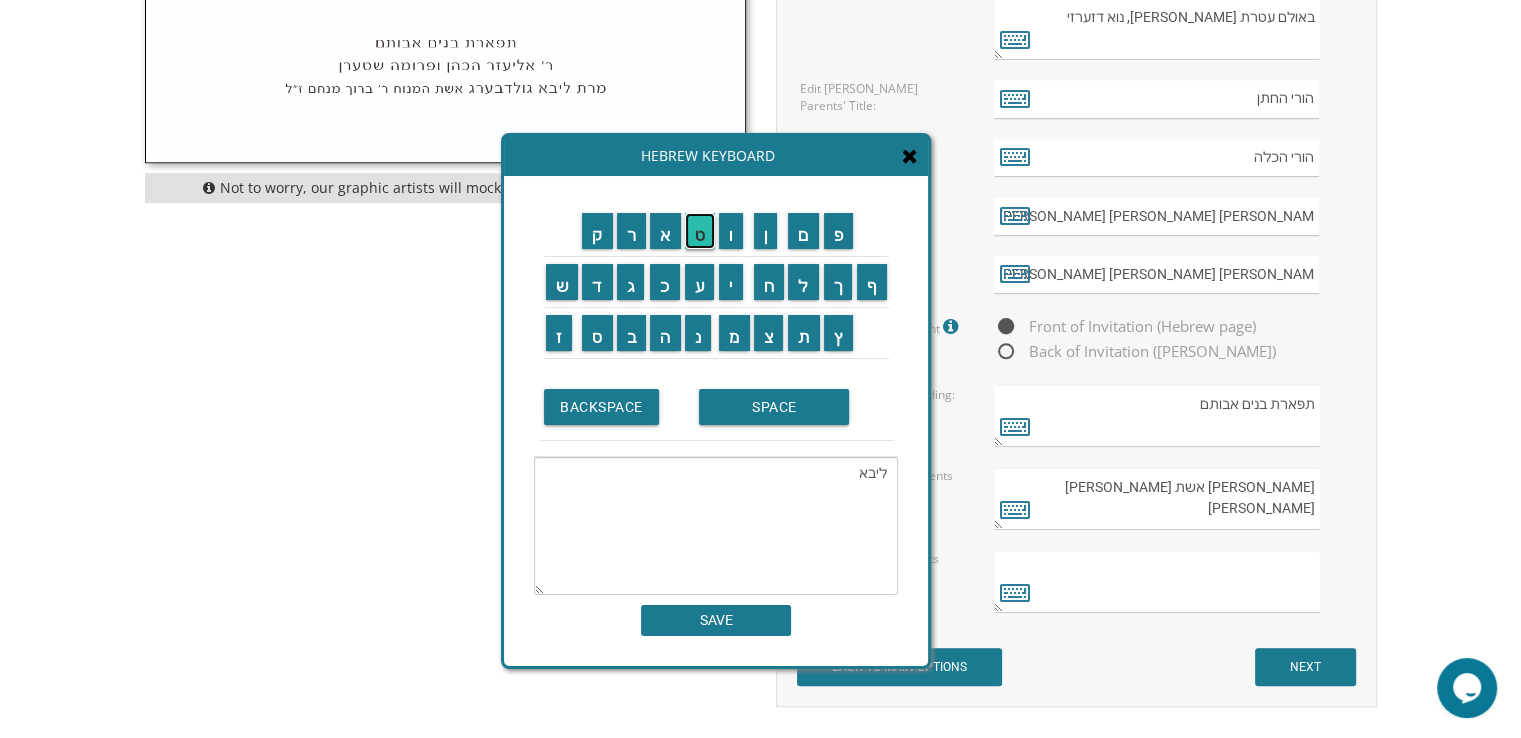 click on "ט" at bounding box center (700, 231) 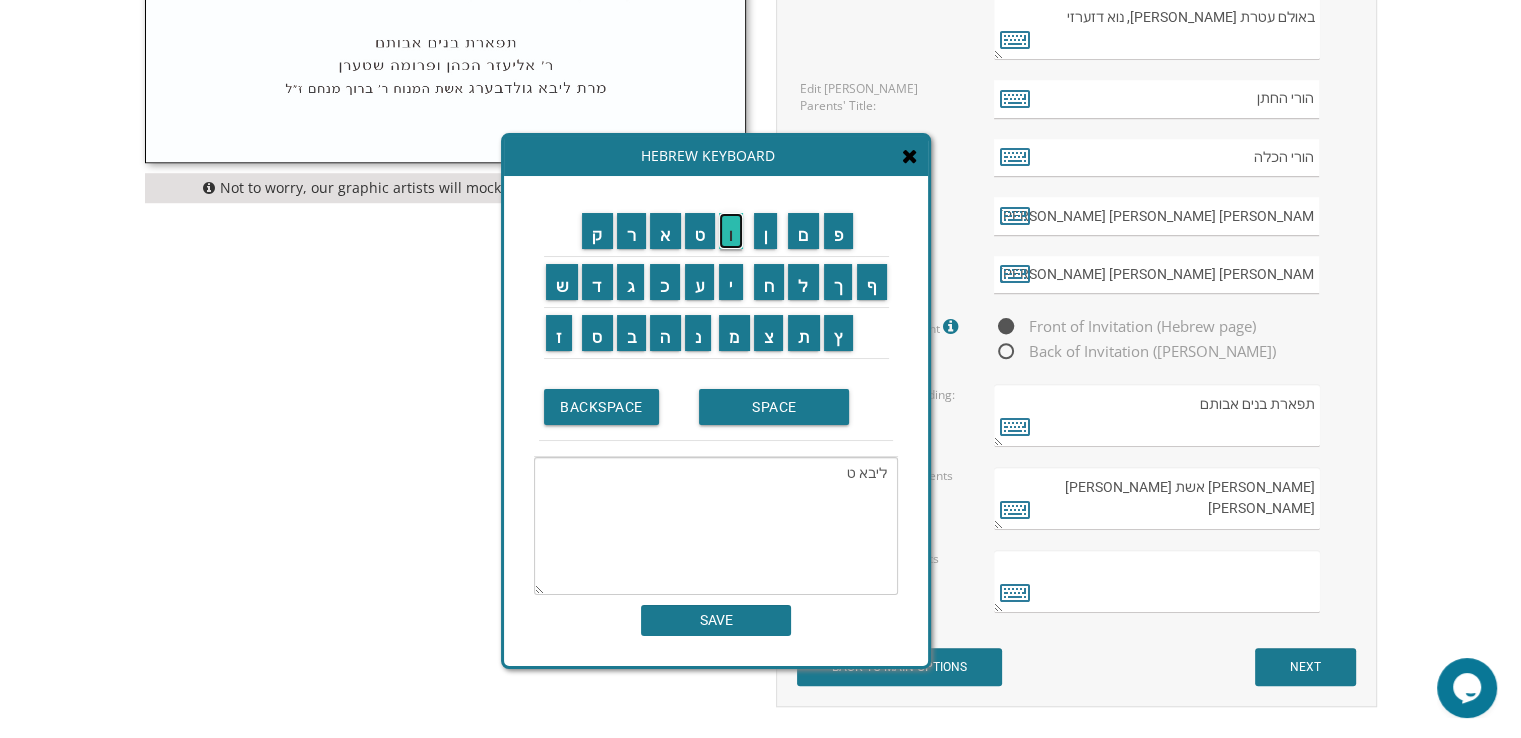 click on "ו" at bounding box center (731, 231) 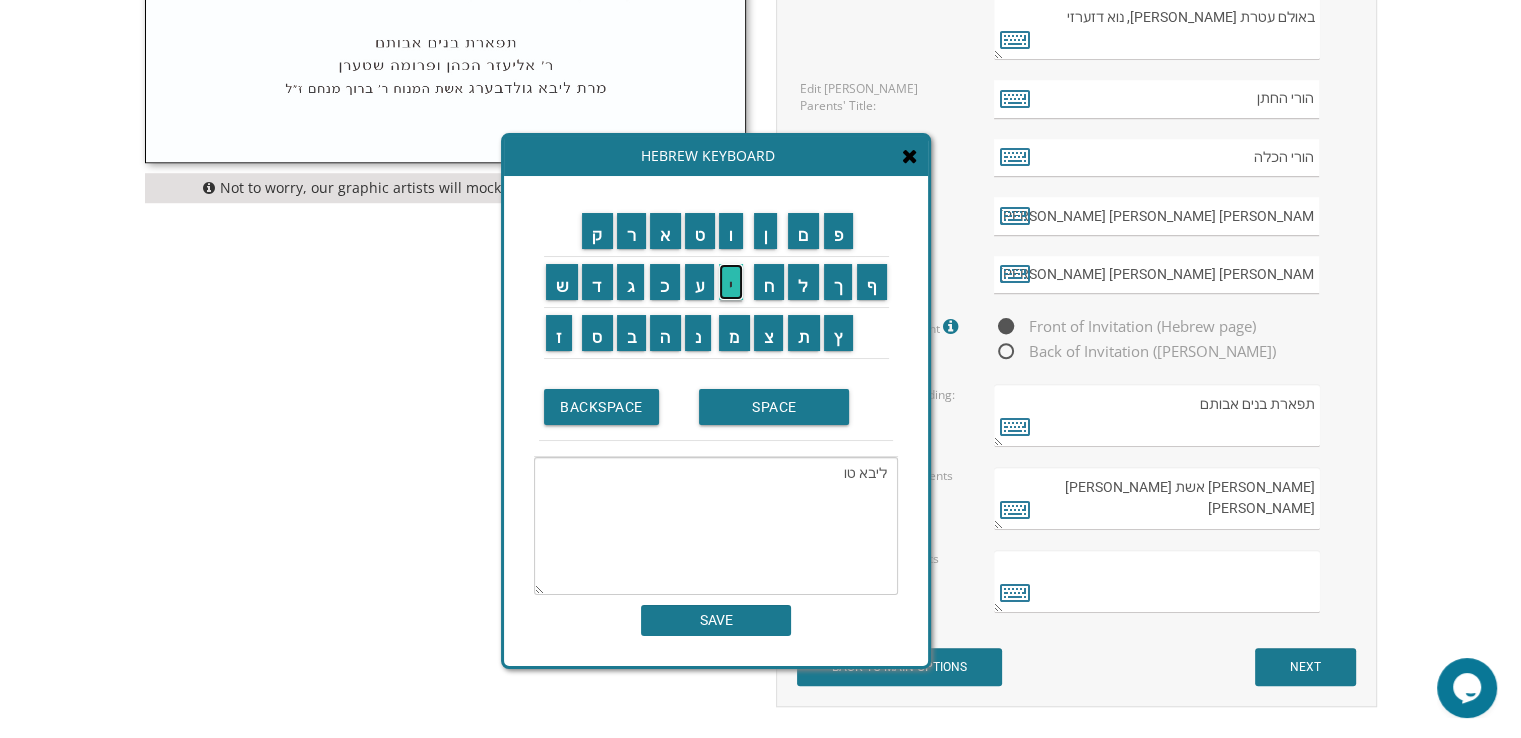click on "י" at bounding box center [731, 282] 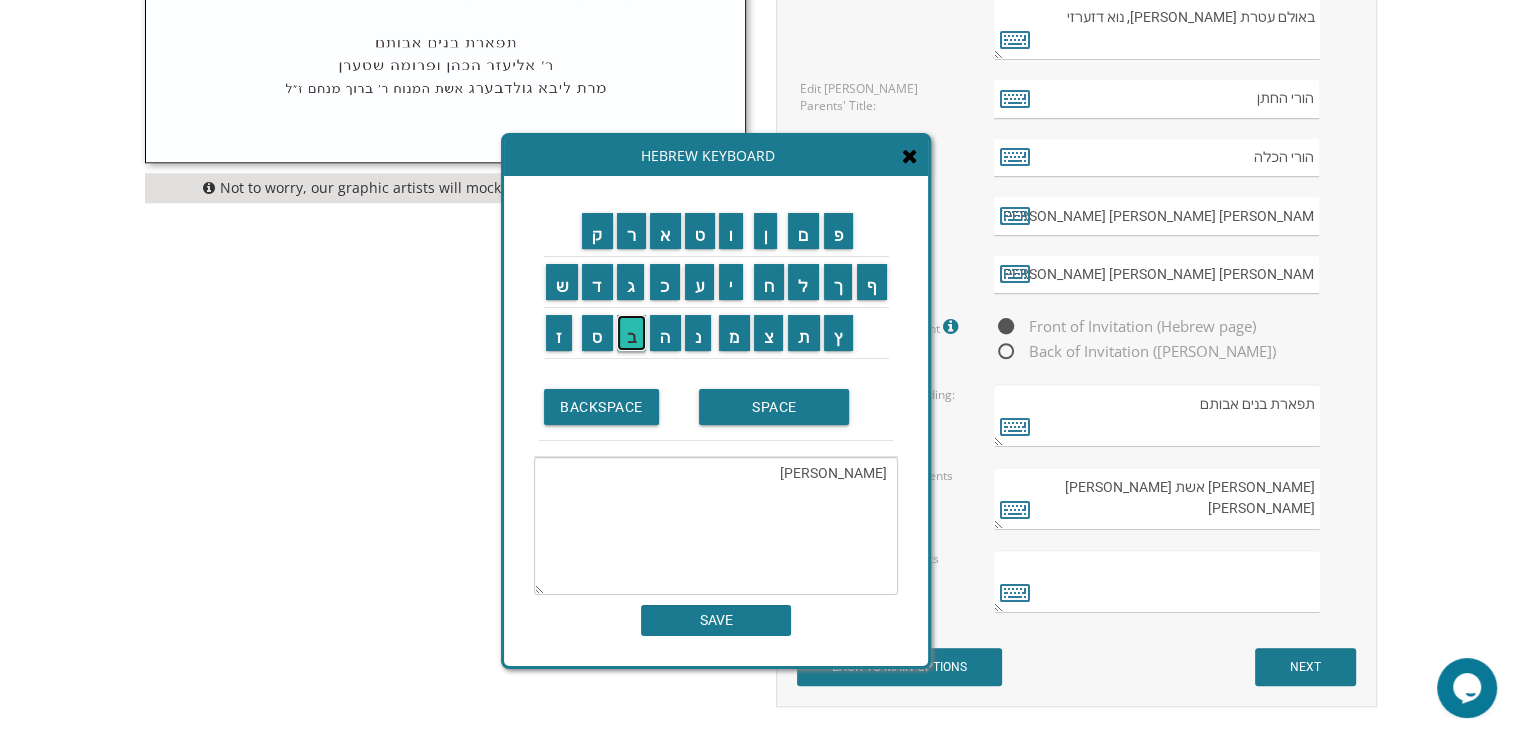 click on "ב" at bounding box center [632, 333] 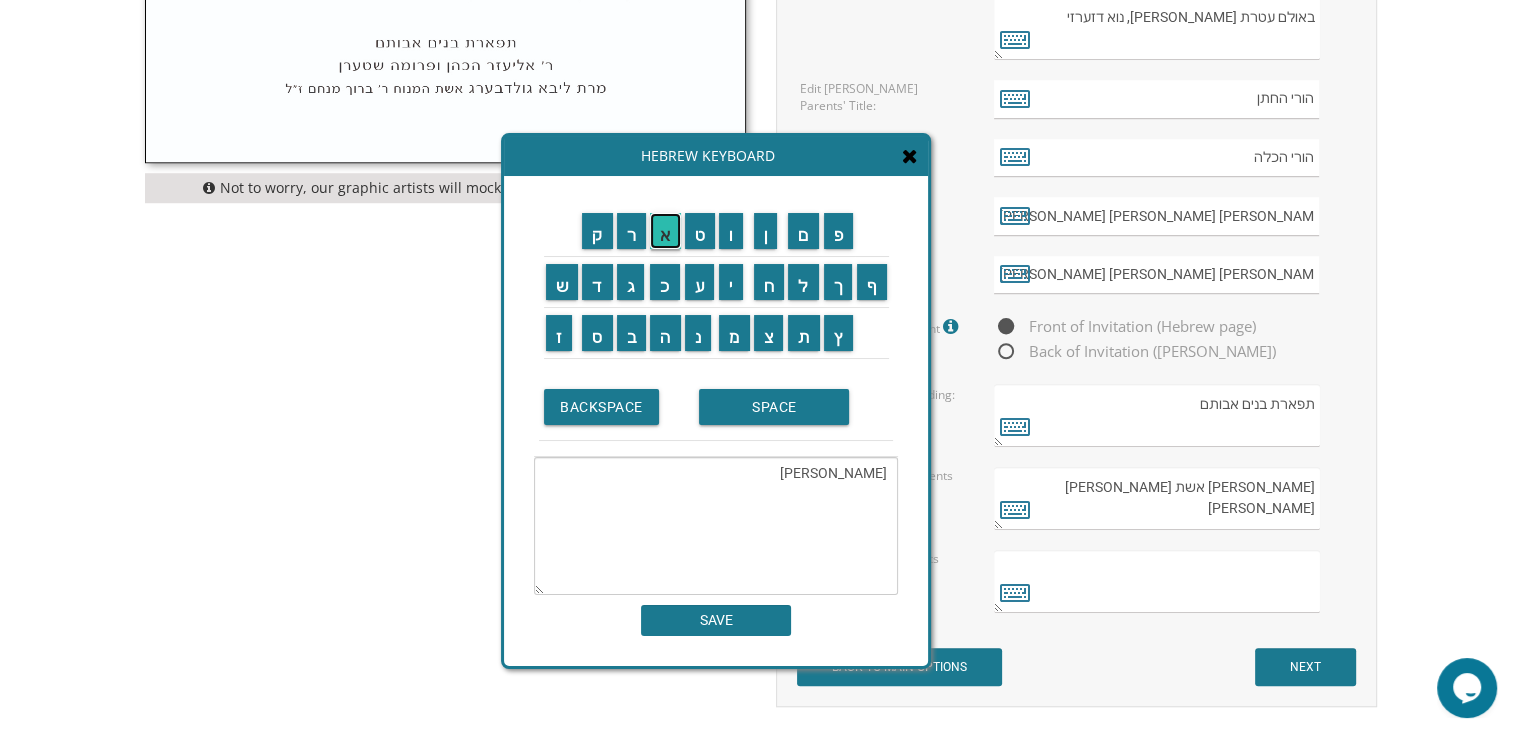 click on "א" at bounding box center [665, 231] 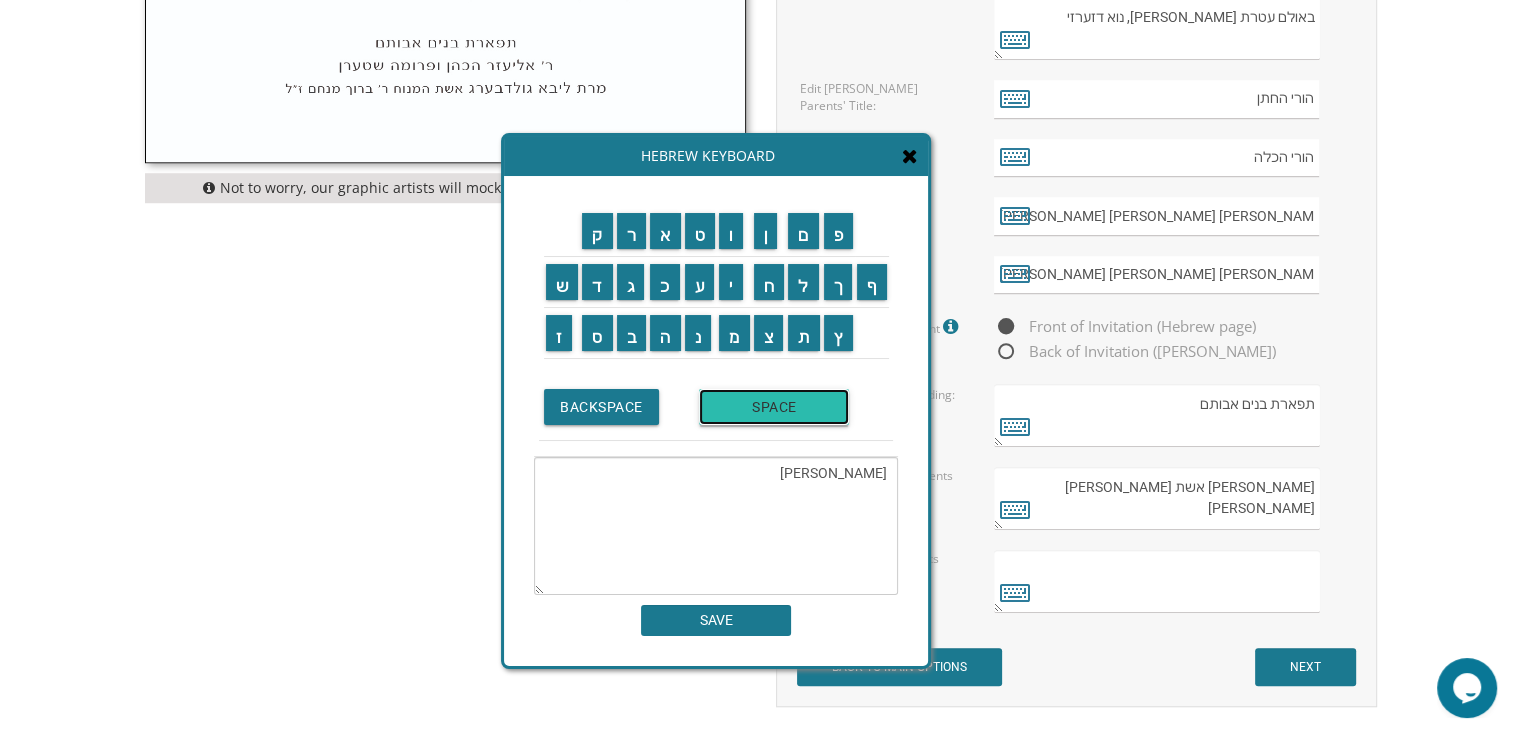 click on "SPACE" at bounding box center [774, 407] 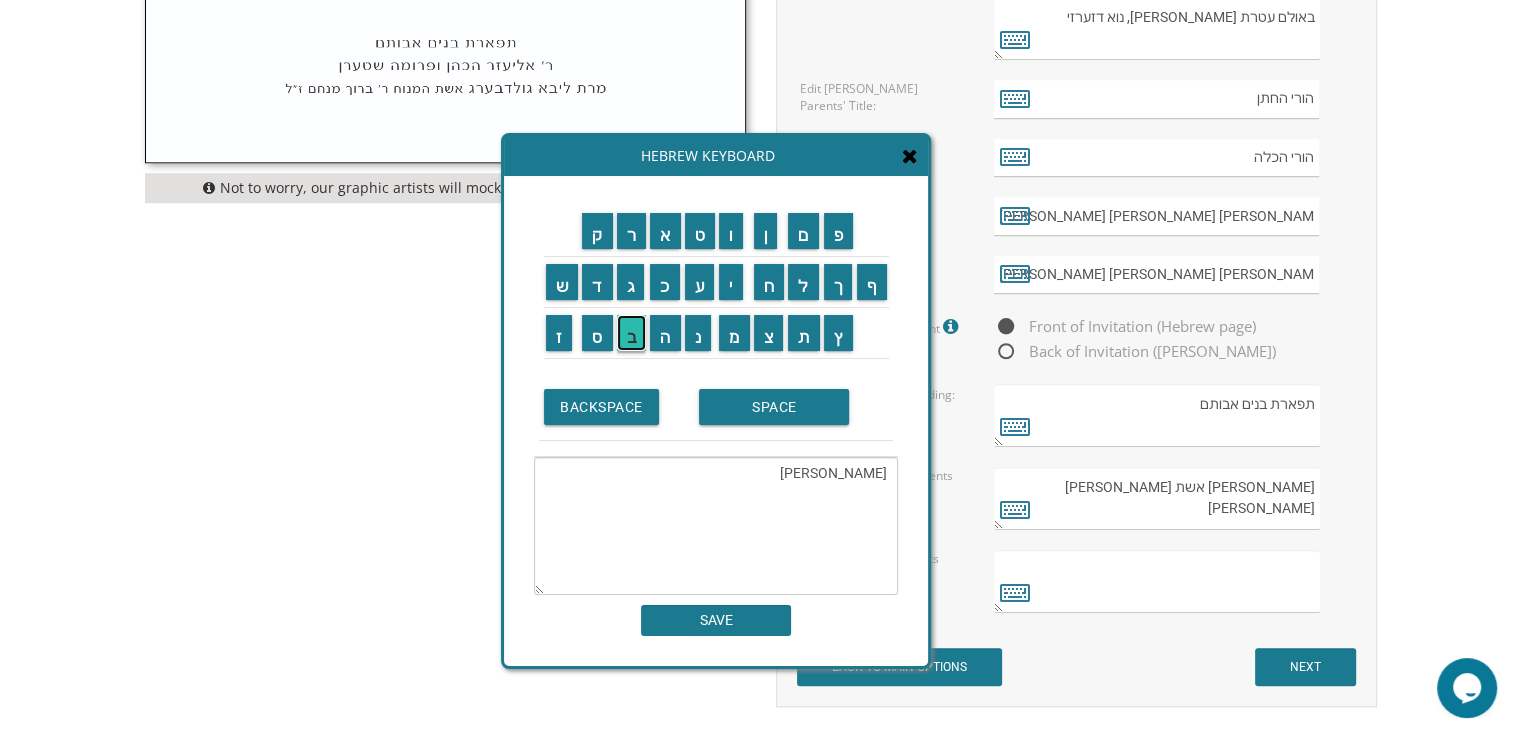 click on "ב" at bounding box center (632, 333) 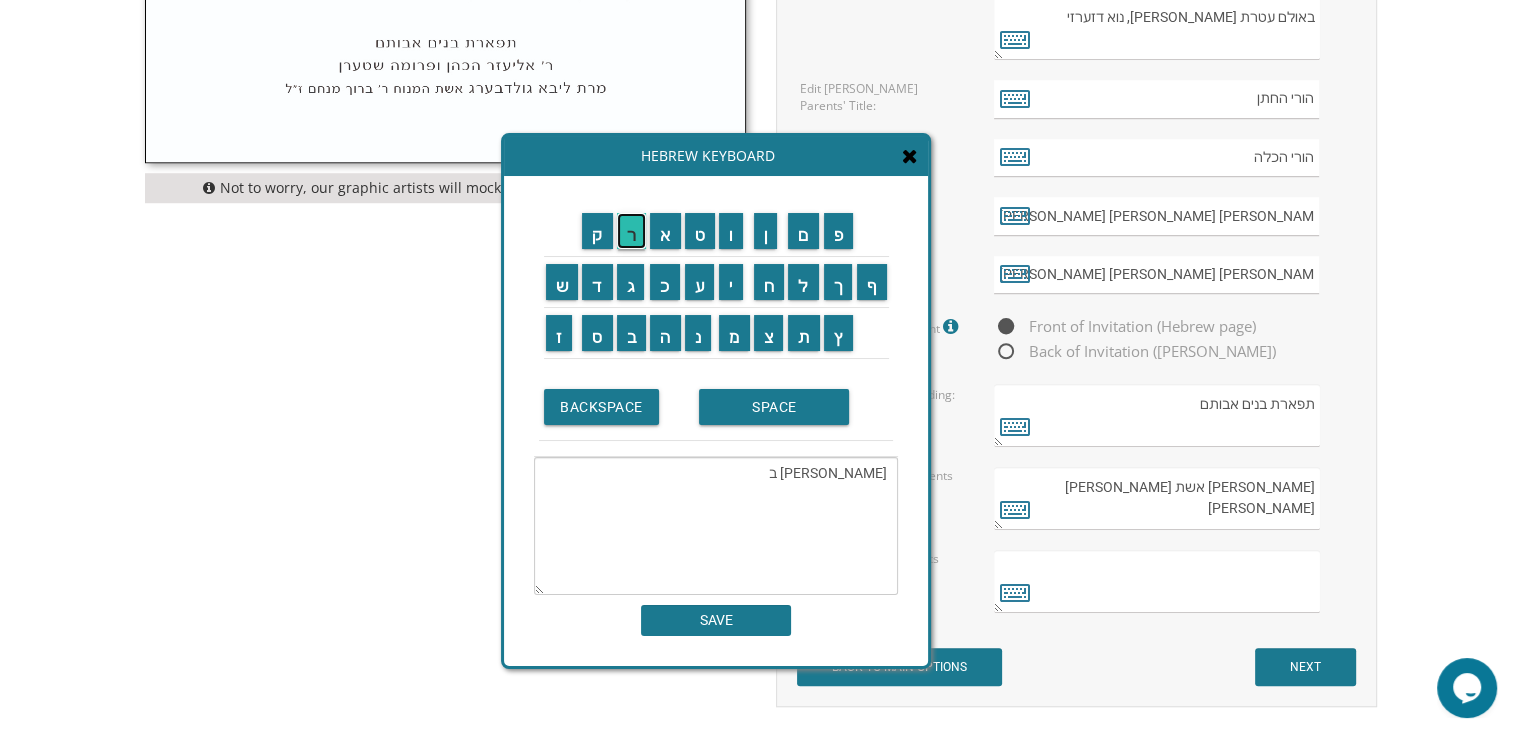 click on "ר" at bounding box center (632, 231) 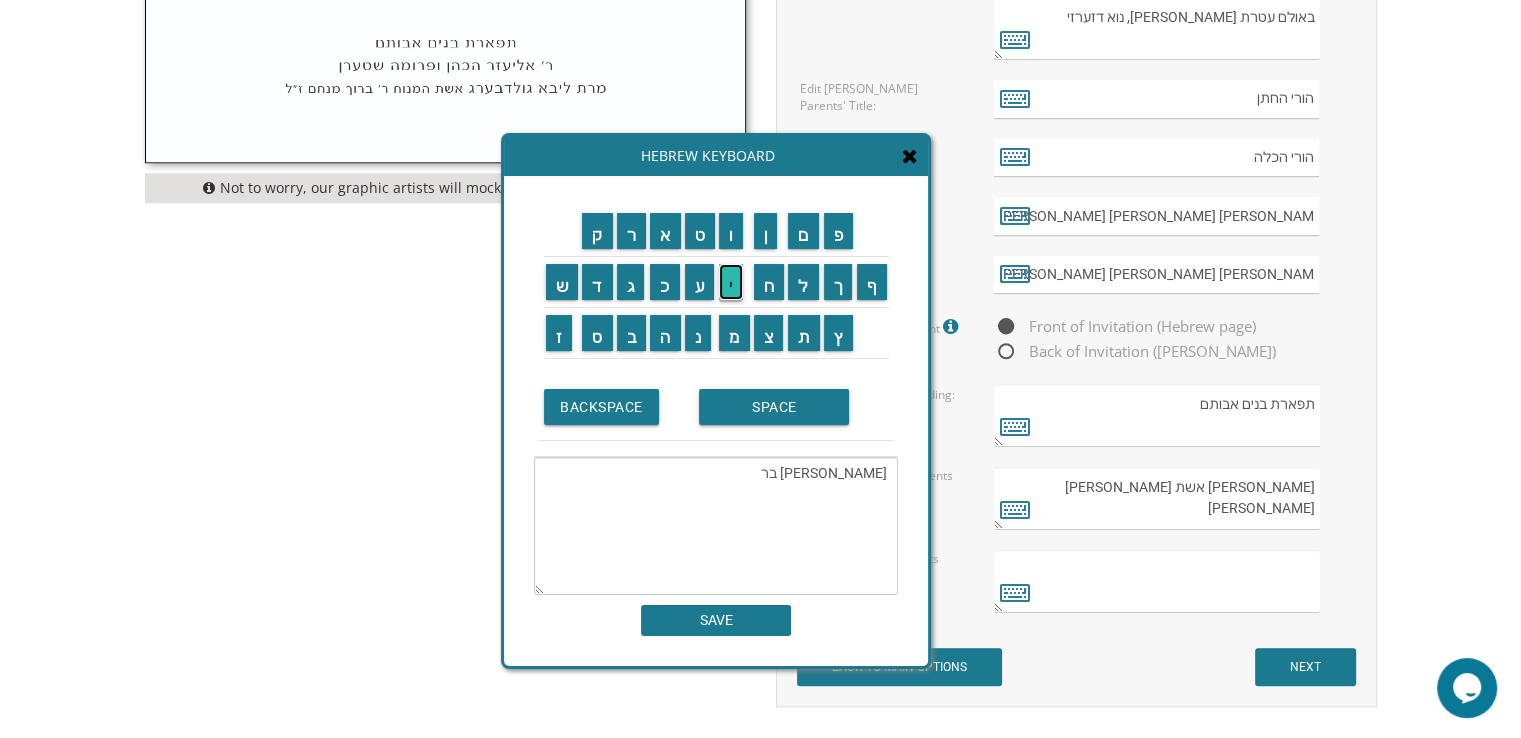 click on "י" at bounding box center [731, 282] 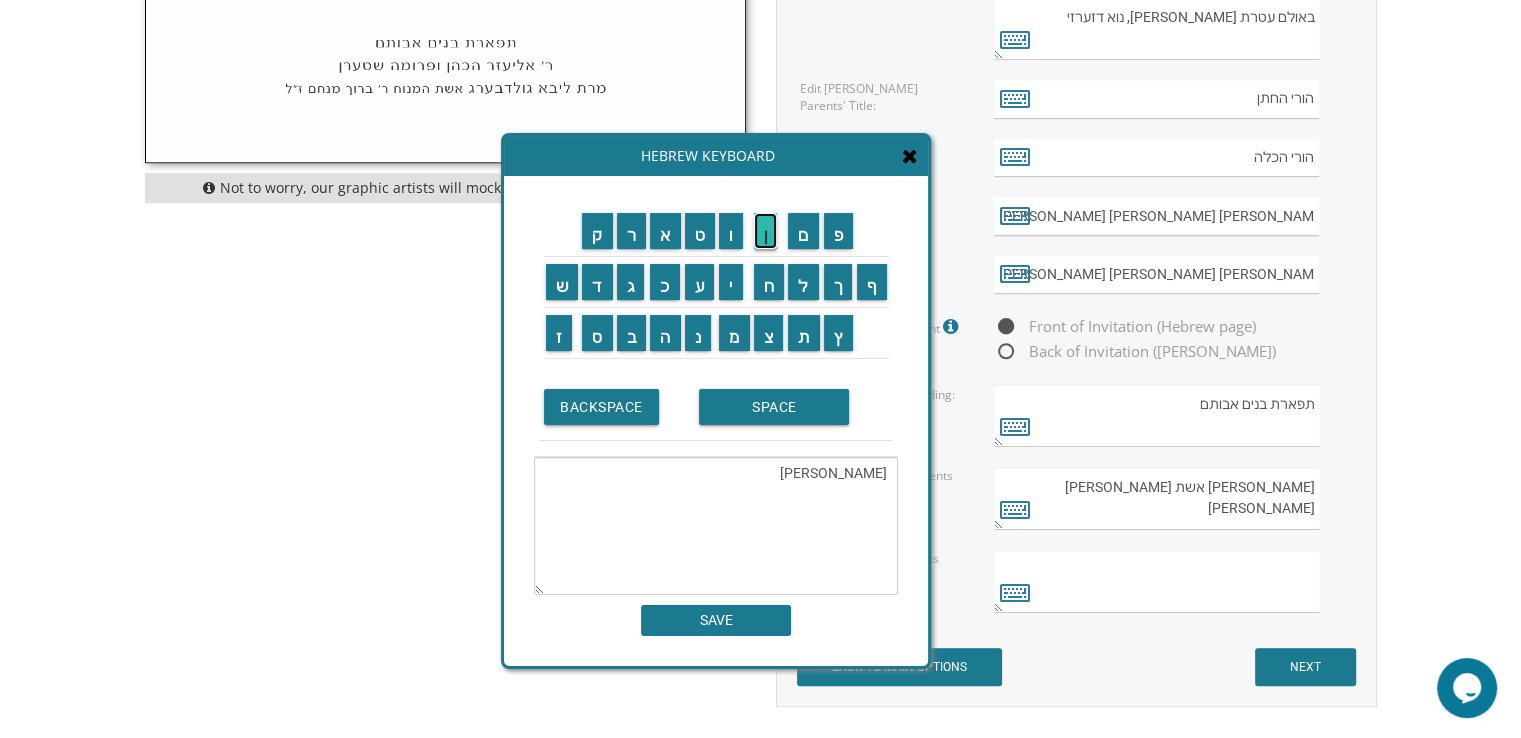 click on "ן" at bounding box center (766, 231) 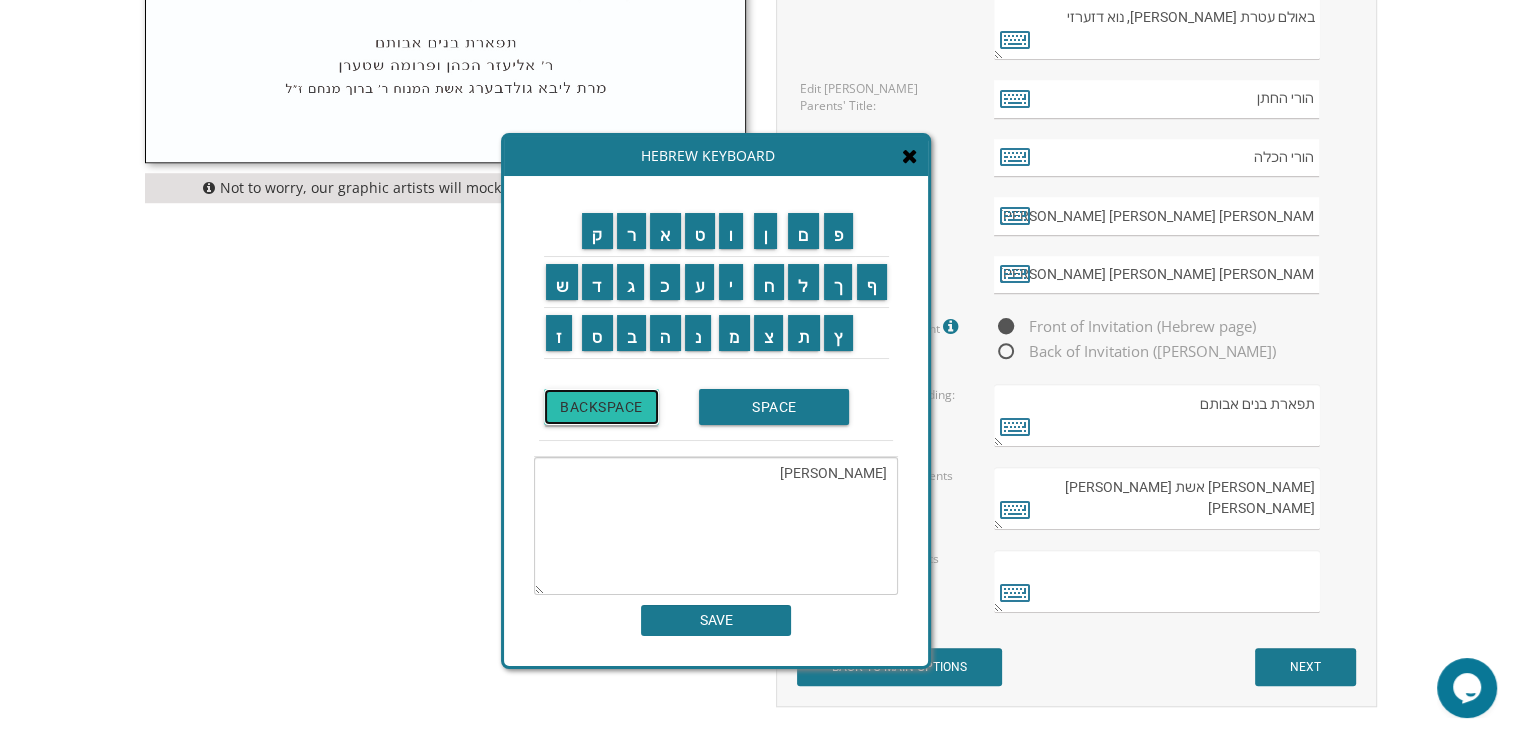 click on "BACKSPACE" at bounding box center [601, 407] 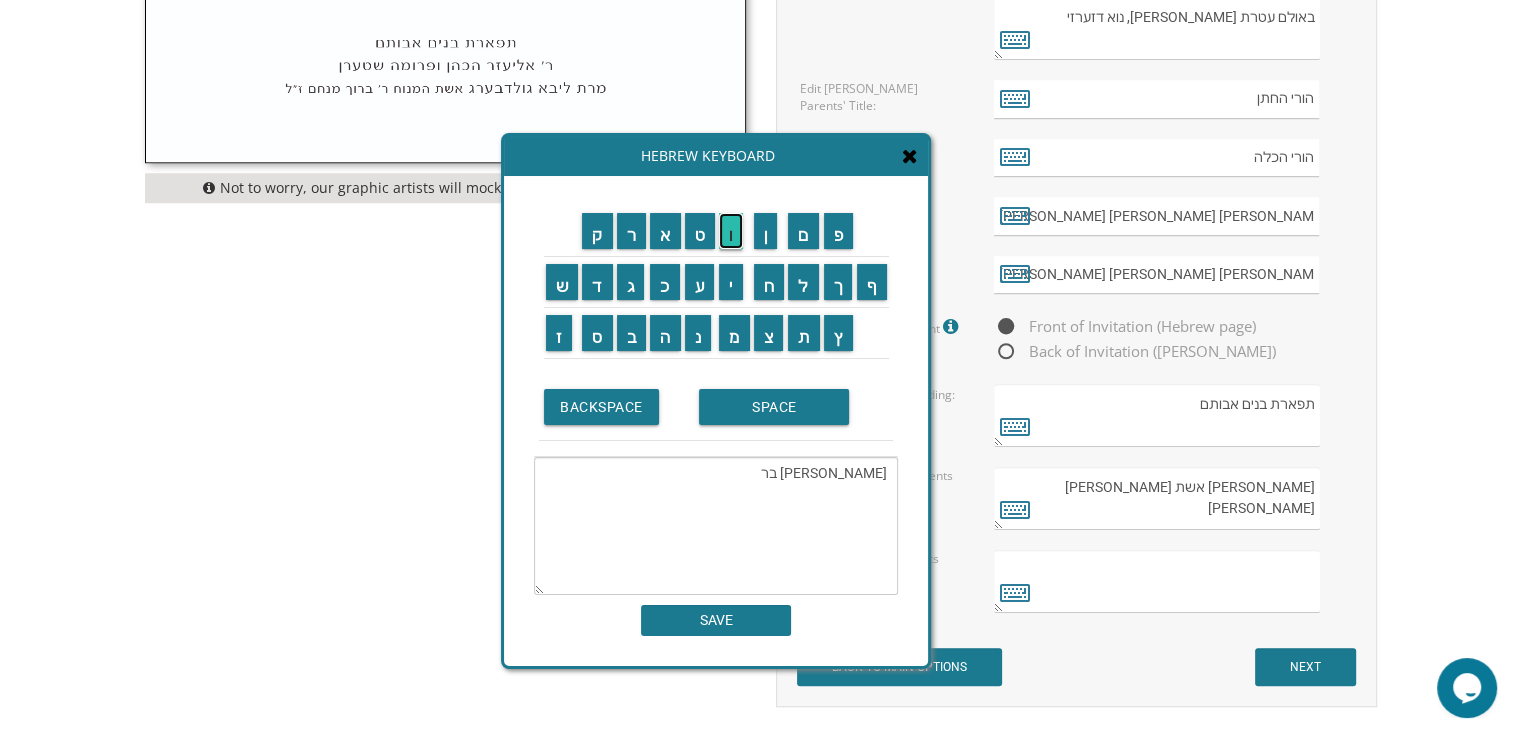 click on "ו" at bounding box center [731, 231] 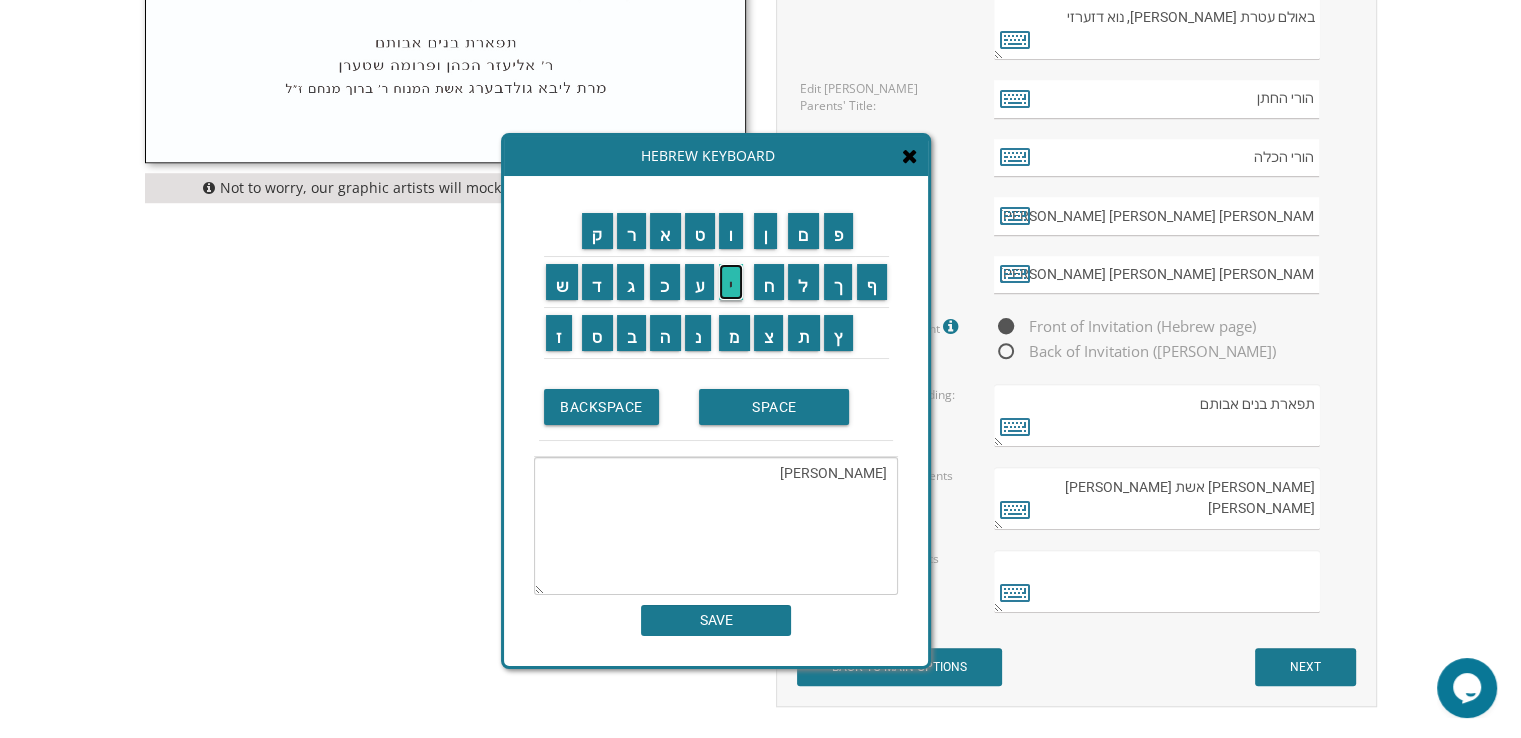 click on "י" at bounding box center [731, 282] 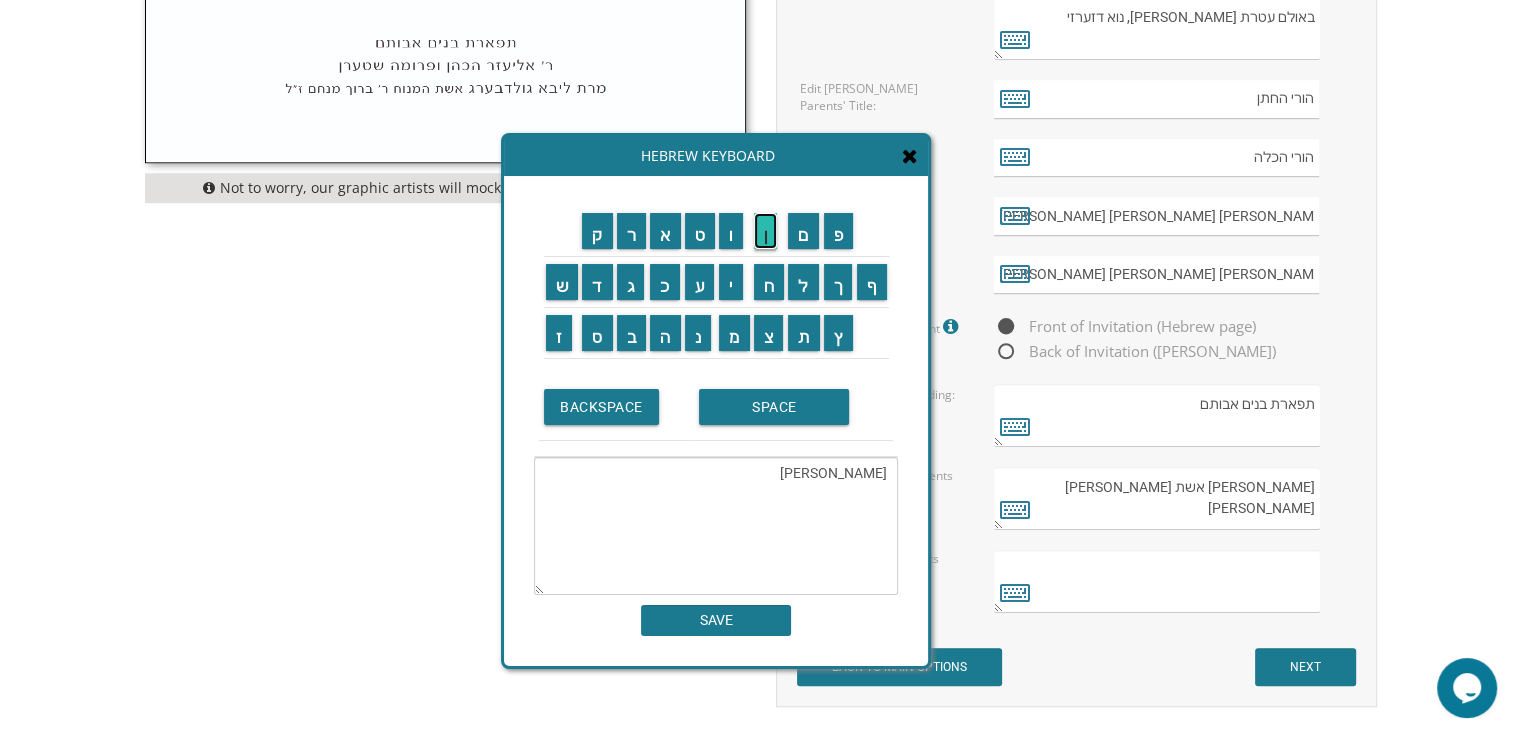 click on "ן" at bounding box center (766, 231) 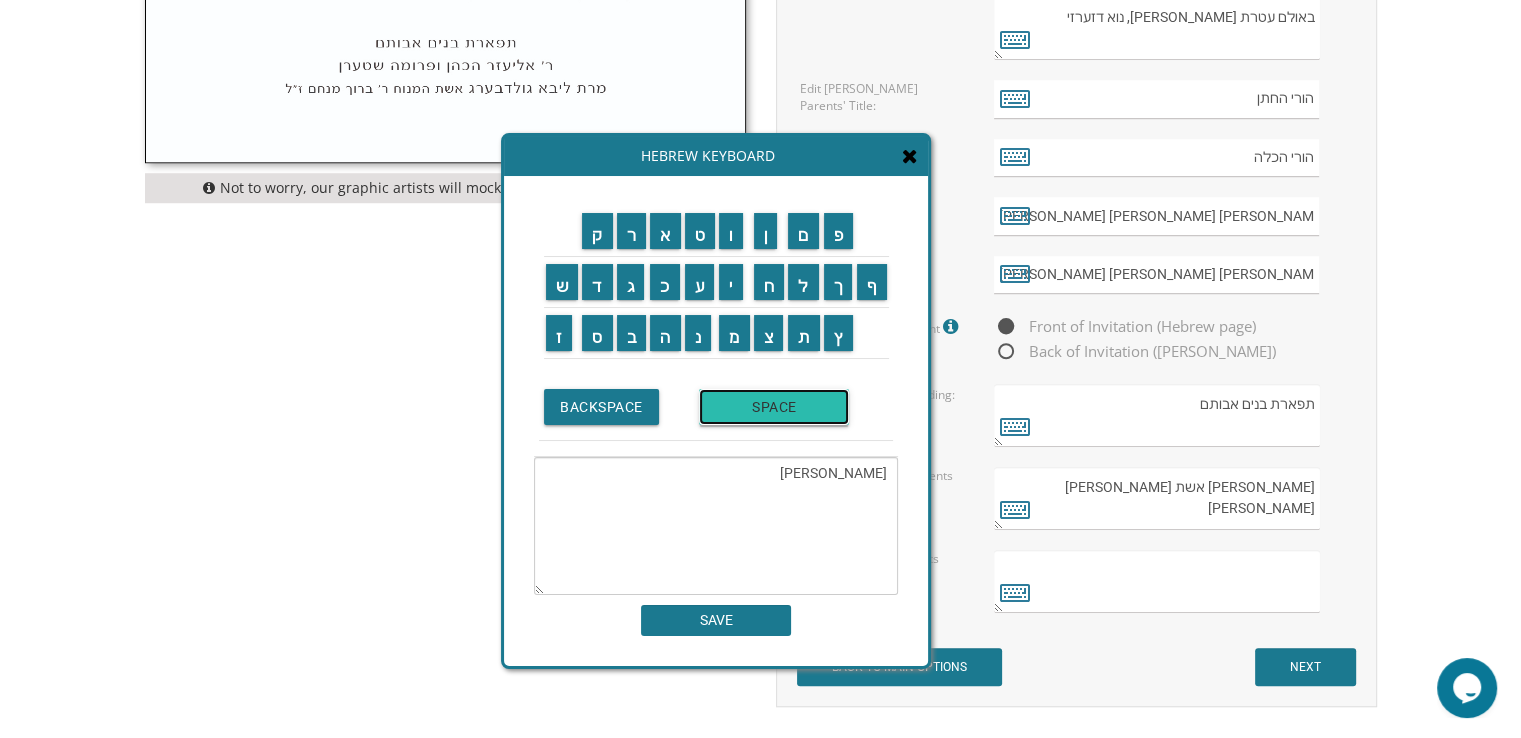 click on "SPACE" at bounding box center [774, 407] 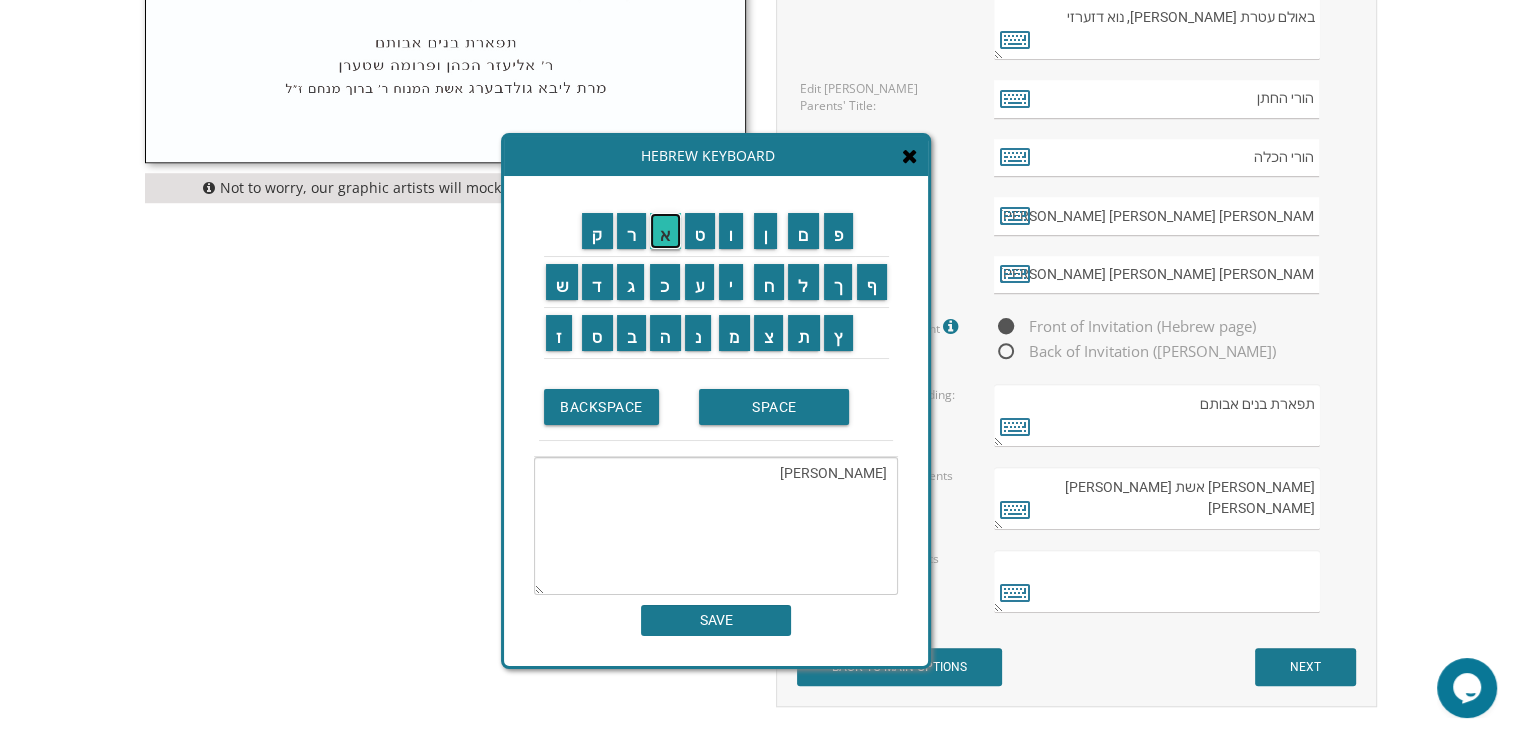 drag, startPoint x: 666, startPoint y: 233, endPoint x: 577, endPoint y: 280, distance: 100.6479 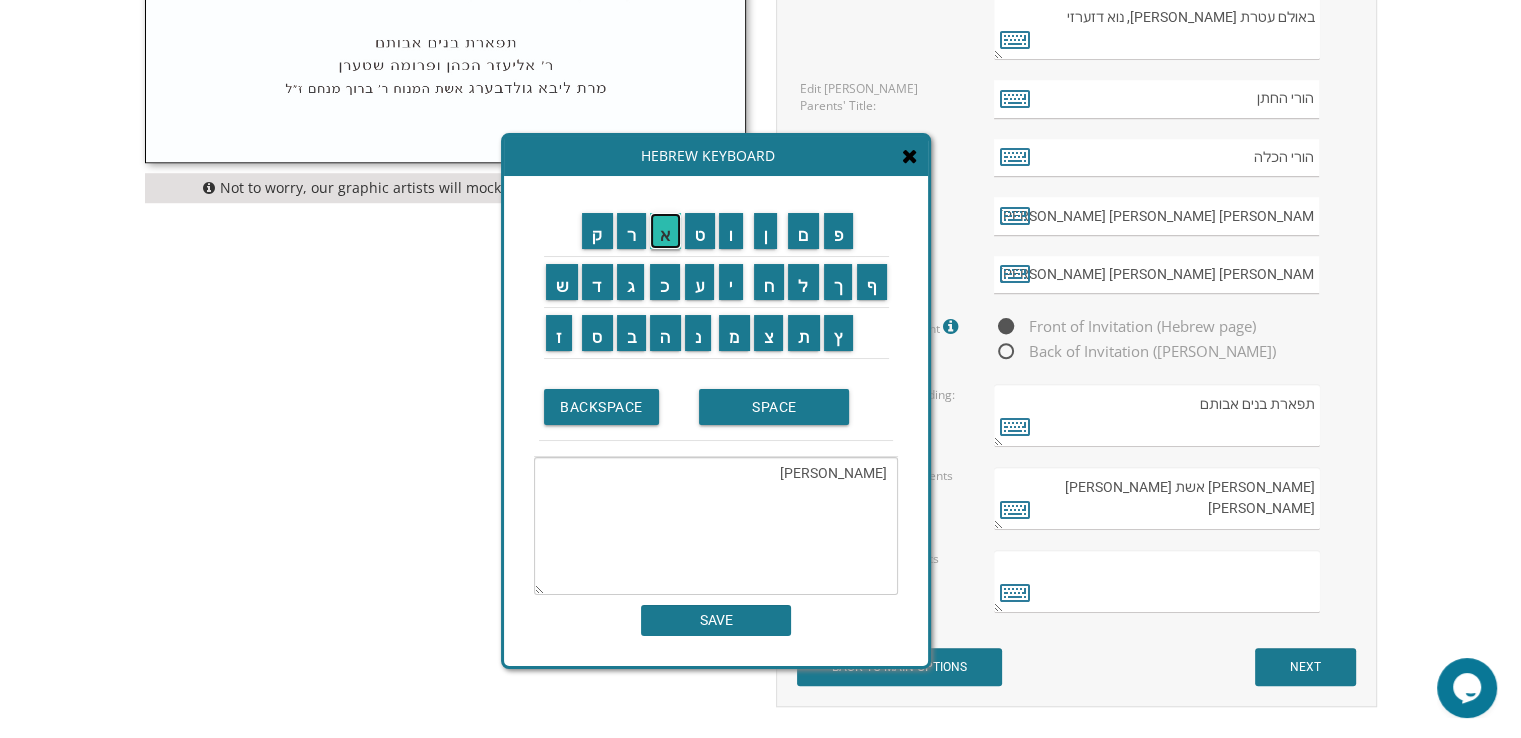 click on "א" at bounding box center (665, 231) 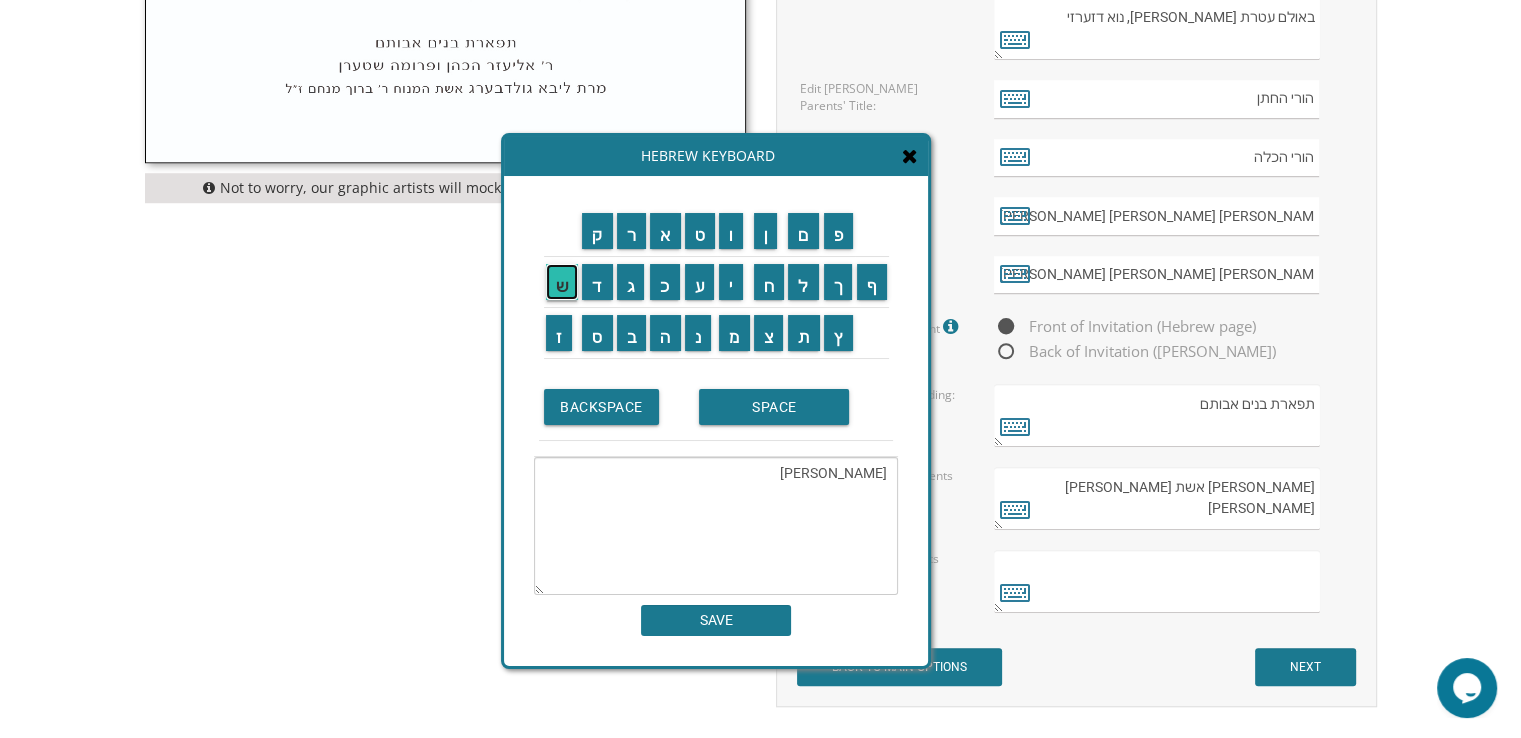 click on "ש" at bounding box center (562, 282) 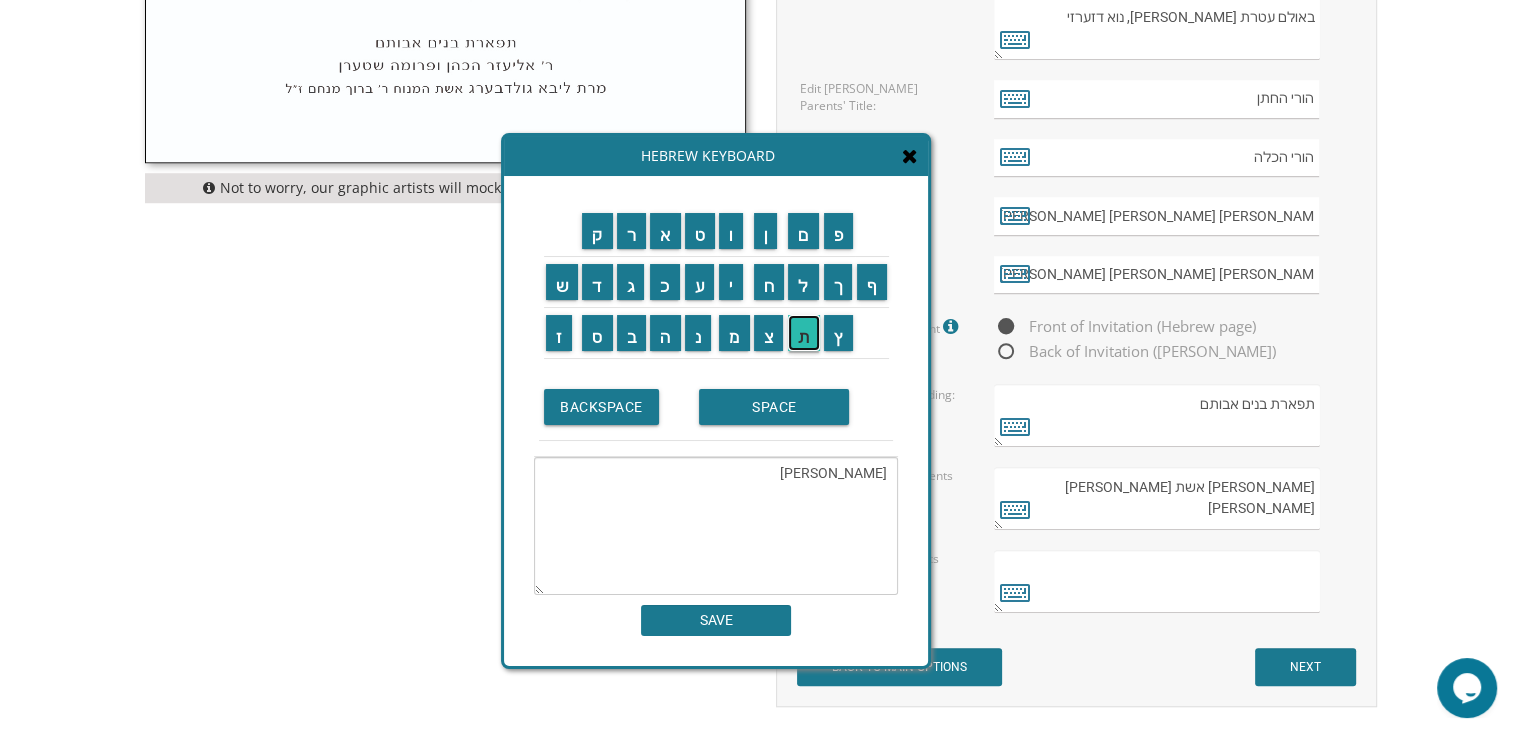 click on "ת" at bounding box center (804, 333) 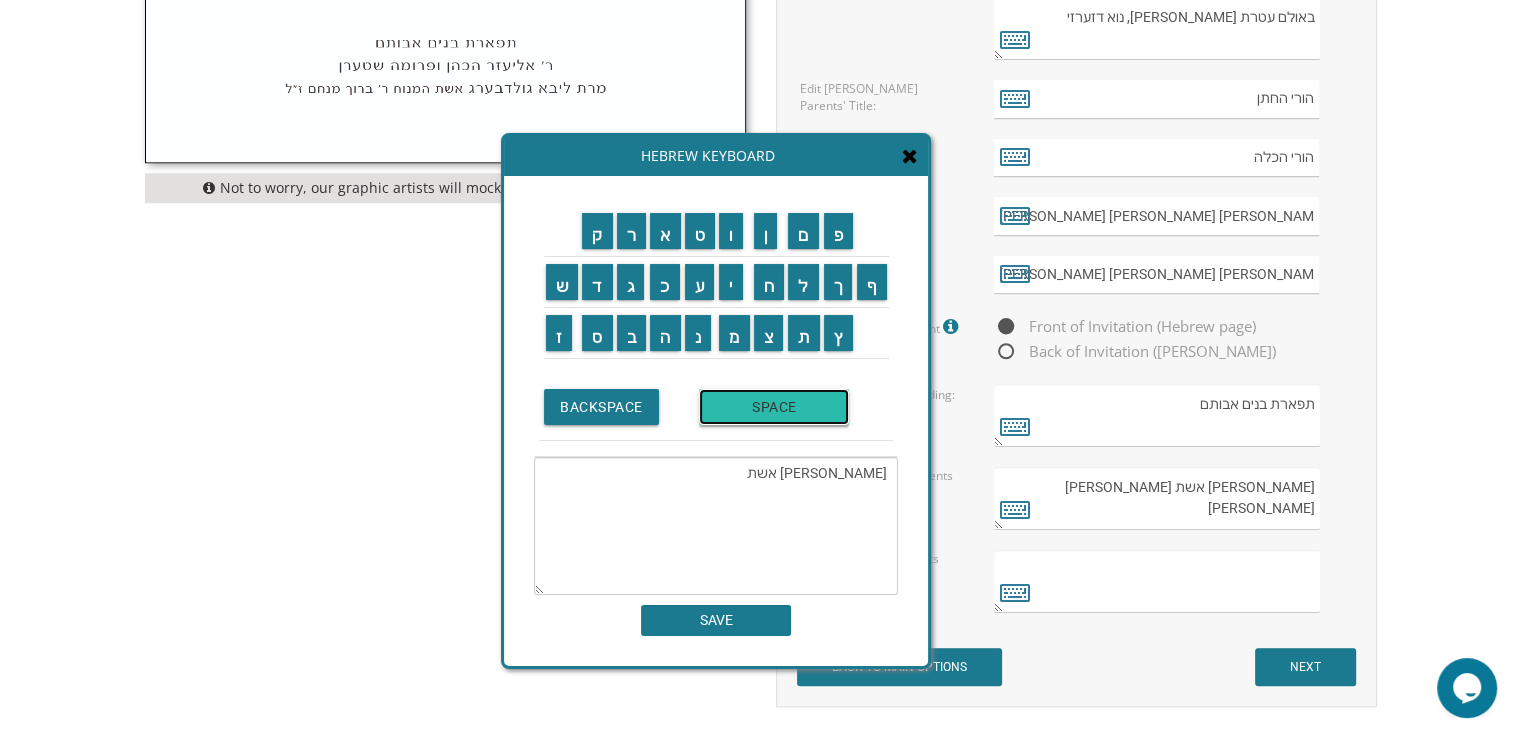 click on "SPACE" at bounding box center [774, 407] 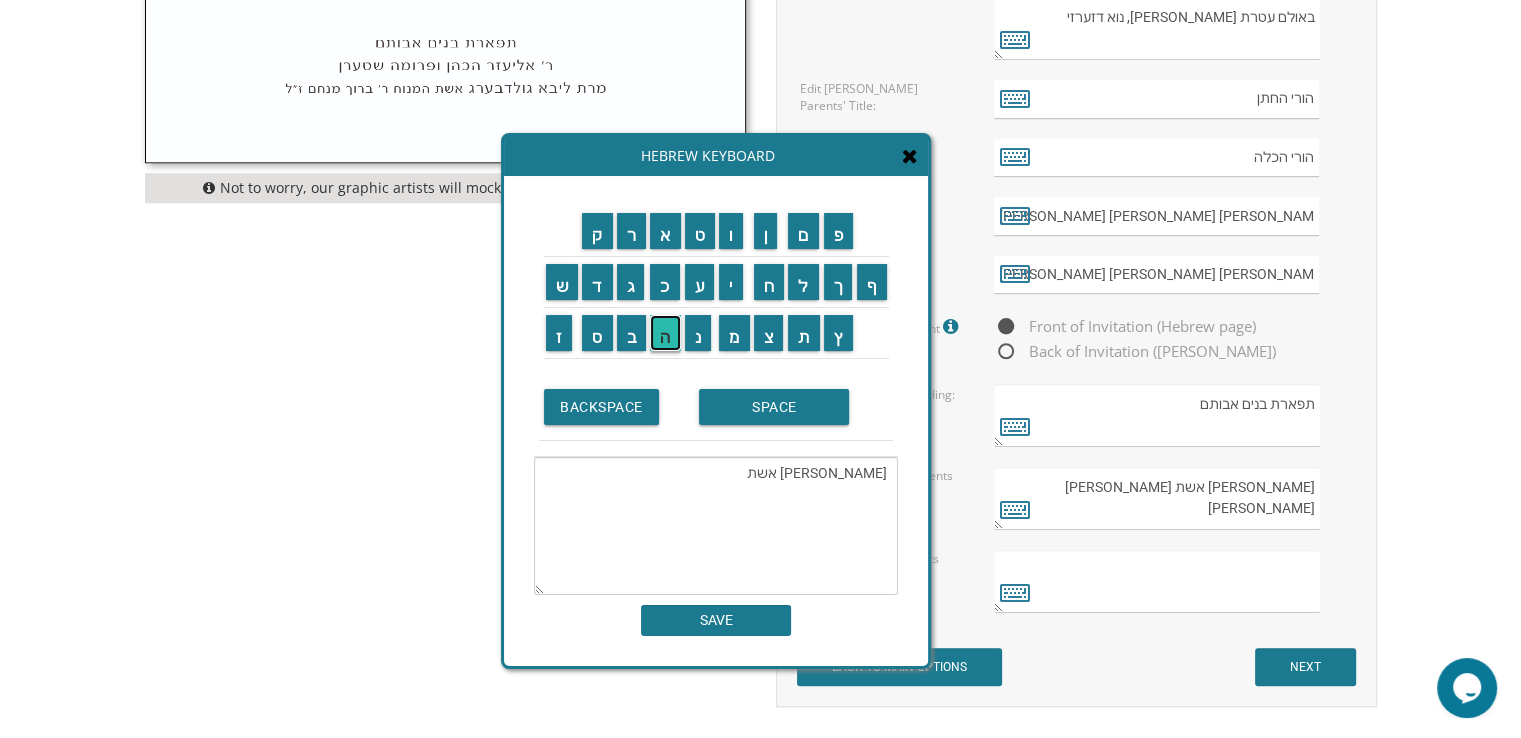 click on "ה" at bounding box center [665, 333] 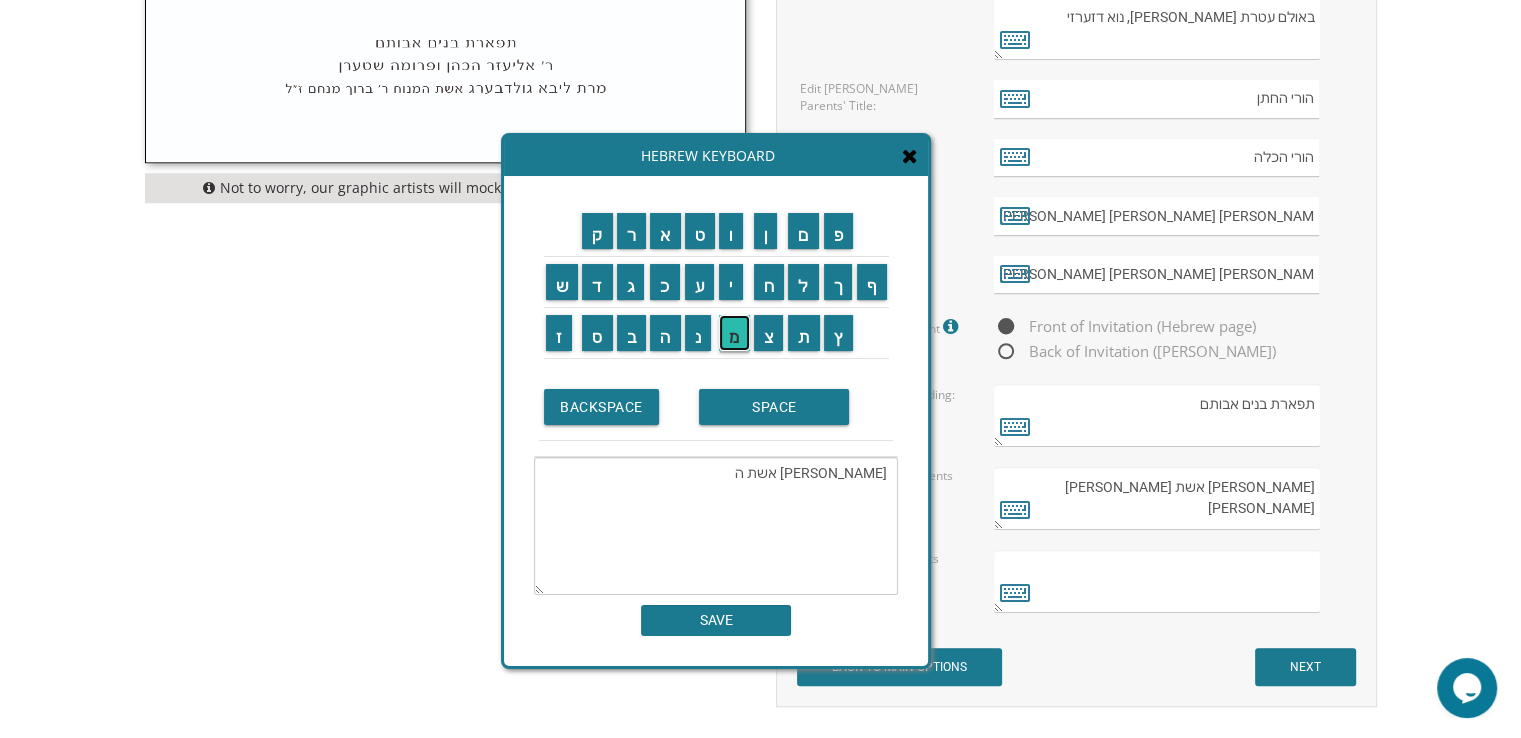click on "מ" at bounding box center [734, 333] 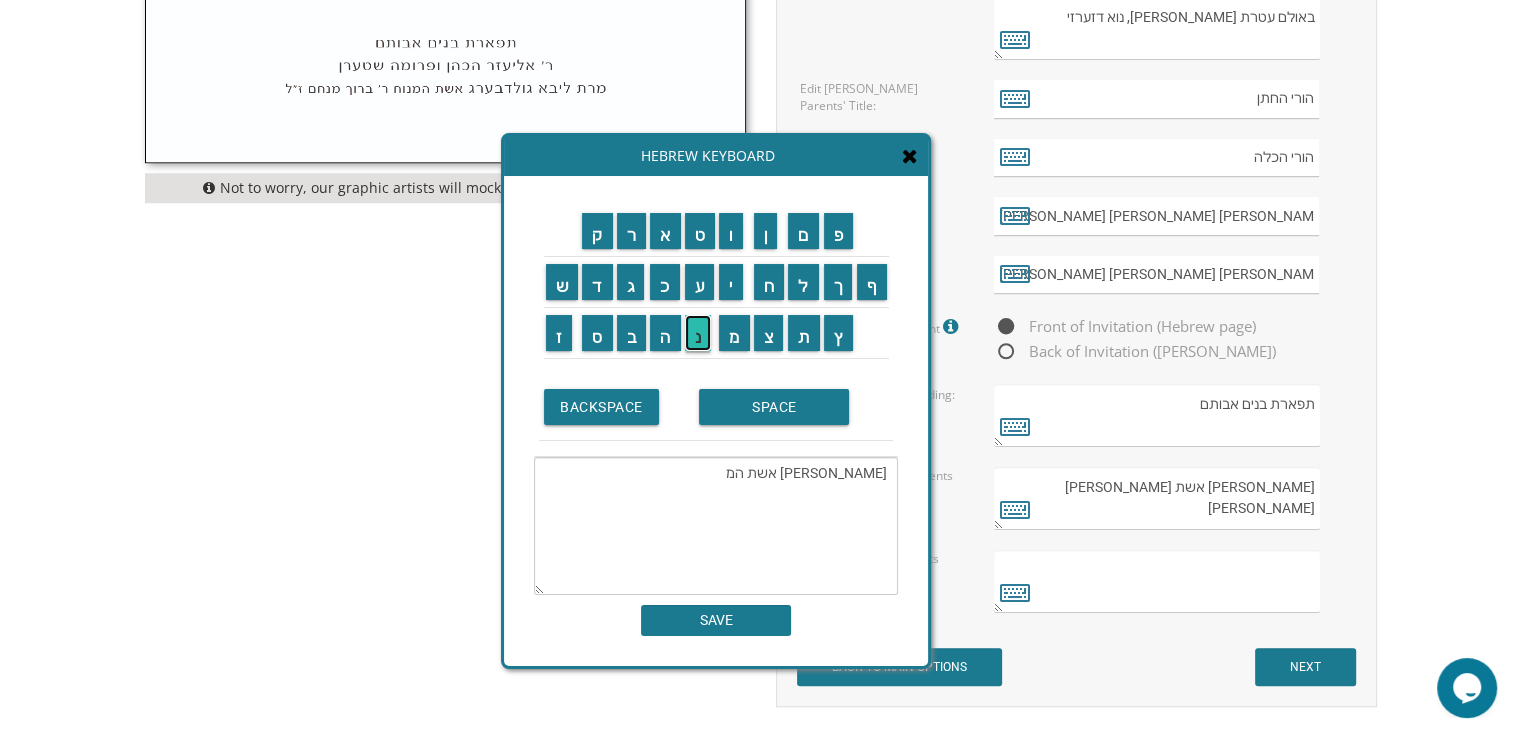 click on "נ" at bounding box center [698, 333] 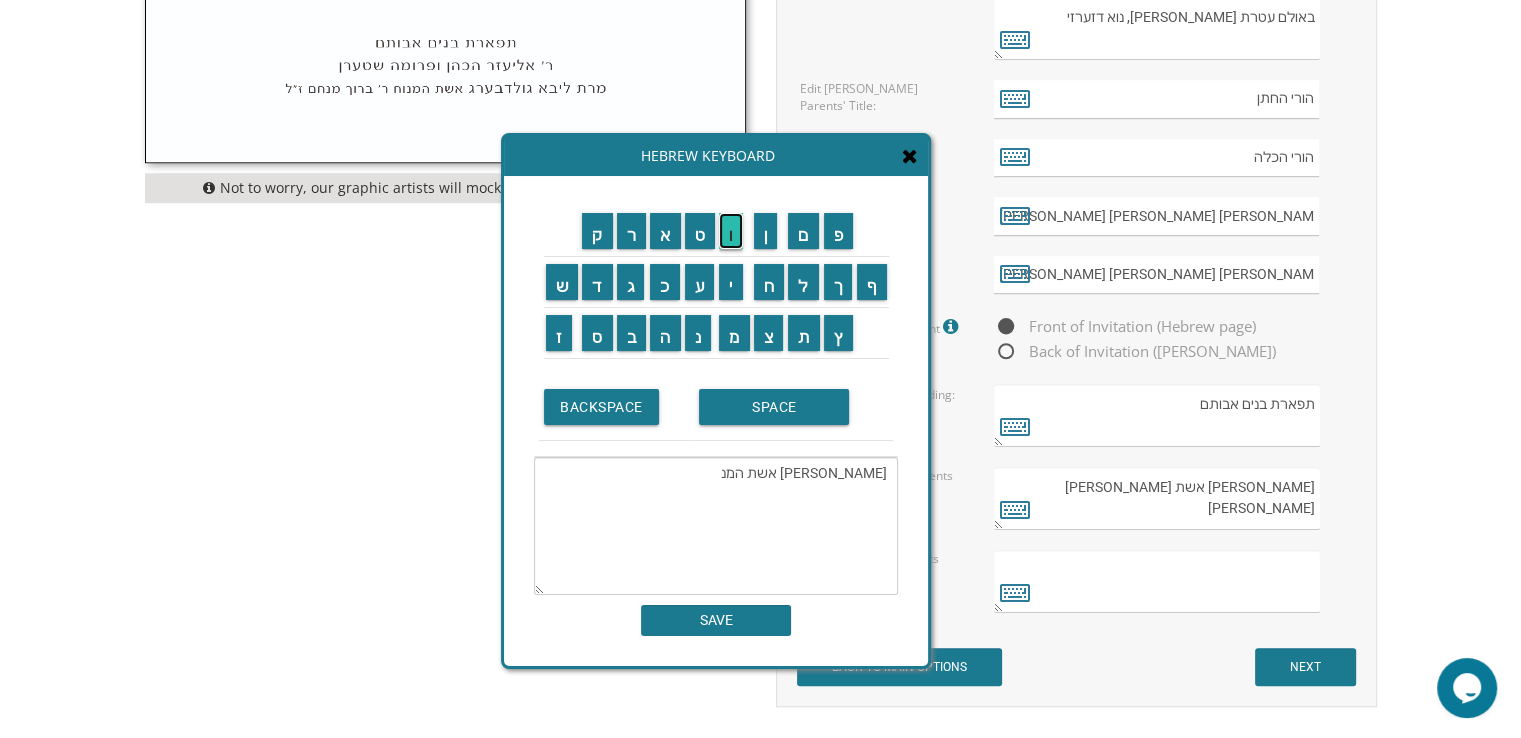click on "ו" at bounding box center (731, 231) 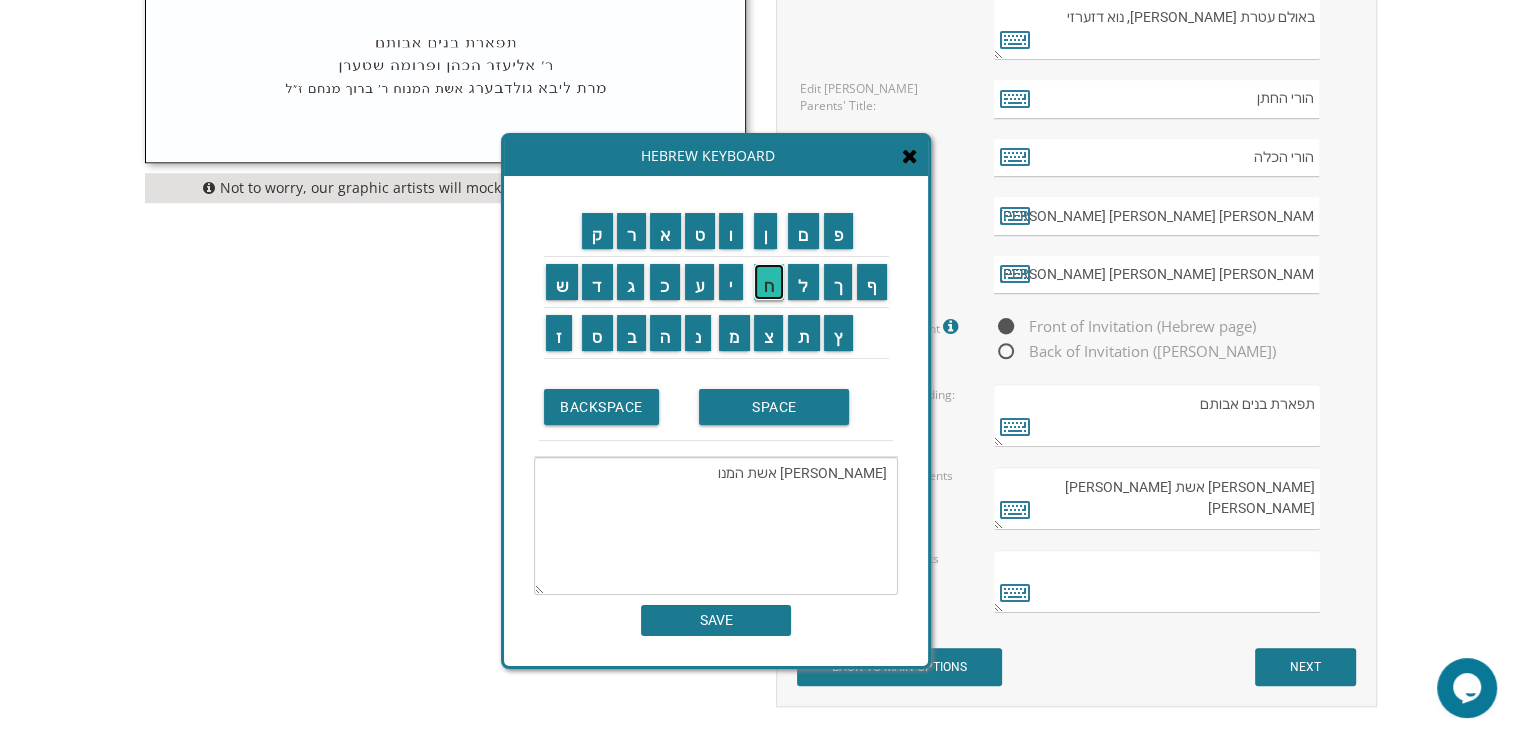 click on "ח" at bounding box center [769, 282] 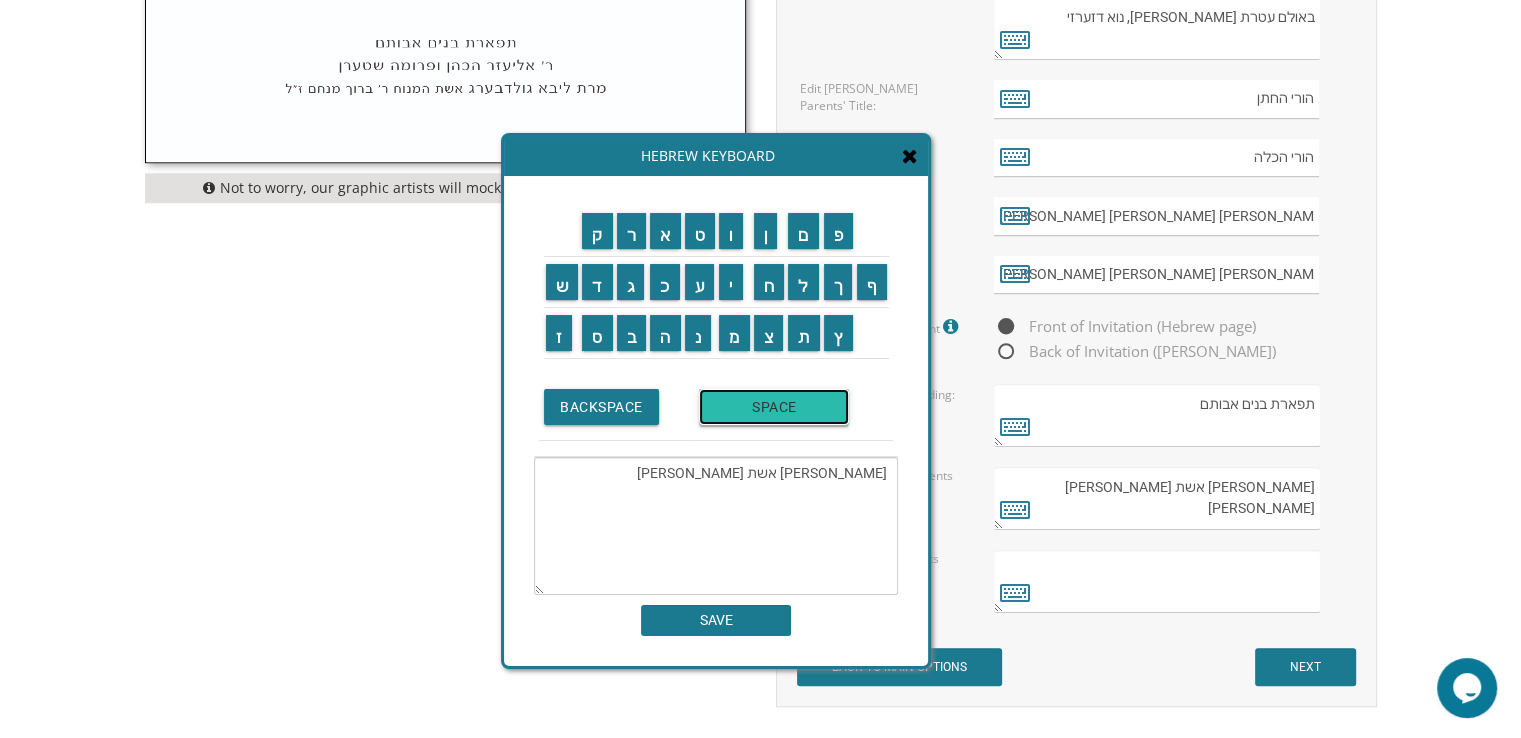click on "SPACE" at bounding box center [774, 407] 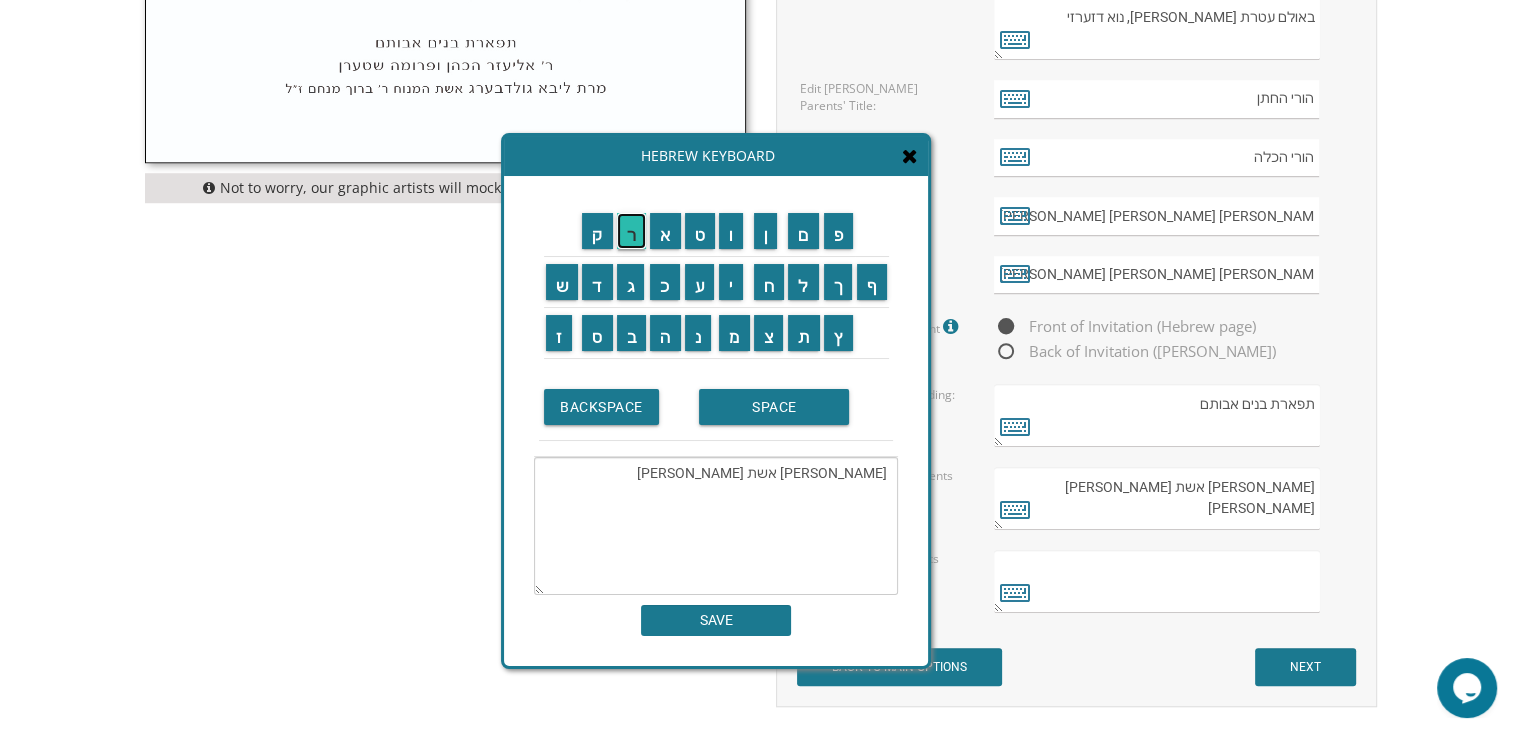 click on "ר" at bounding box center [632, 231] 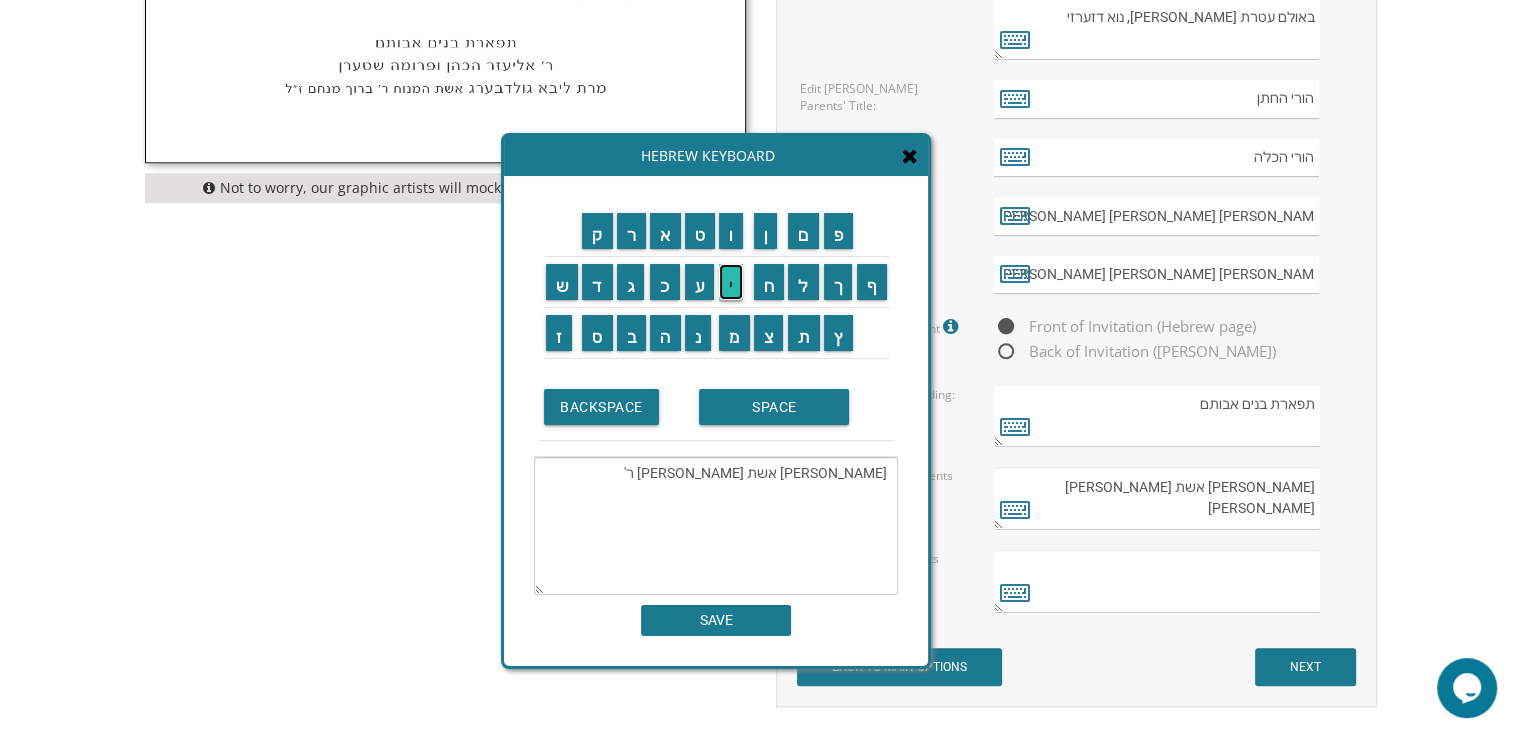 click on "י" at bounding box center [731, 282] 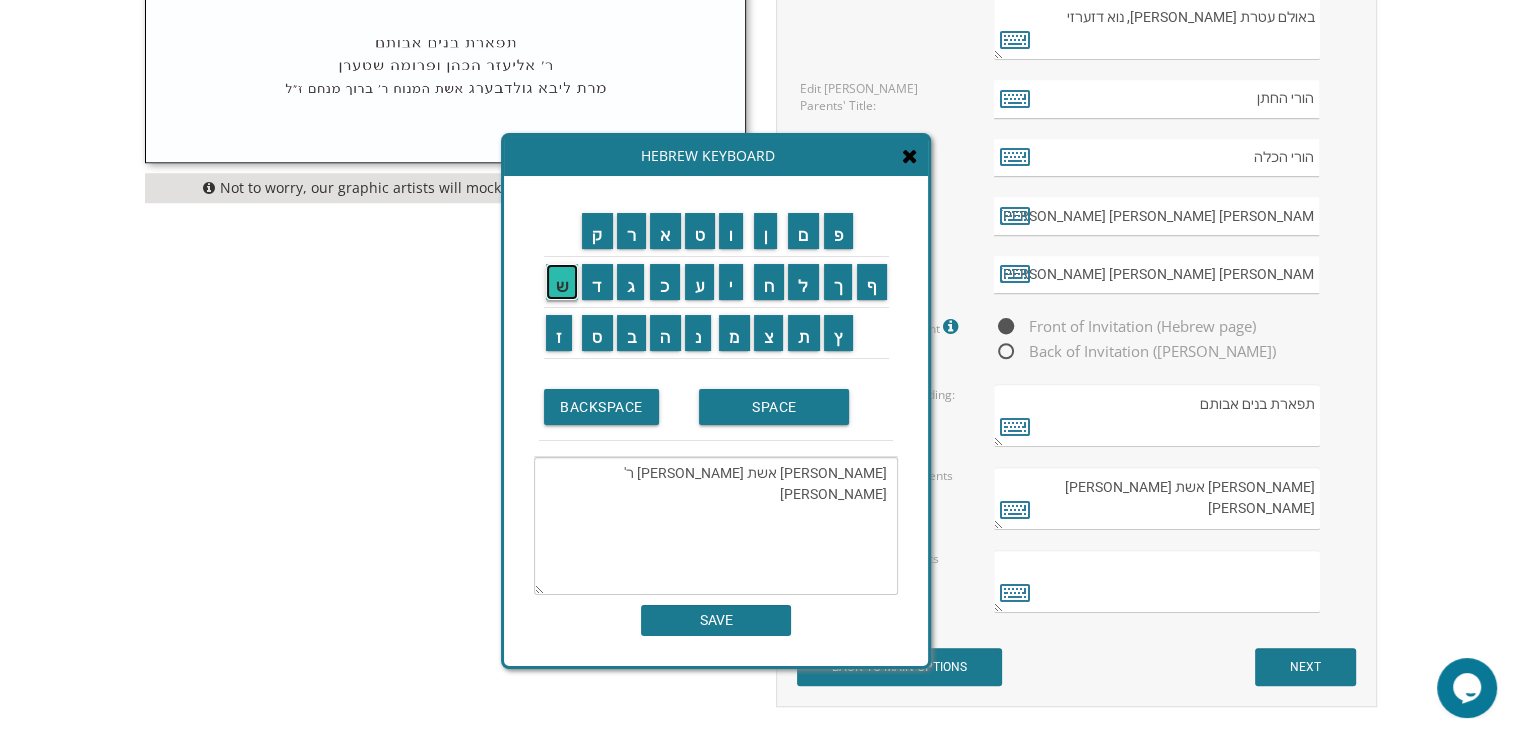 click on "ש" at bounding box center (562, 282) 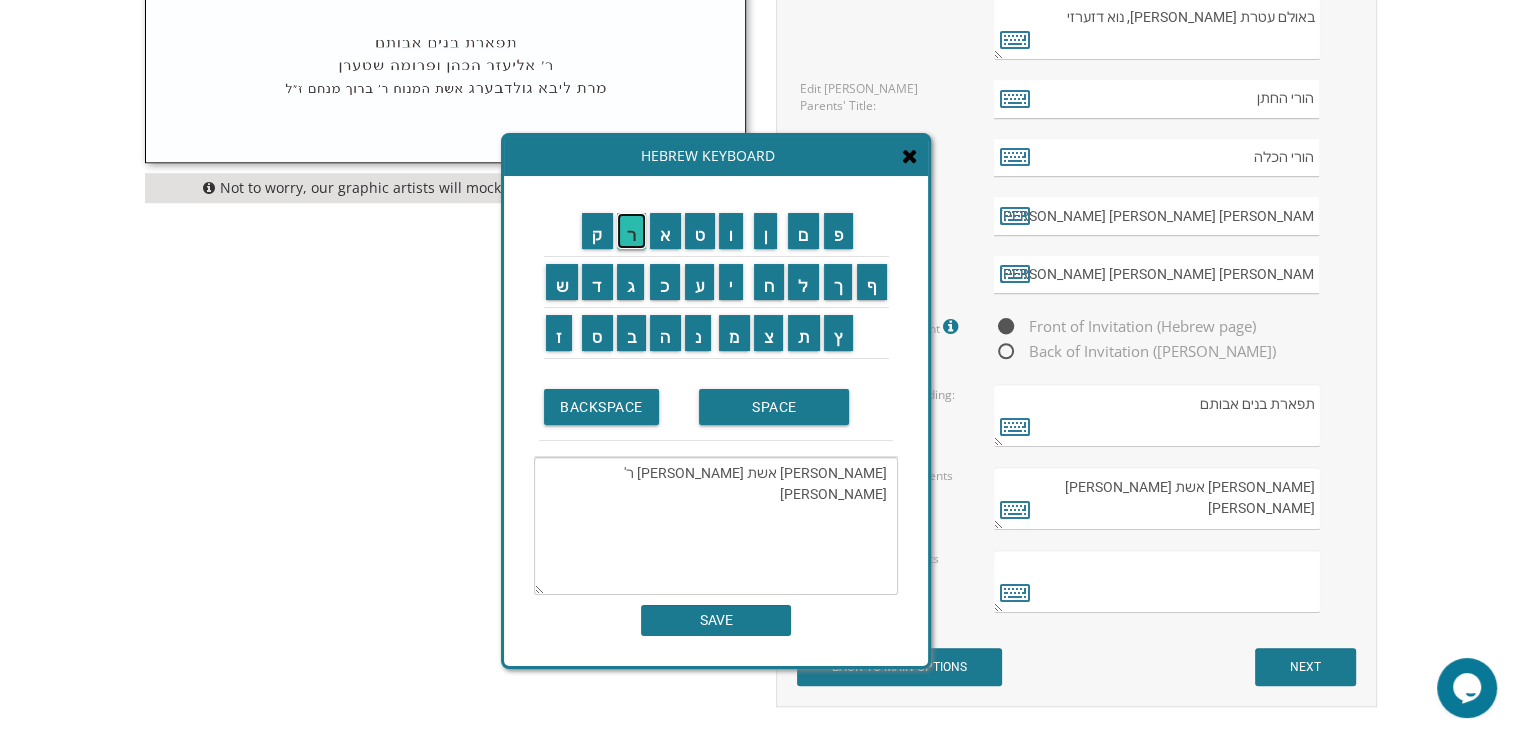 click on "ר" at bounding box center (632, 231) 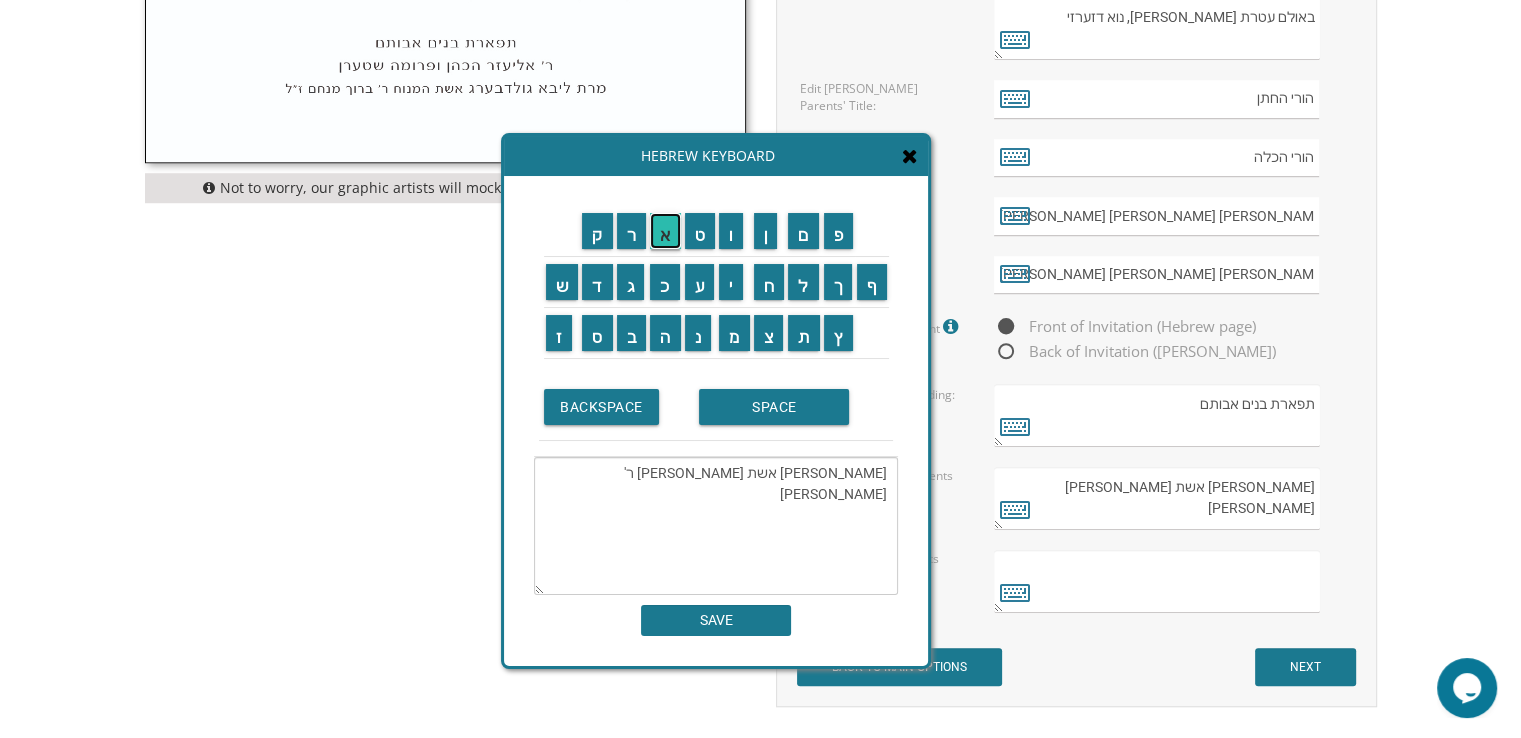 click on "א" at bounding box center (665, 231) 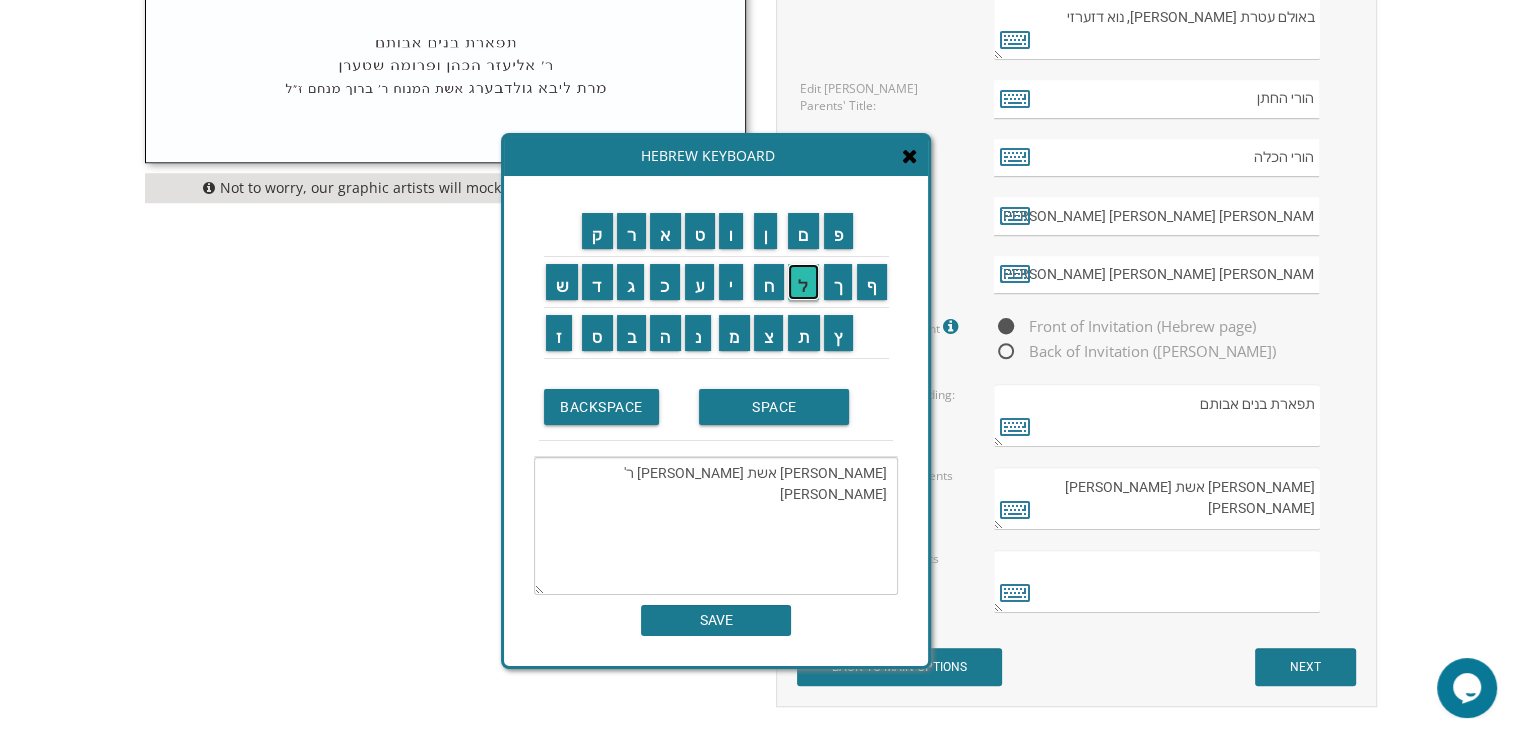 click on "ל" at bounding box center (803, 282) 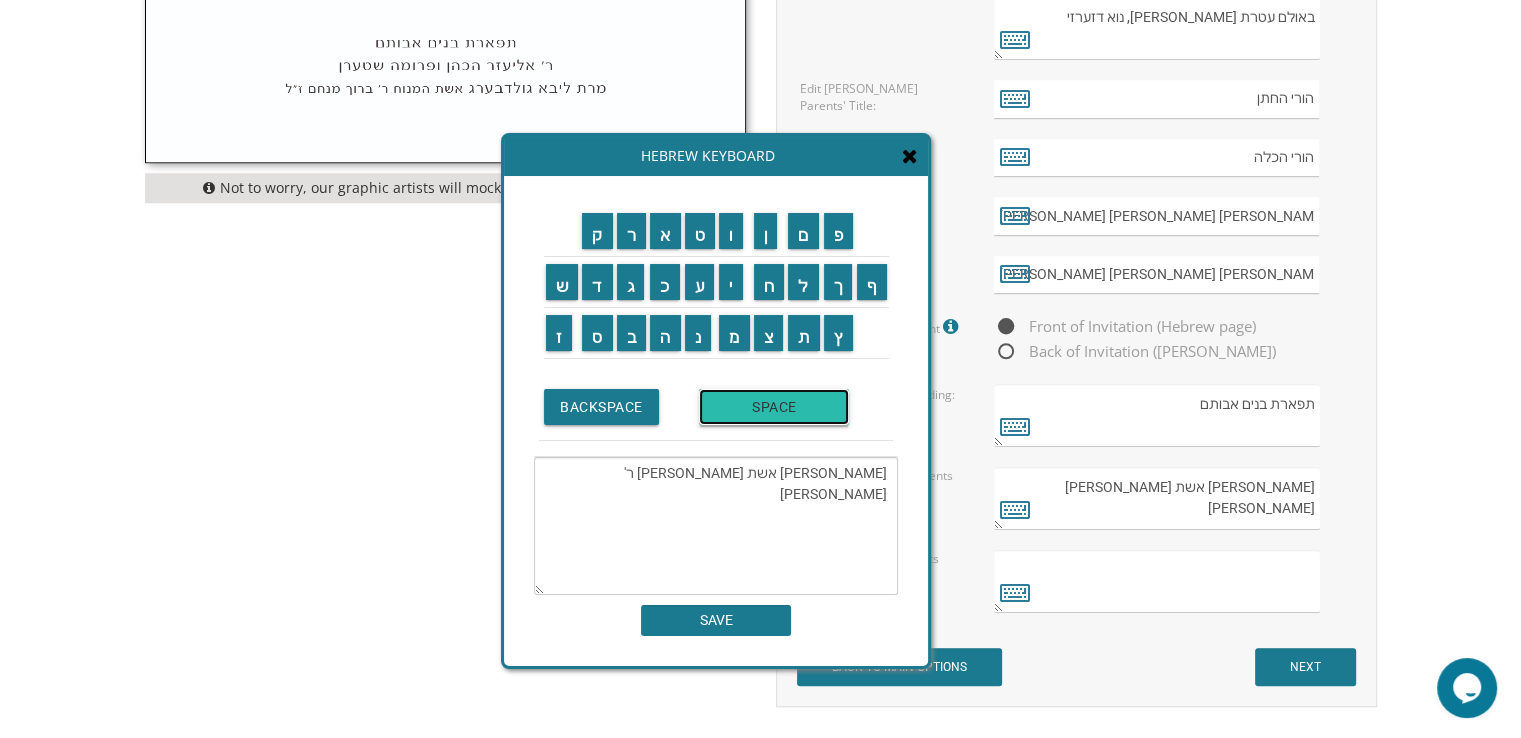 click on "SPACE" at bounding box center [774, 407] 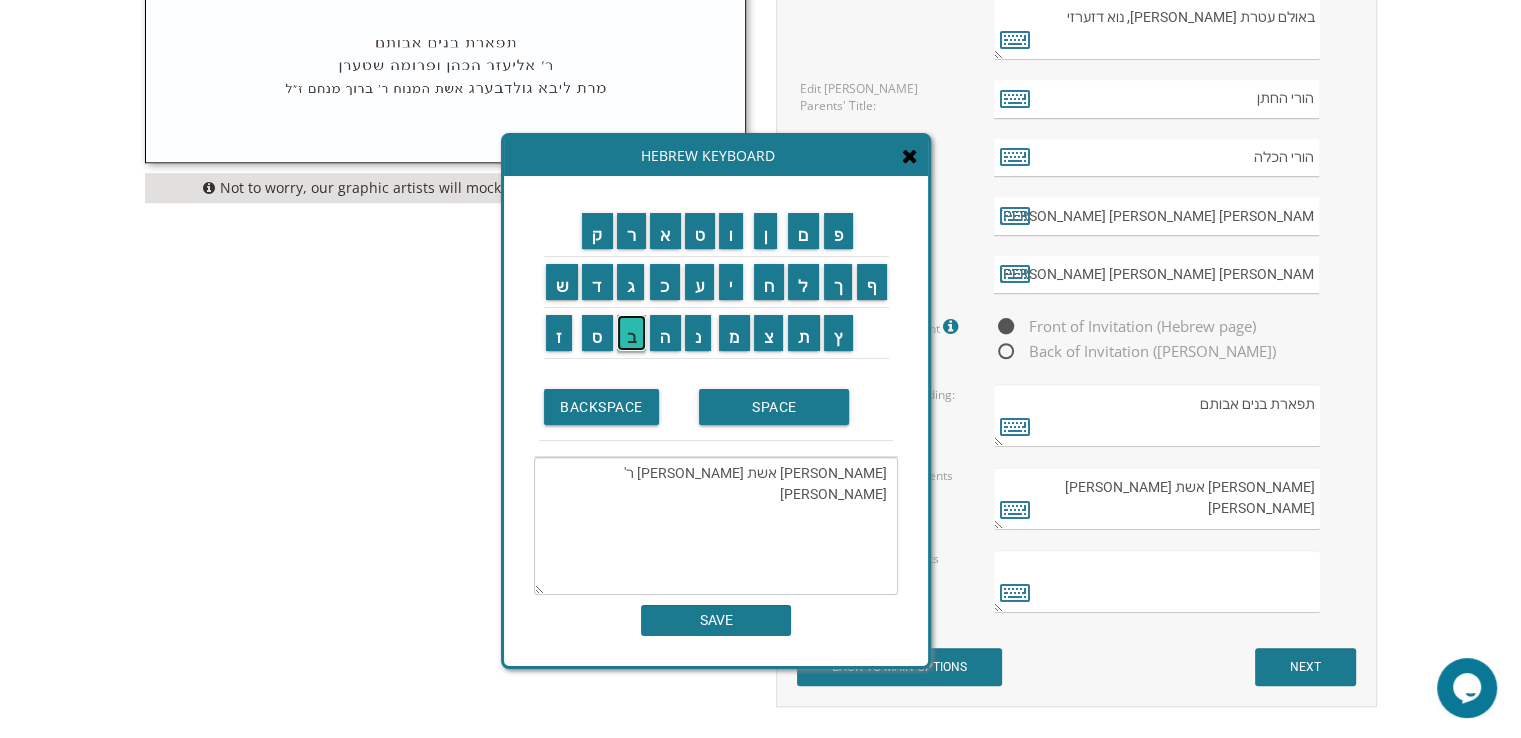 click on "ב" at bounding box center (632, 333) 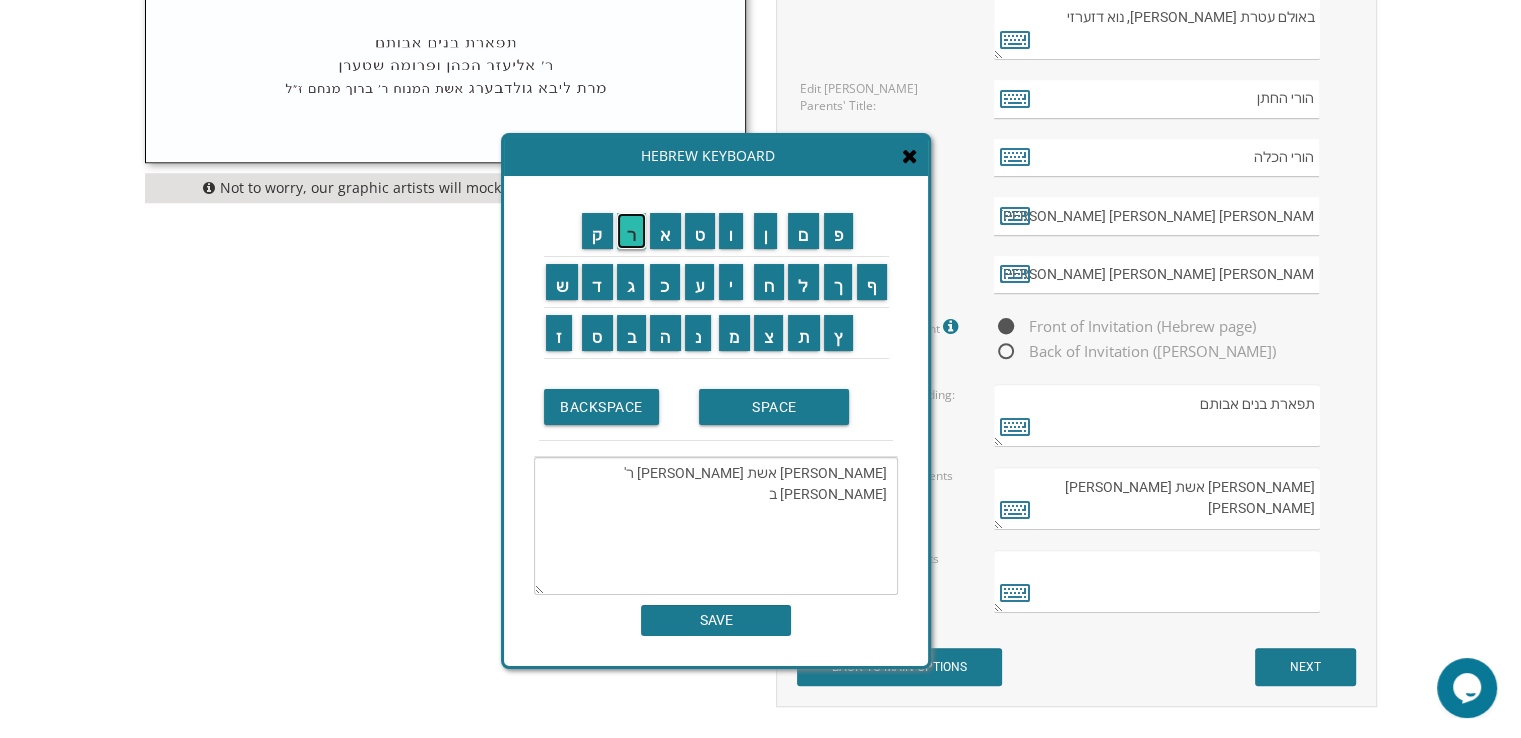 click on "ר" at bounding box center [632, 231] 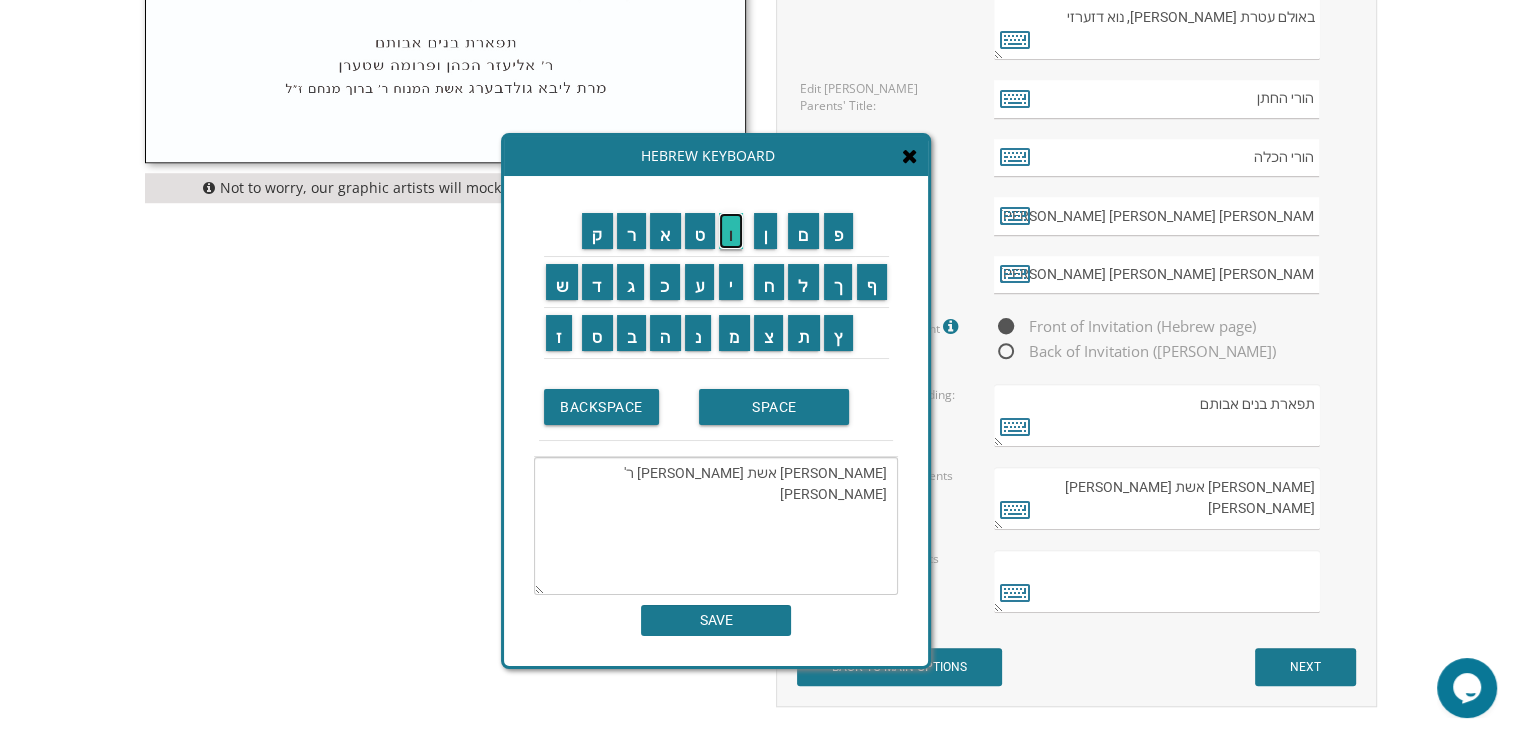 click on "ו" at bounding box center [731, 231] 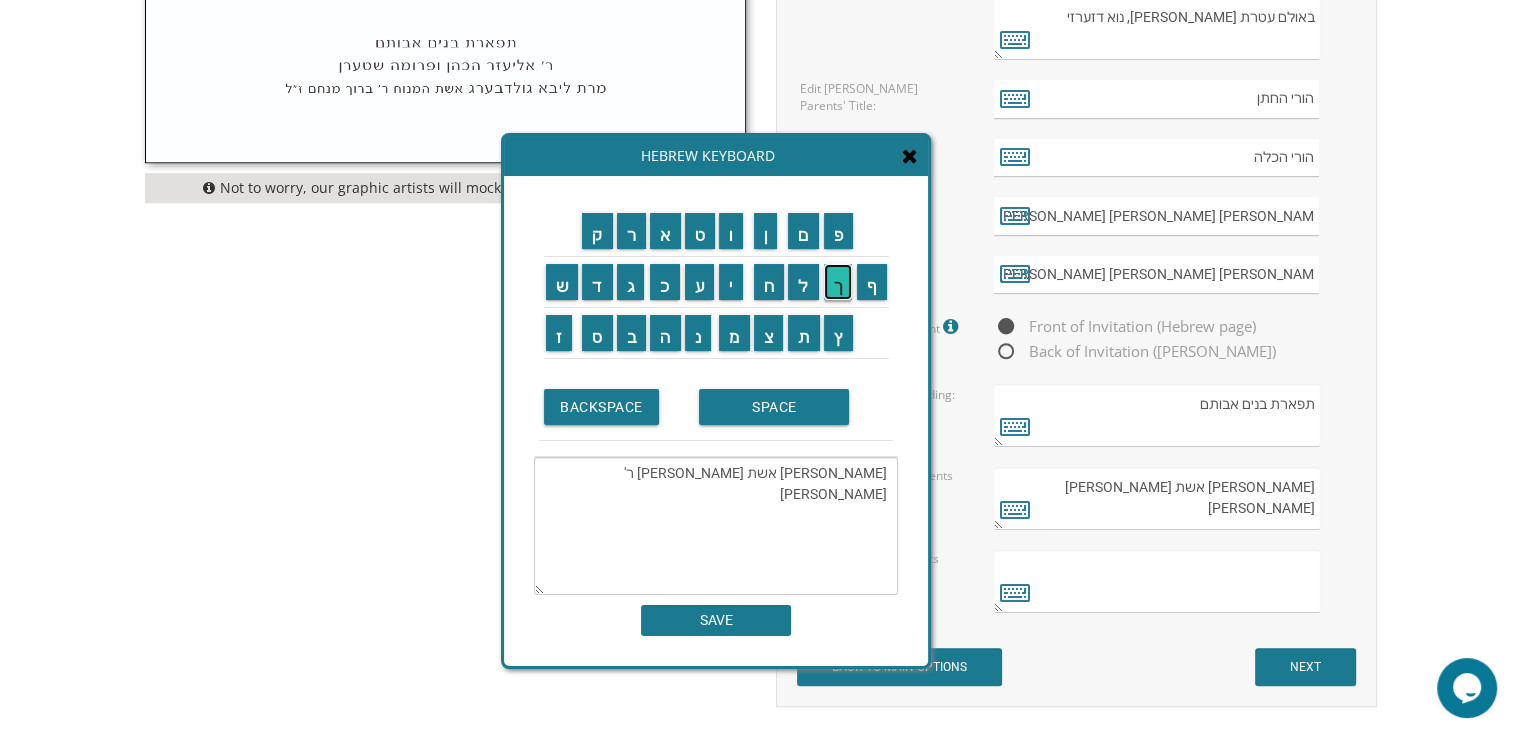 click on "ך" at bounding box center (838, 282) 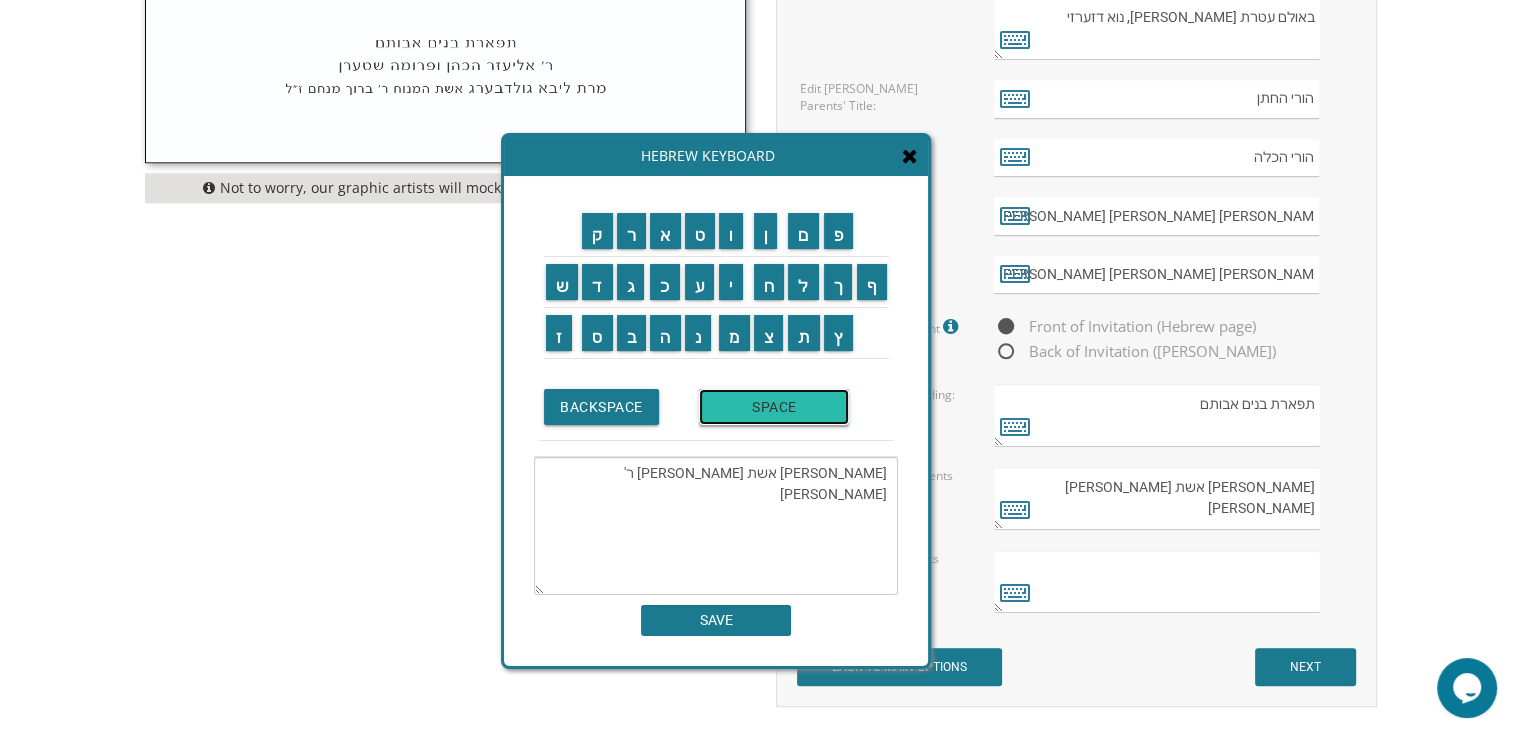 click on "SPACE" at bounding box center [774, 407] 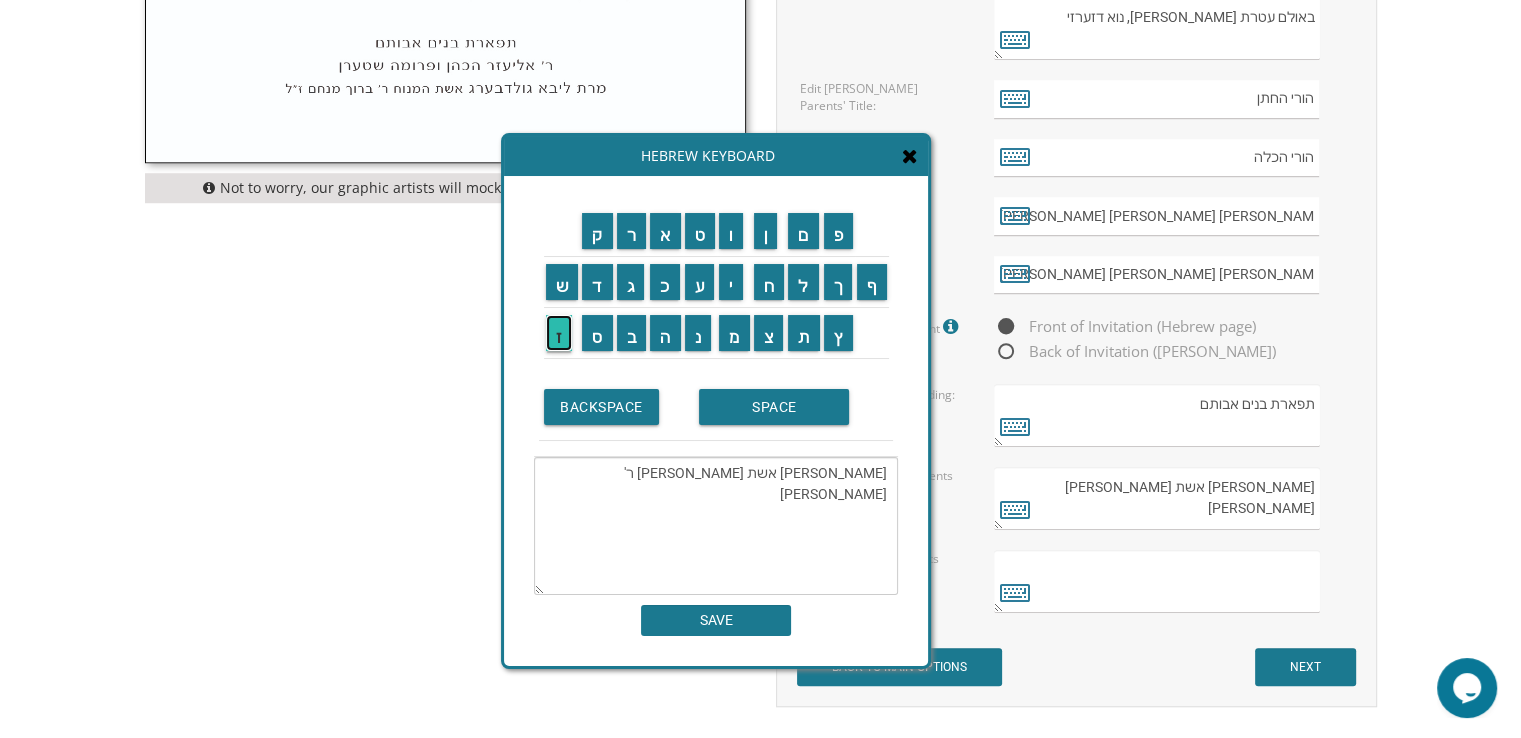 click on "ז" at bounding box center (559, 333) 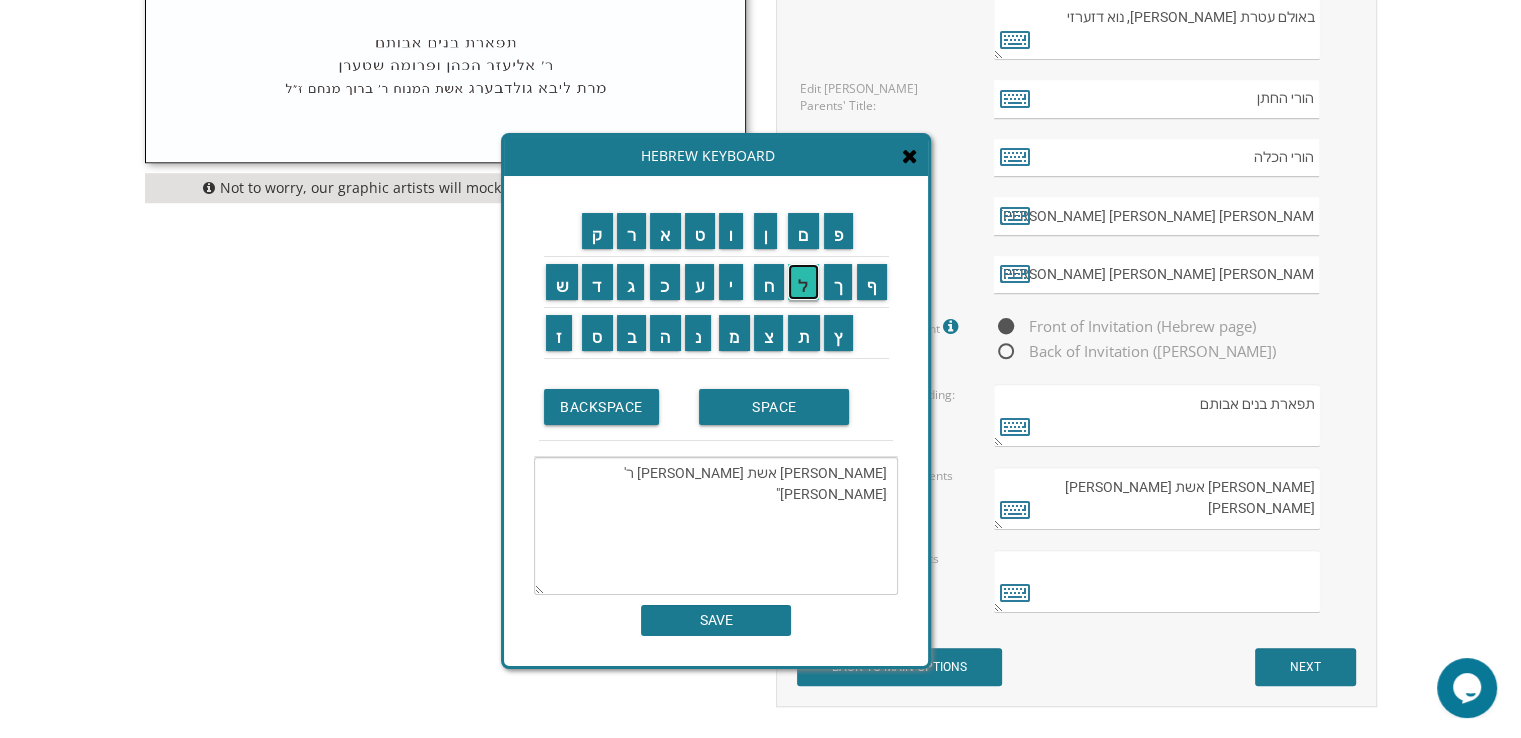 click on "ל" at bounding box center (803, 282) 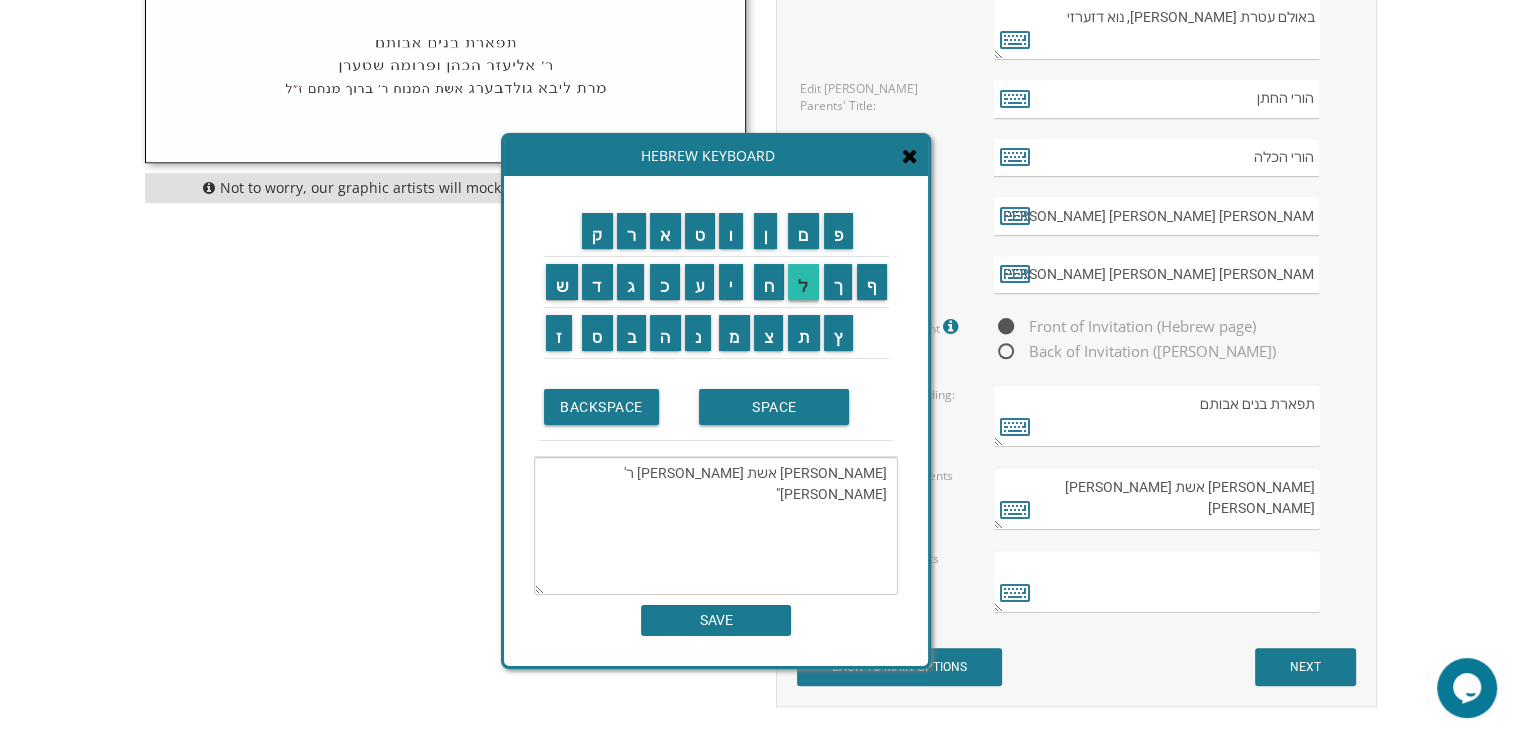 type on "[PERSON_NAME] אשת [PERSON_NAME] ר' [PERSON_NAME]" 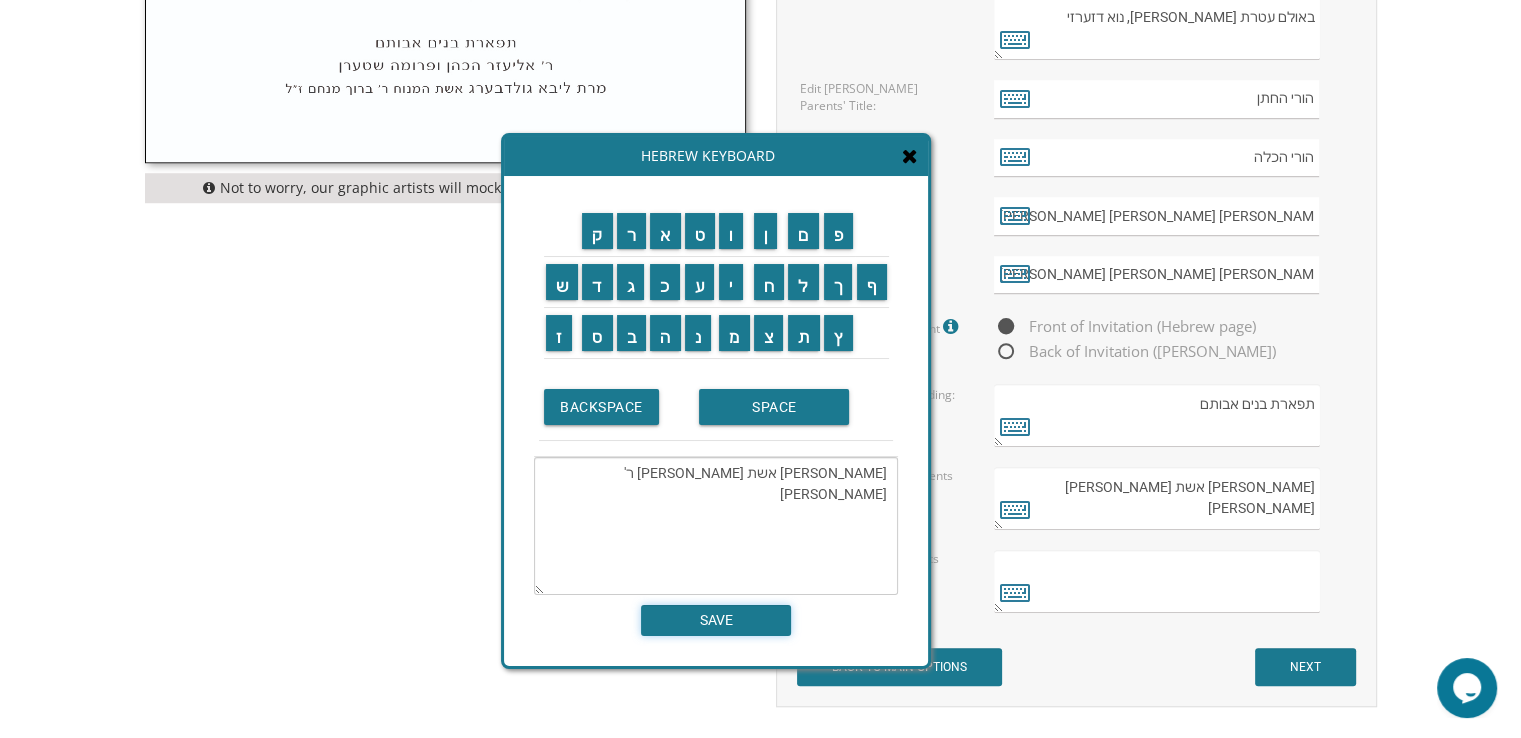 click on "SAVE" at bounding box center [716, 620] 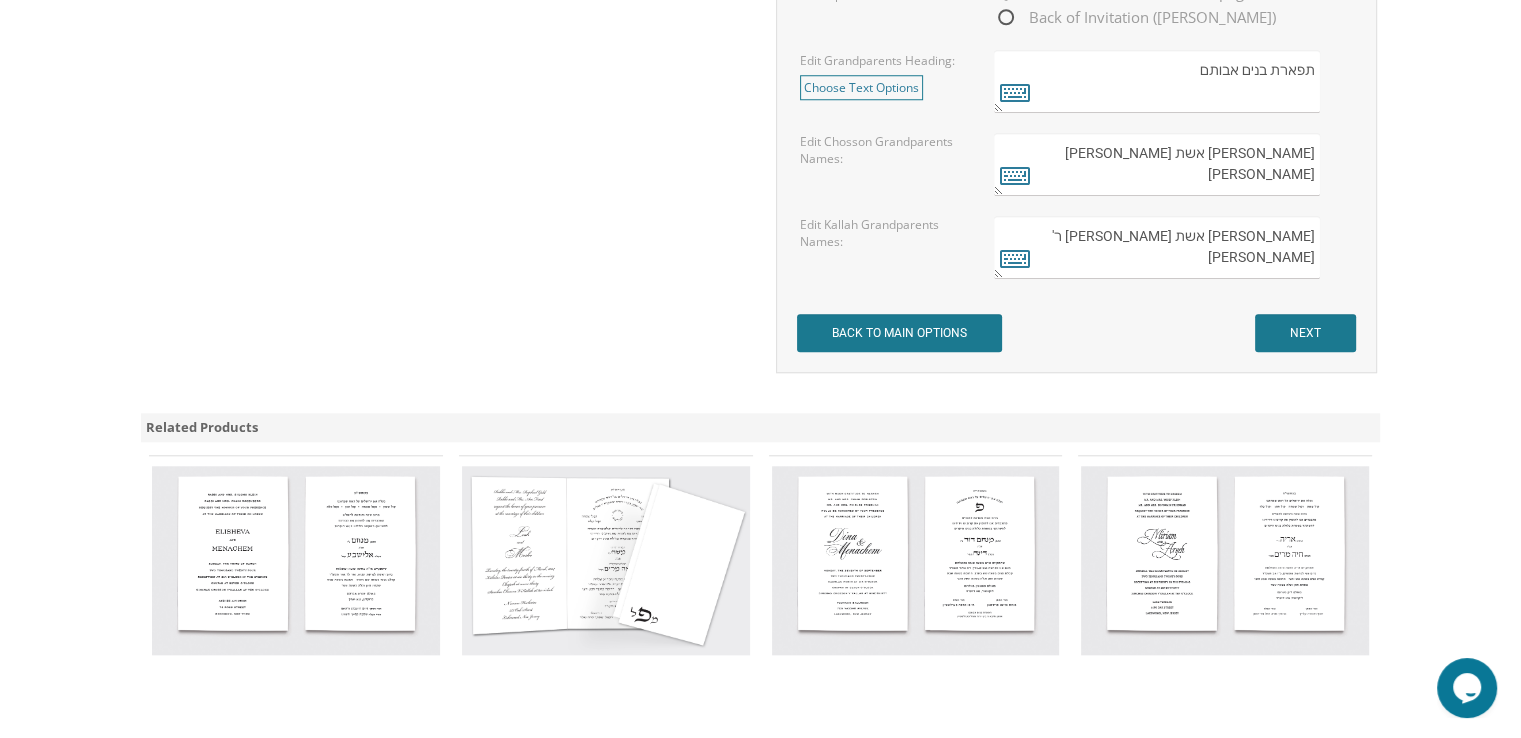 scroll, scrollTop: 1454, scrollLeft: 0, axis: vertical 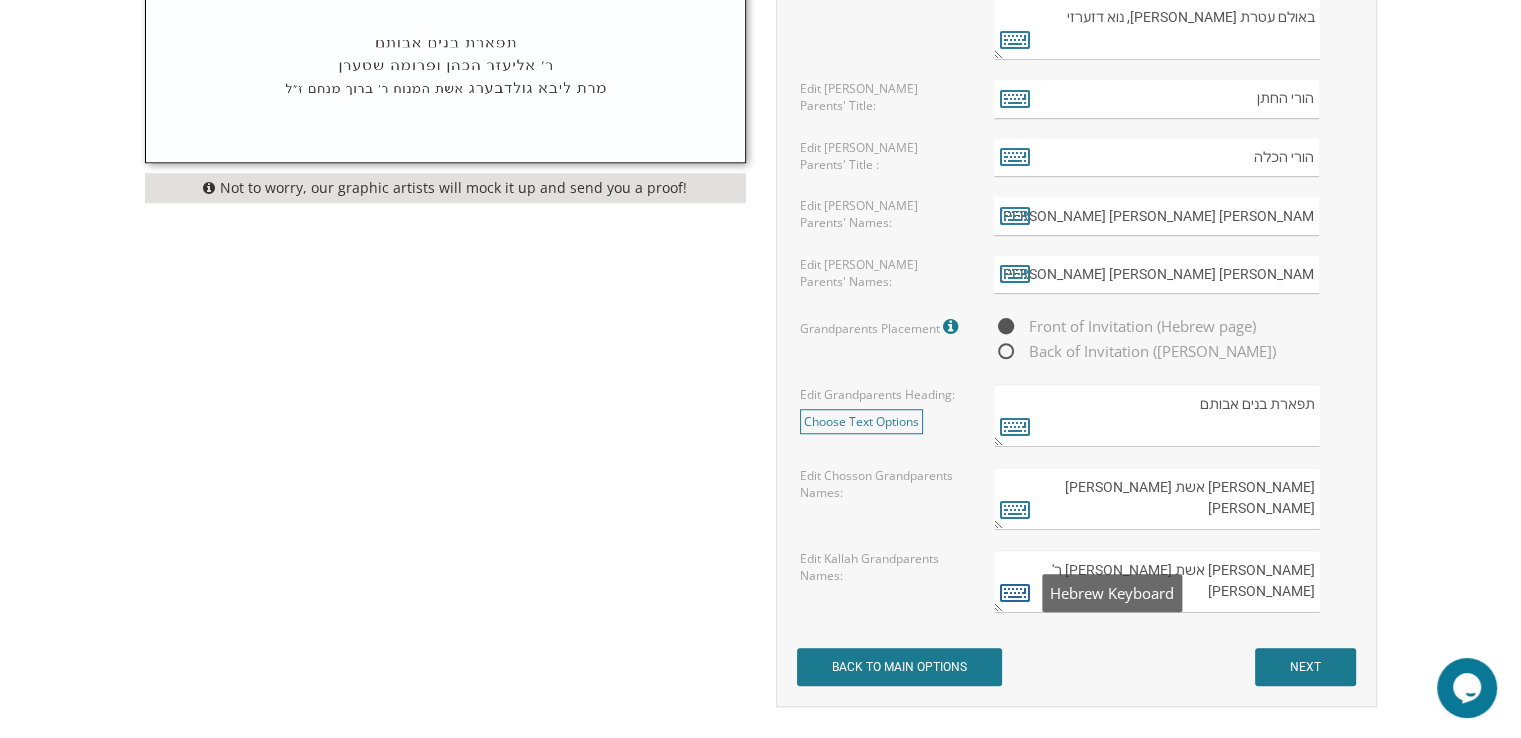 type on "[PERSON_NAME] אשת [PERSON_NAME] ר' [PERSON_NAME]" 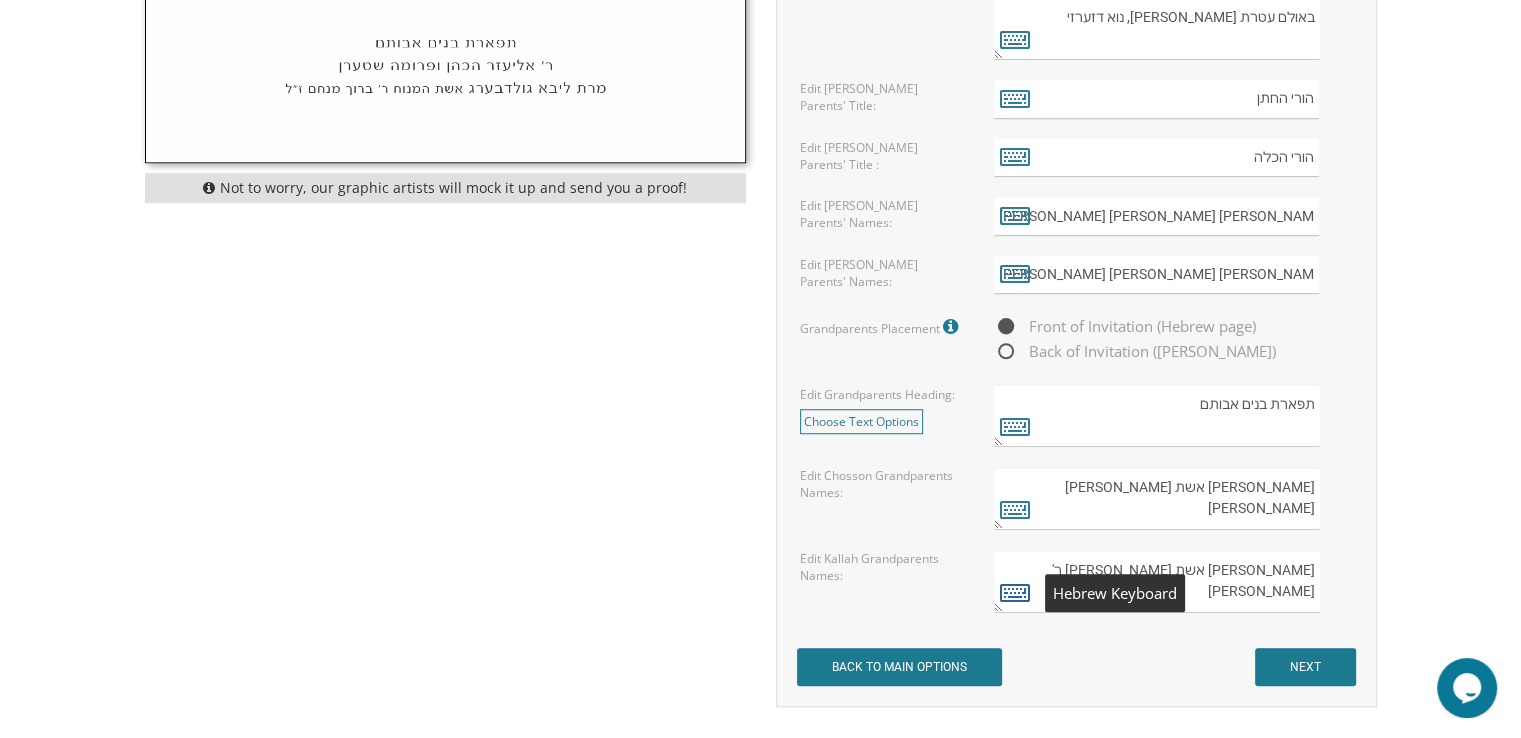 click at bounding box center [1015, 592] 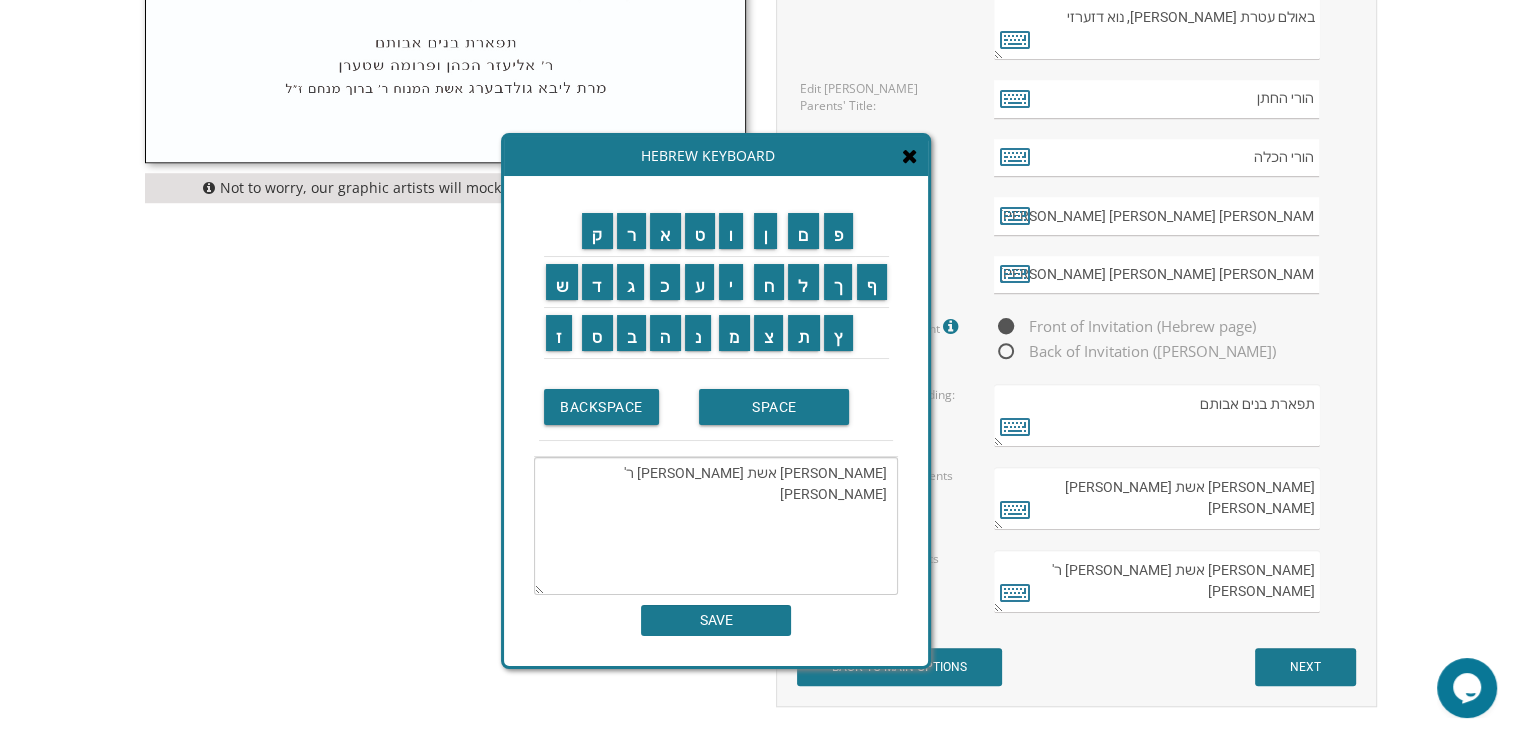 click on "[PERSON_NAME] אשת [PERSON_NAME] ר' [PERSON_NAME]" at bounding box center (716, 526) 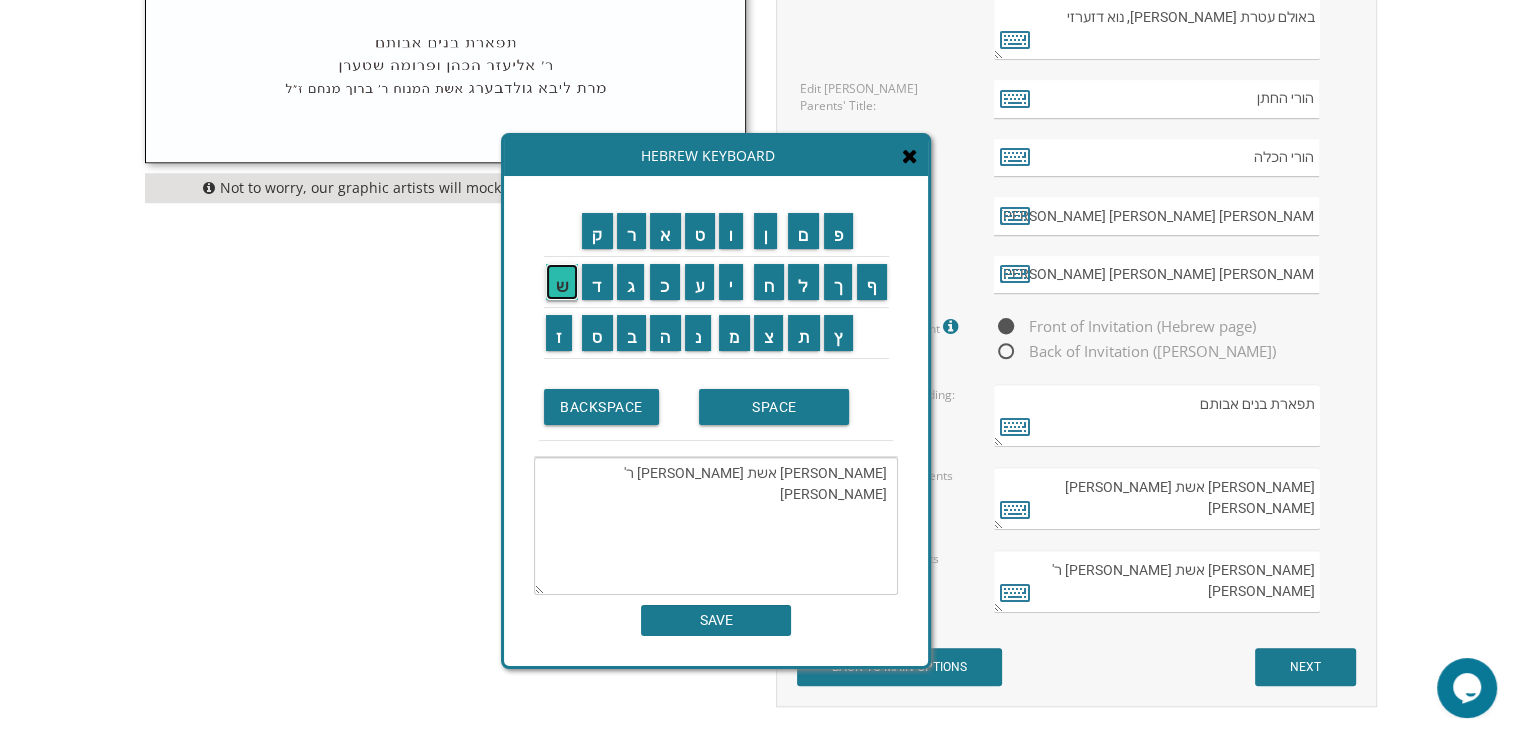 click on "ש" at bounding box center [562, 282] 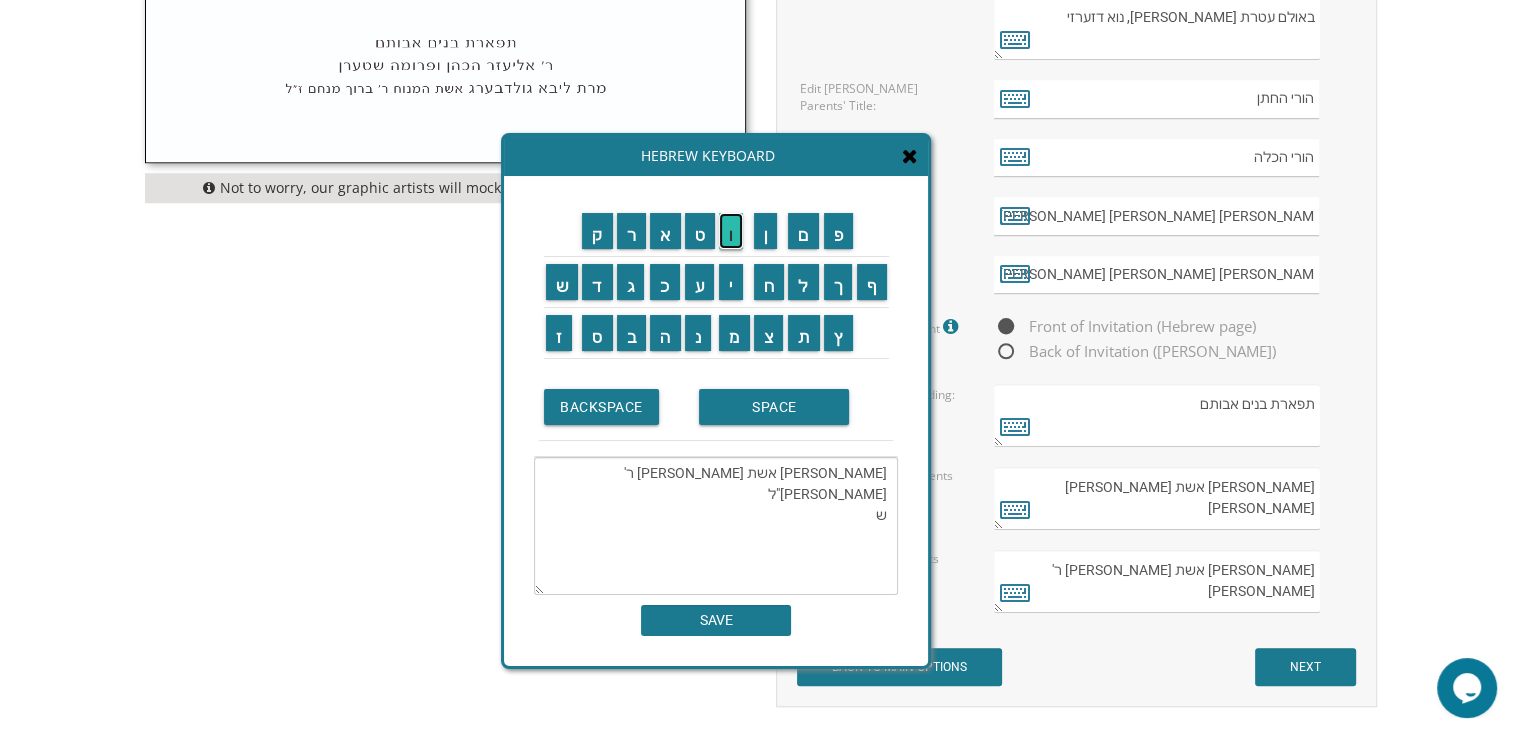 click on "ו" at bounding box center [731, 231] 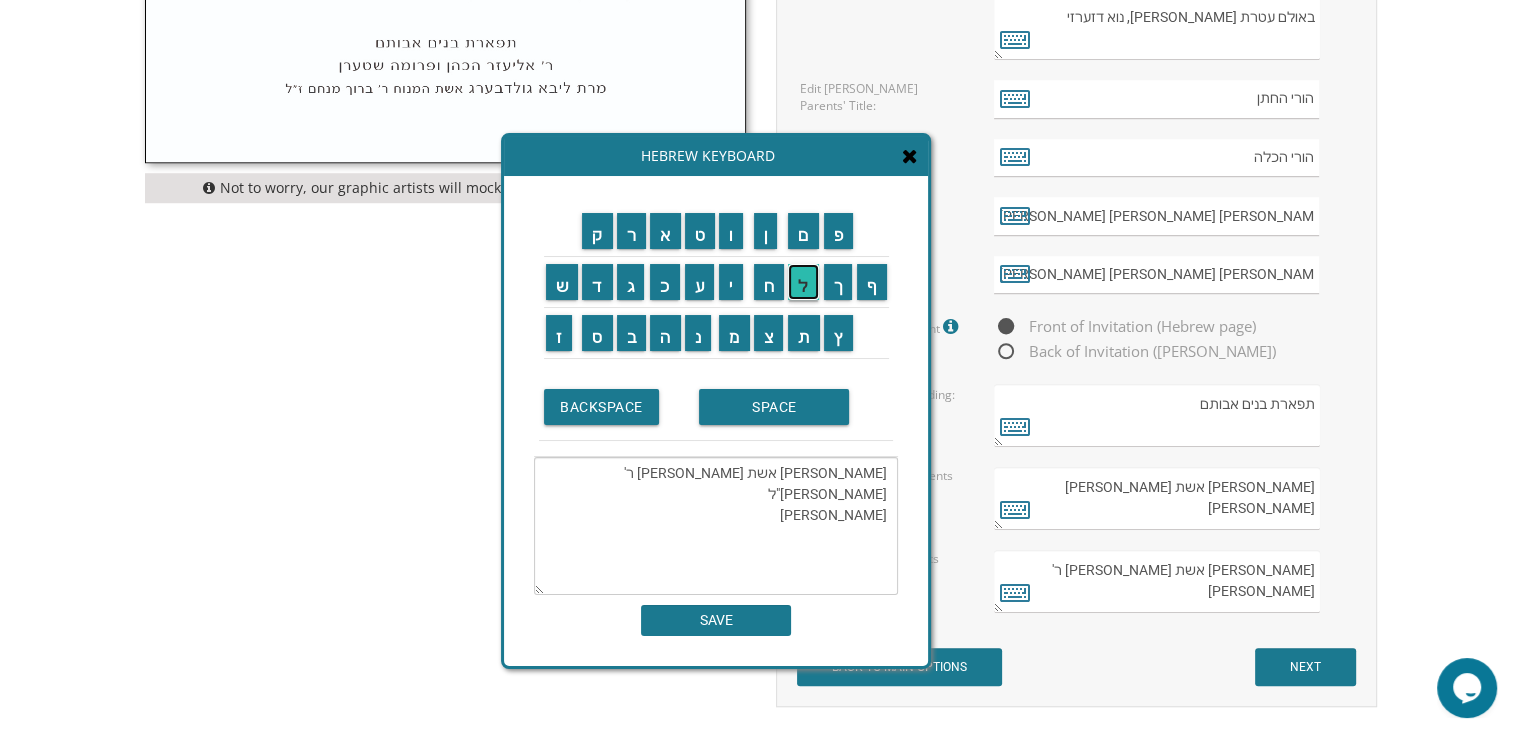 click on "ל" at bounding box center [803, 282] 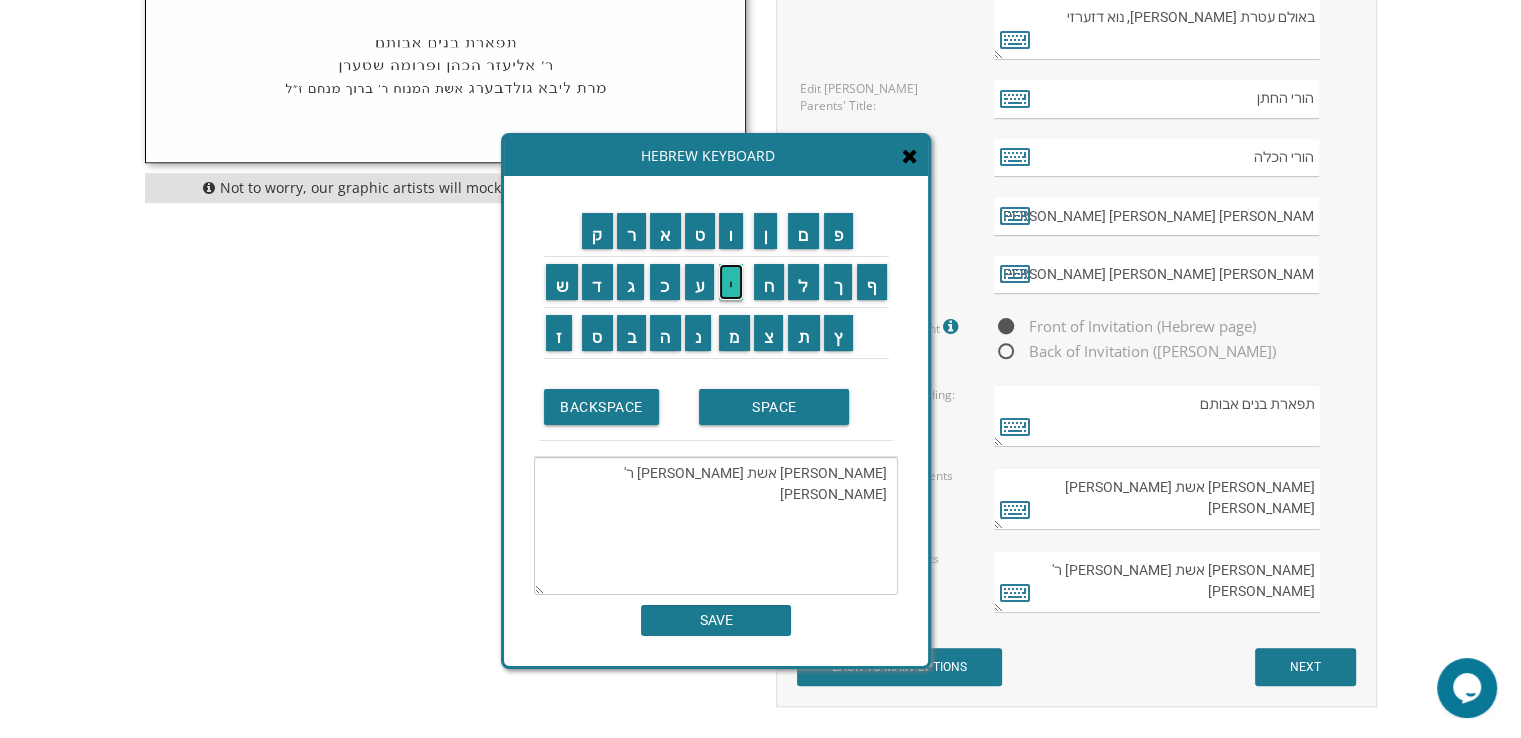 click on "י" at bounding box center (731, 282) 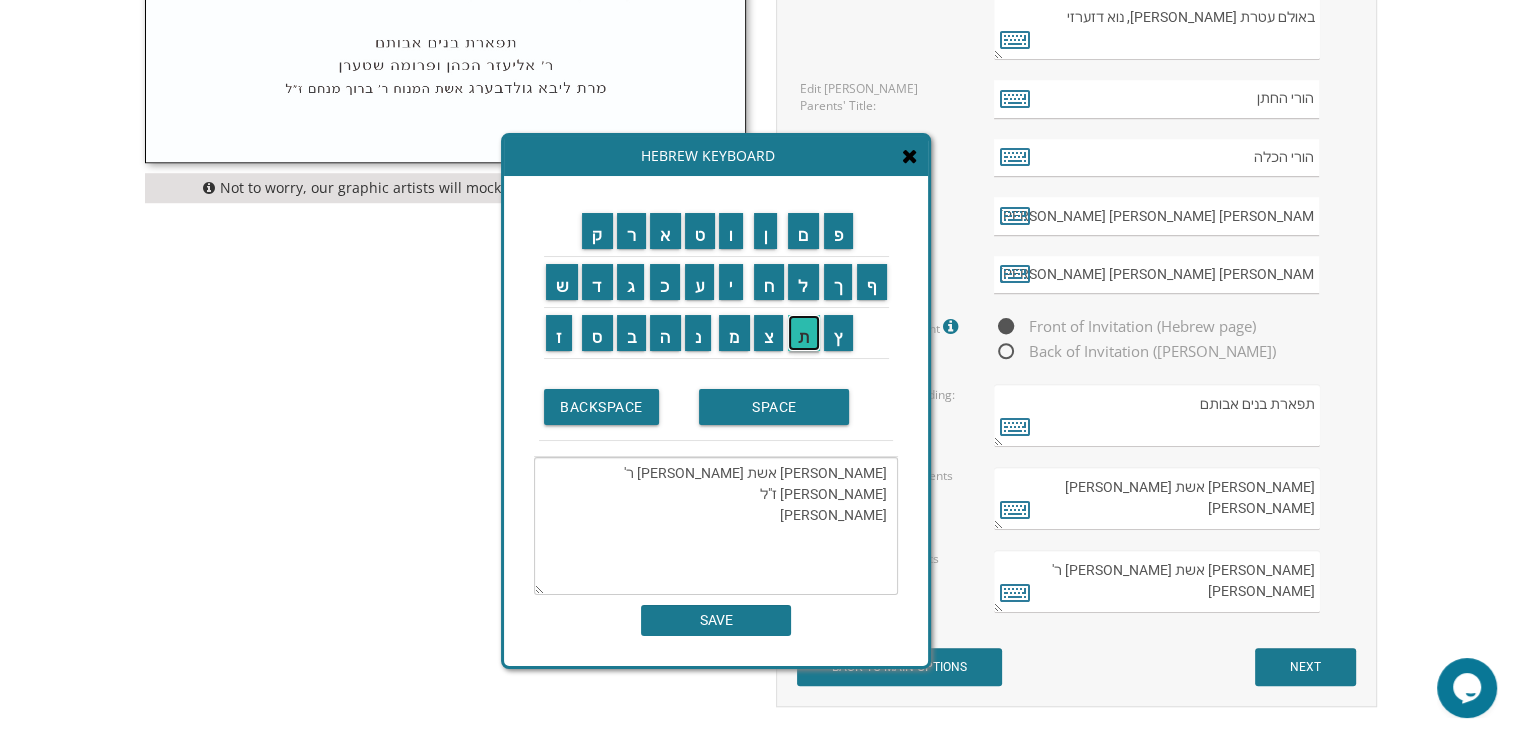 click on "ת" at bounding box center [804, 333] 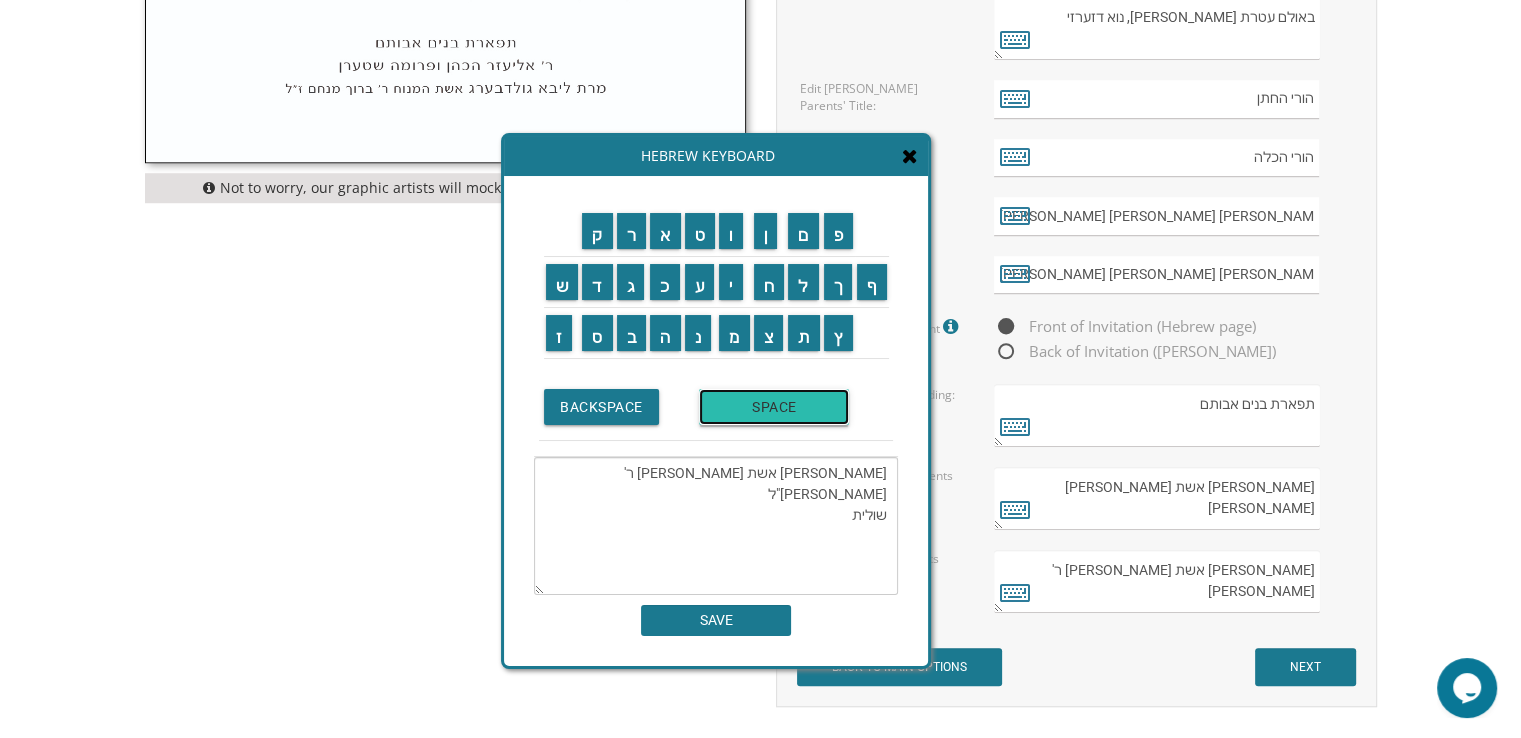 click on "SPACE" at bounding box center [774, 407] 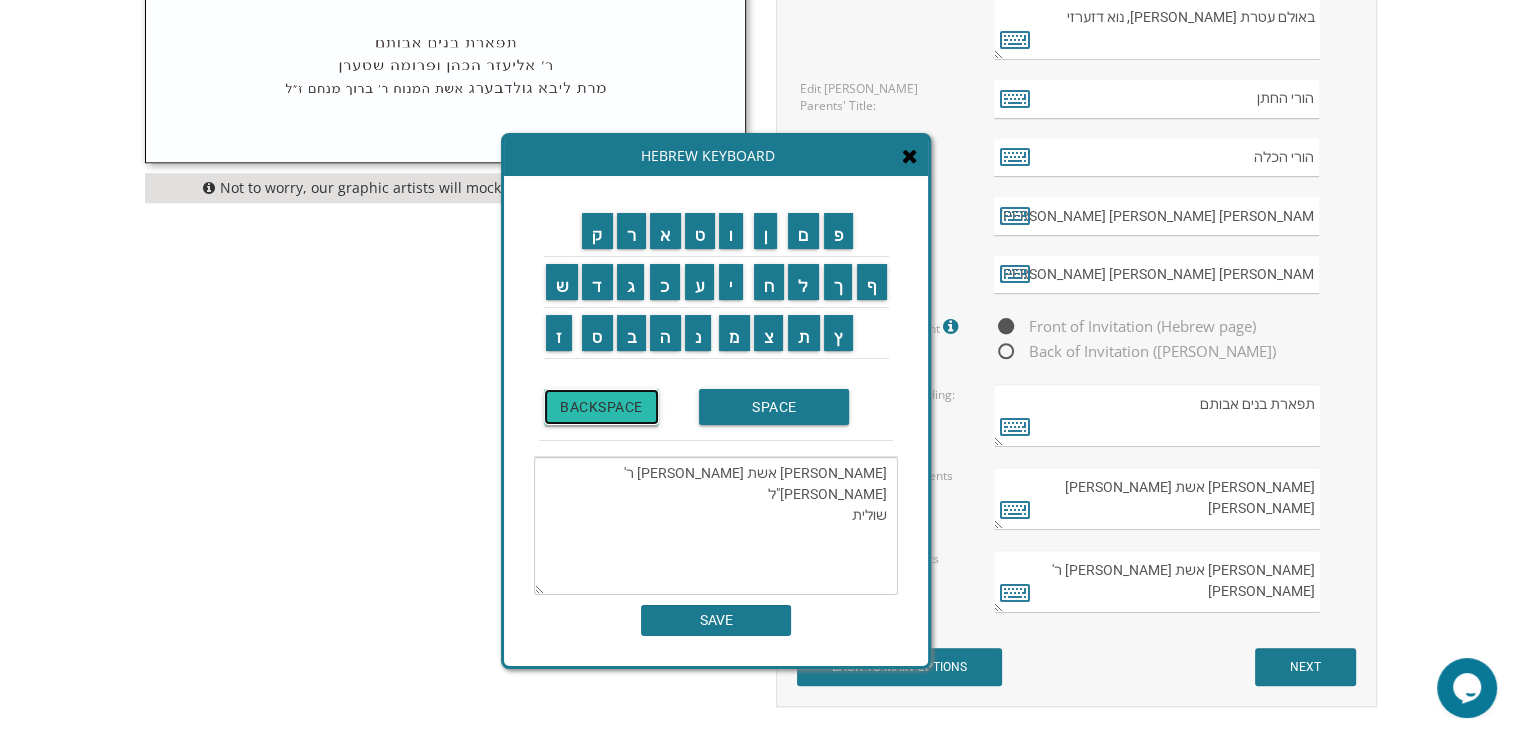 click on "BACKSPACE" at bounding box center [601, 407] 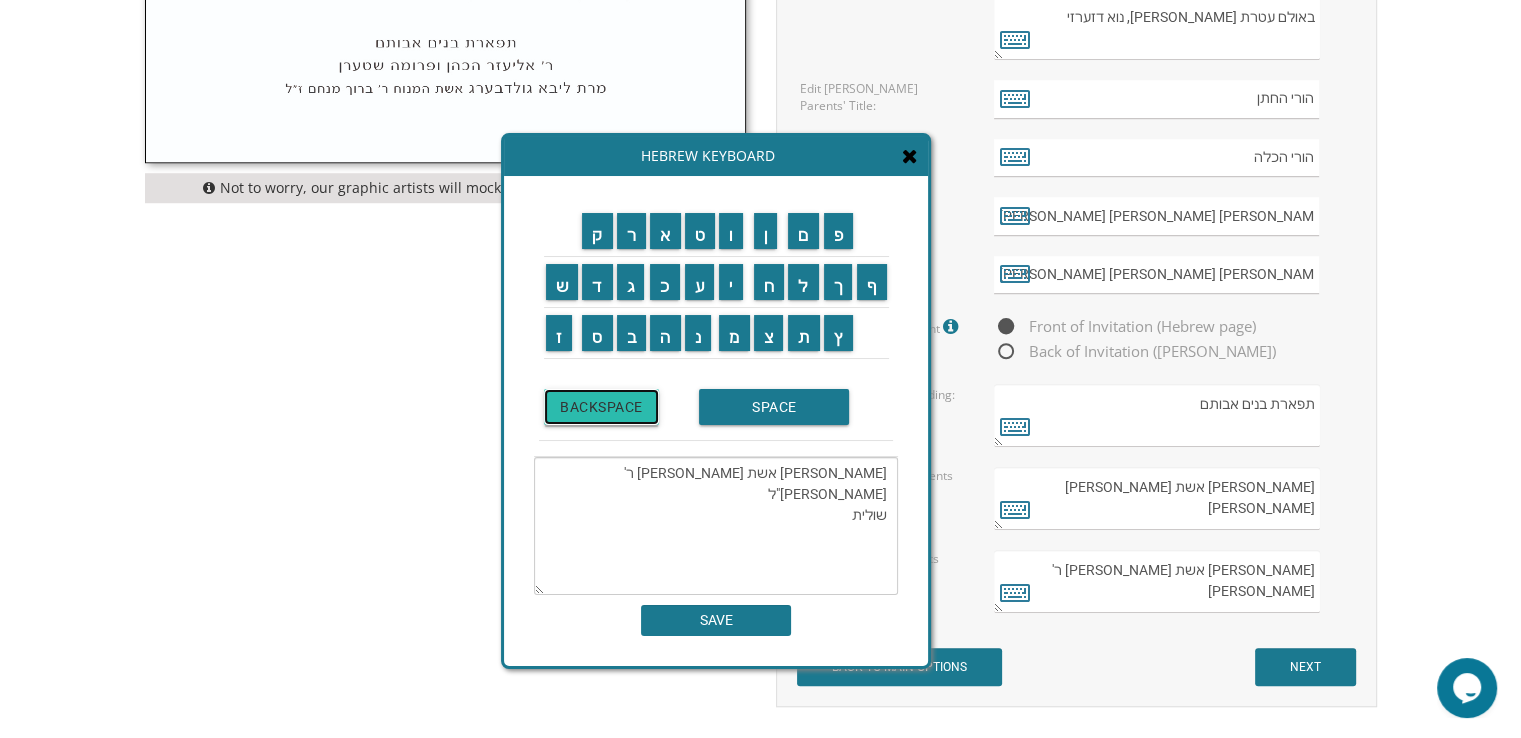 click on "BACKSPACE" at bounding box center (601, 407) 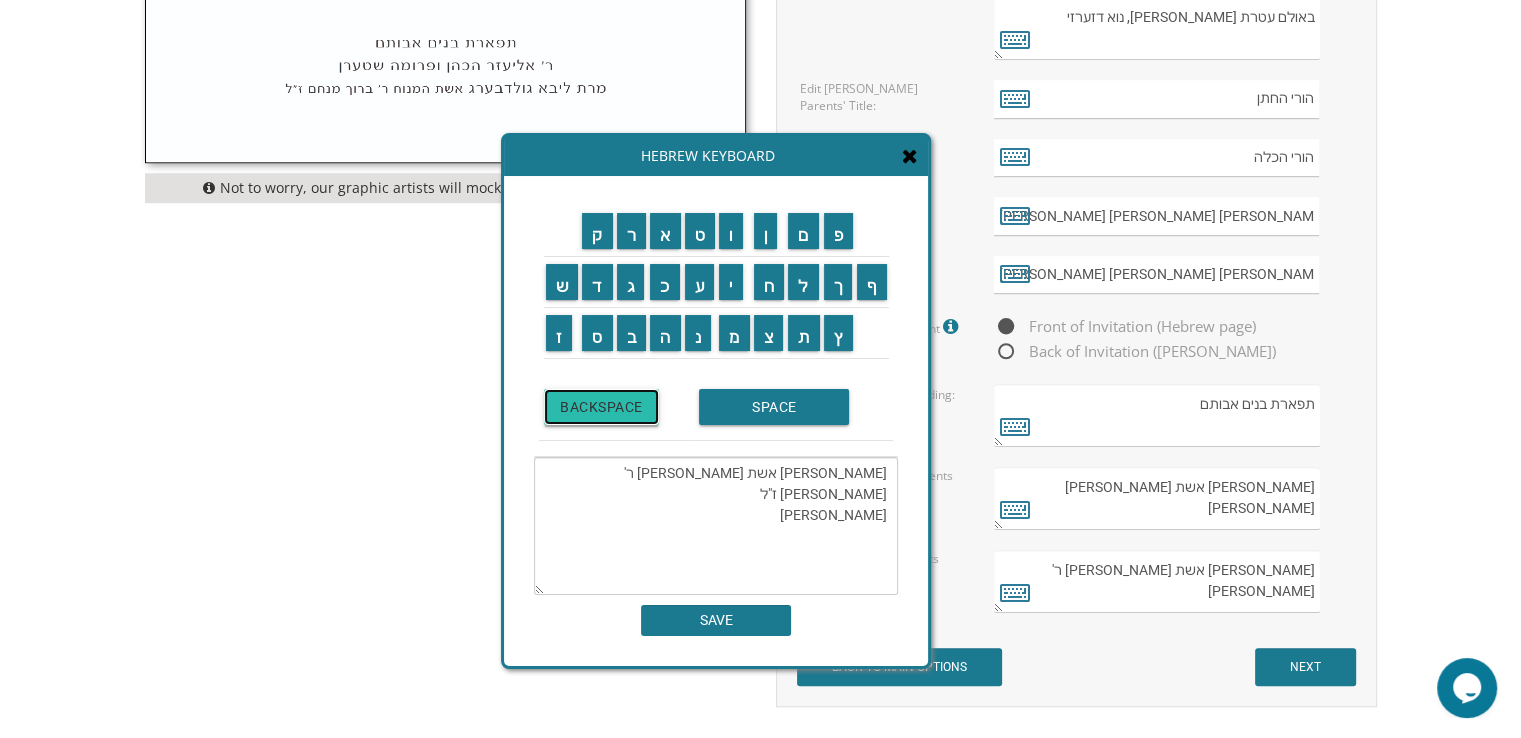 click on "BACKSPACE" at bounding box center [601, 407] 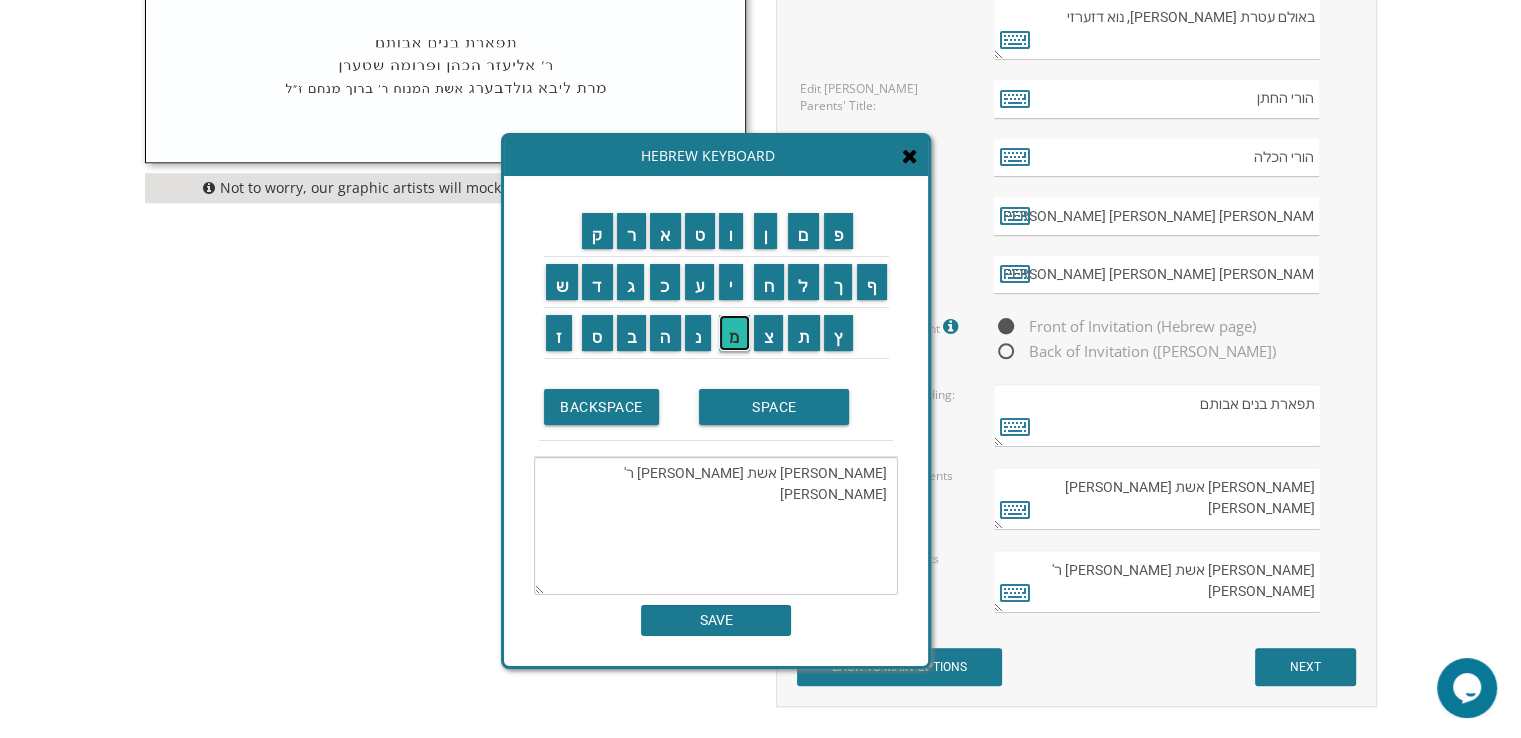 click on "מ" at bounding box center (734, 333) 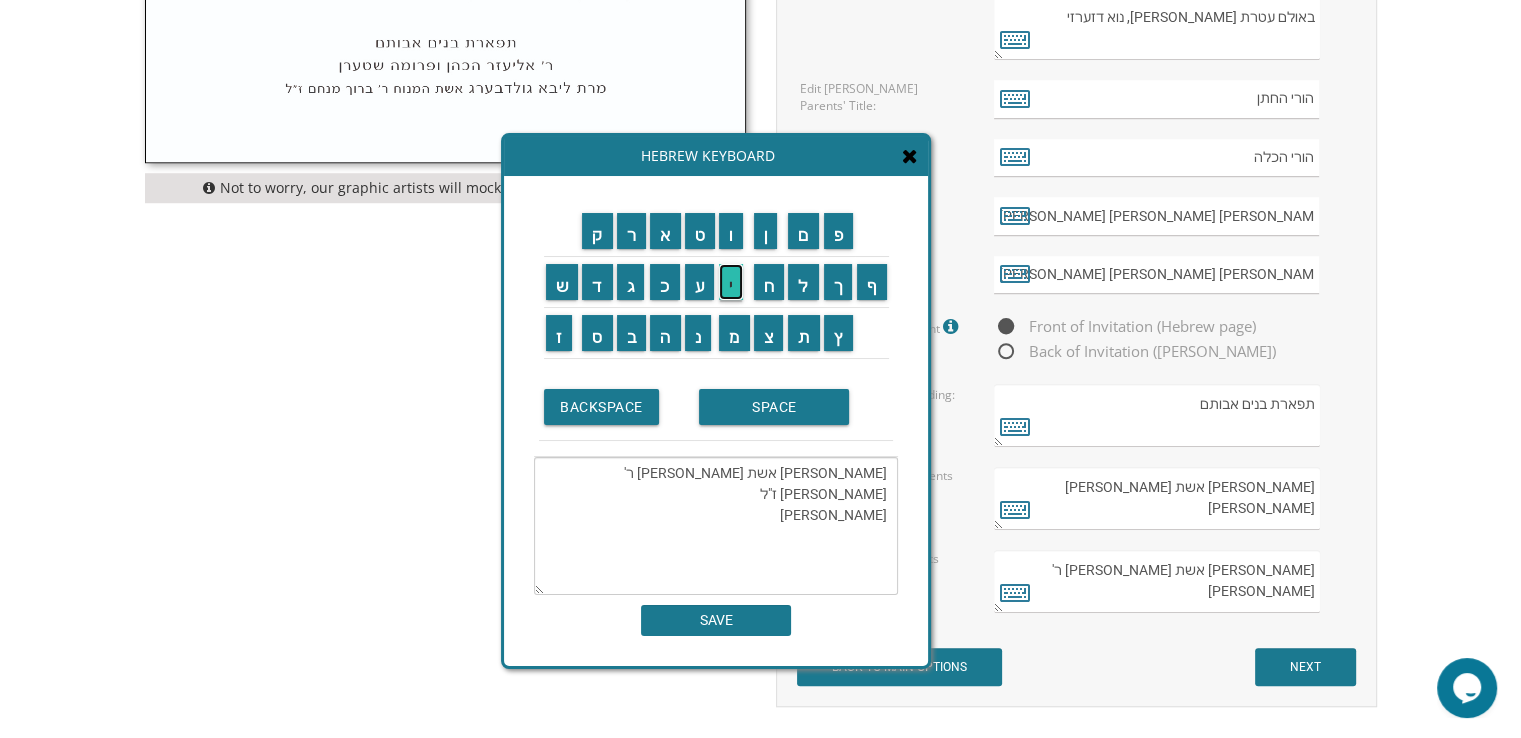 click on "י" at bounding box center (731, 282) 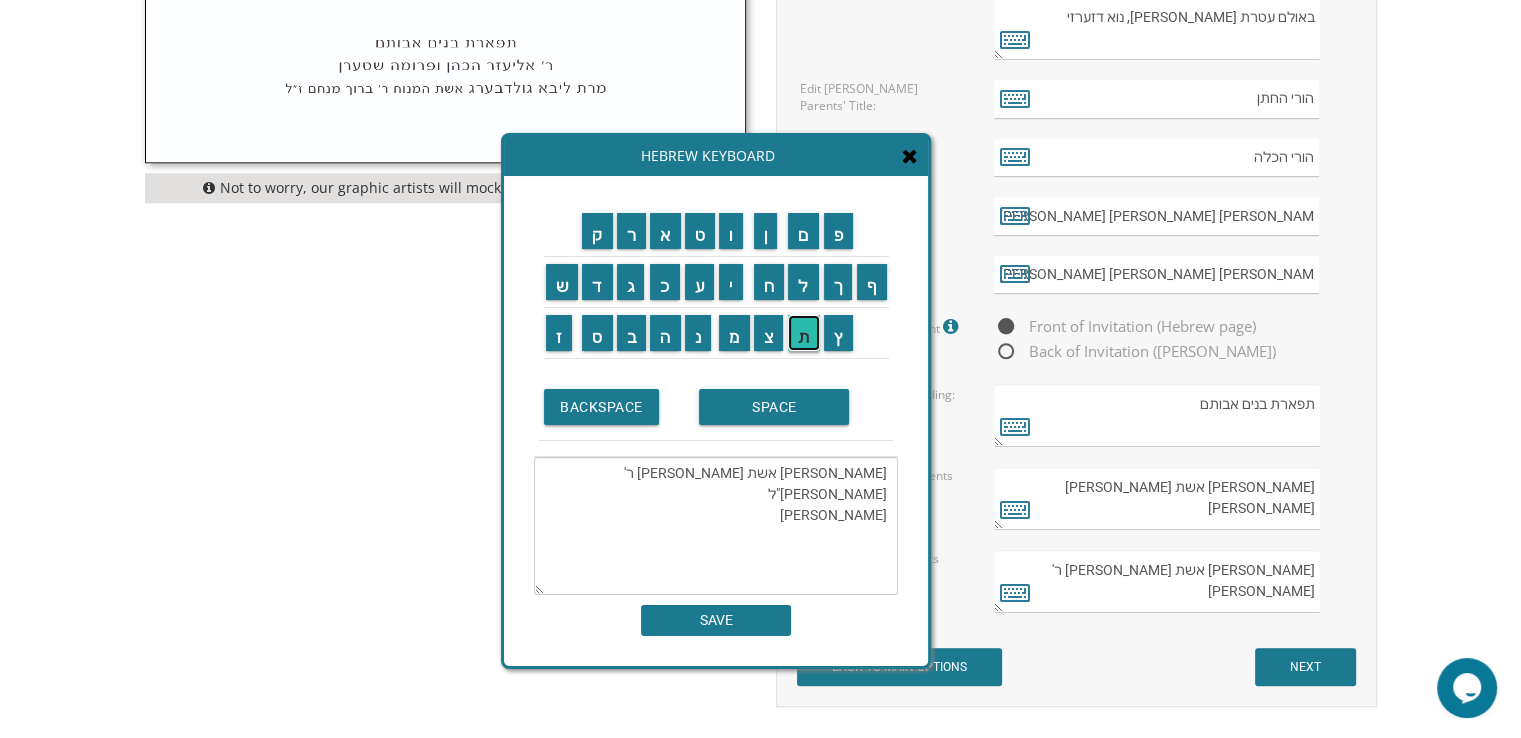 click on "ת" at bounding box center [804, 333] 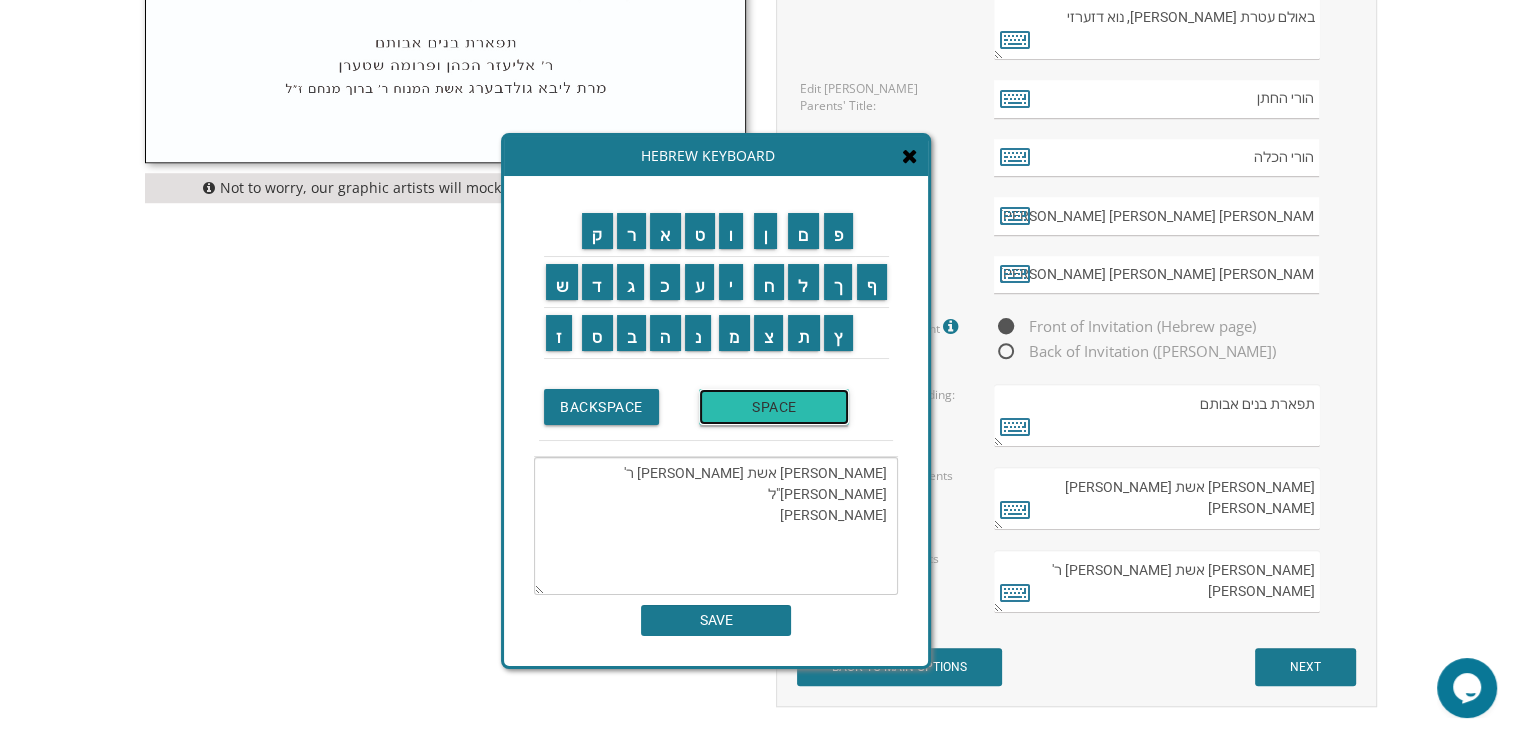 click on "SPACE" at bounding box center (774, 407) 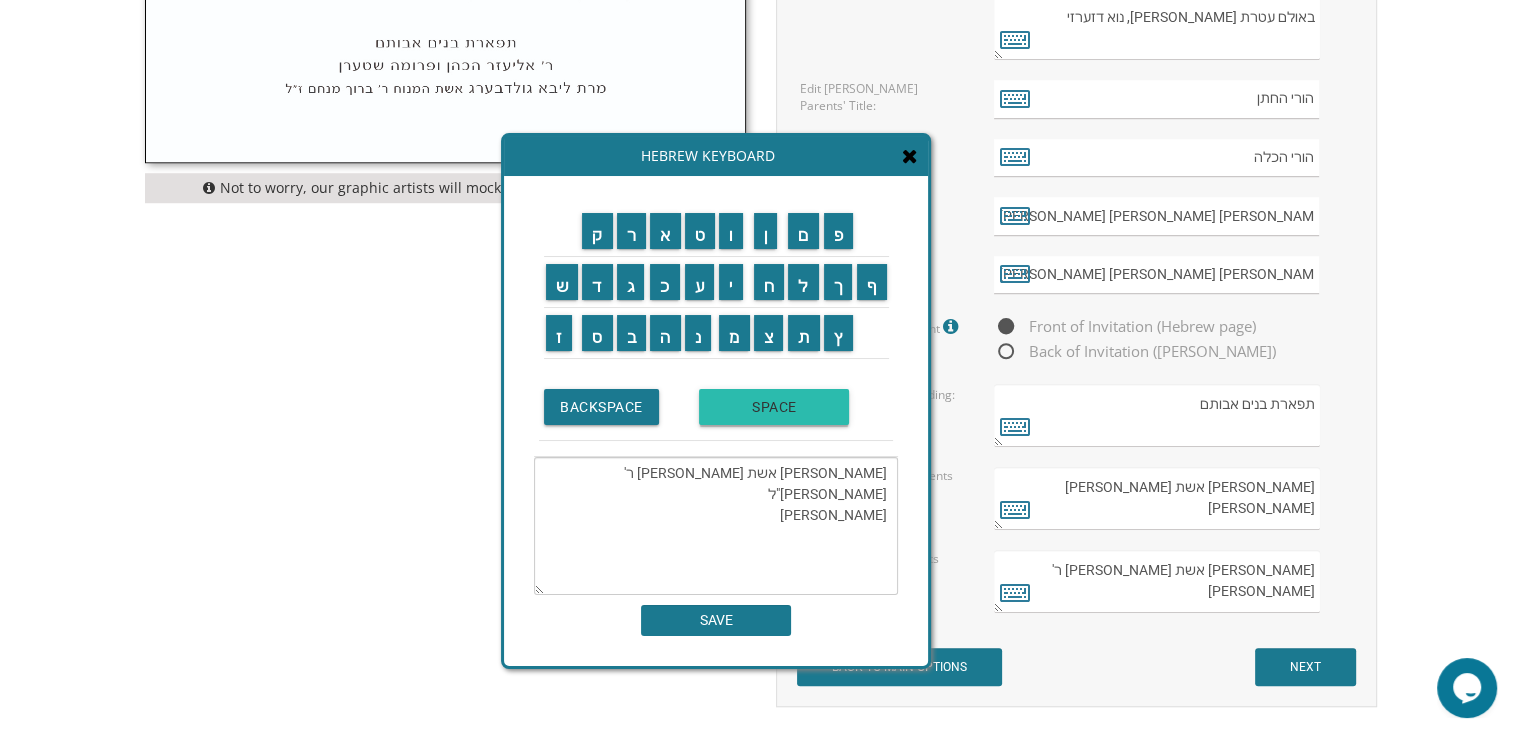 type on "[PERSON_NAME] אשת [PERSON_NAME] ר' [PERSON_NAME]"ל
[PERSON_NAME]" 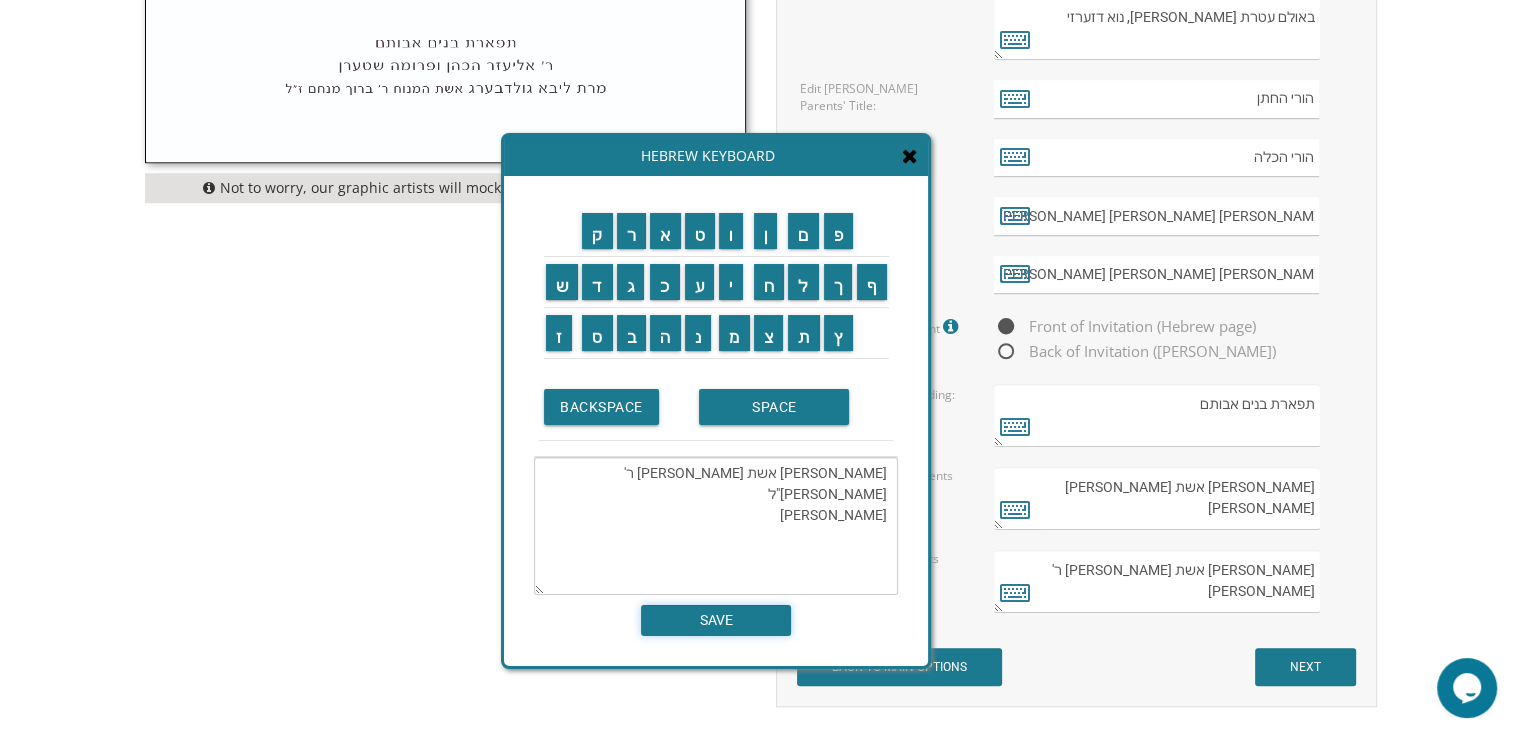 click on "SAVE" at bounding box center (716, 620) 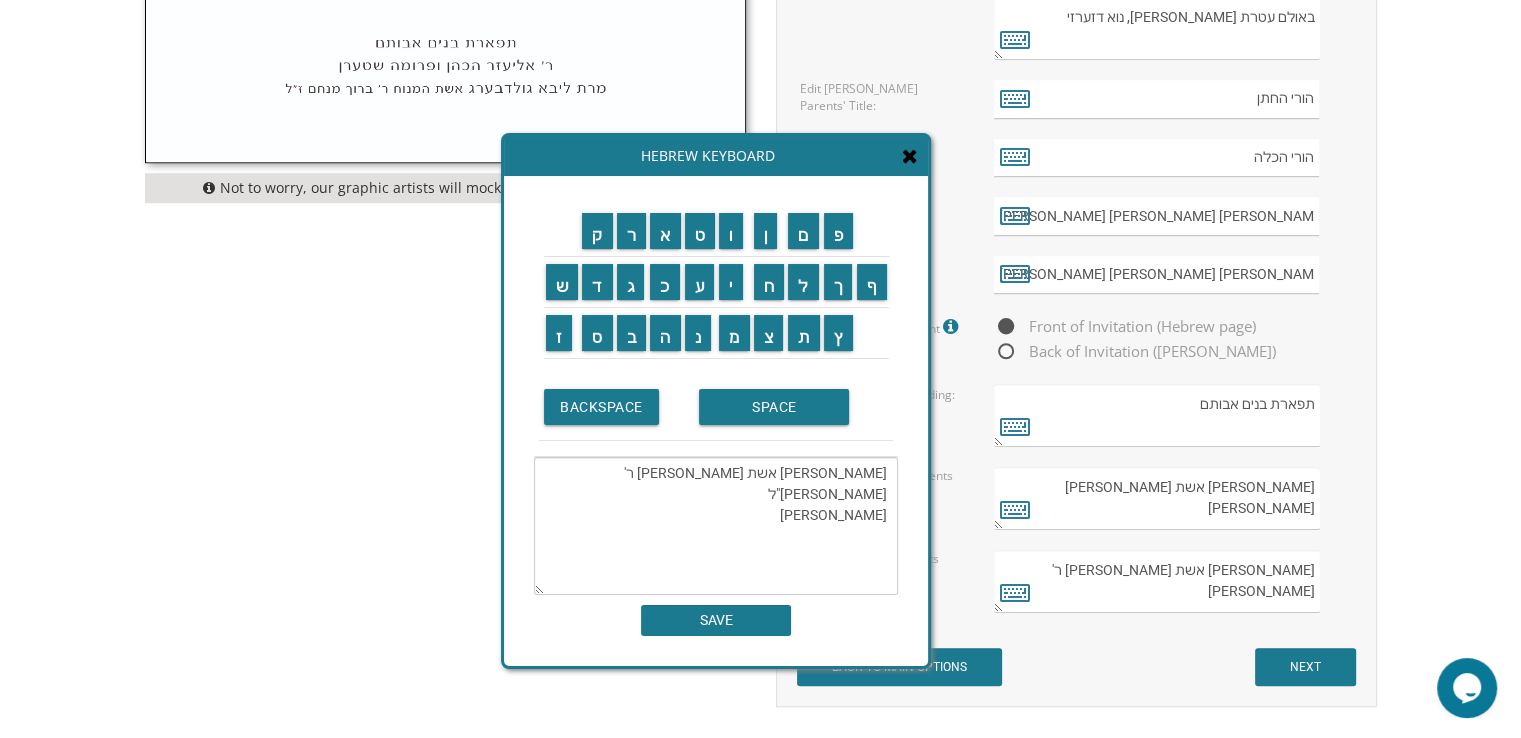 type on "[PERSON_NAME] אשת [PERSON_NAME] ר' [PERSON_NAME]"ל
[PERSON_NAME]" 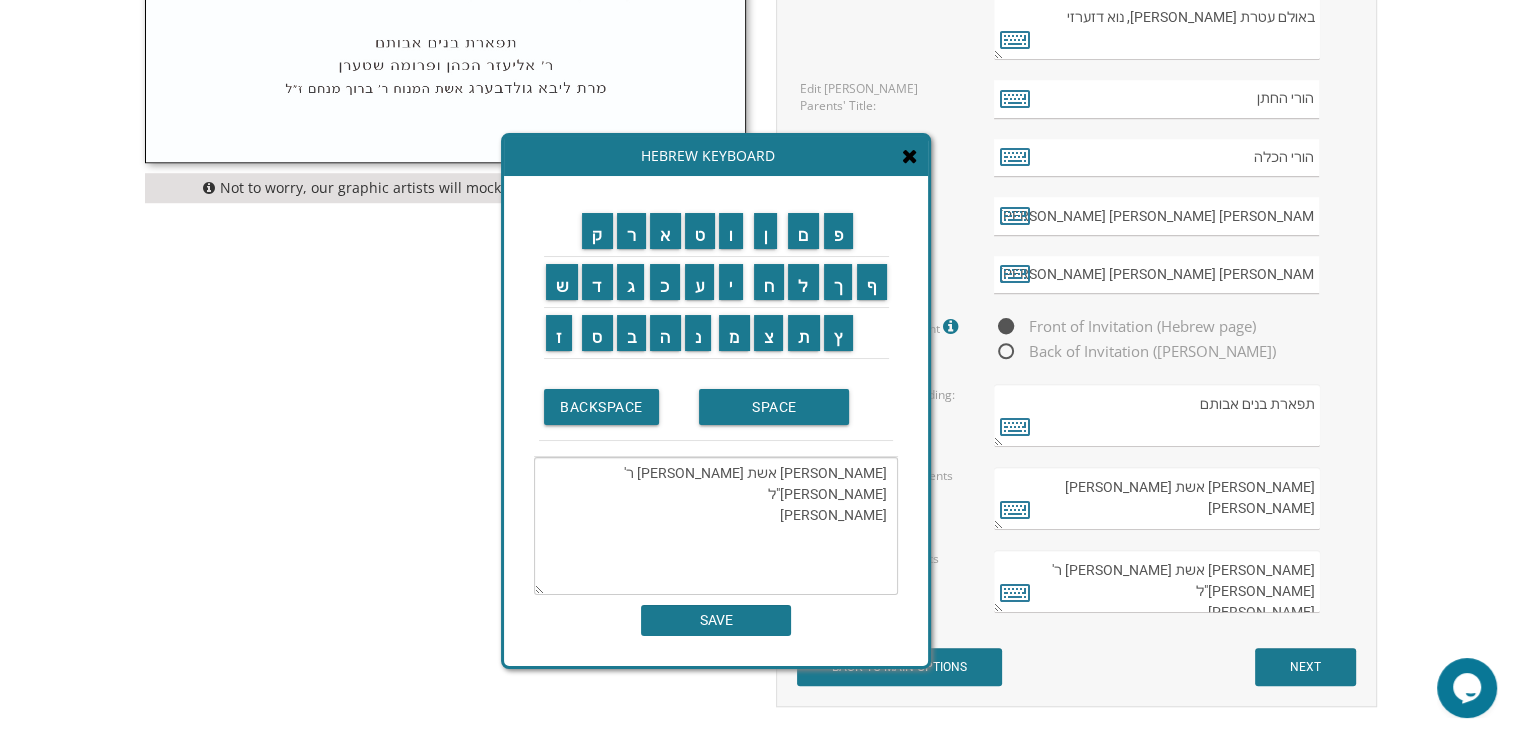 scroll, scrollTop: 9, scrollLeft: 0, axis: vertical 